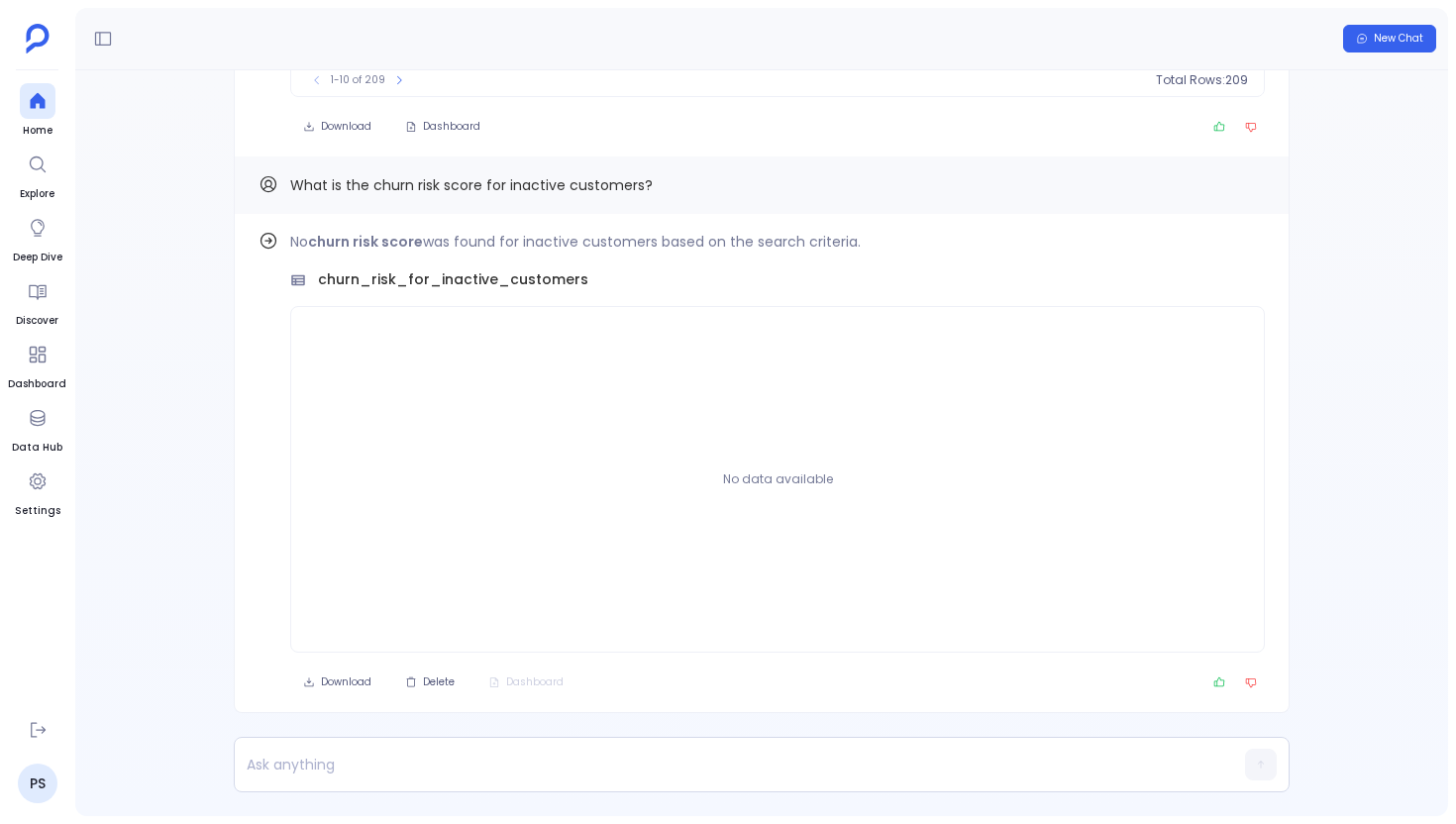 scroll, scrollTop: 0, scrollLeft: 0, axis: both 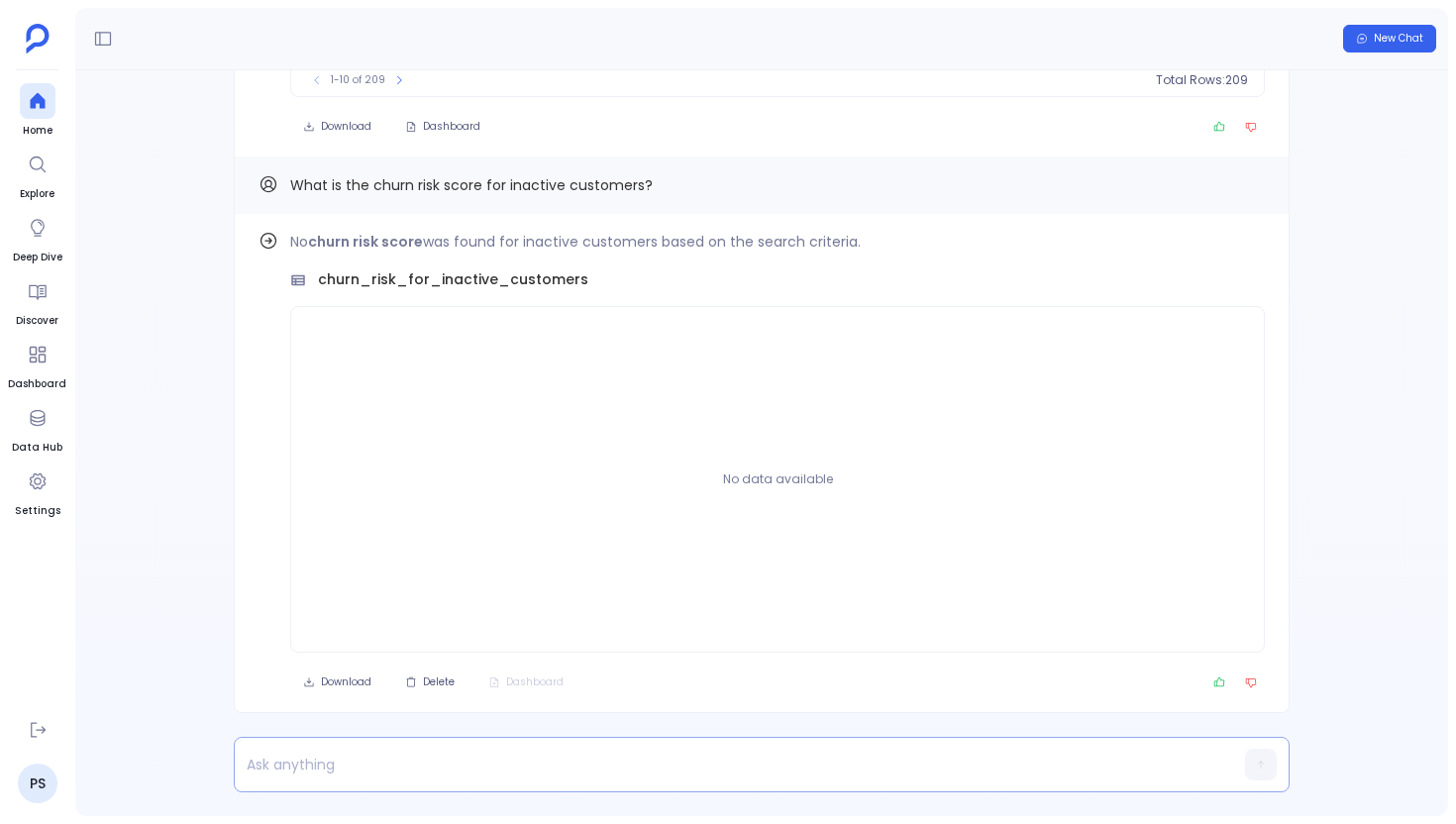 click at bounding box center [723, 765] 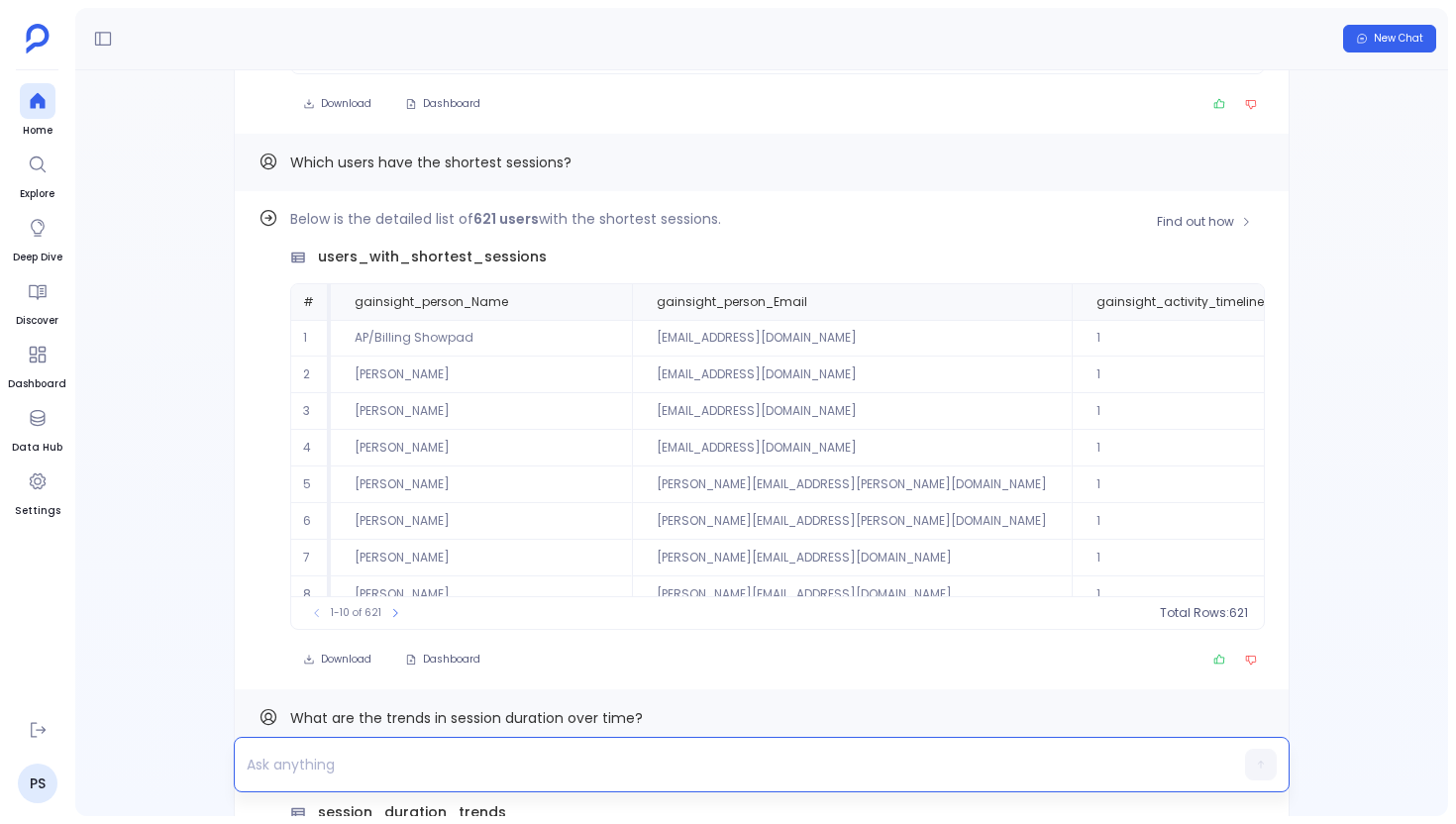 scroll, scrollTop: -2770, scrollLeft: 0, axis: vertical 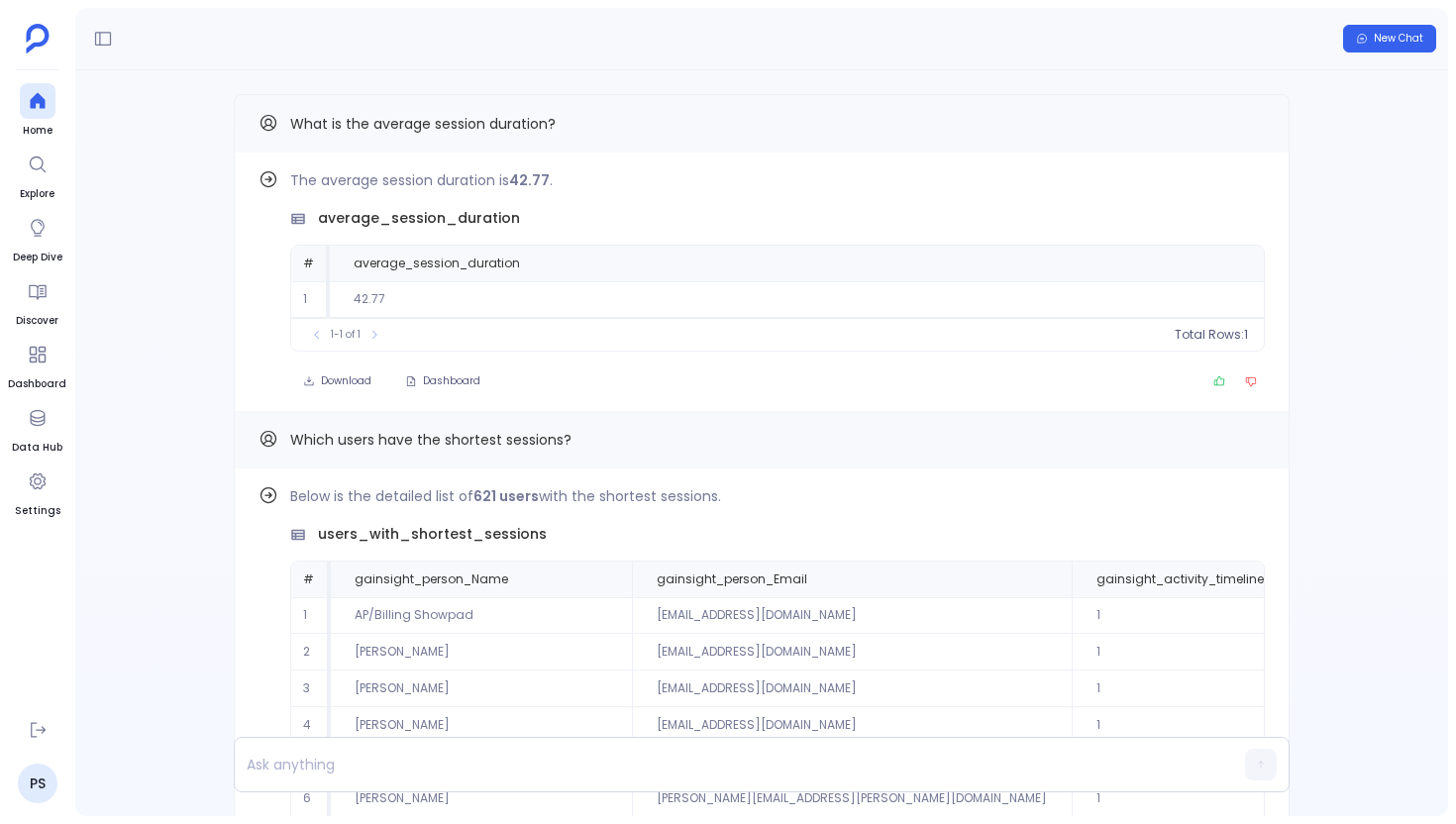 click on "What is the average session duration?" at bounding box center (423, 124) 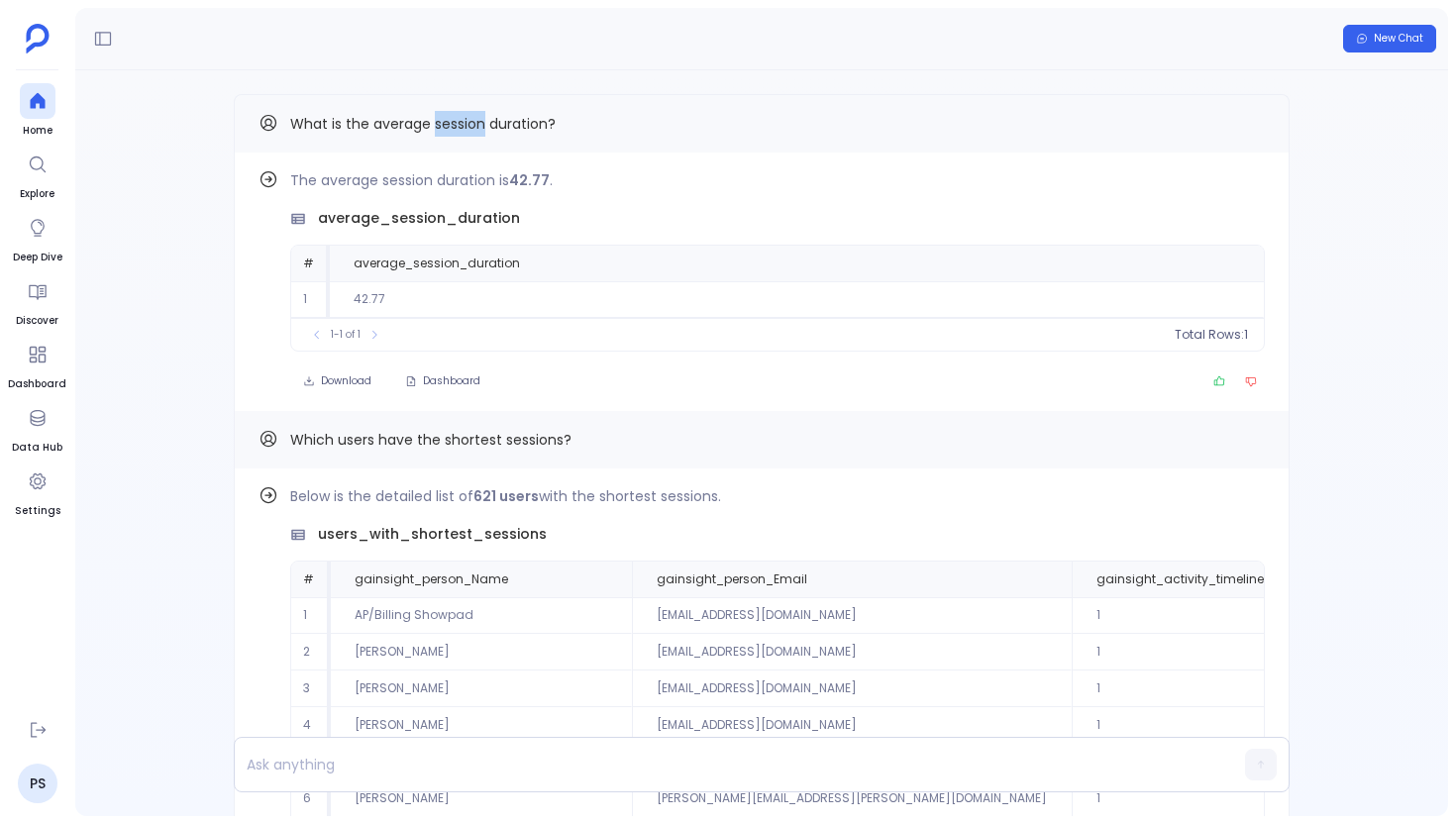click on "What is the average session duration?" at bounding box center [423, 124] 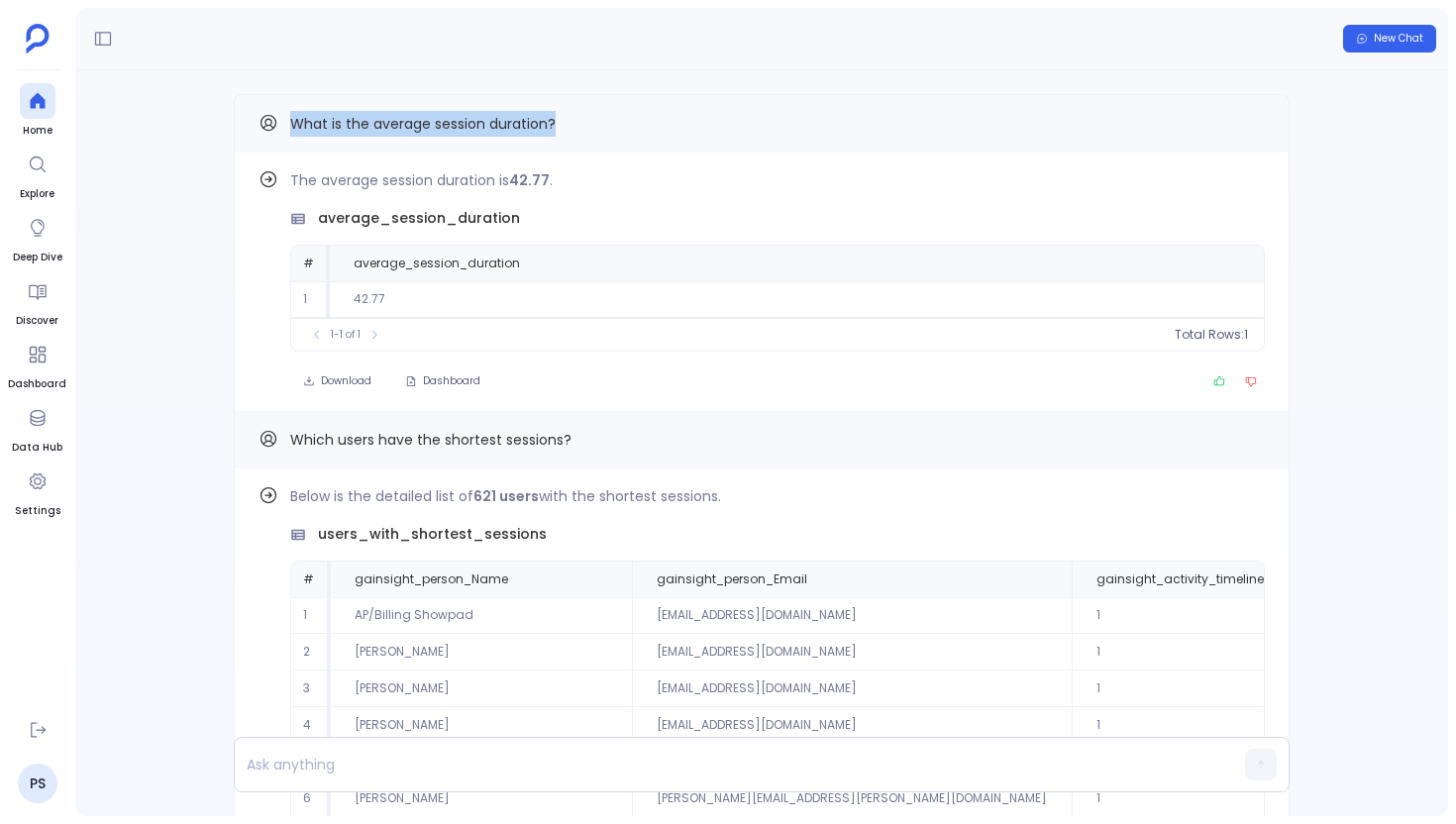 copy on "What is the average session duration?" 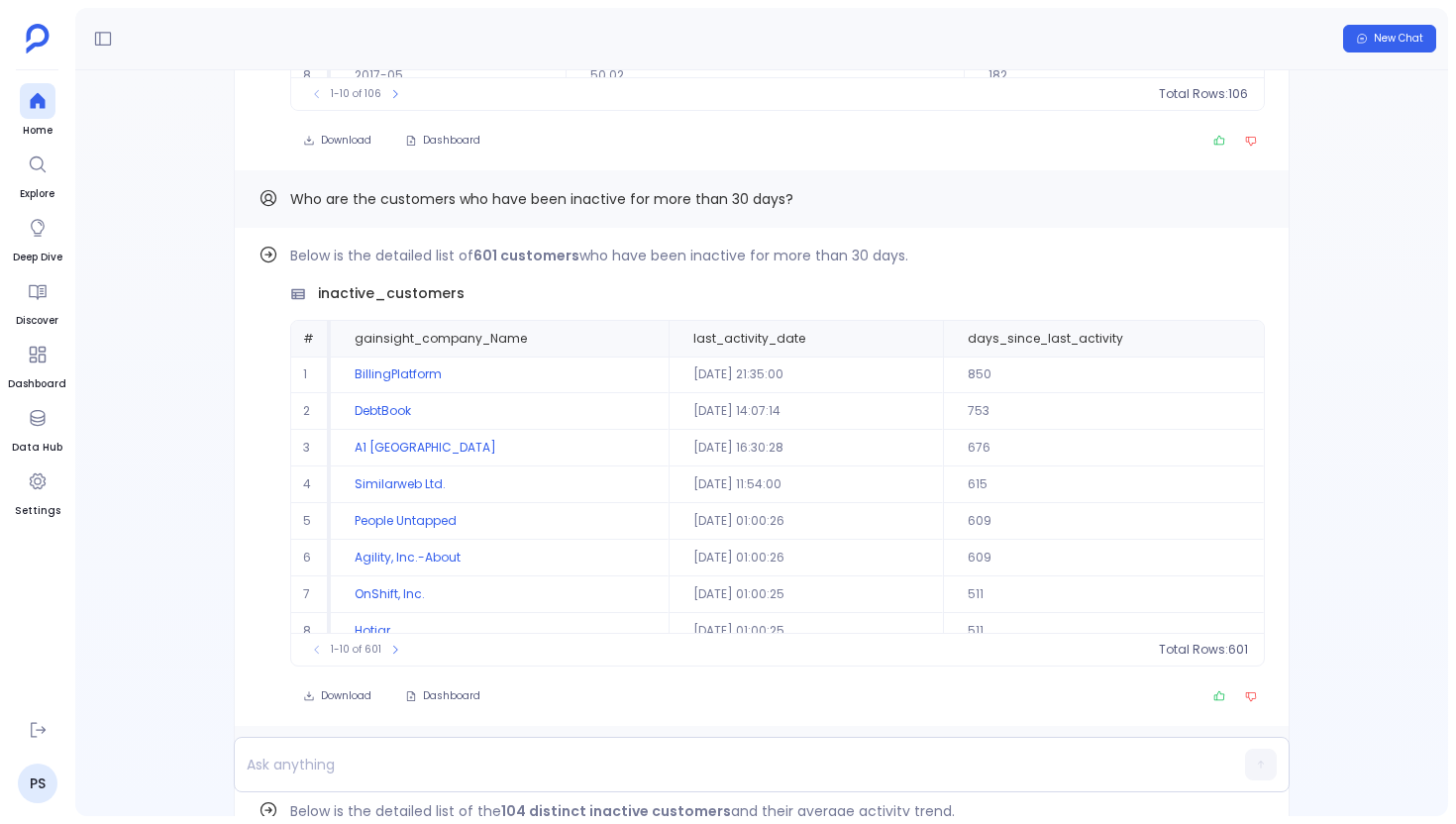 scroll, scrollTop: -1673, scrollLeft: 0, axis: vertical 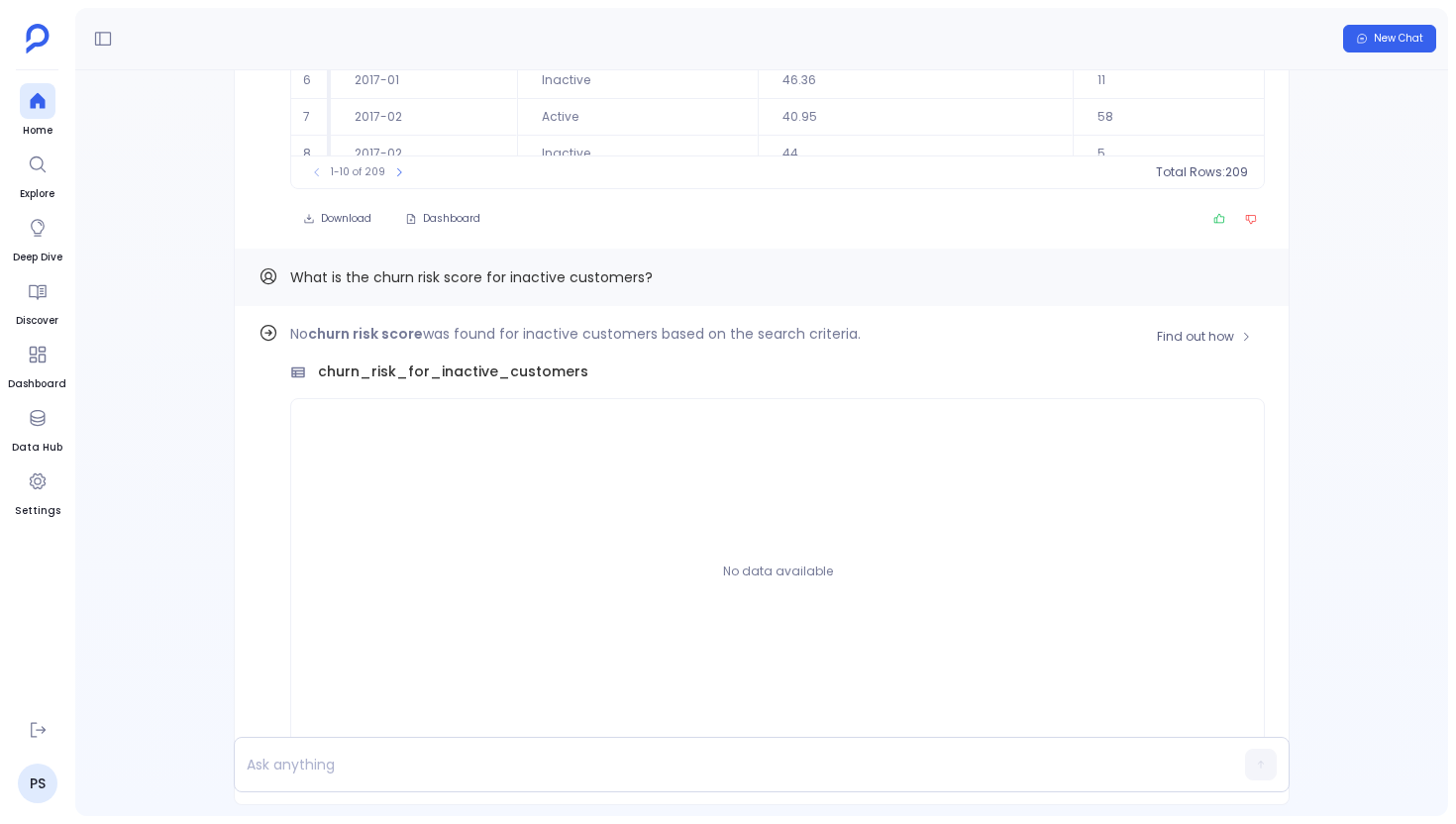 click on "No data available" at bounding box center [778, 571] 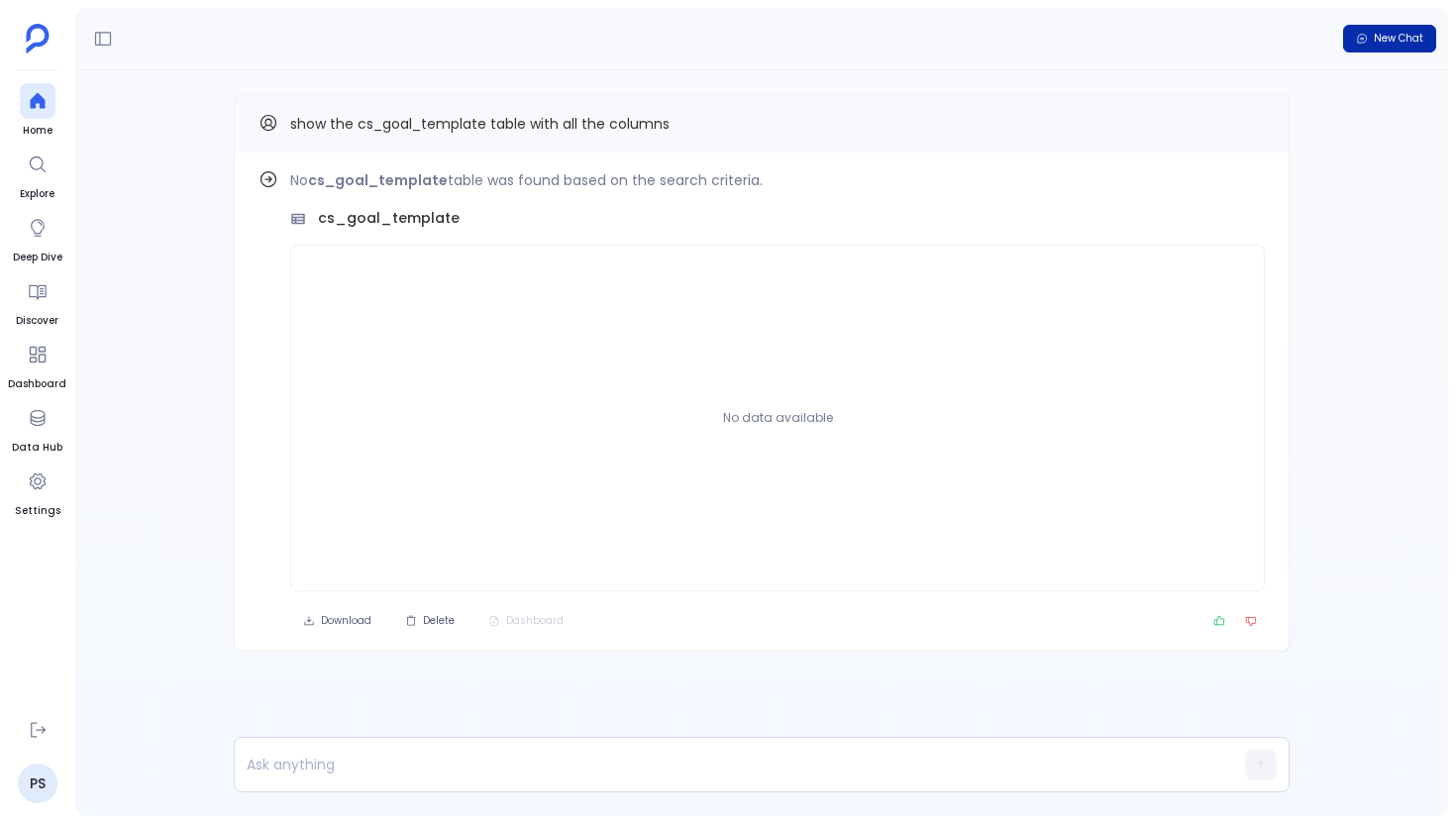 scroll, scrollTop: 0, scrollLeft: 0, axis: both 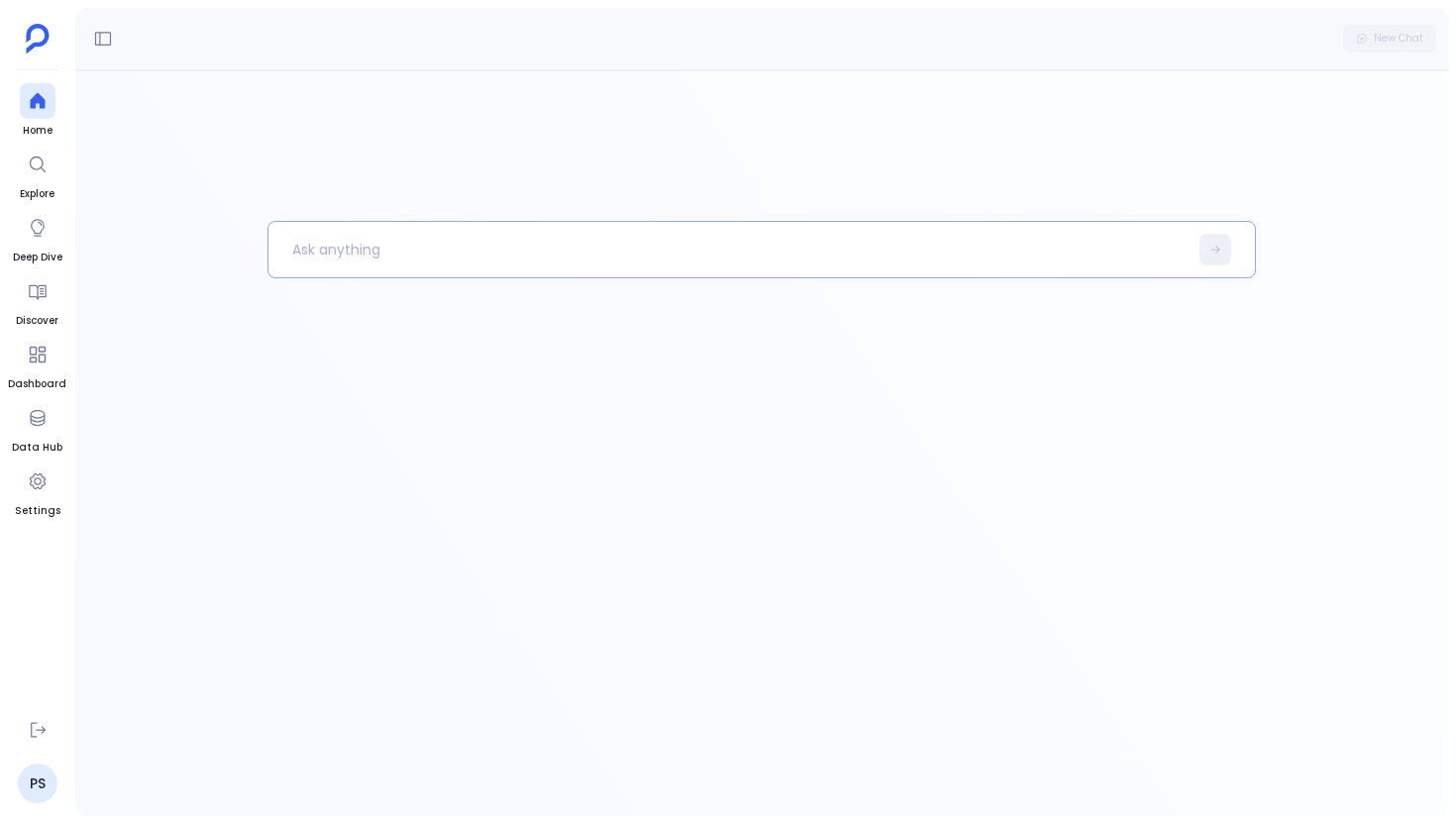 click at bounding box center [728, 250] 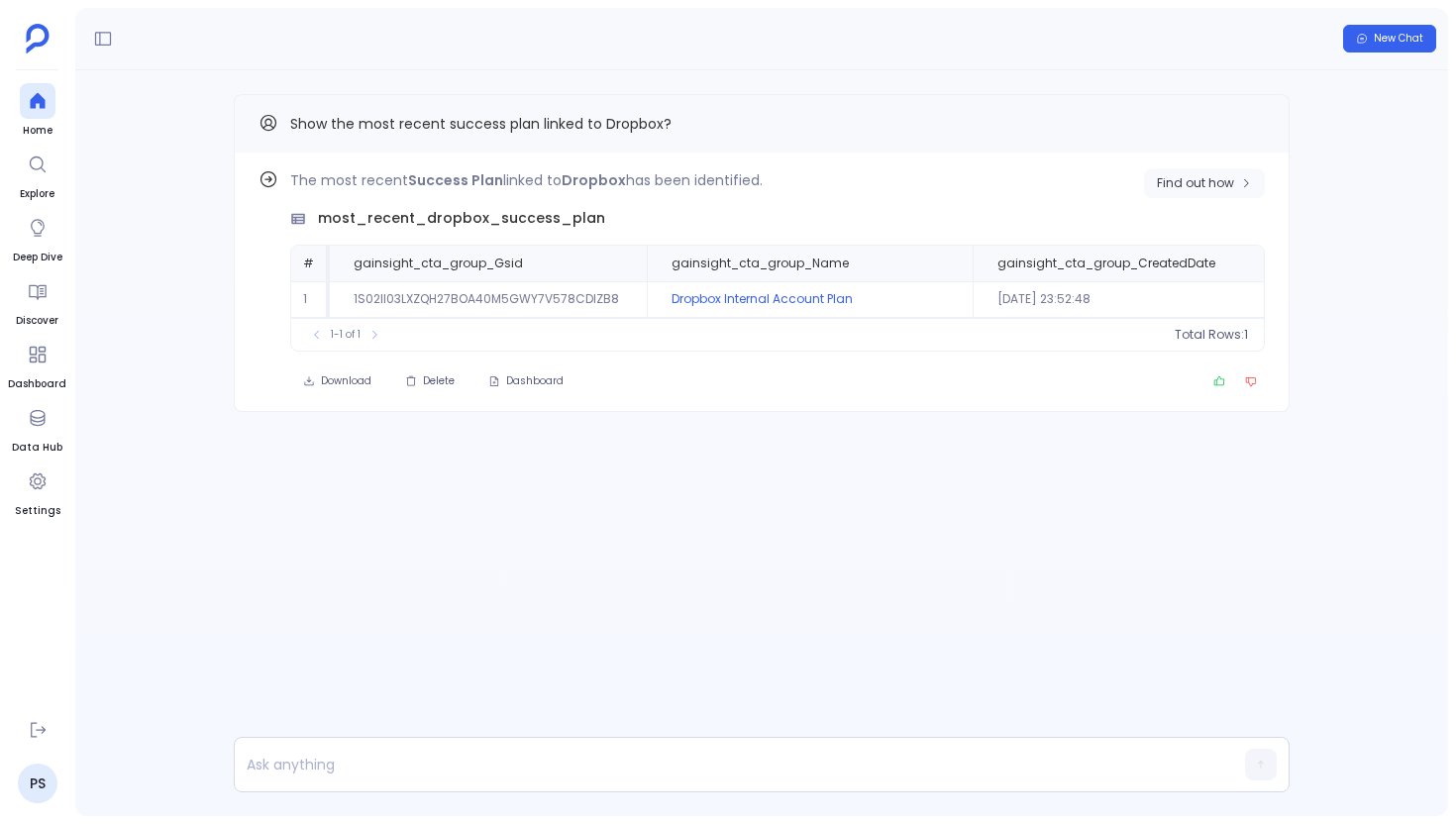 click on "Find out how" at bounding box center (1196, 183) 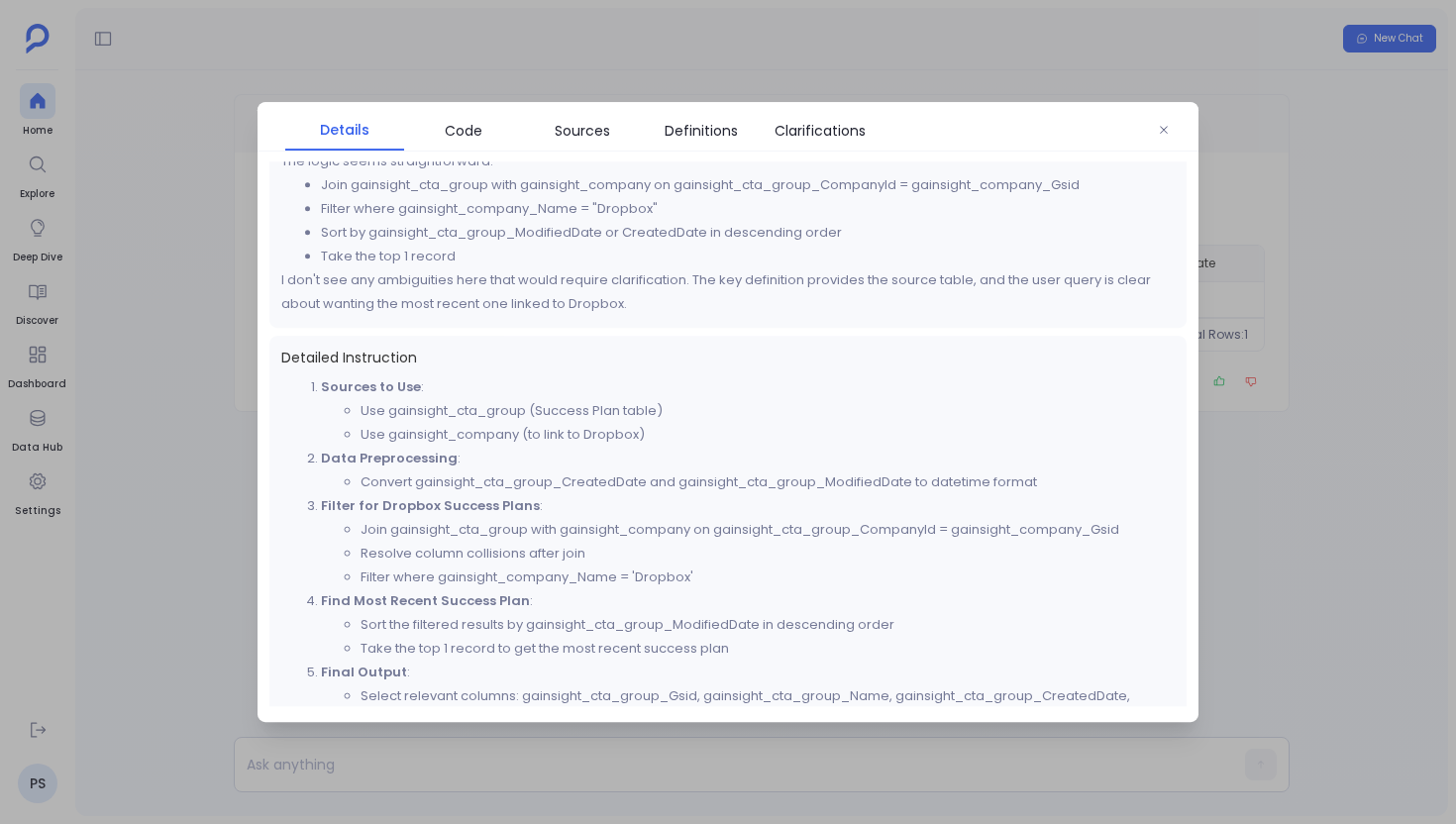 scroll, scrollTop: 774, scrollLeft: 0, axis: vertical 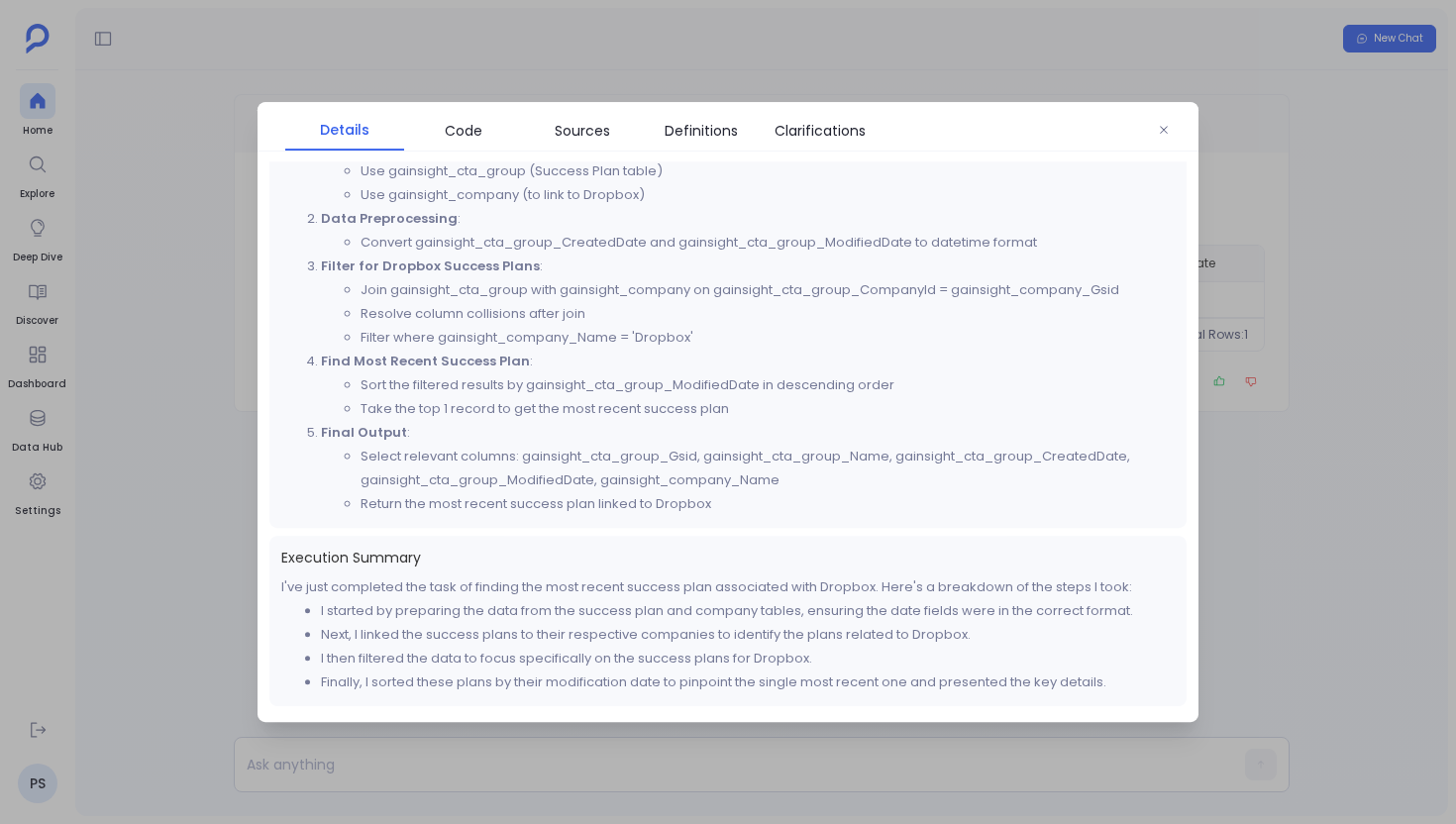 click at bounding box center (728, 412) 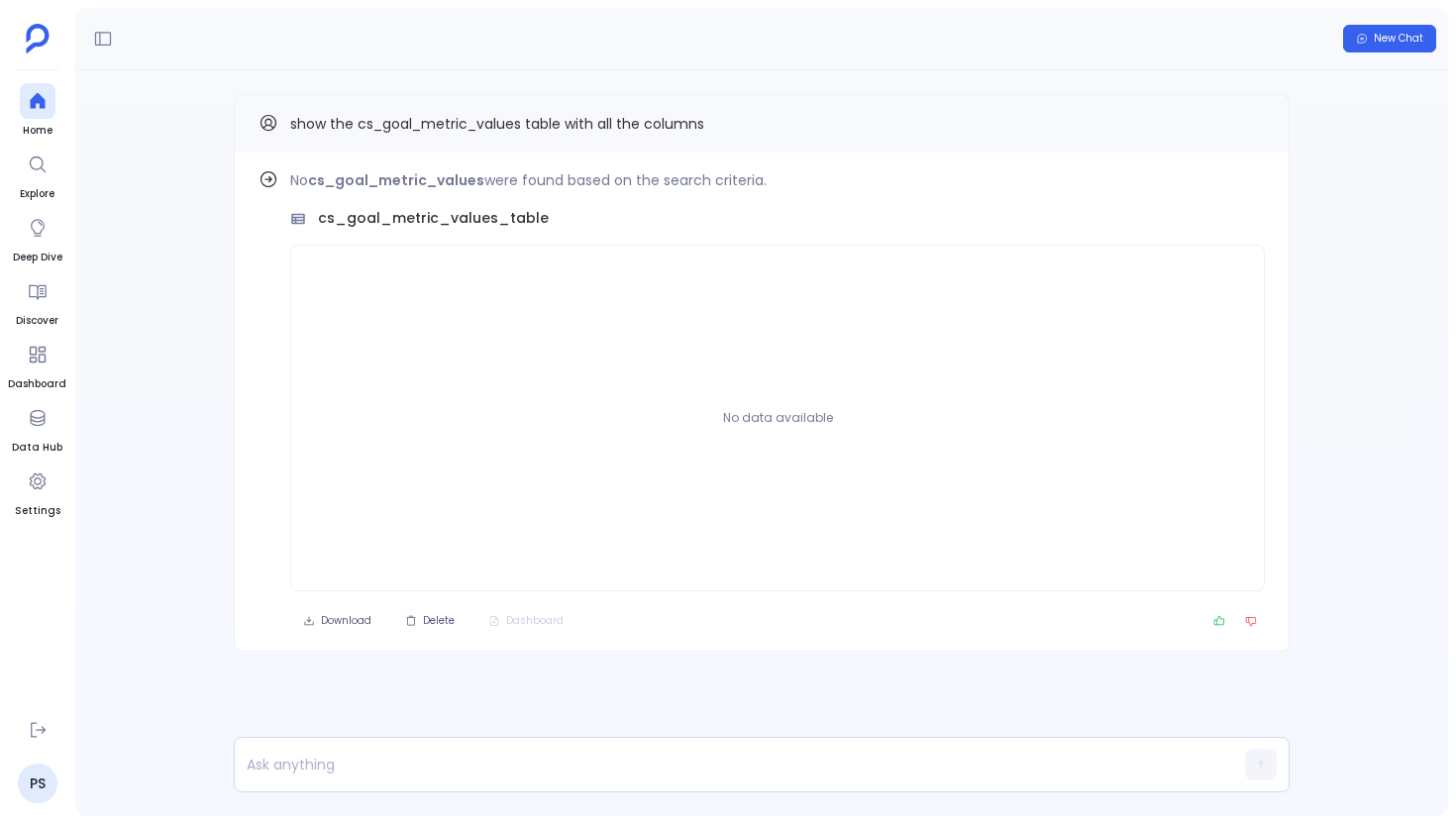 scroll, scrollTop: 0, scrollLeft: 0, axis: both 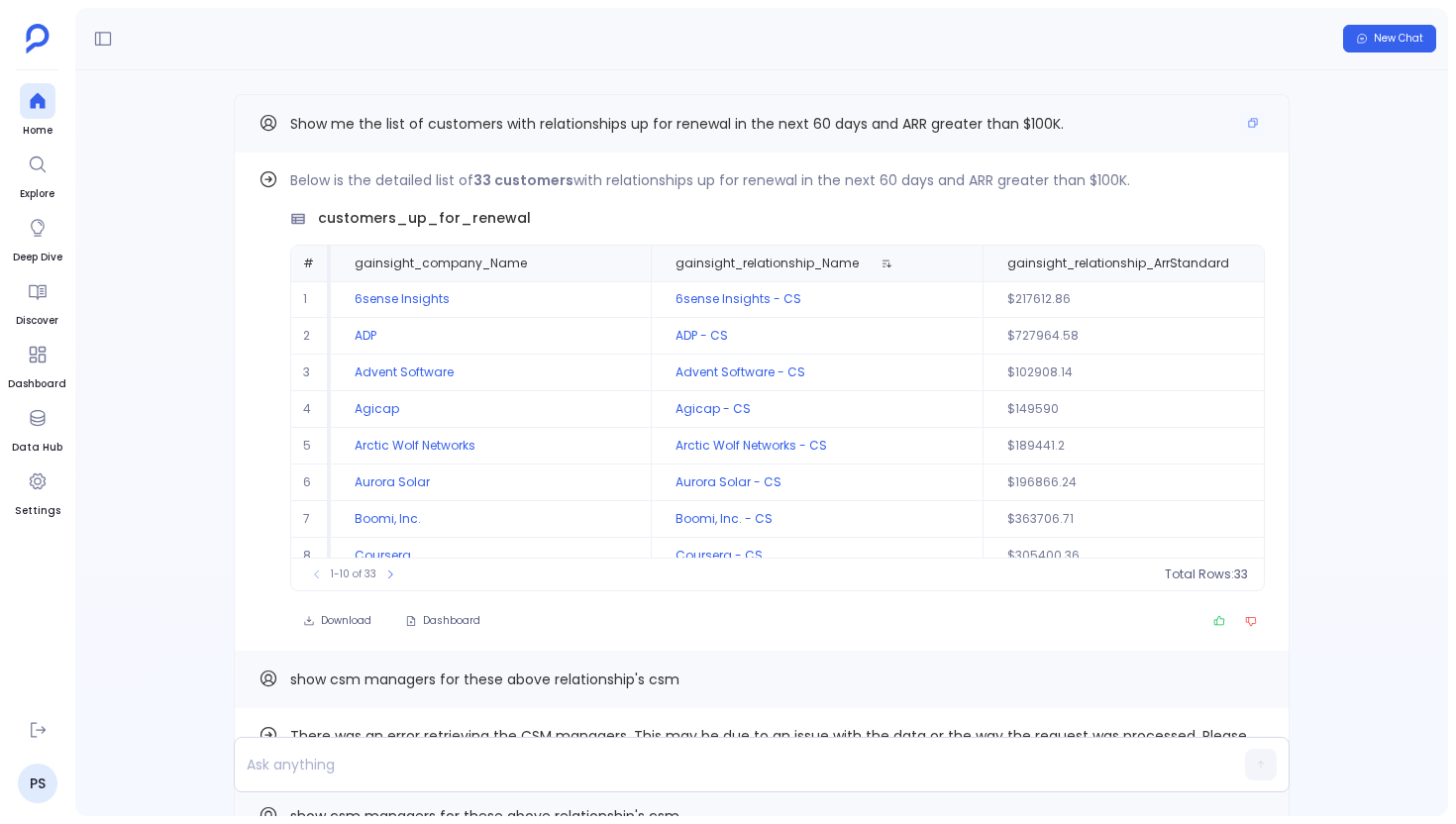 click on "Show me the list of customers with relationships up for renewal in the next 60 days and ARR greater than $100K." at bounding box center (676, 124) 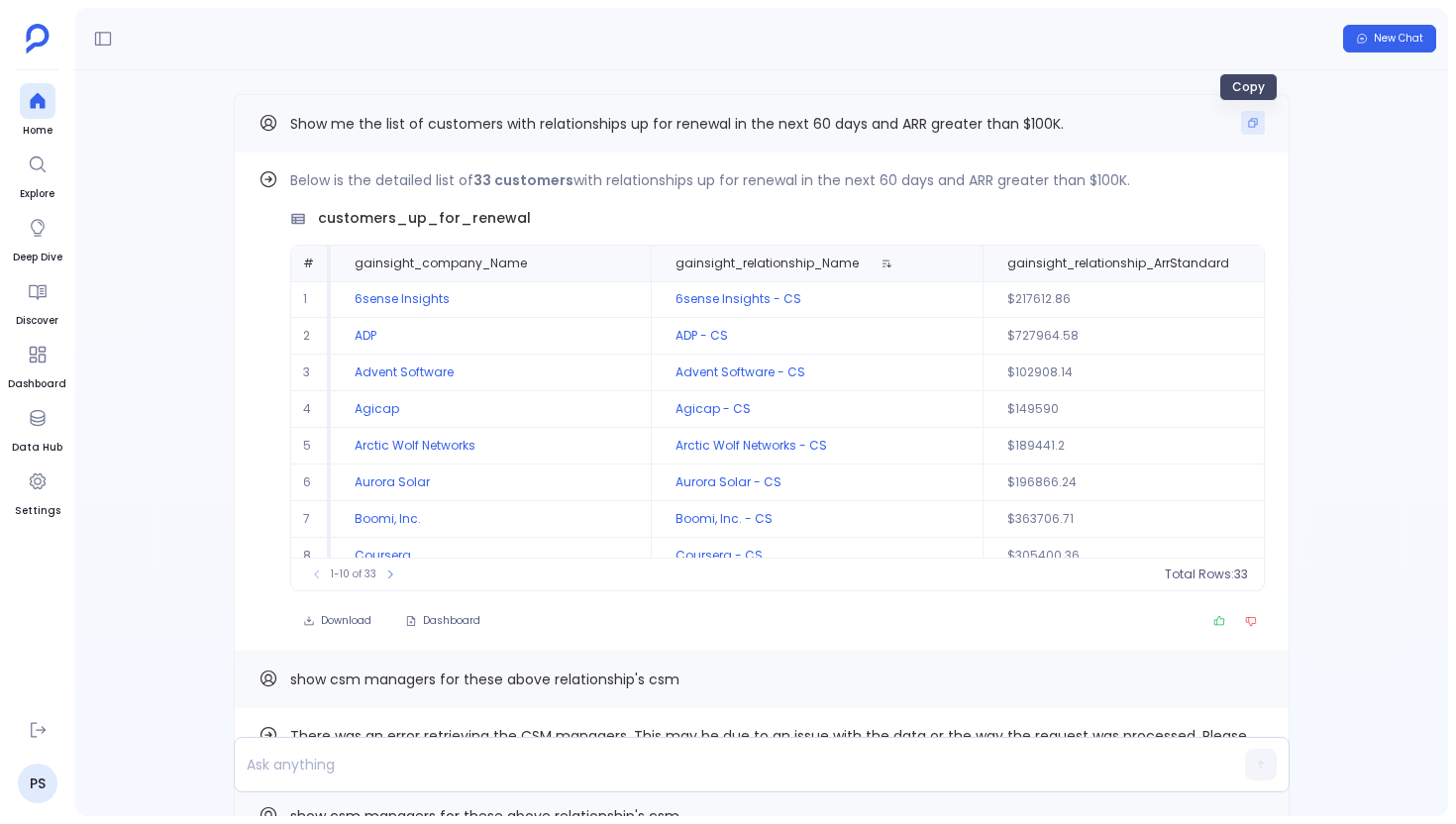 click 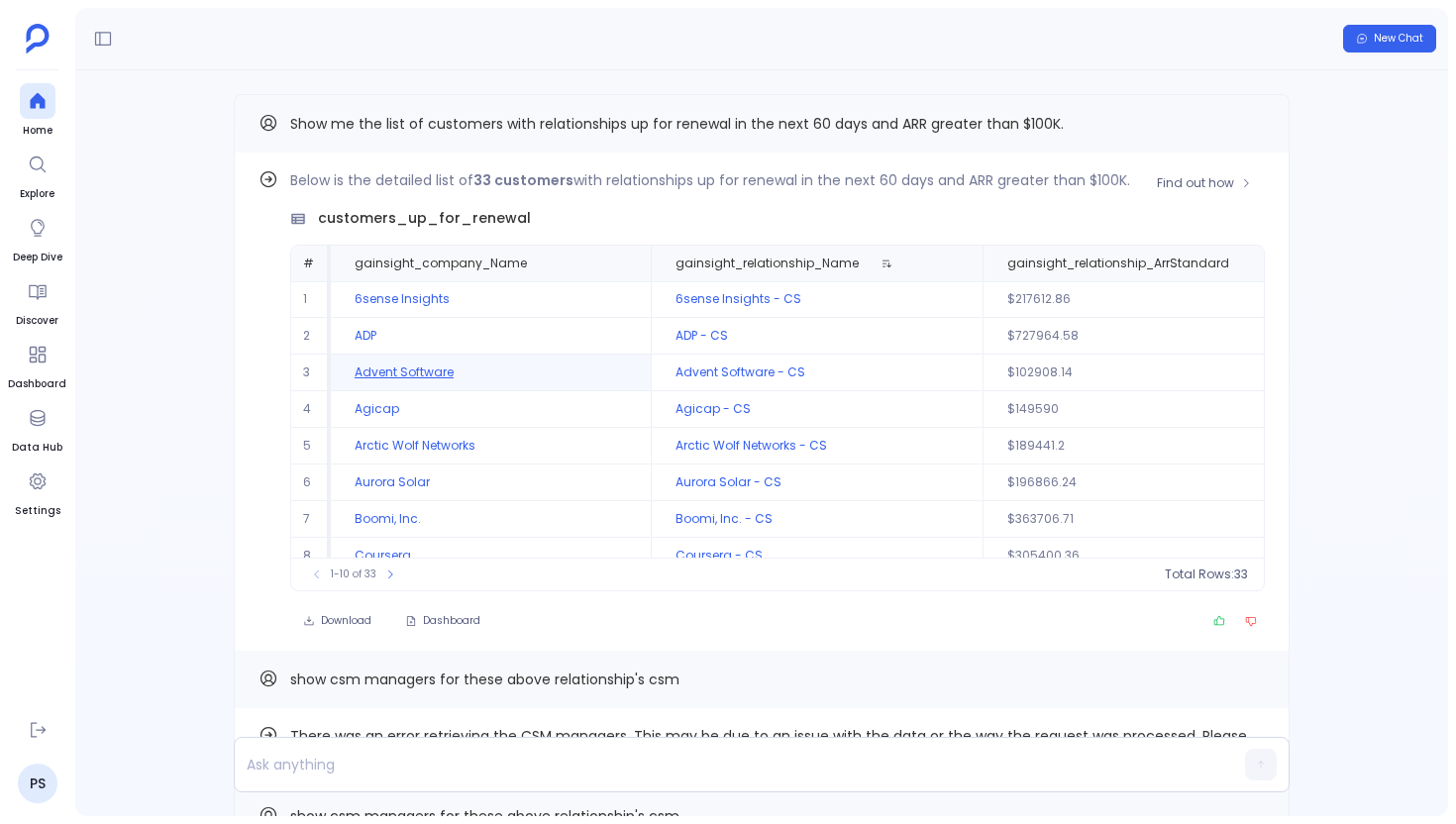 scroll, scrollTop: 95, scrollLeft: 0, axis: vertical 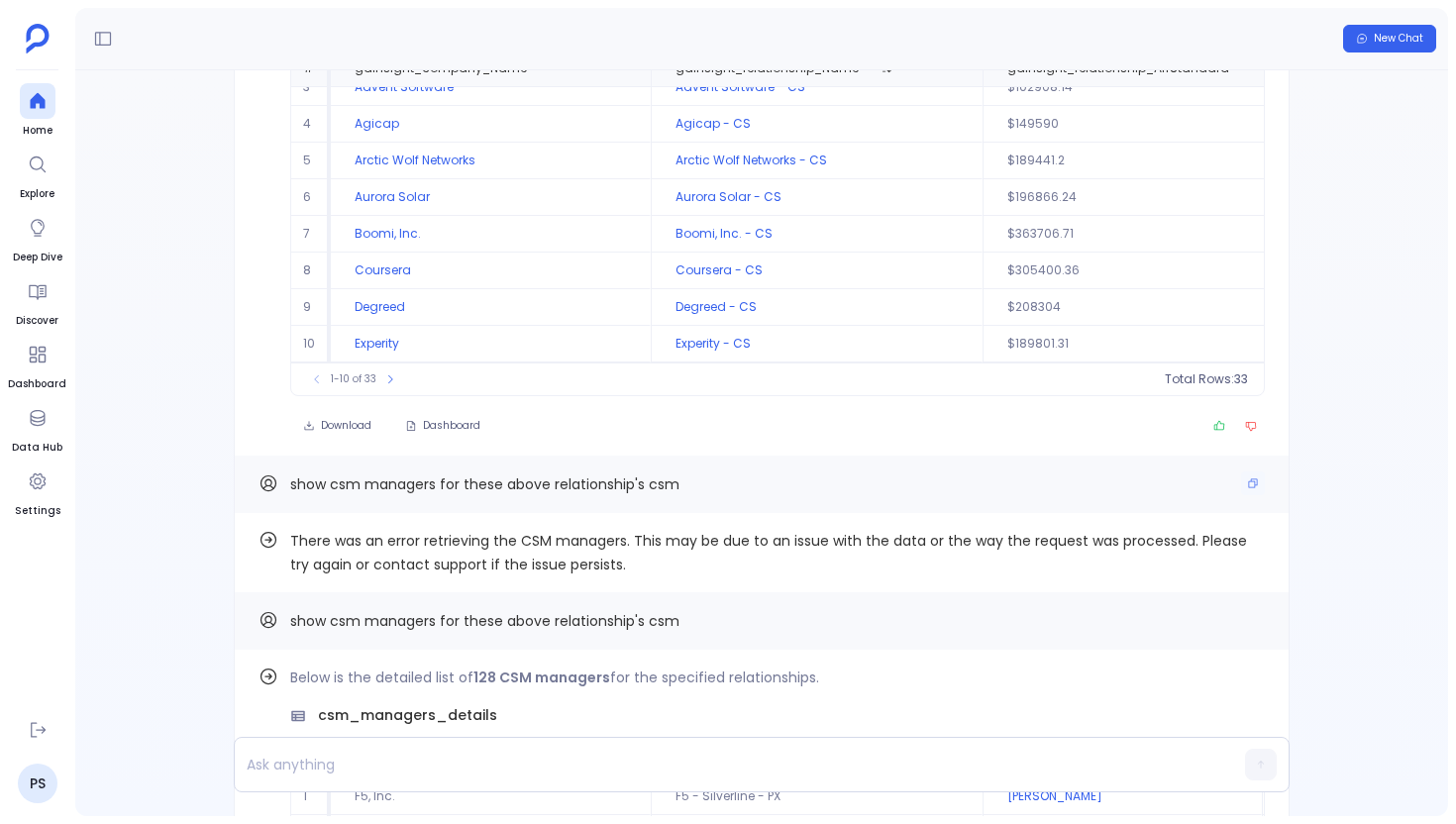 click on "show csm managers for these above relationship's csm" at bounding box center (484, 484) 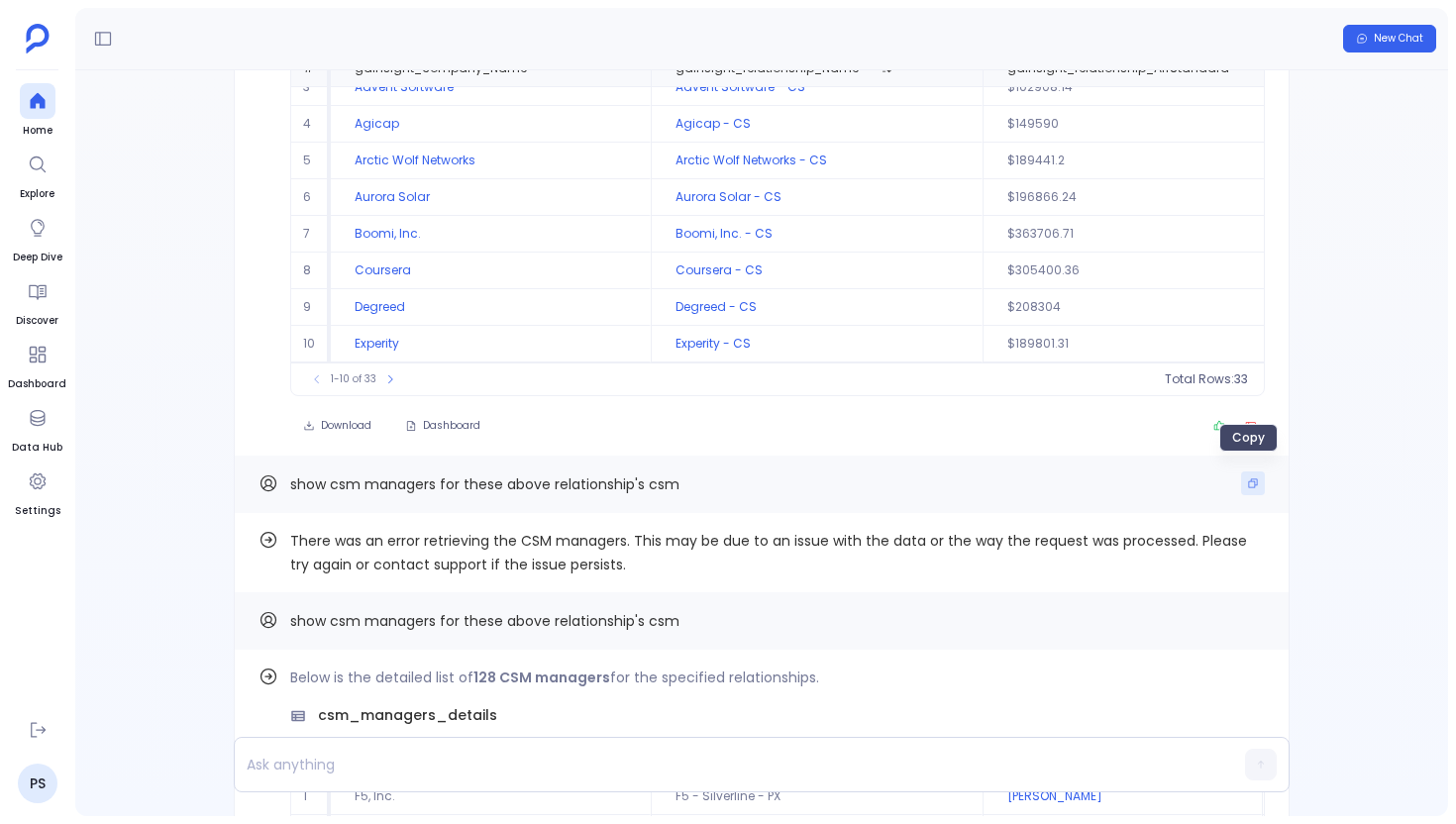 click 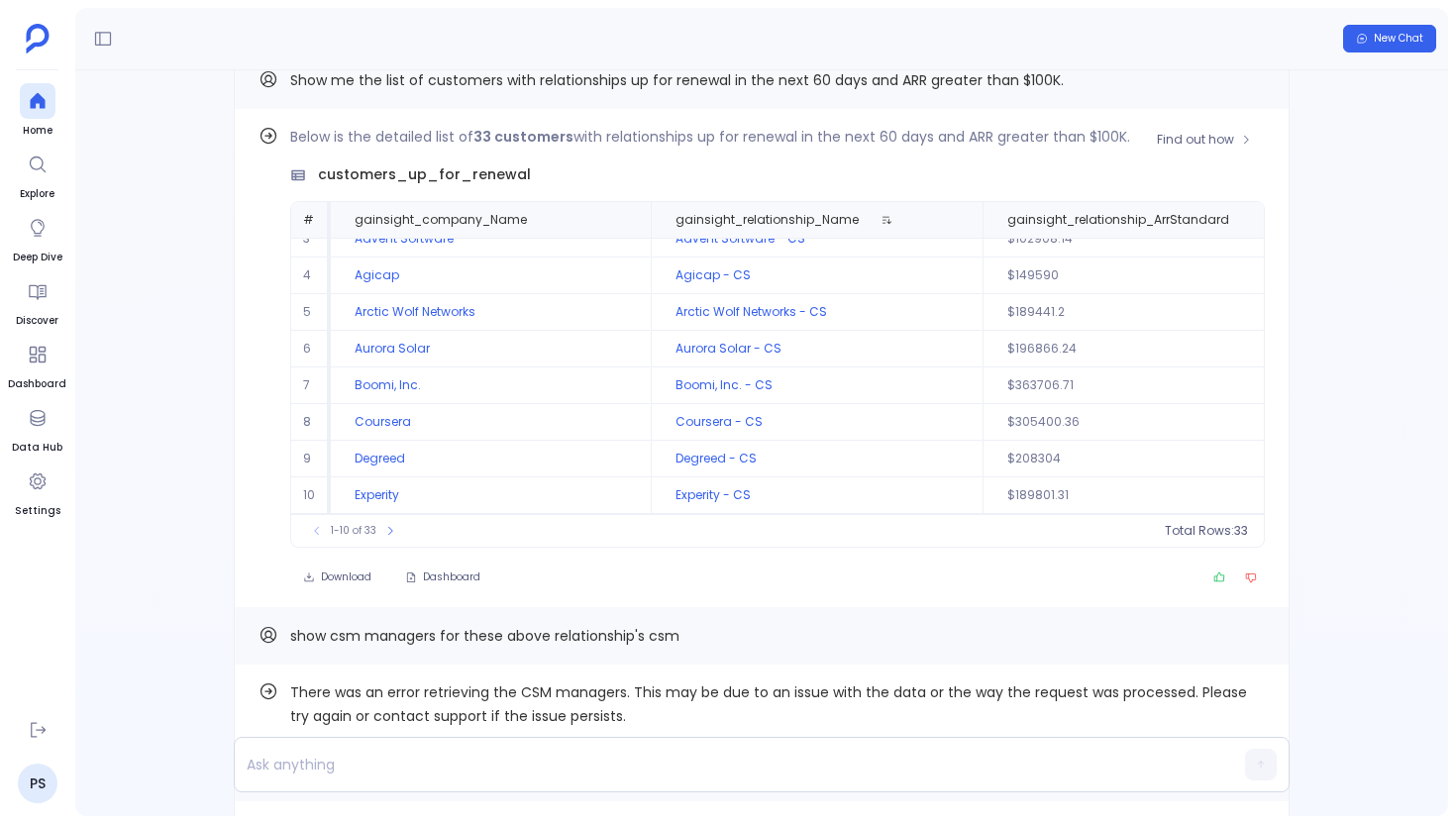 scroll, scrollTop: -14095, scrollLeft: 0, axis: vertical 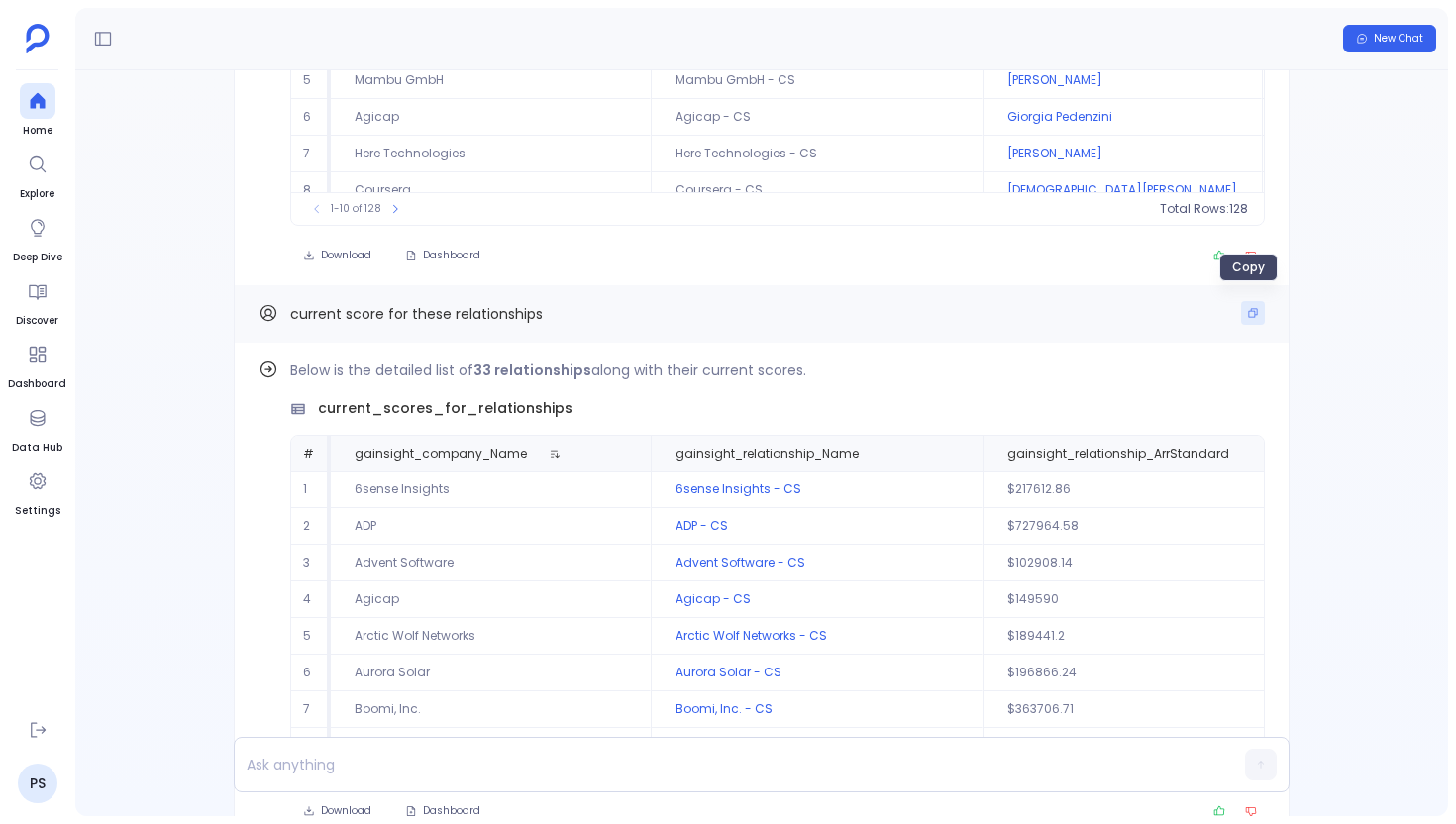 click at bounding box center [1253, 313] 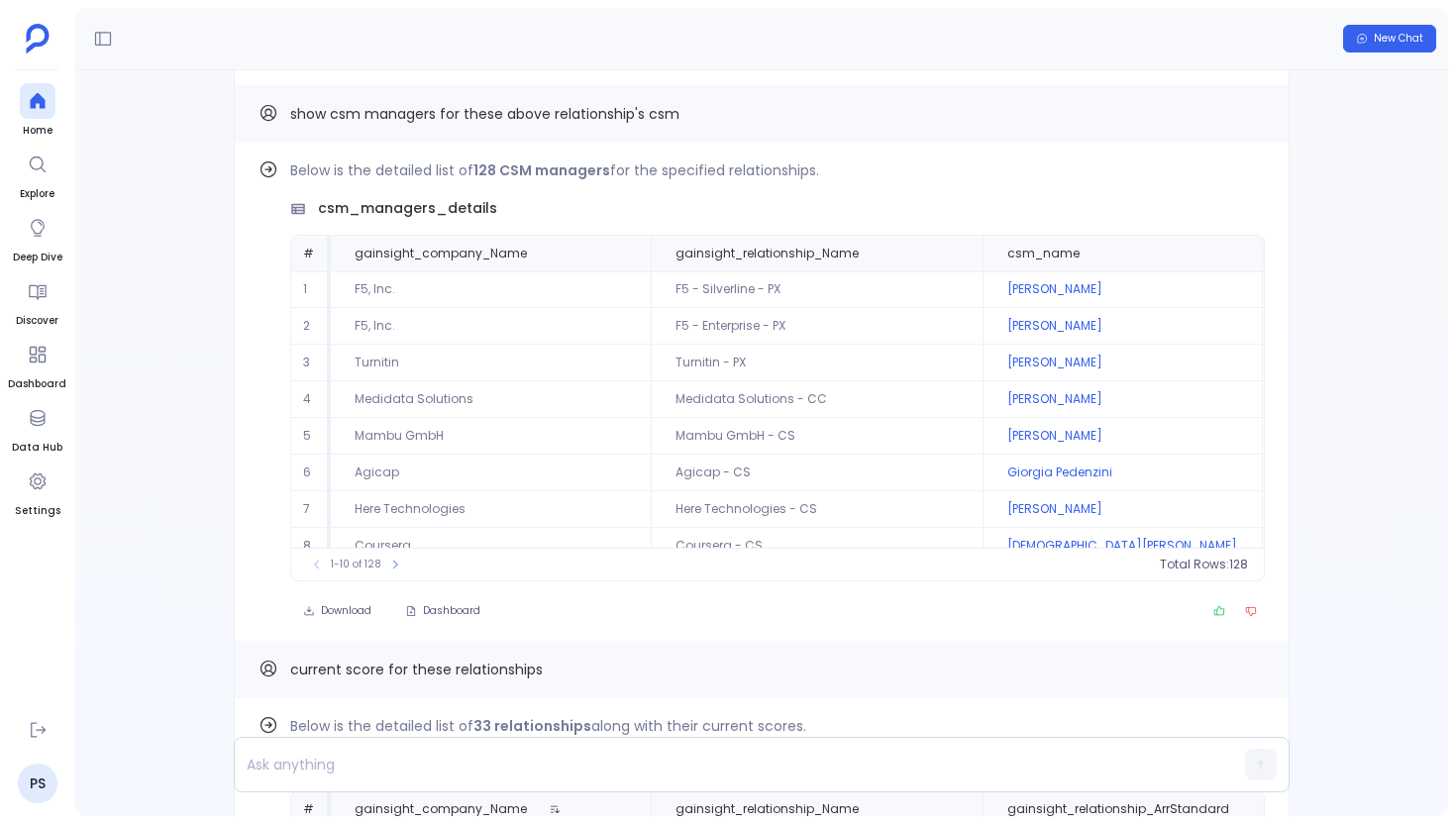 scroll, scrollTop: -13368, scrollLeft: 0, axis: vertical 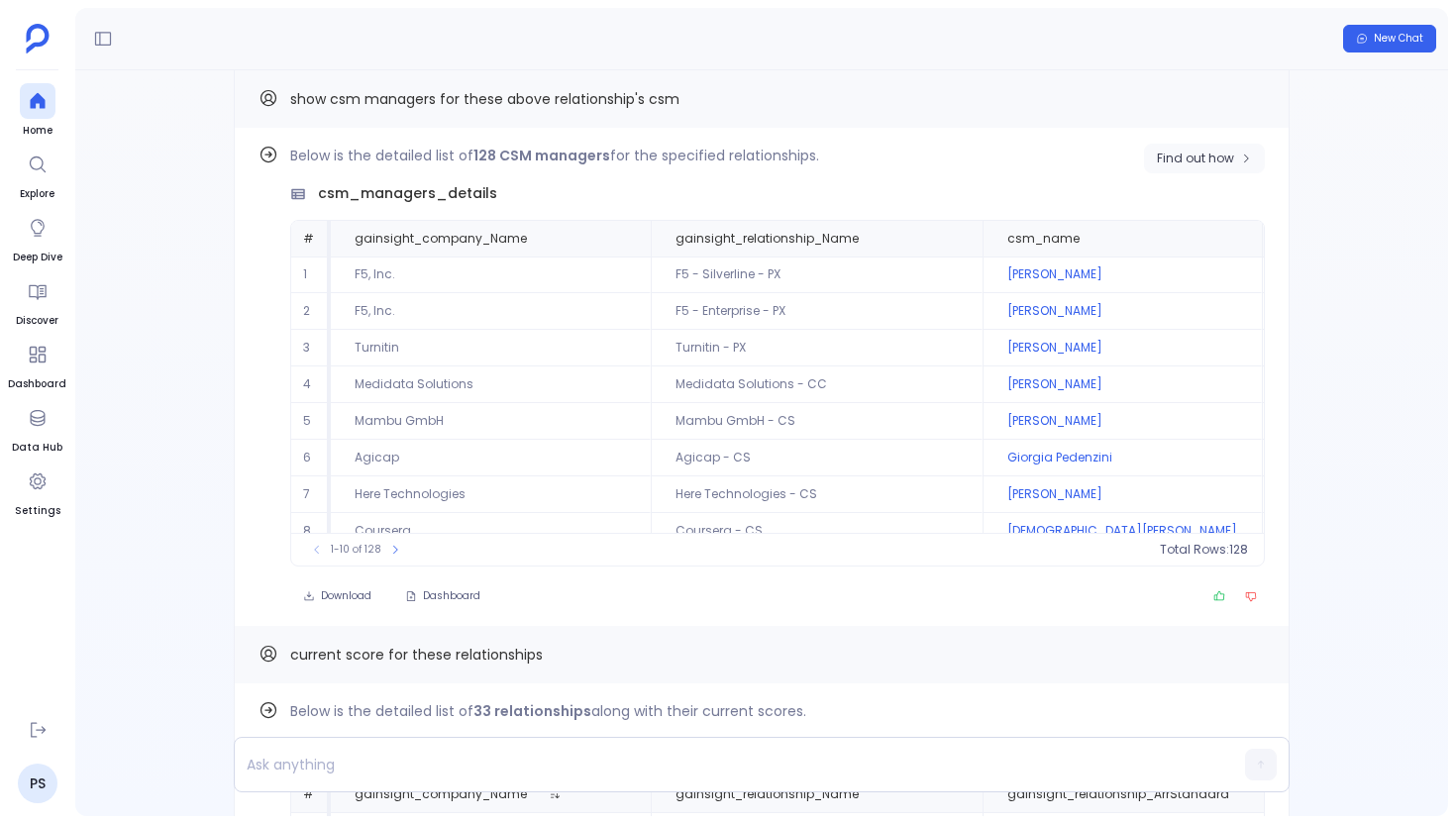 click on "Find out how" at bounding box center (1204, 158) 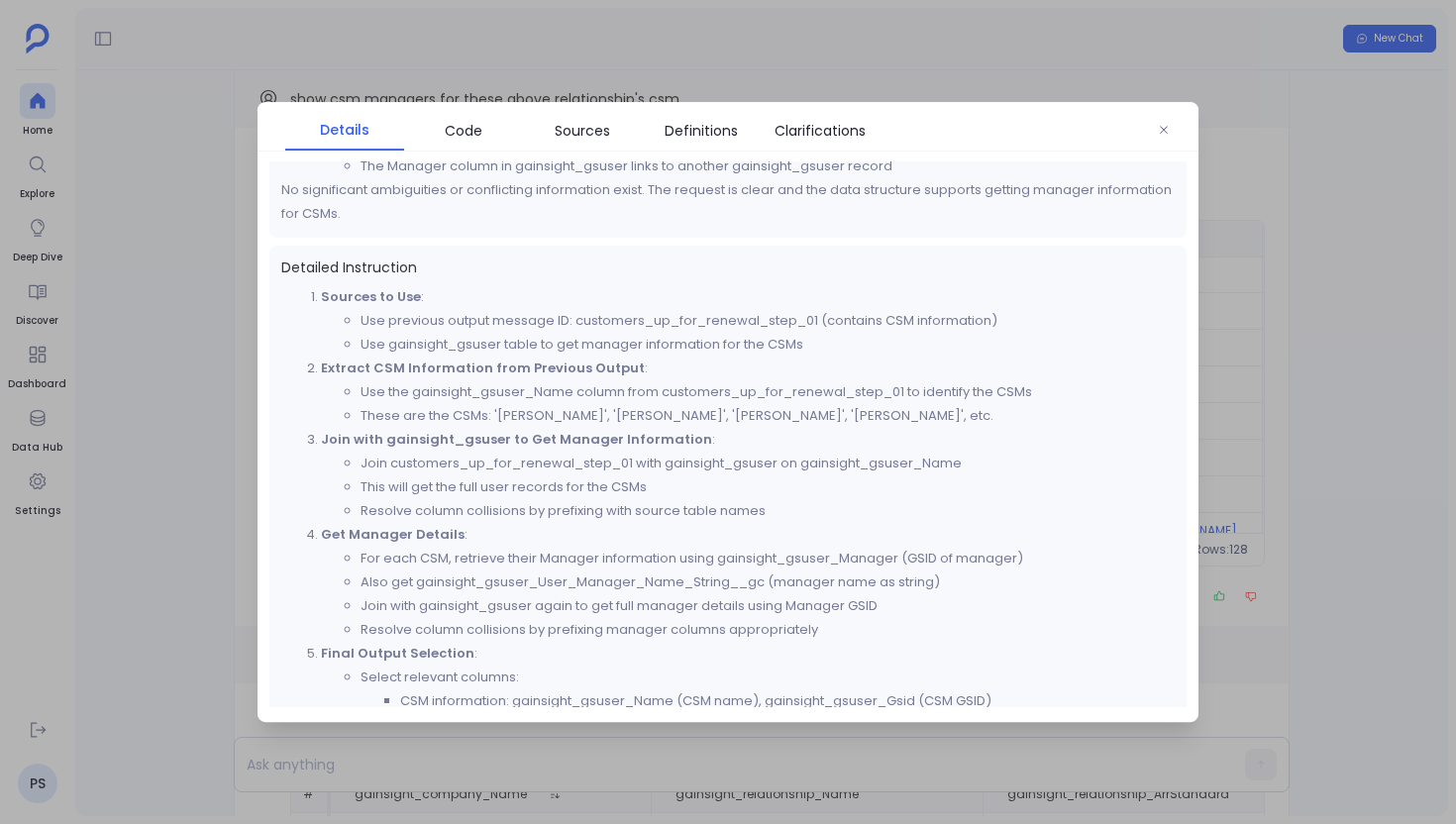 scroll, scrollTop: 571, scrollLeft: 0, axis: vertical 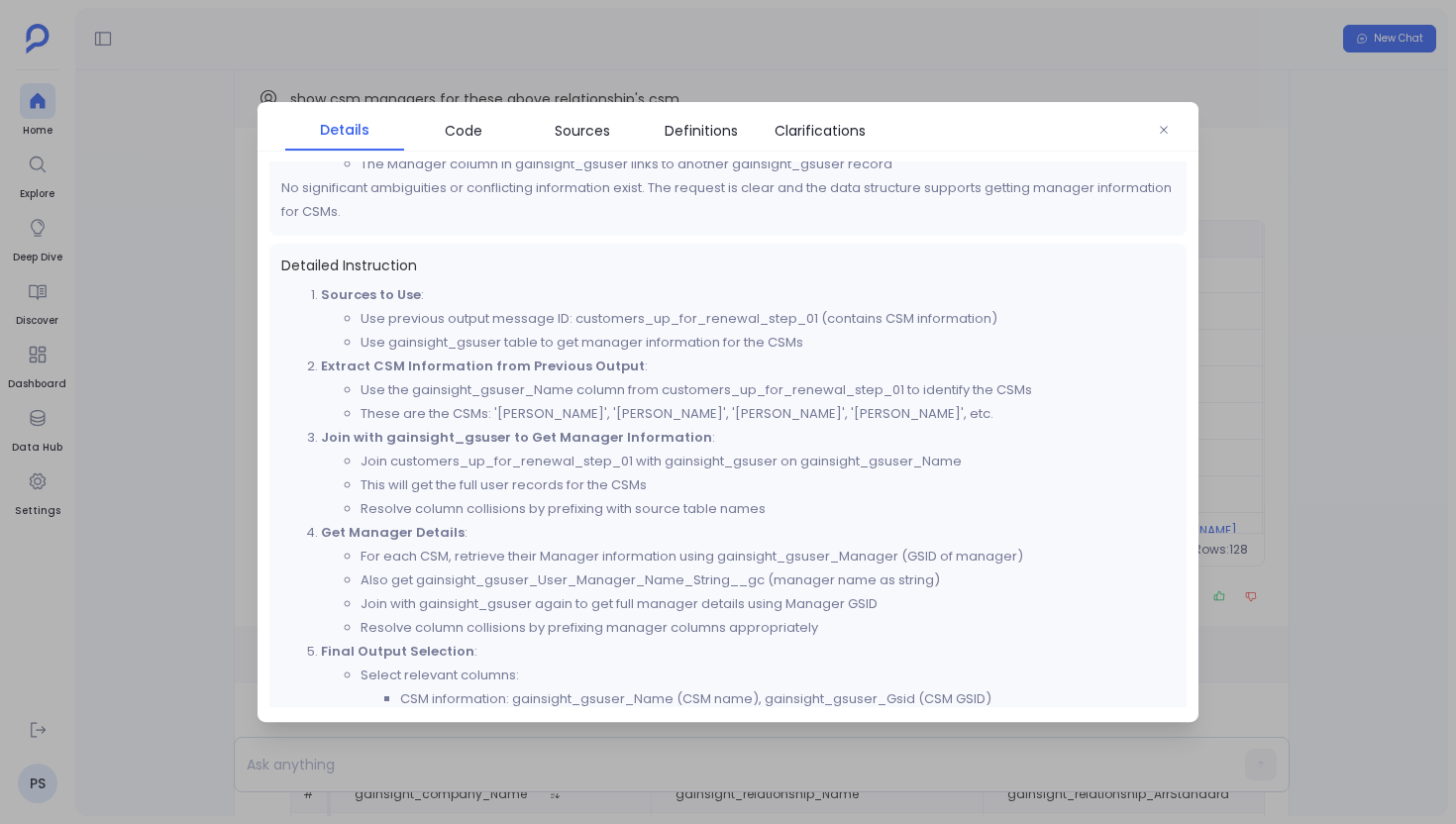 click at bounding box center (728, 412) 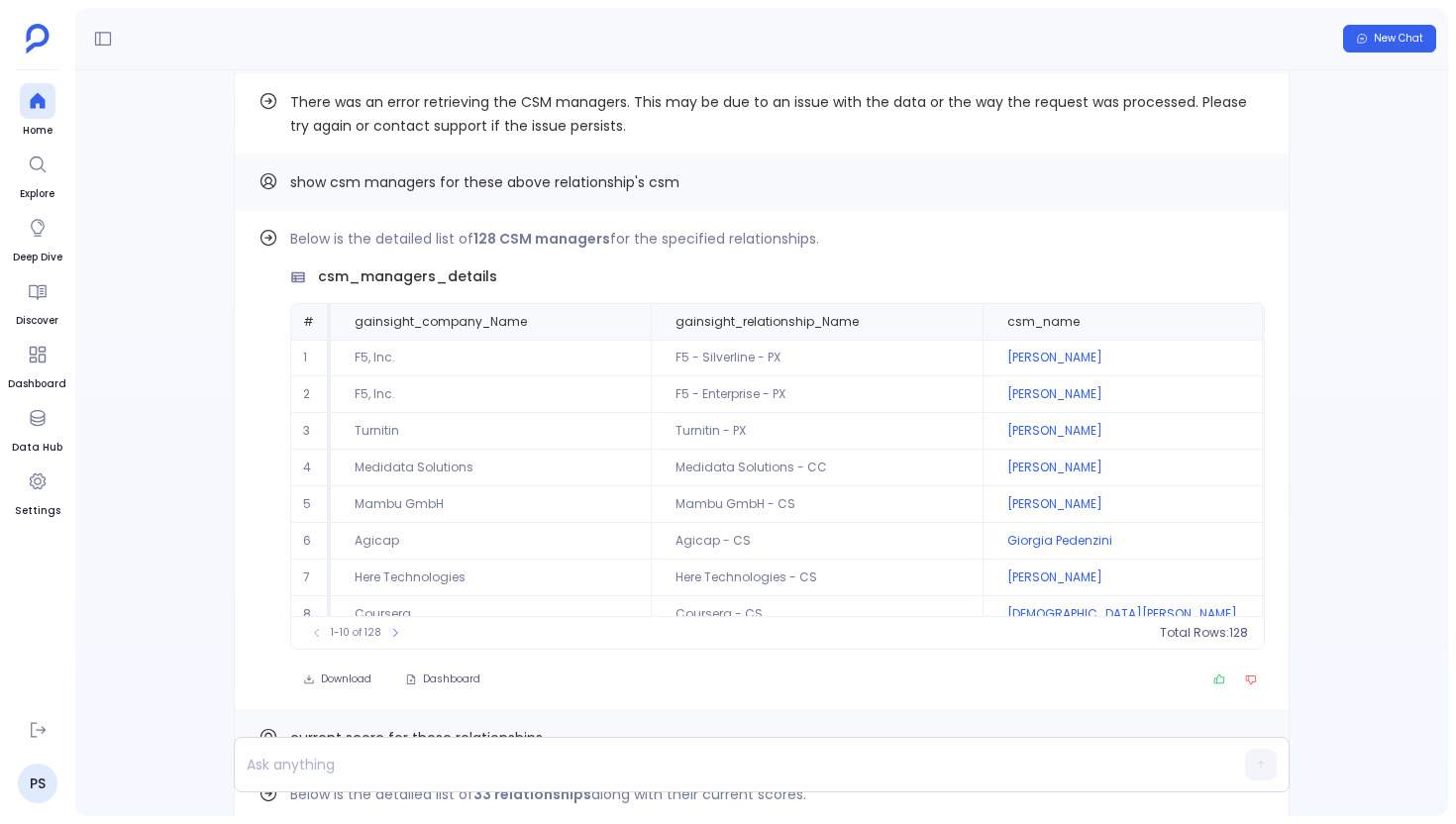 scroll, scrollTop: -13455, scrollLeft: 0, axis: vertical 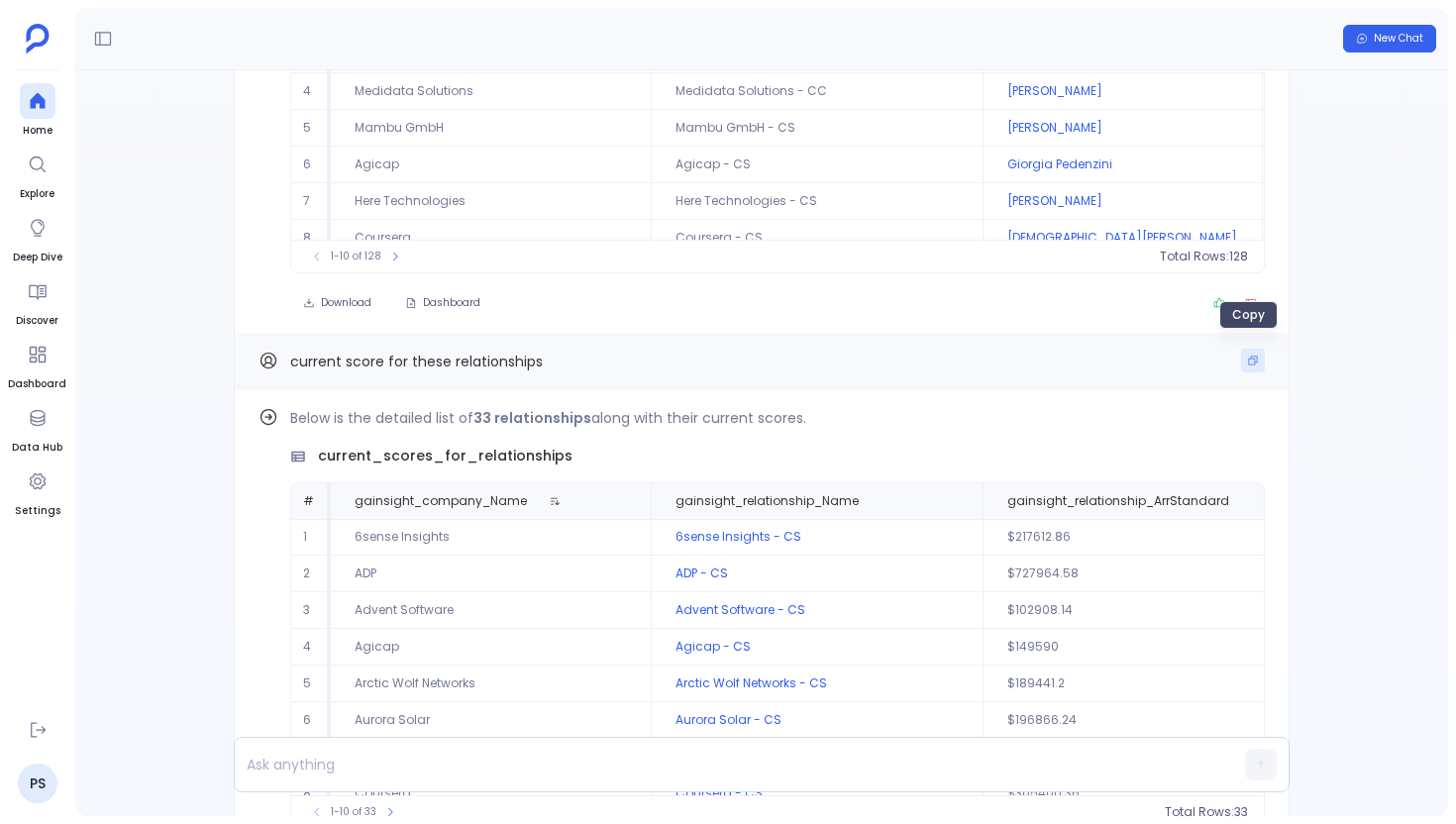 click at bounding box center (1253, 360) 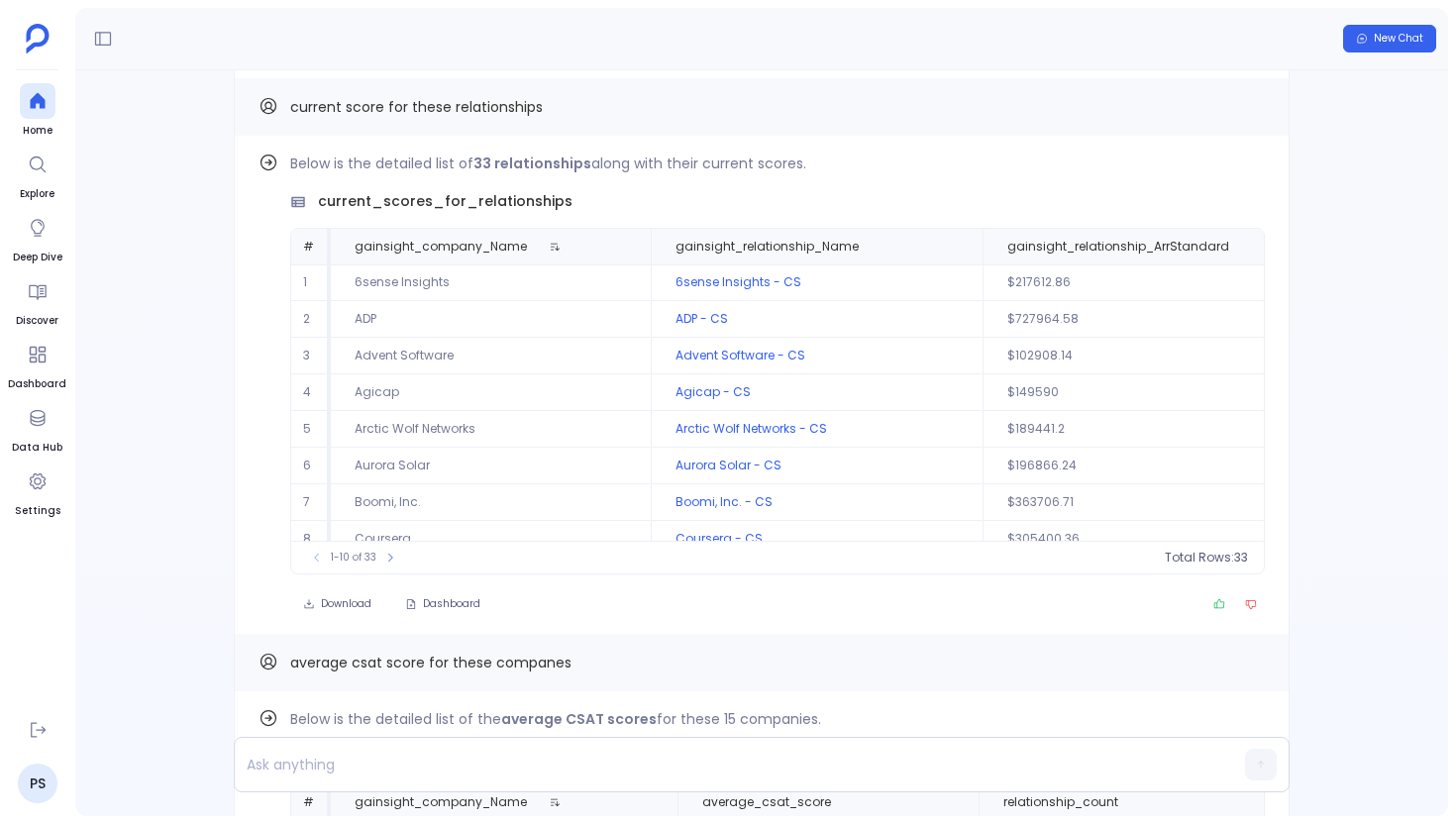 scroll, scrollTop: -12801, scrollLeft: 0, axis: vertical 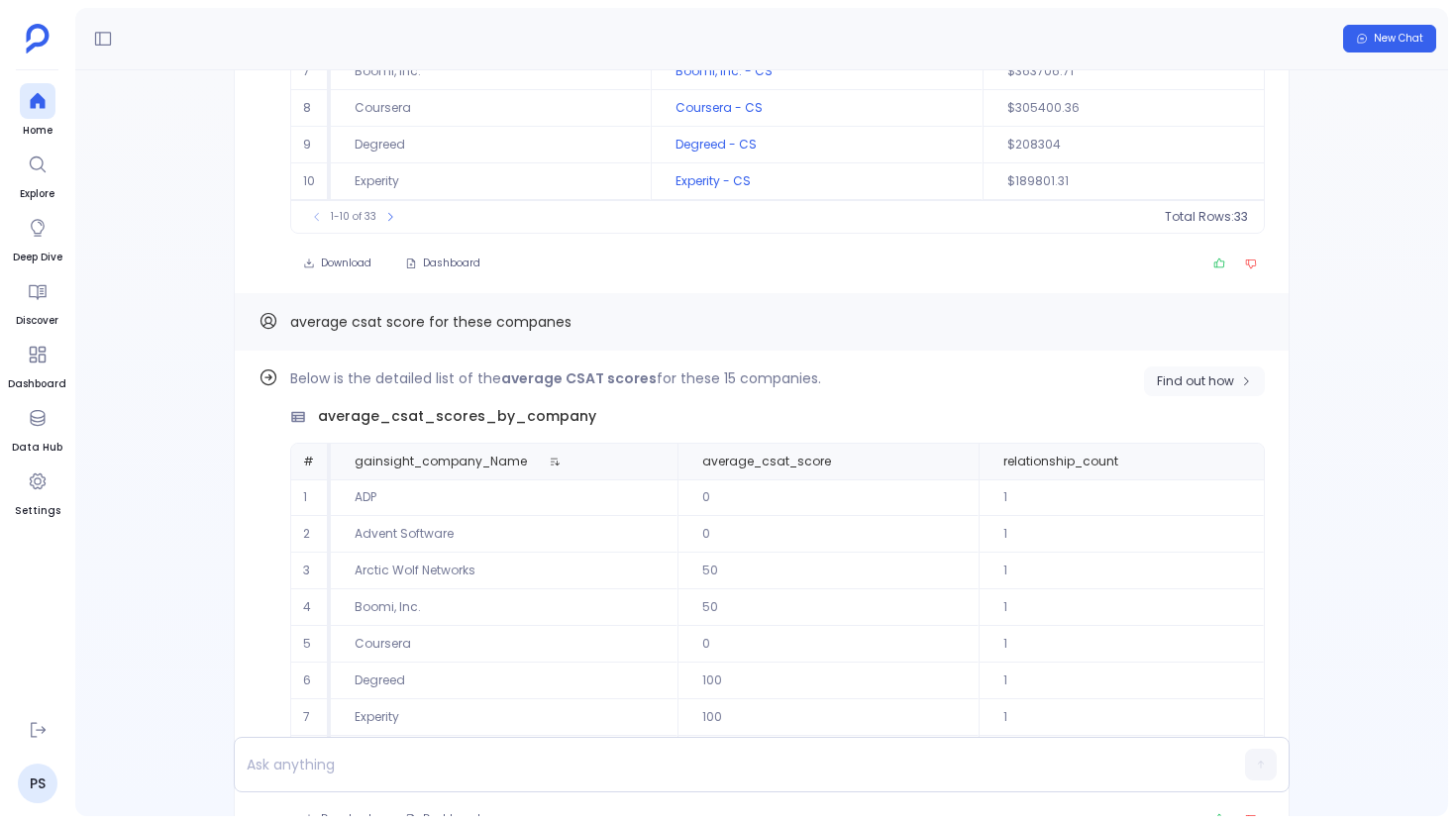 click on "Find out how" at bounding box center (1204, 381) 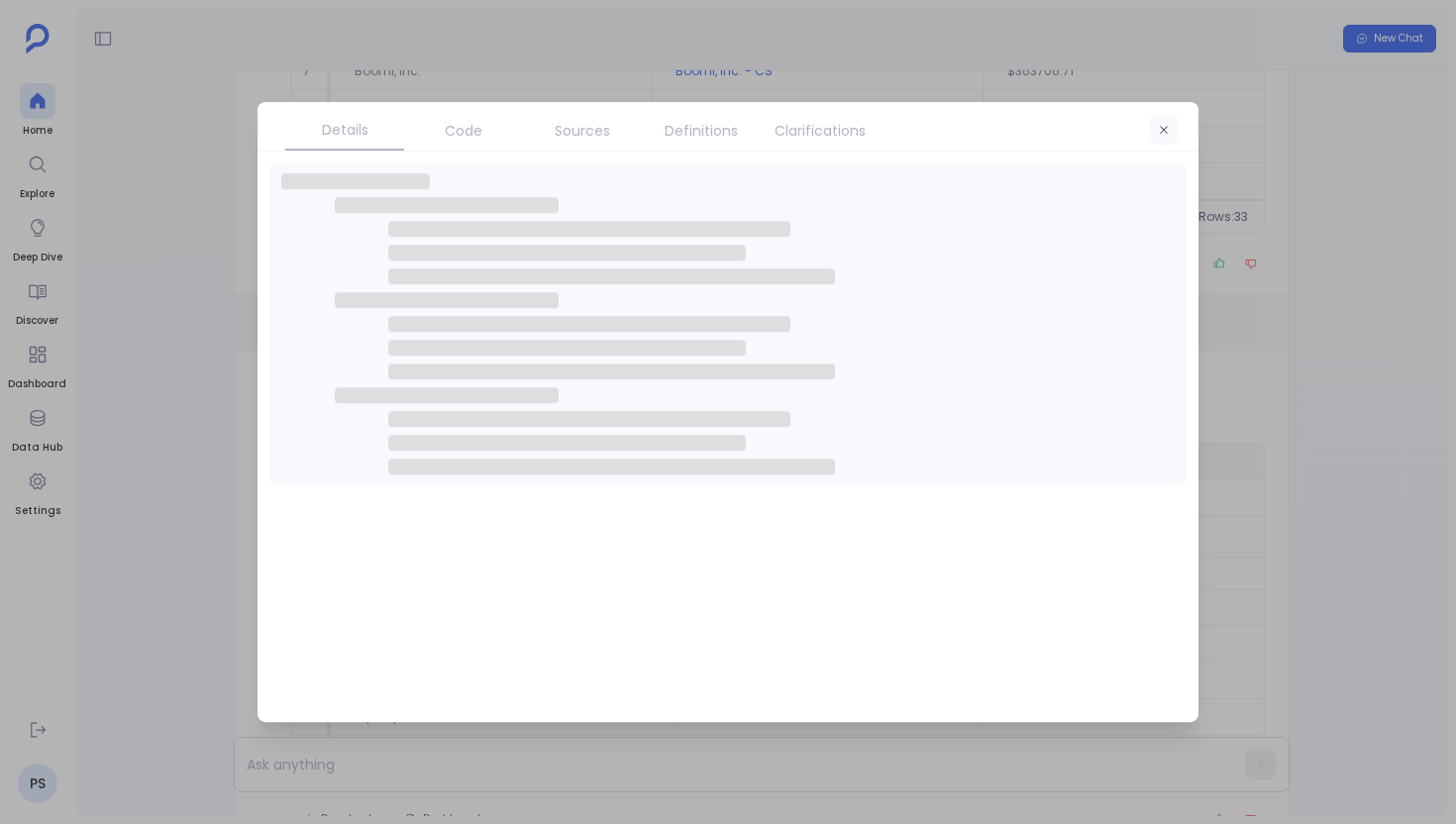 click at bounding box center [1164, 131] 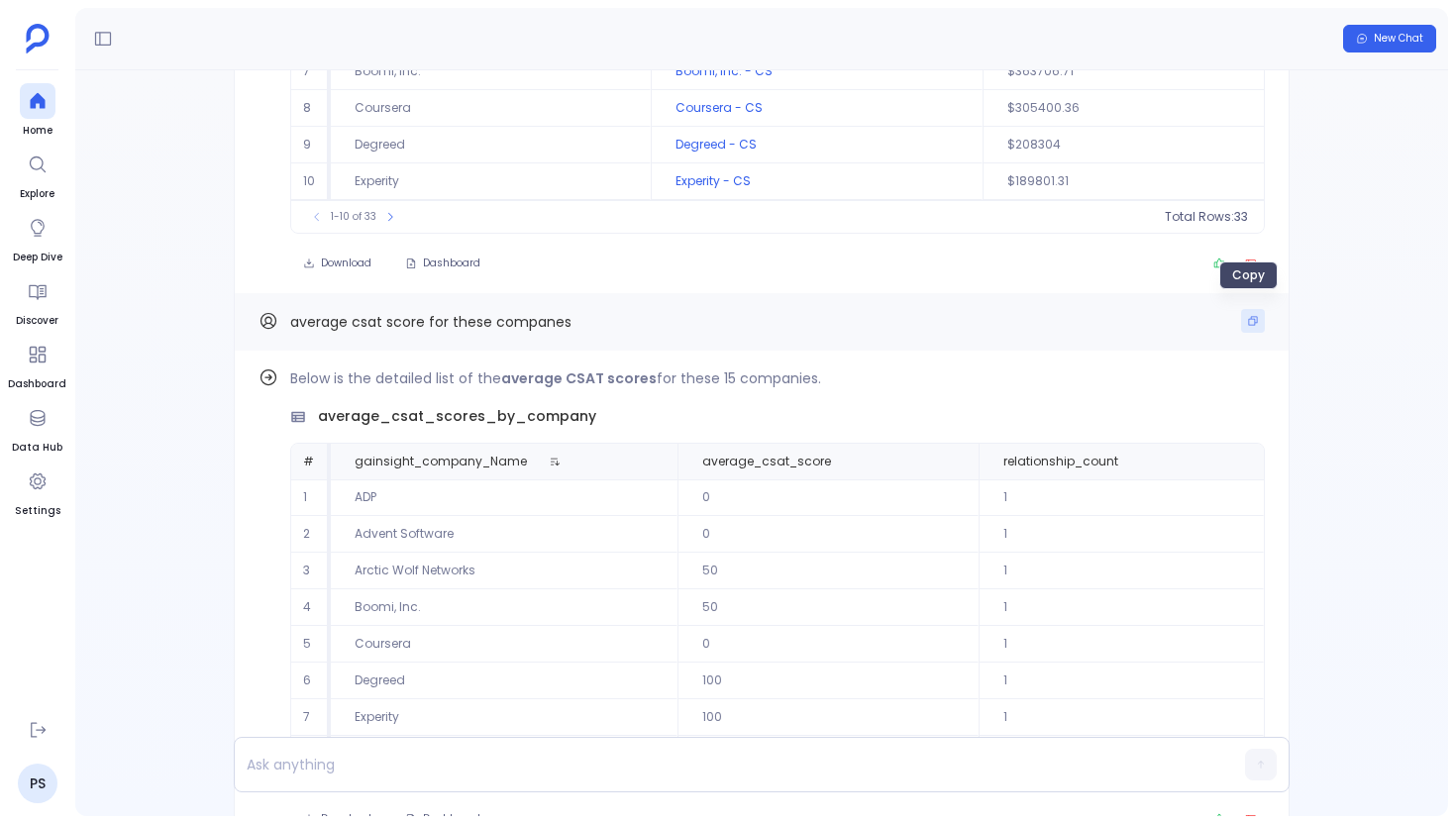 click 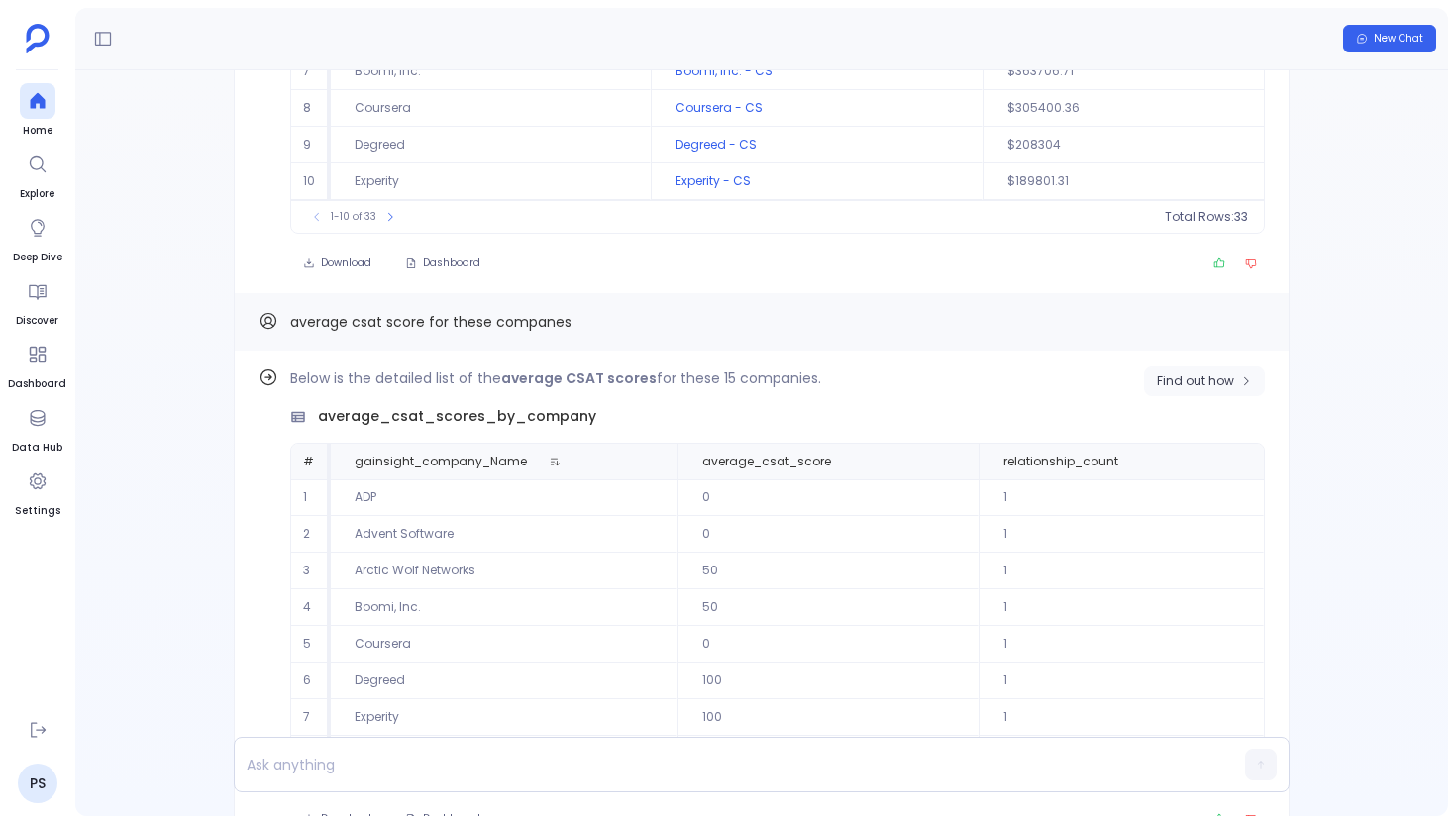 click on "Find out how" at bounding box center [1204, 381] 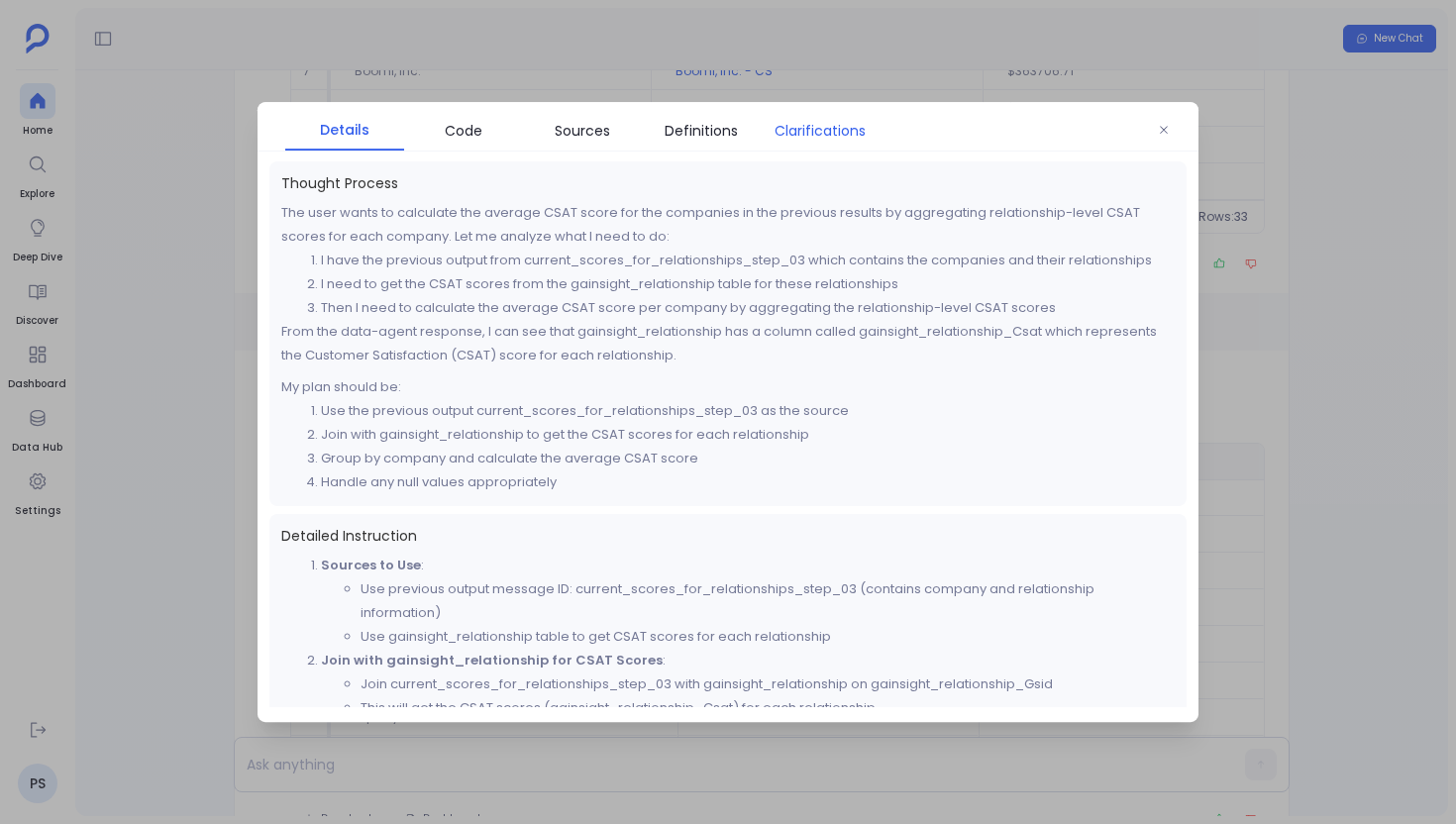 click on "Clarifications" at bounding box center [820, 131] 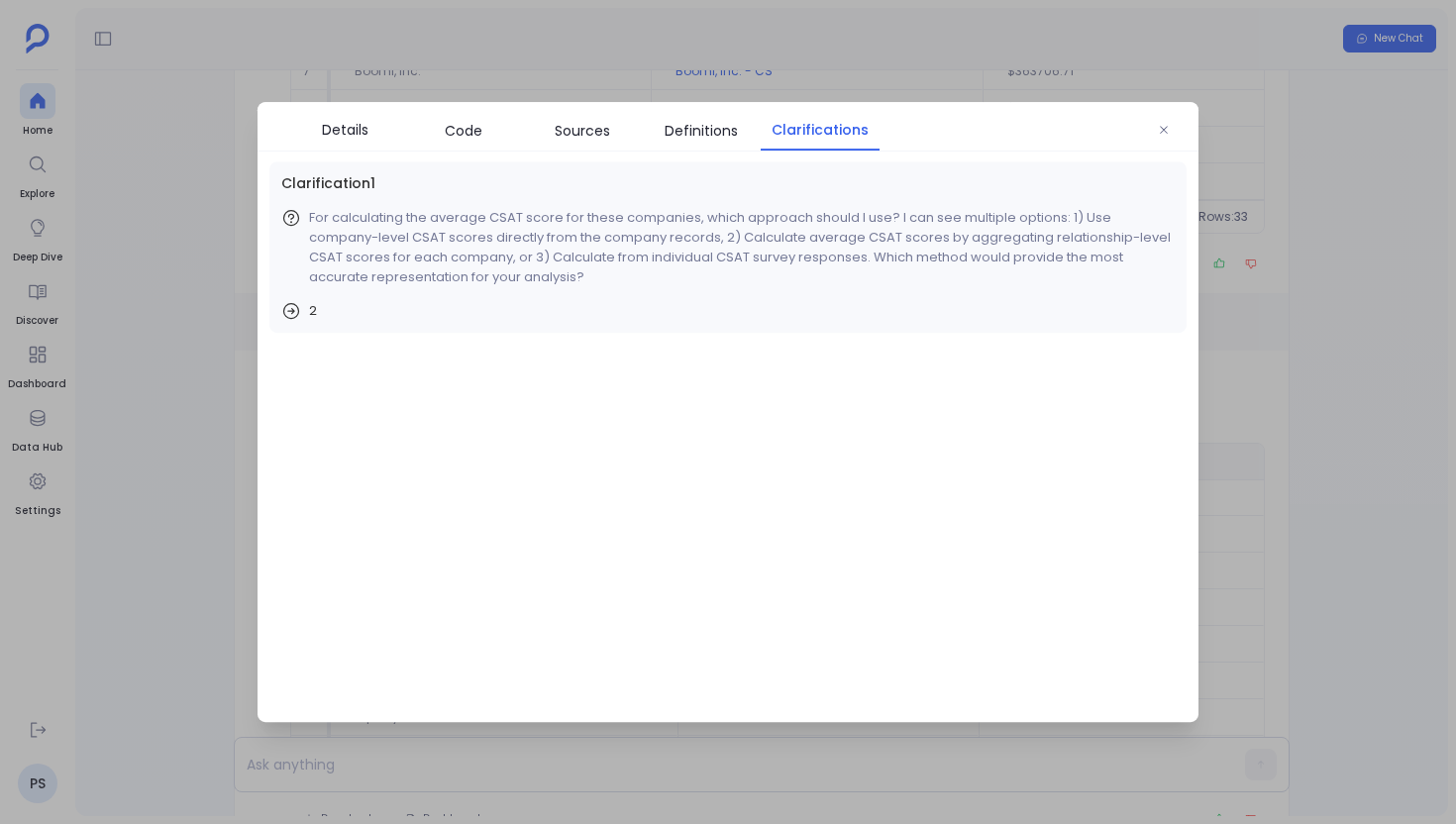 click at bounding box center (728, 412) 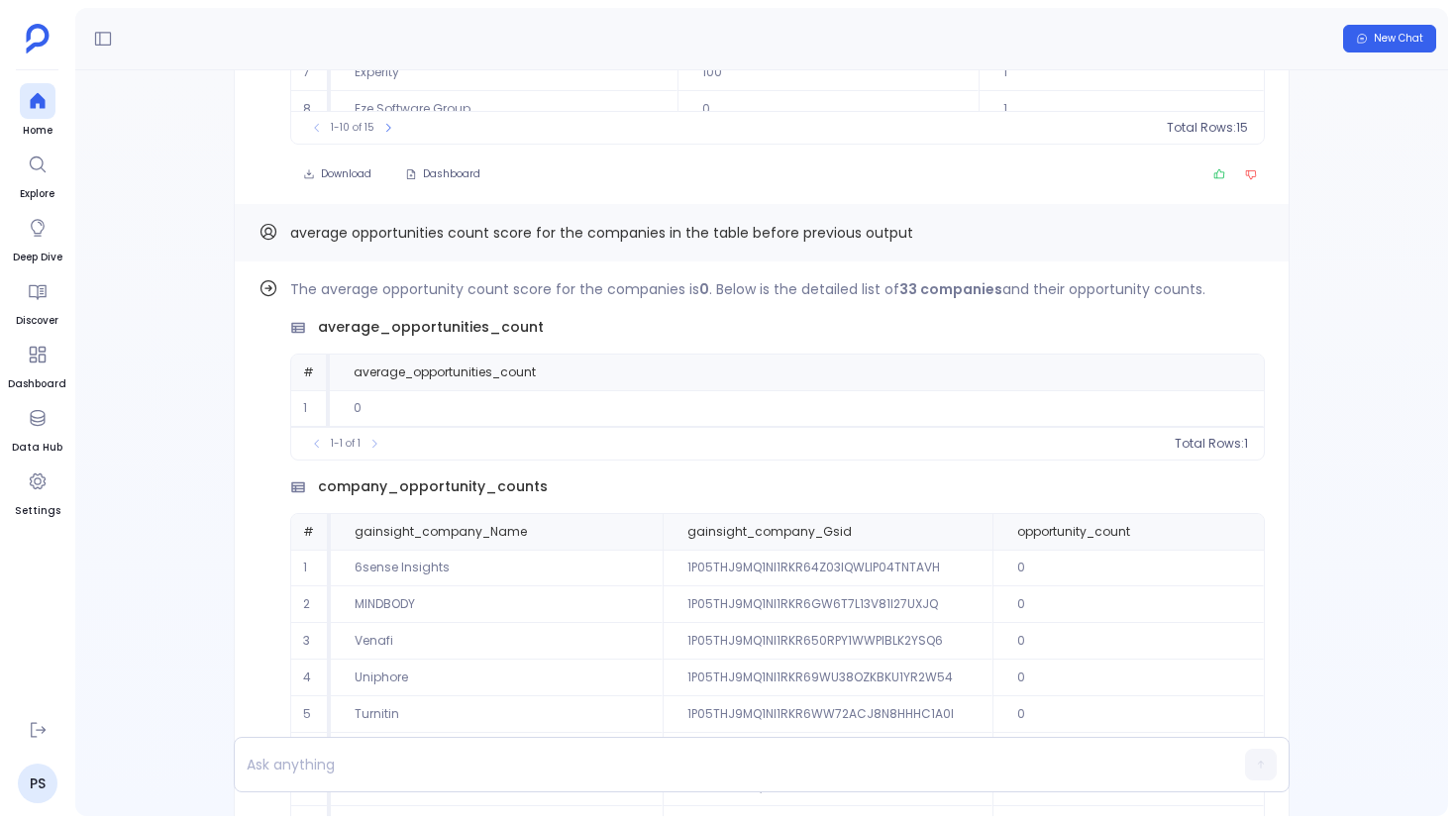 scroll, scrollTop: -11833, scrollLeft: 0, axis: vertical 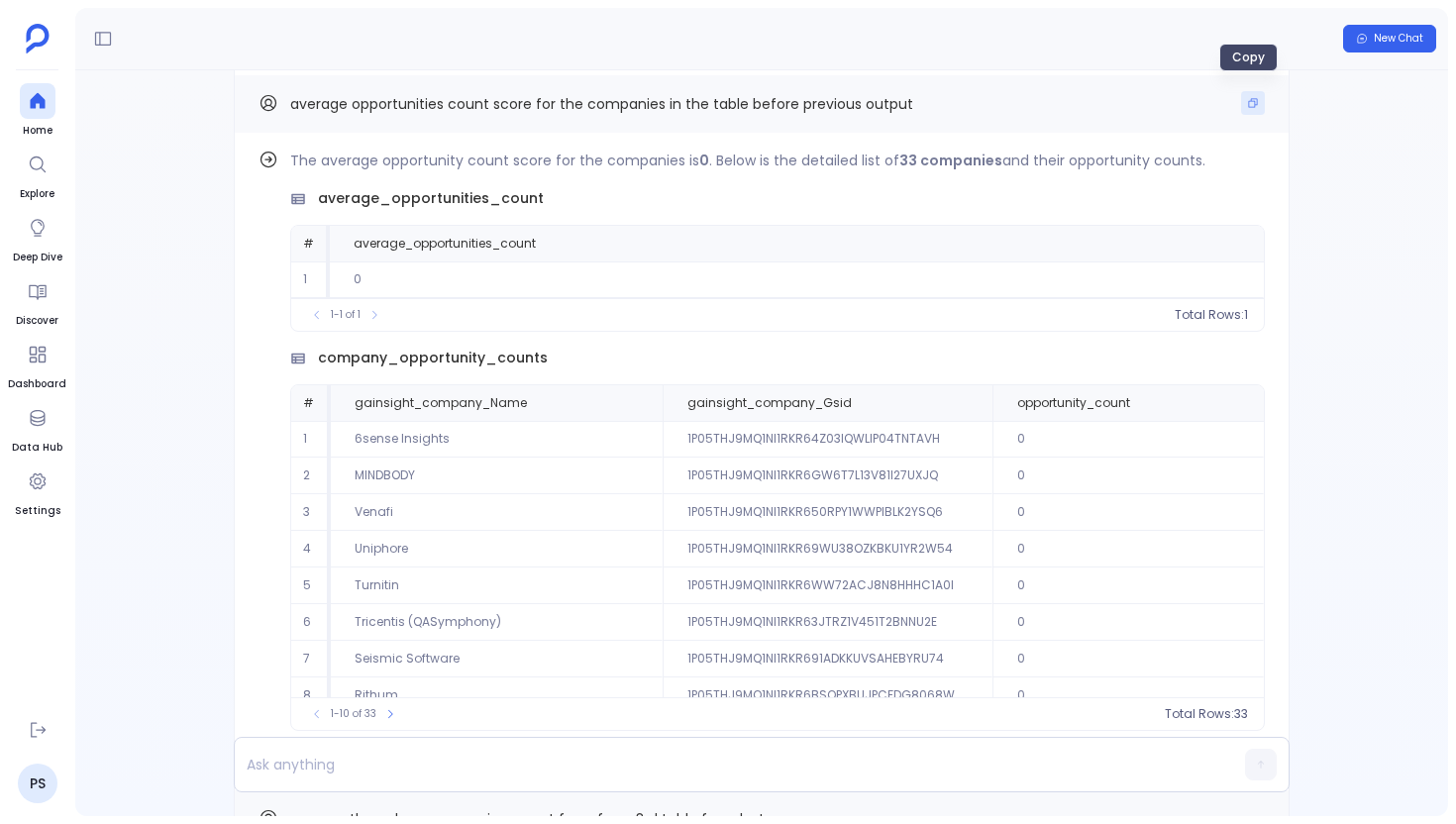 click at bounding box center [1253, 103] 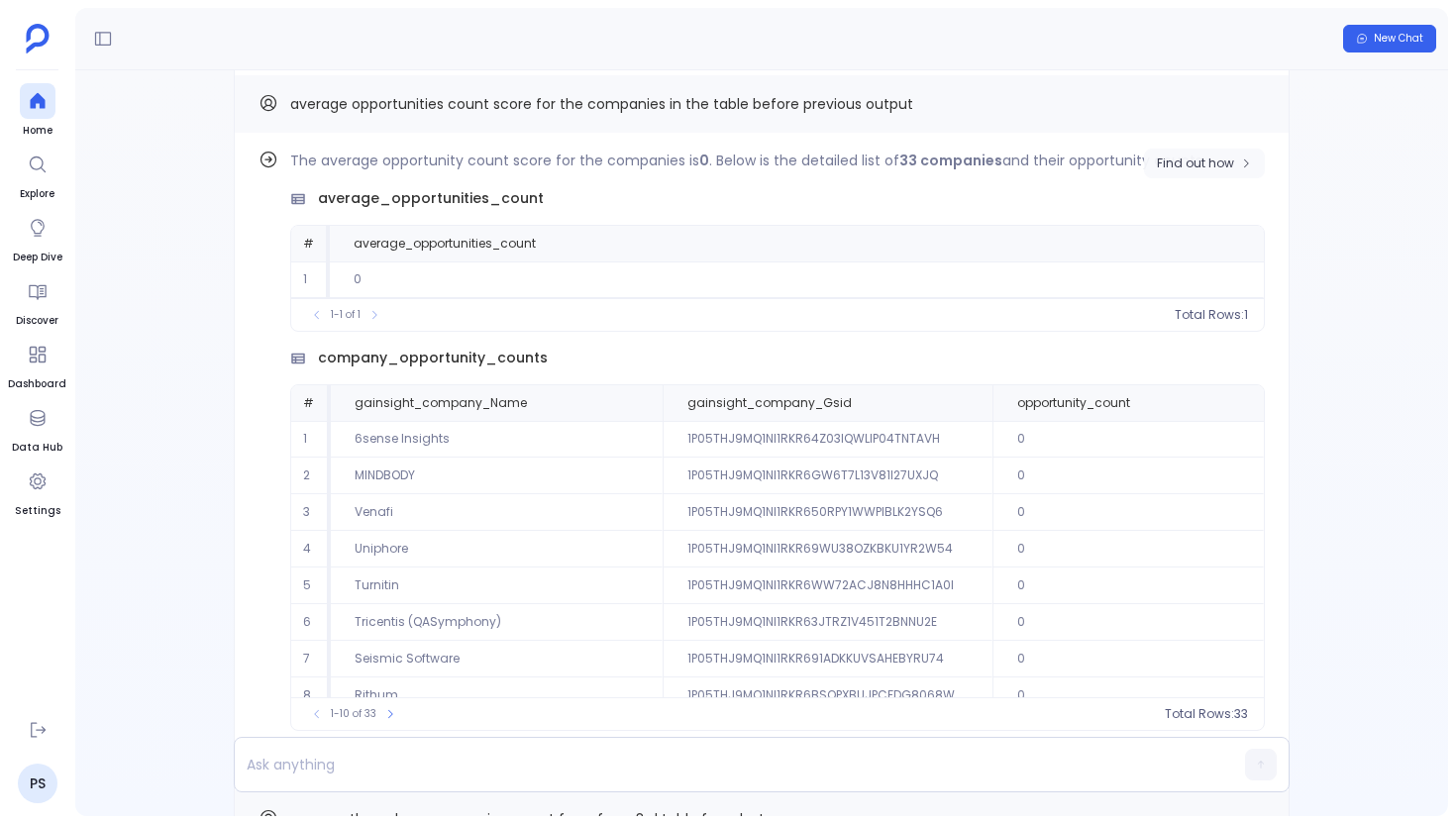 click on "Find out how" at bounding box center (1196, 163) 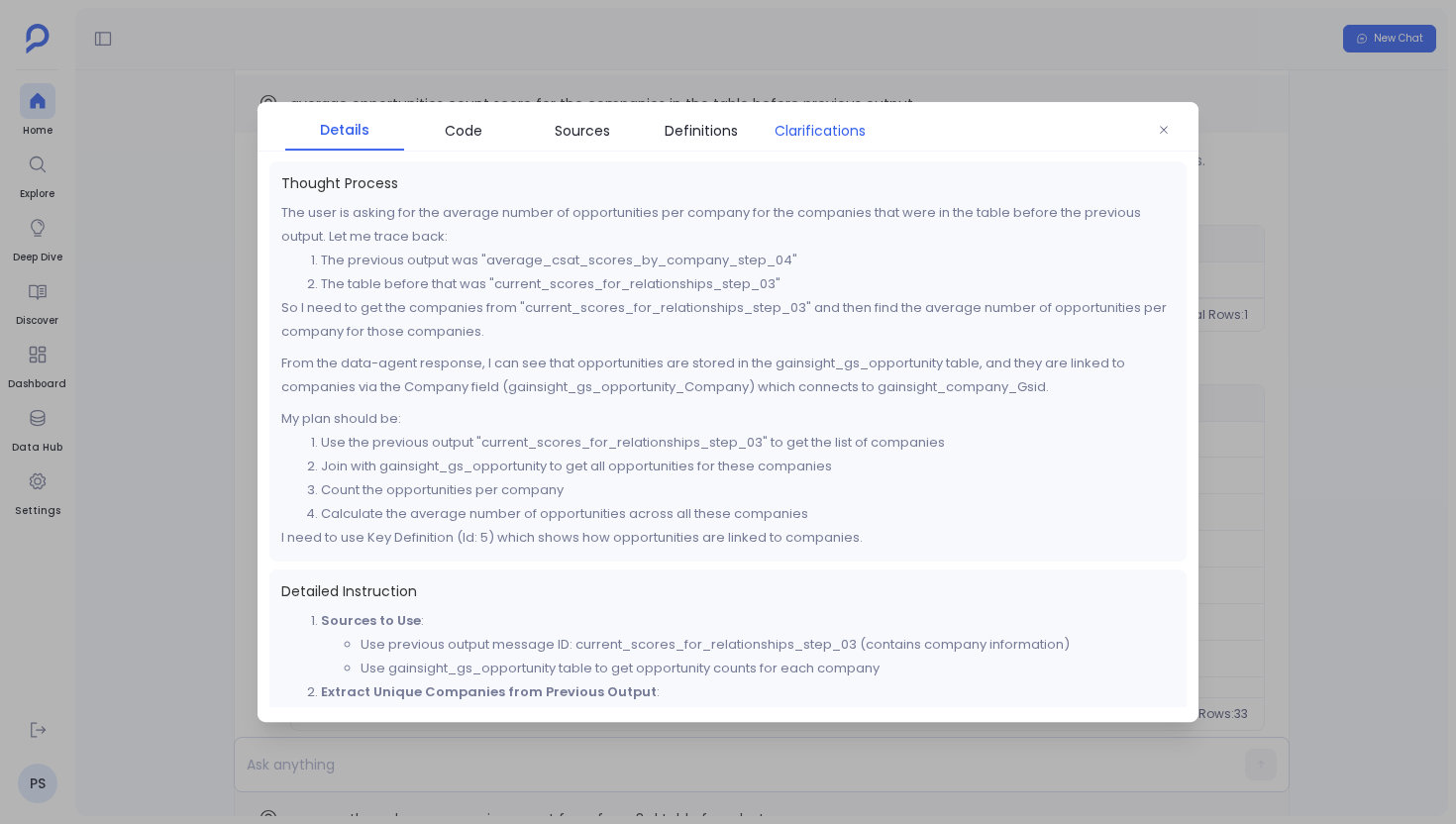 click on "Clarifications" at bounding box center (820, 131) 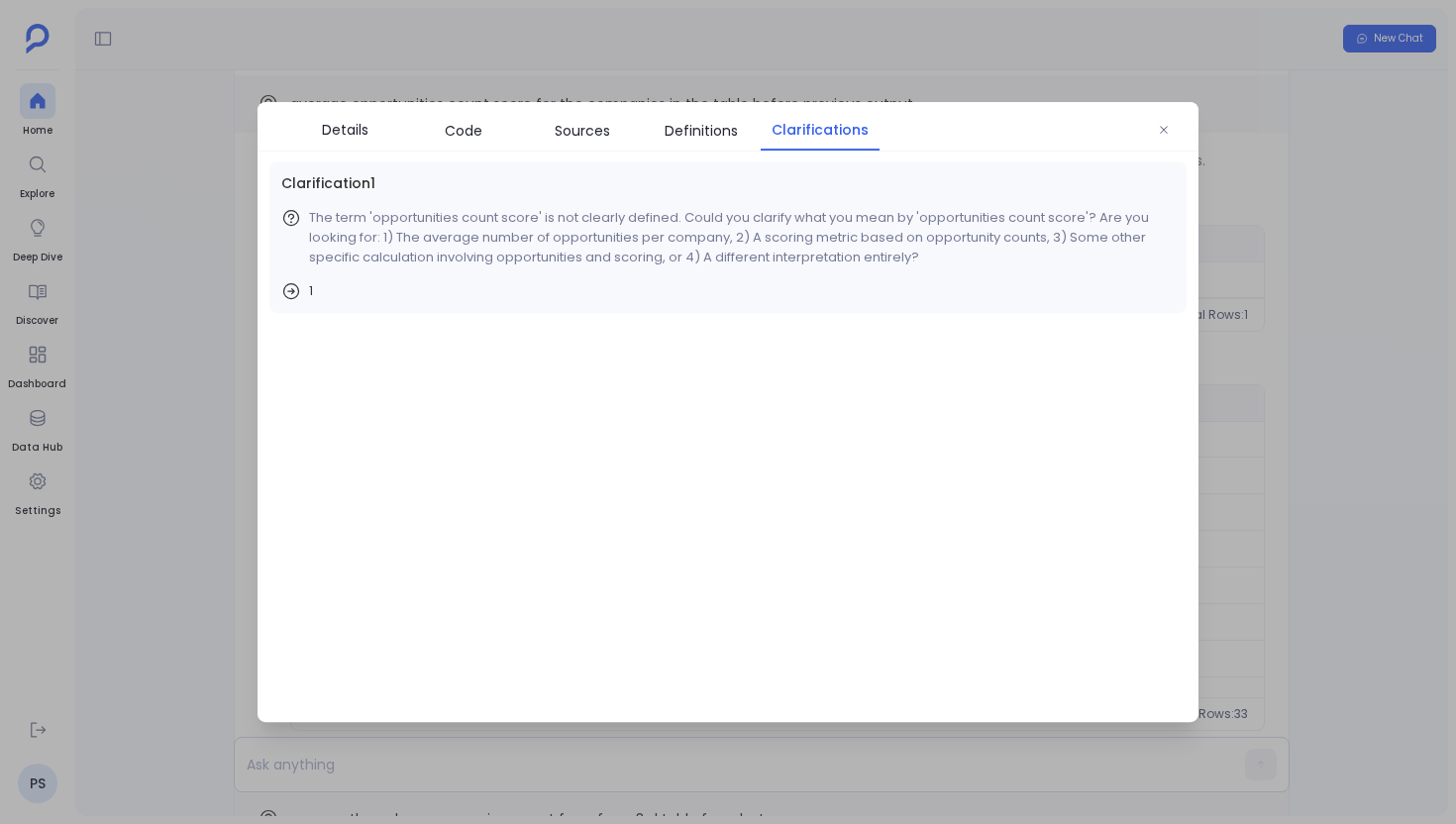 click at bounding box center (728, 412) 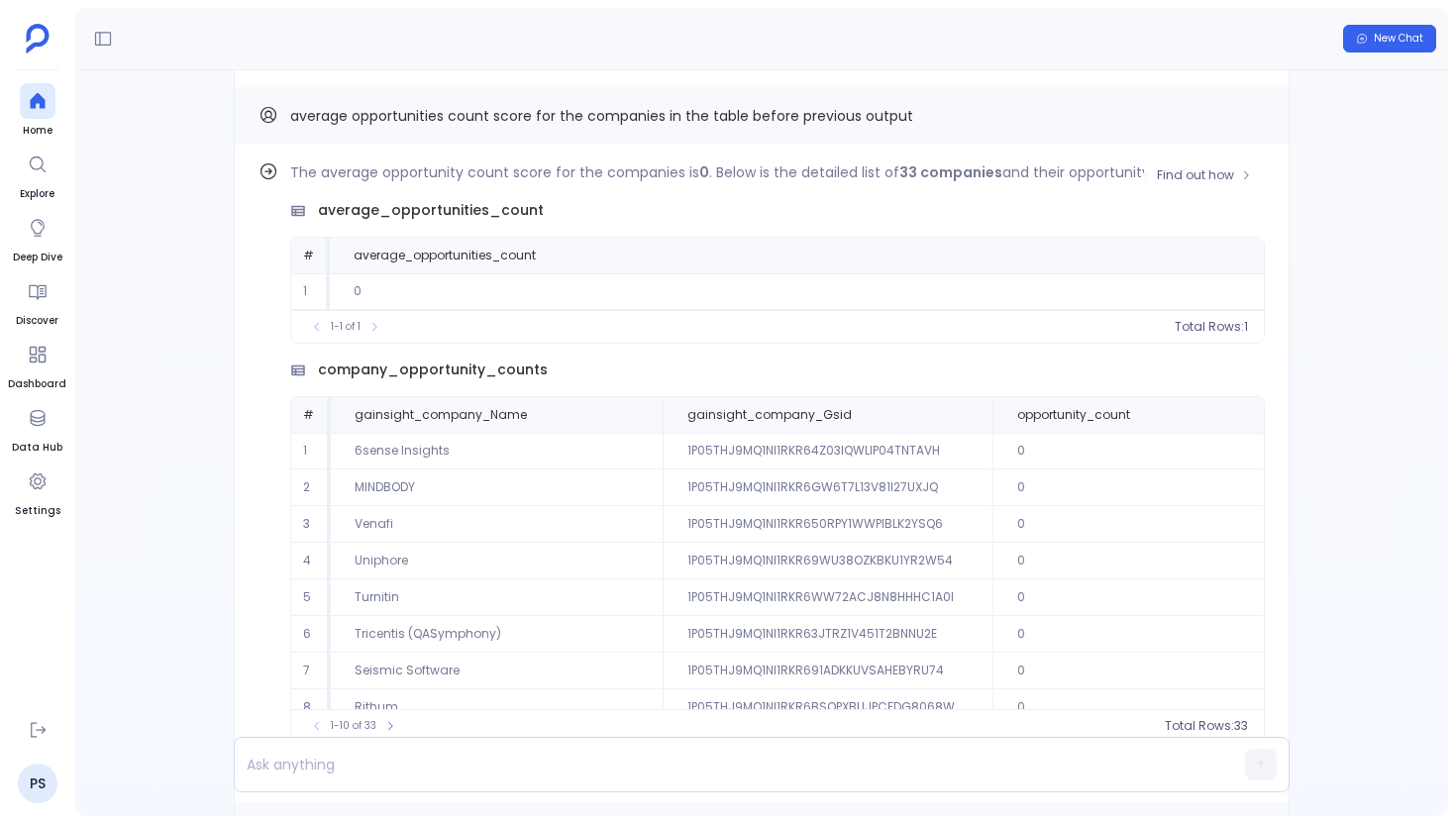 scroll, scrollTop: -11735, scrollLeft: 0, axis: vertical 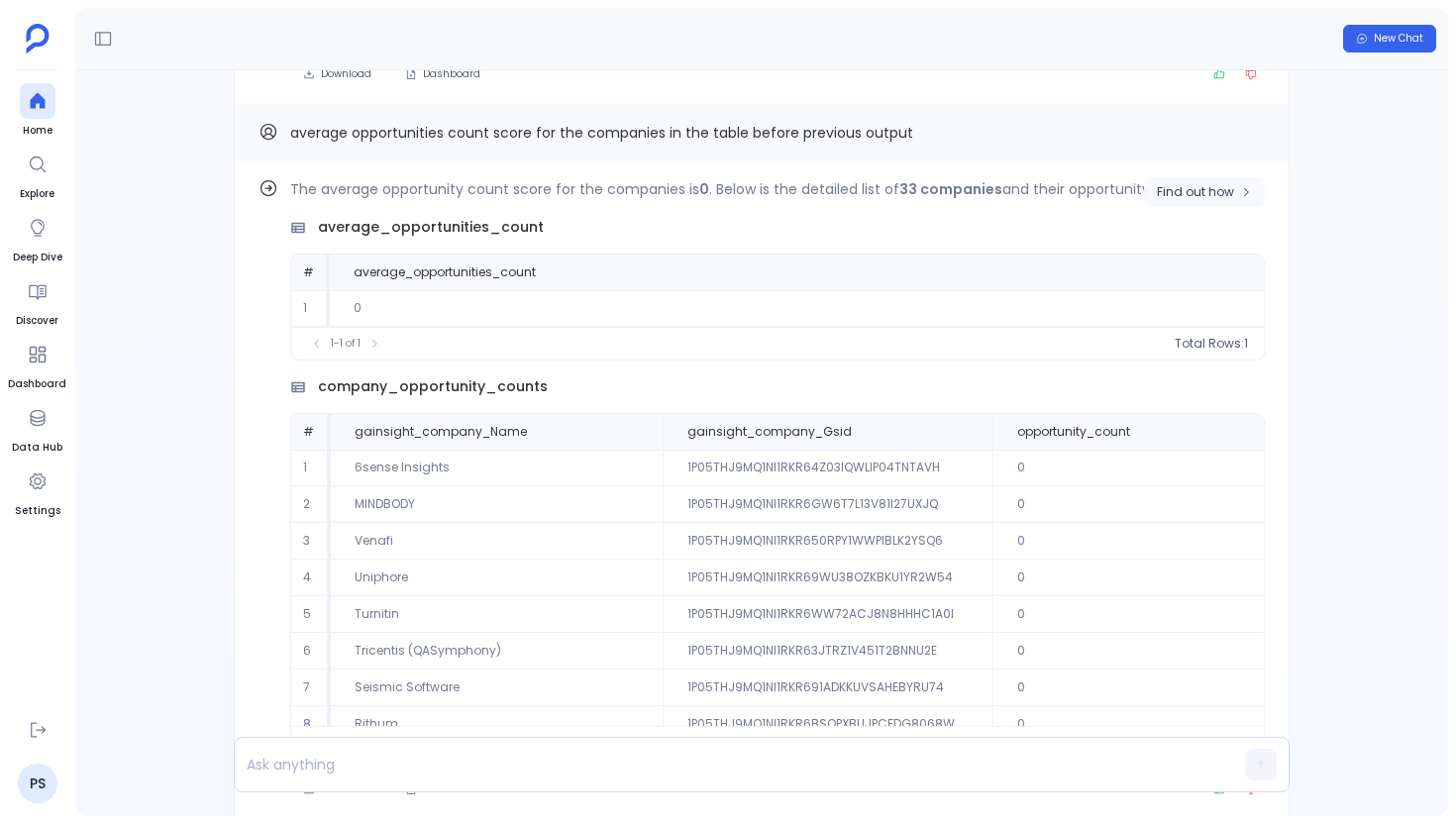 click on "Find out how" at bounding box center (1196, 192) 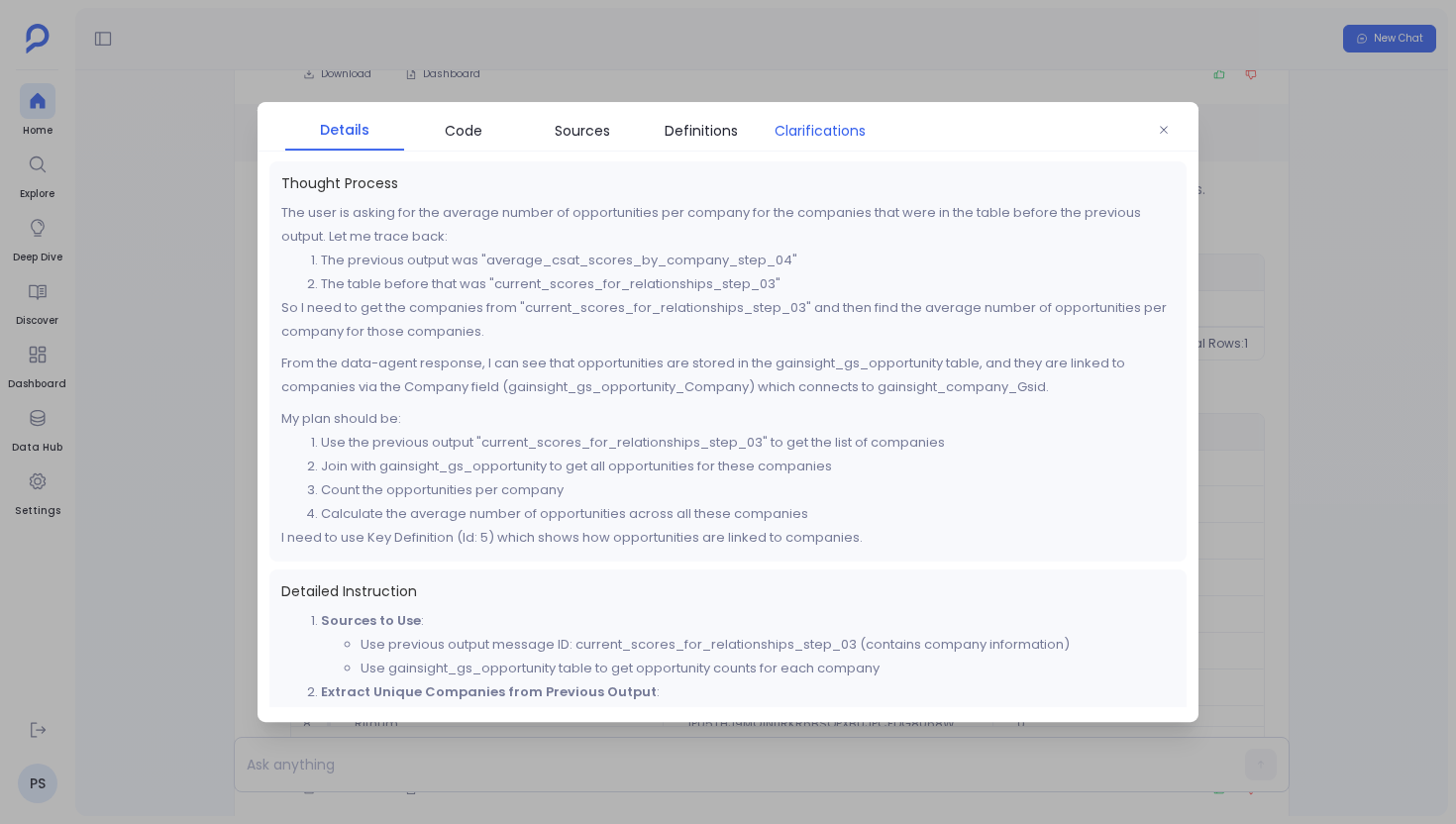 click on "Clarifications" at bounding box center [820, 131] 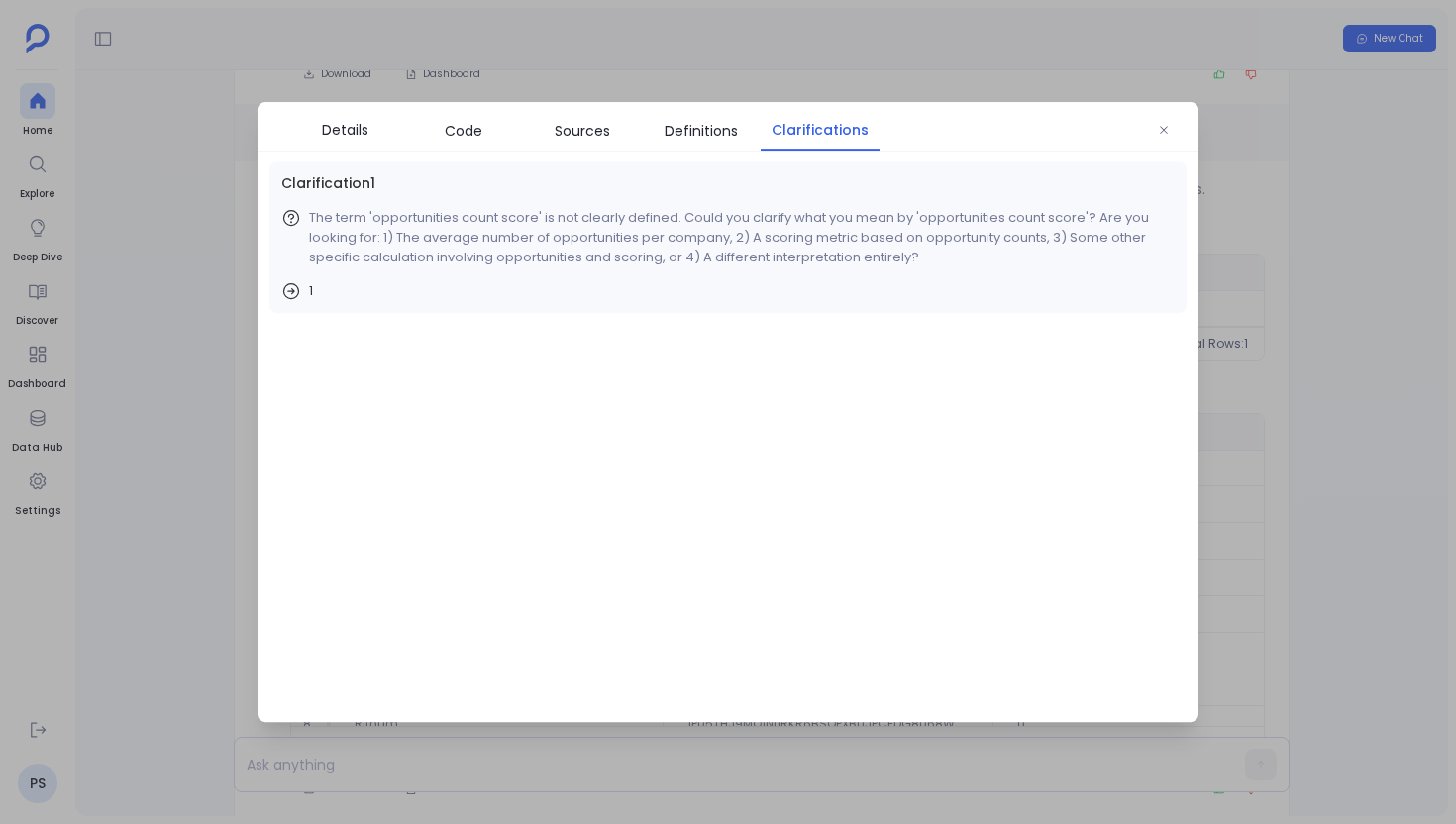 click at bounding box center [728, 412] 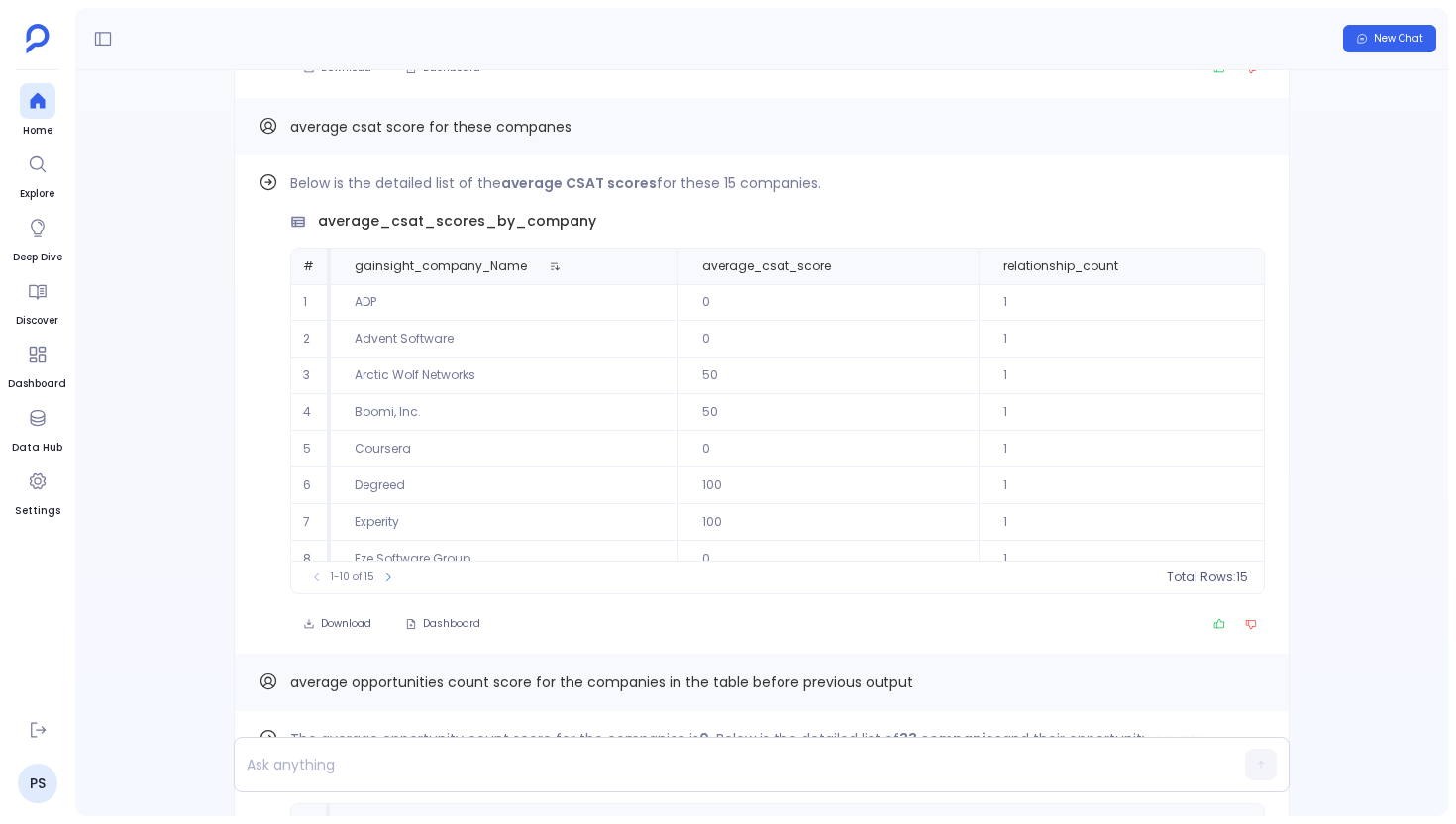 scroll, scrollTop: -12250, scrollLeft: 0, axis: vertical 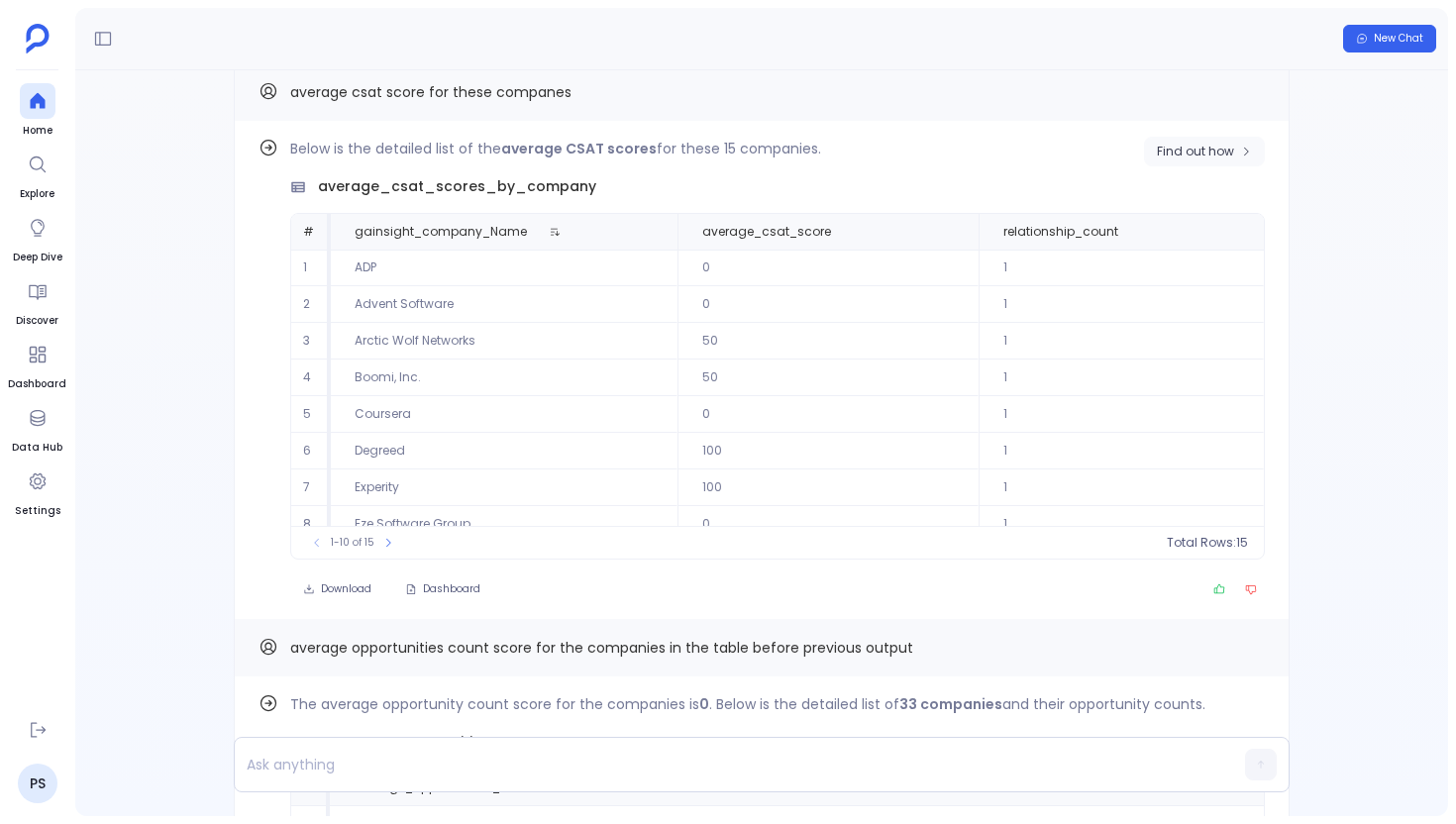 click on "Find out how" at bounding box center (1196, 152) 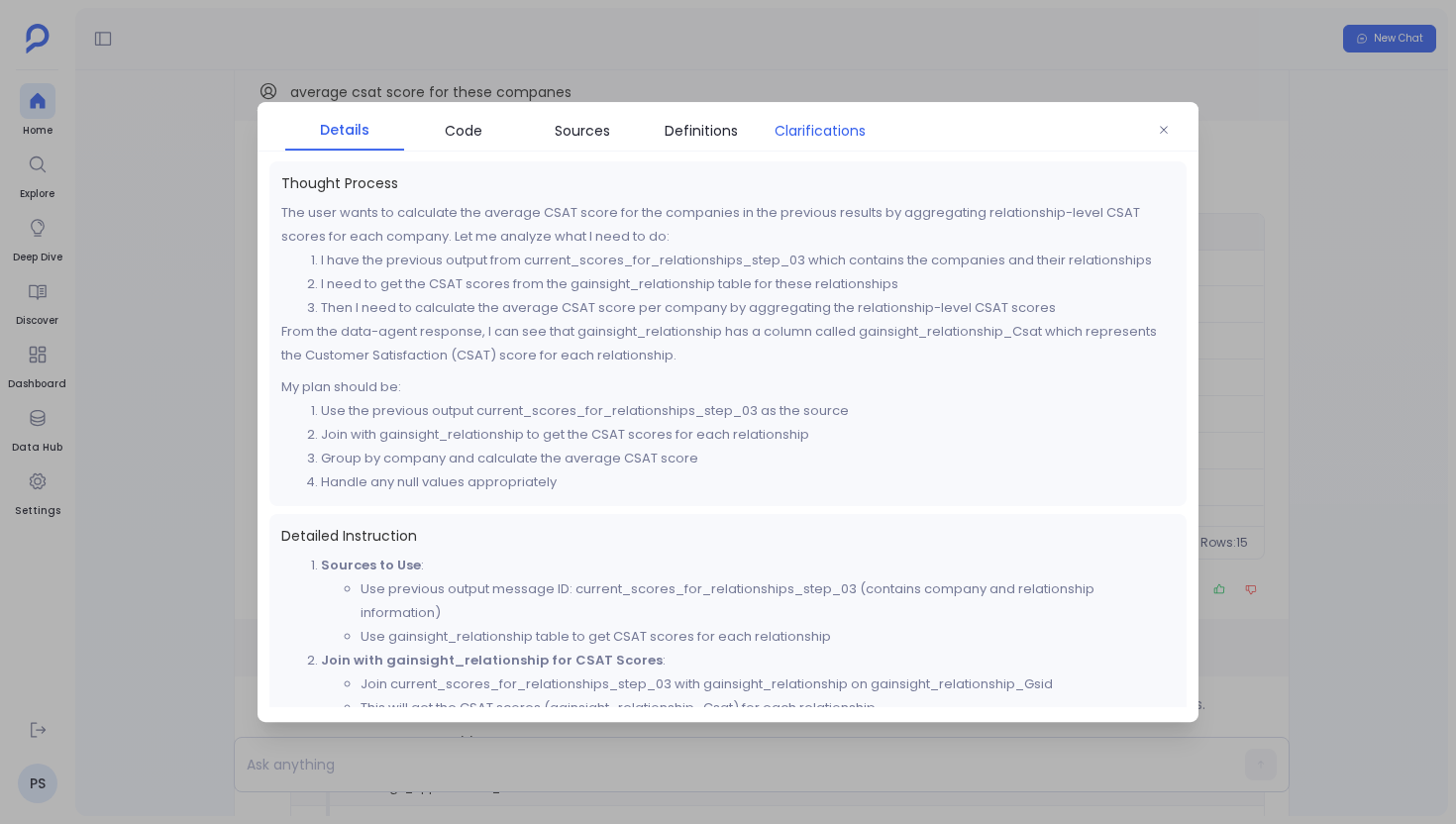 click on "Clarifications" at bounding box center [820, 131] 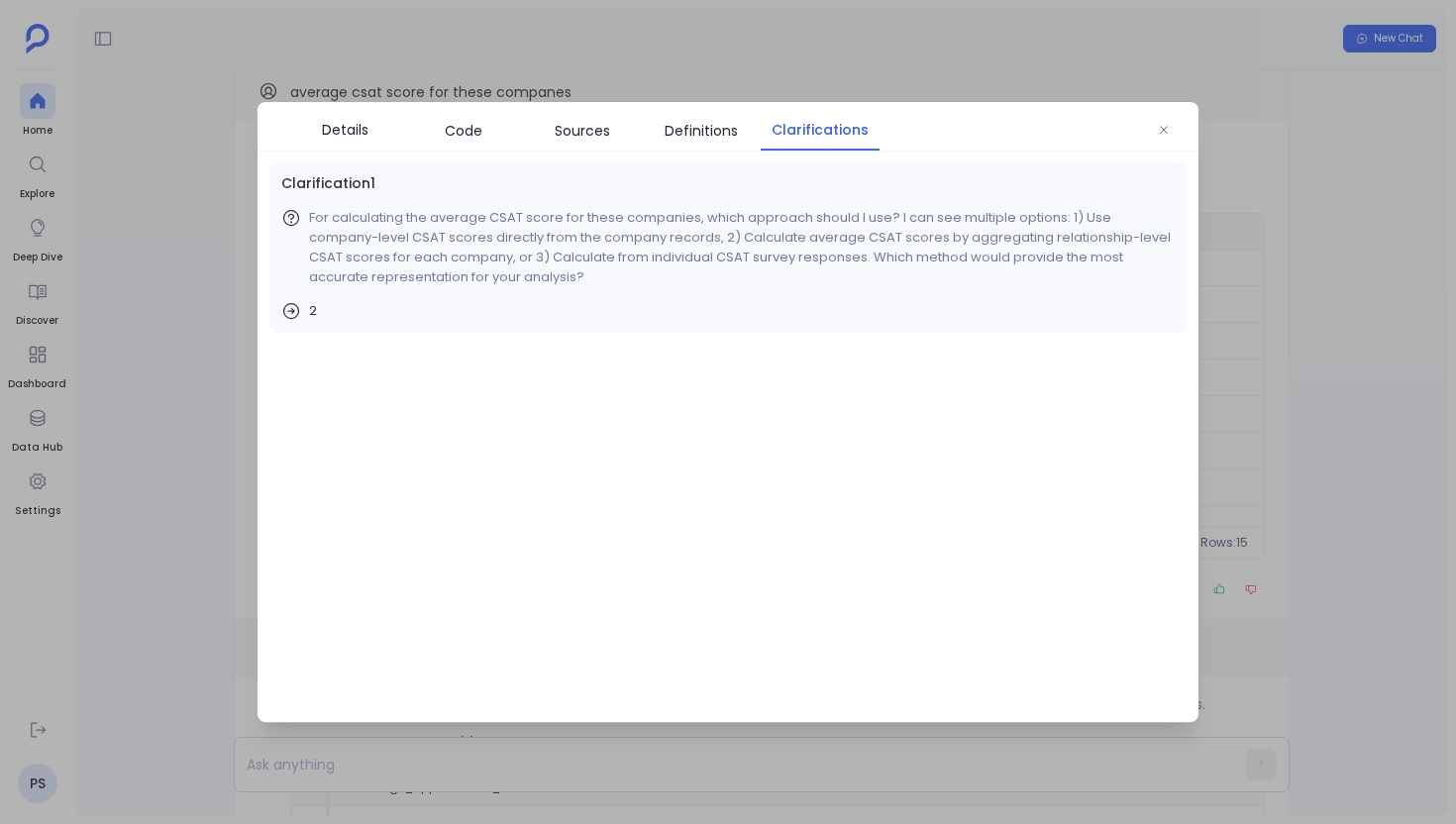 click at bounding box center (728, 412) 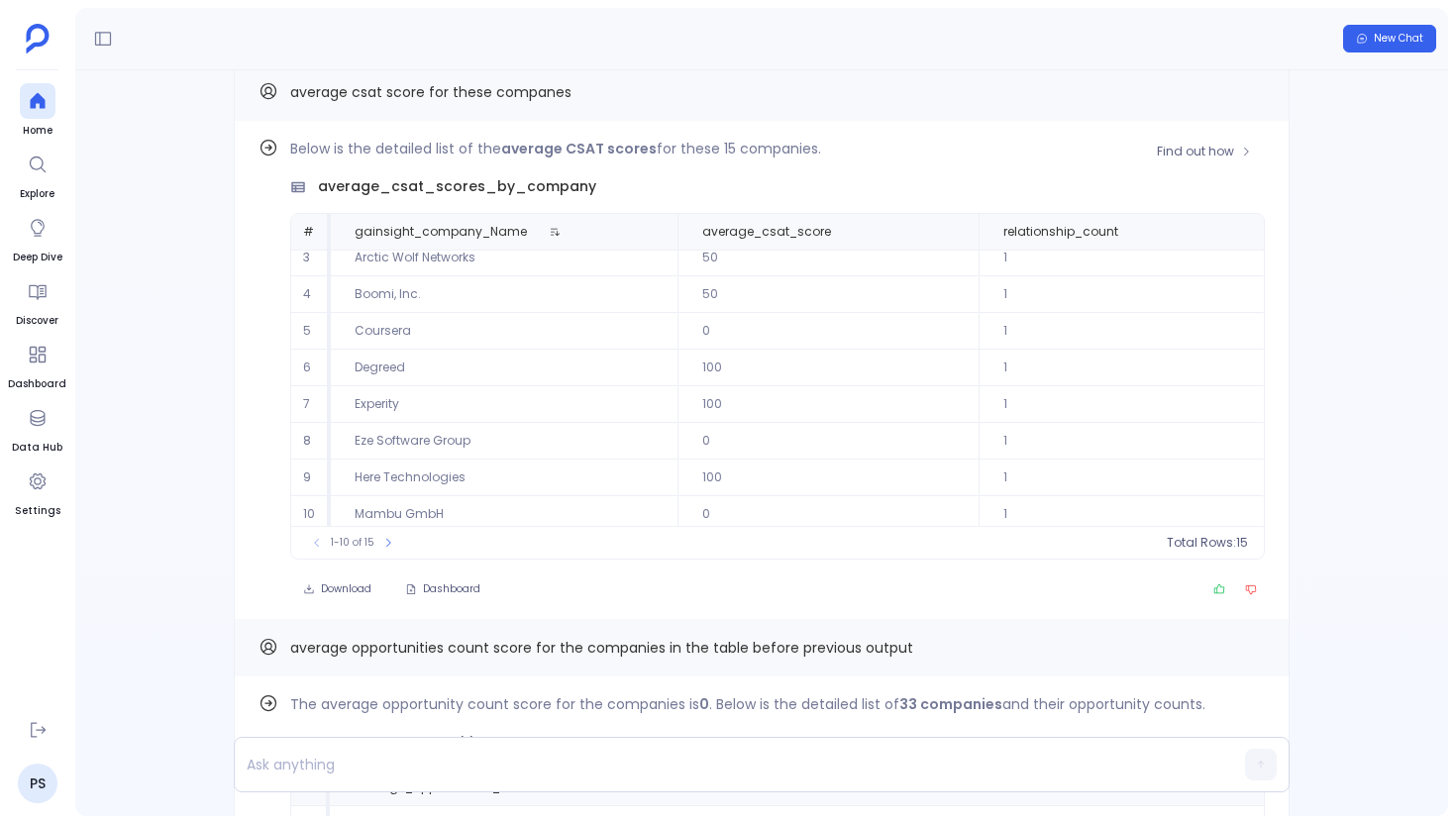scroll, scrollTop: 90, scrollLeft: 0, axis: vertical 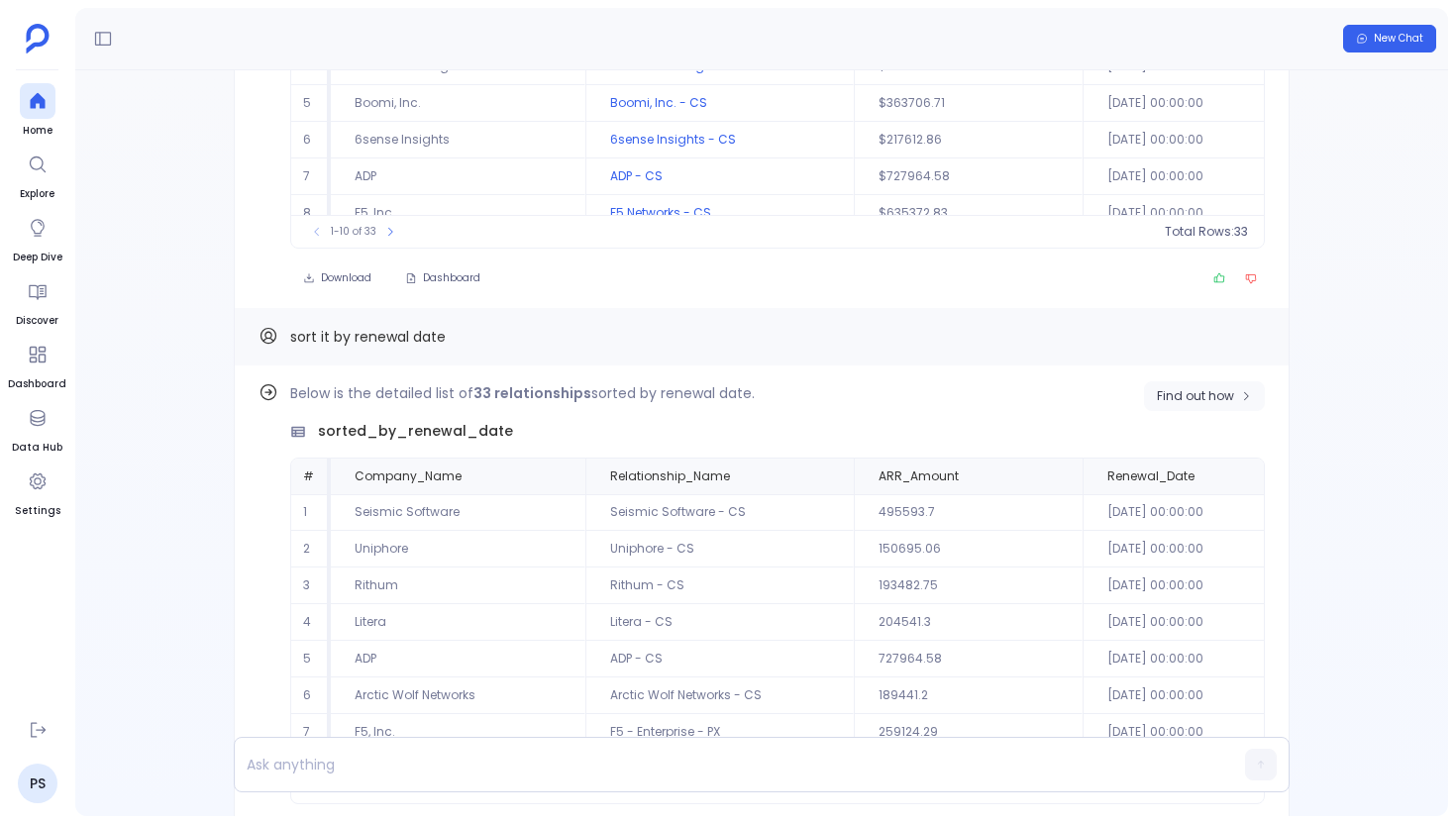 click on "Find out how" at bounding box center (1196, 396) 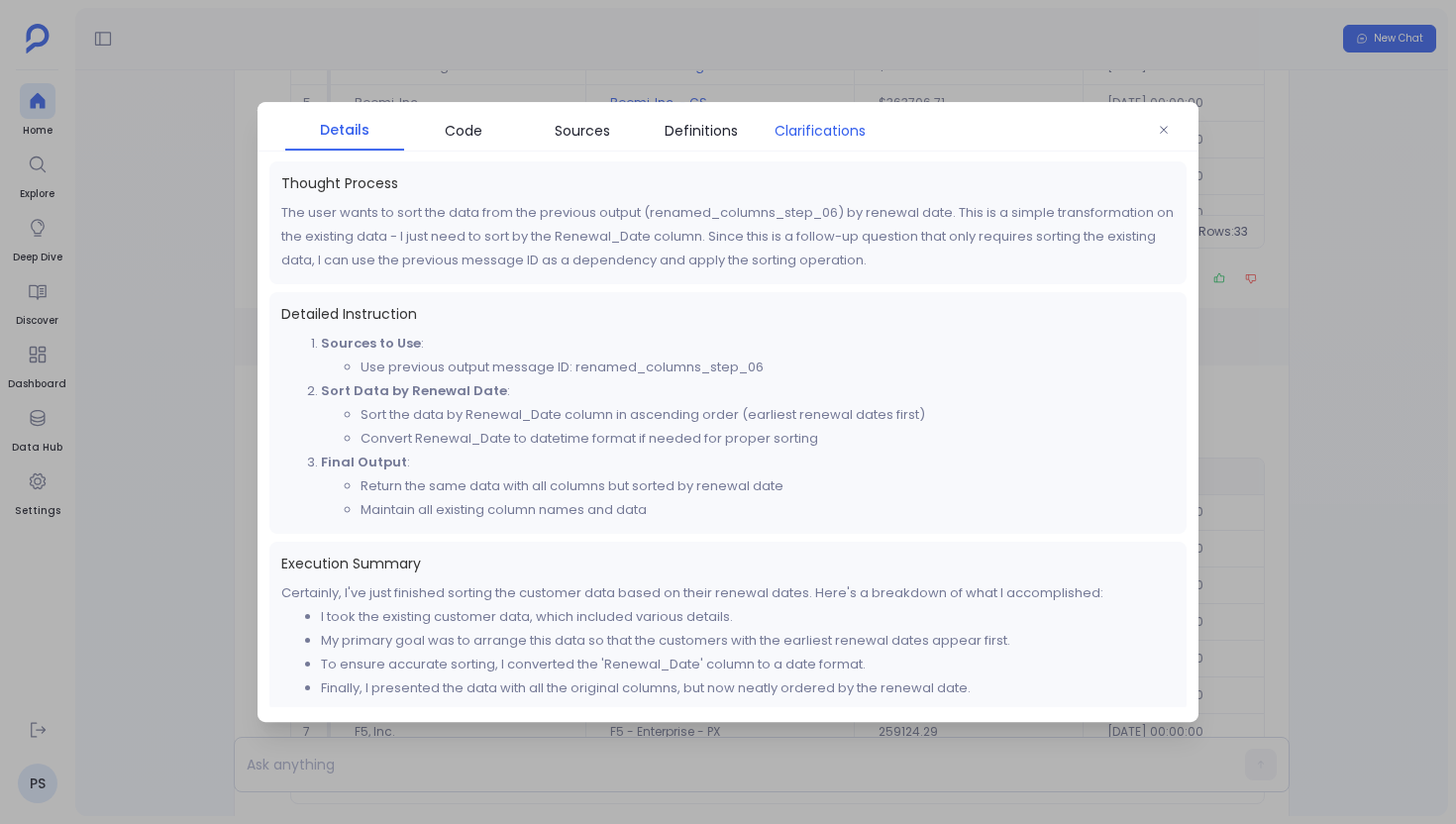 click on "Clarifications" at bounding box center [820, 131] 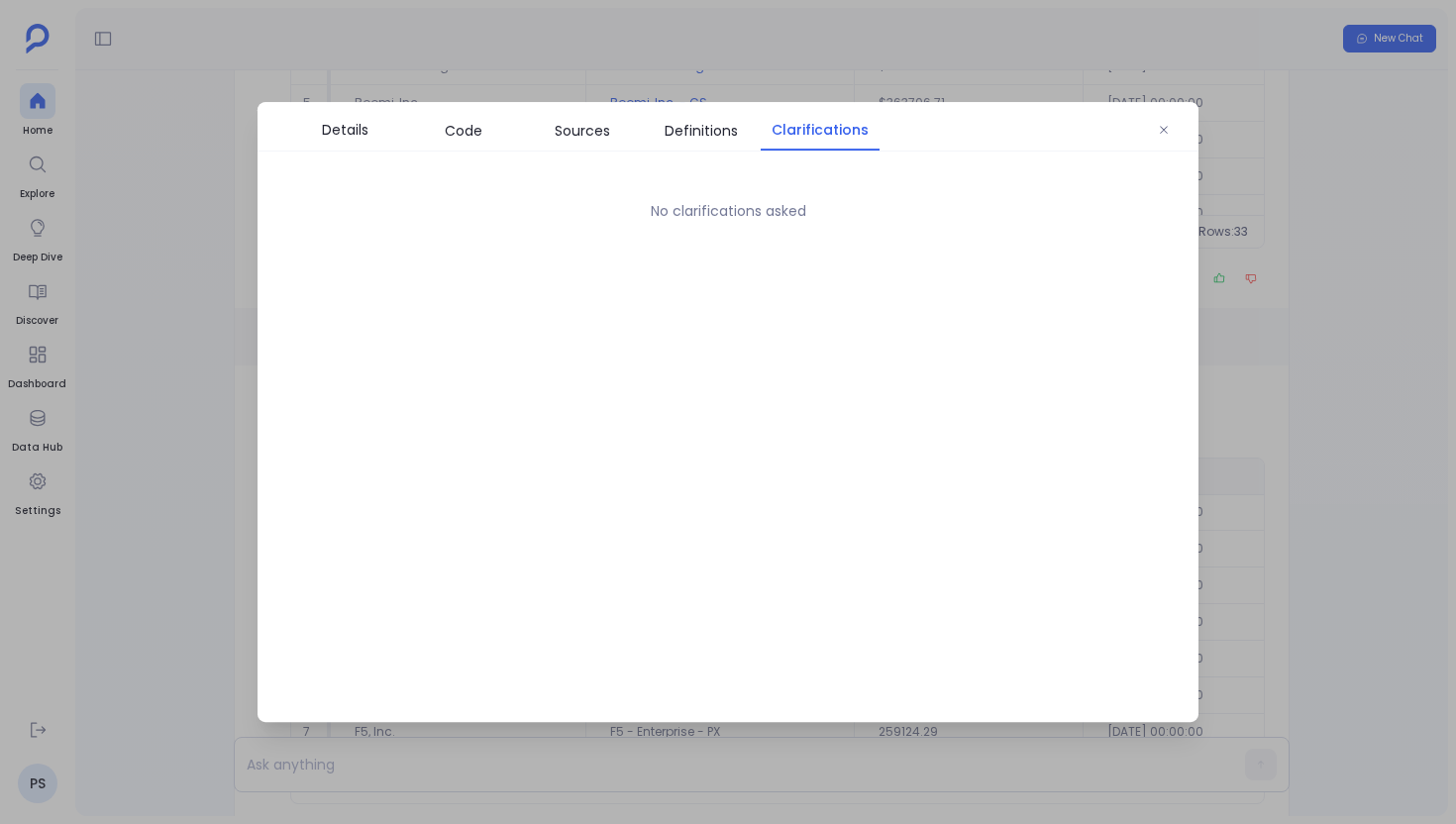 click at bounding box center (728, 412) 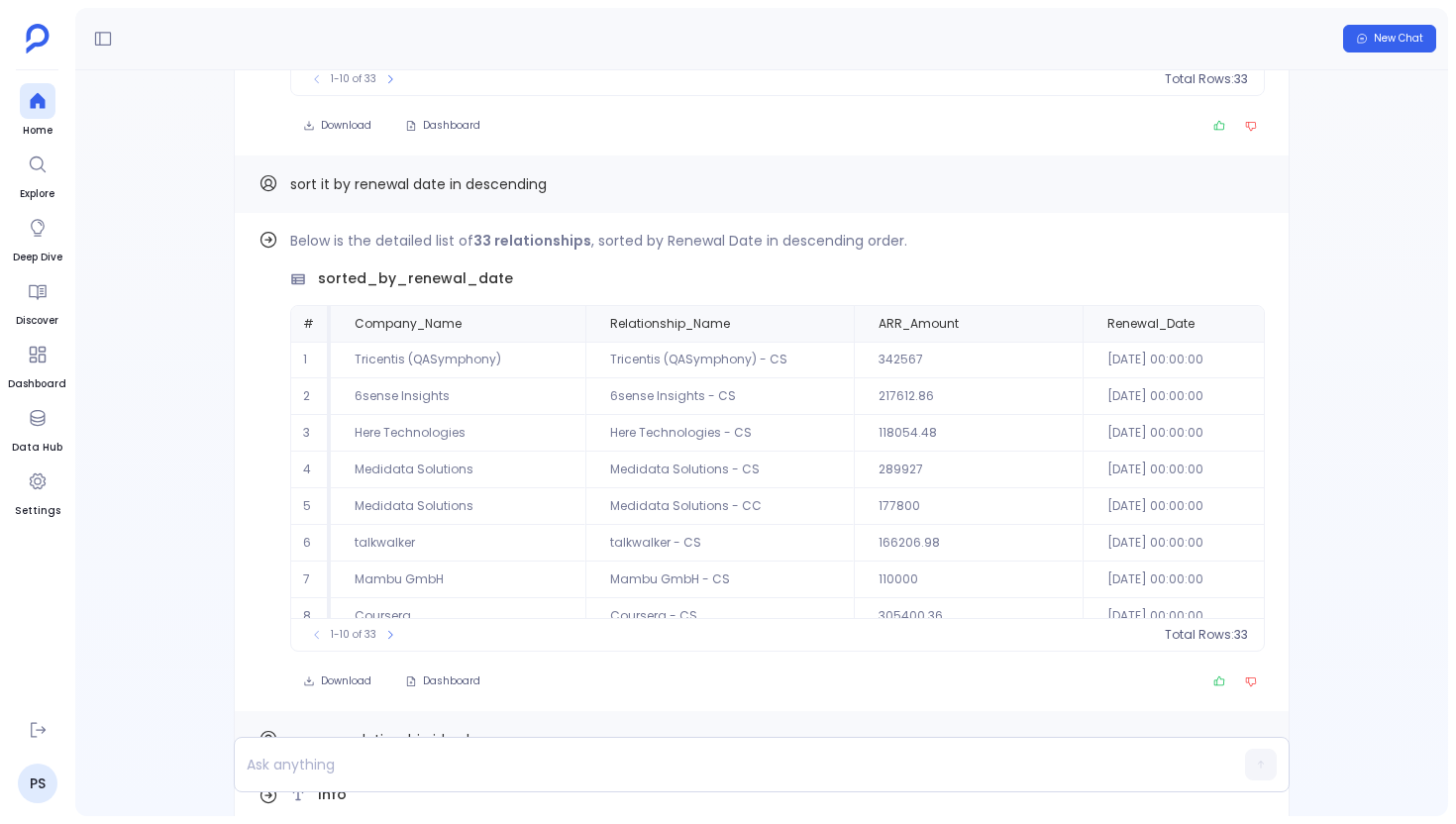 scroll, scrollTop: -9934, scrollLeft: 0, axis: vertical 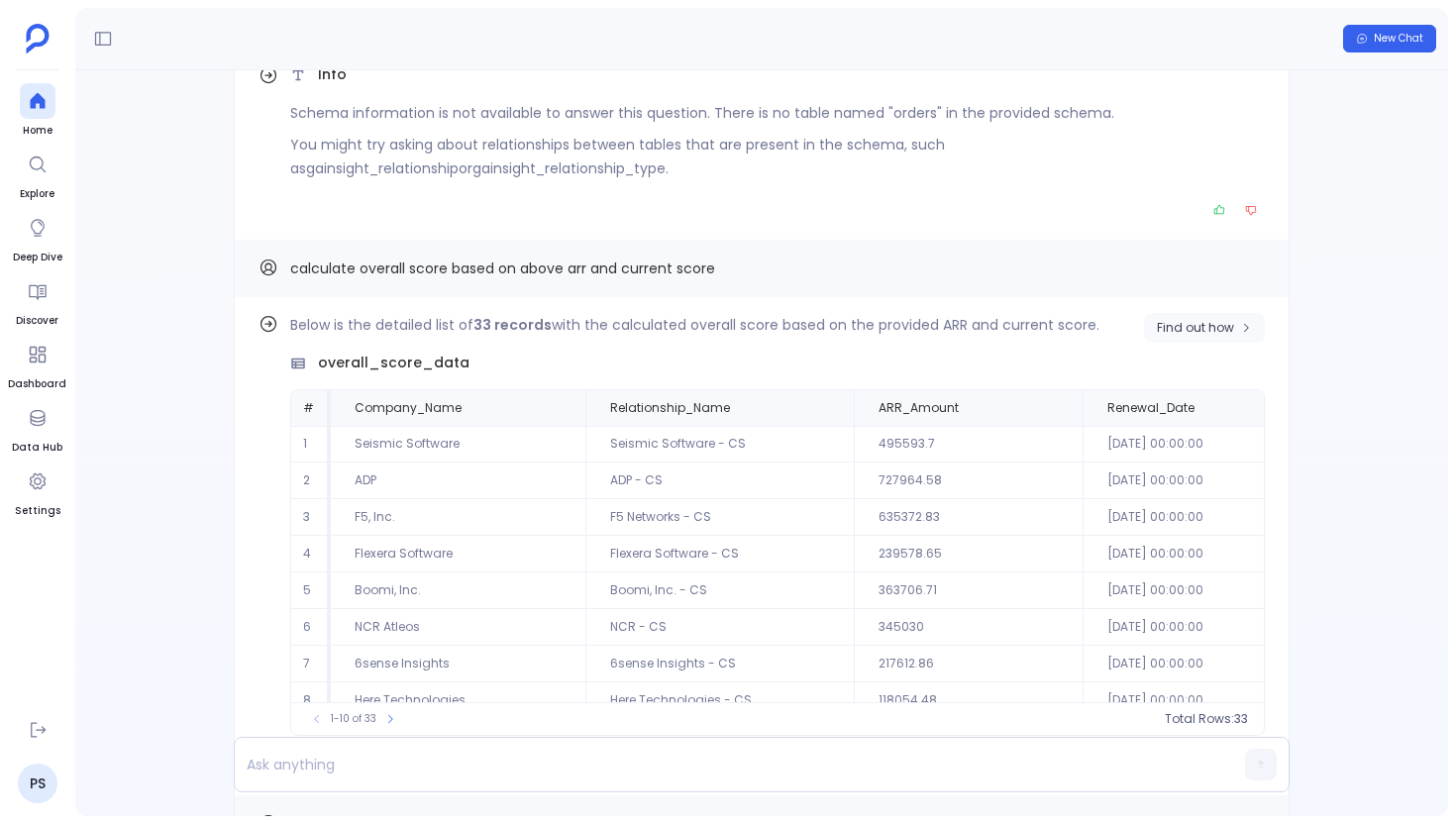 click on "Find out how" at bounding box center [1204, 328] 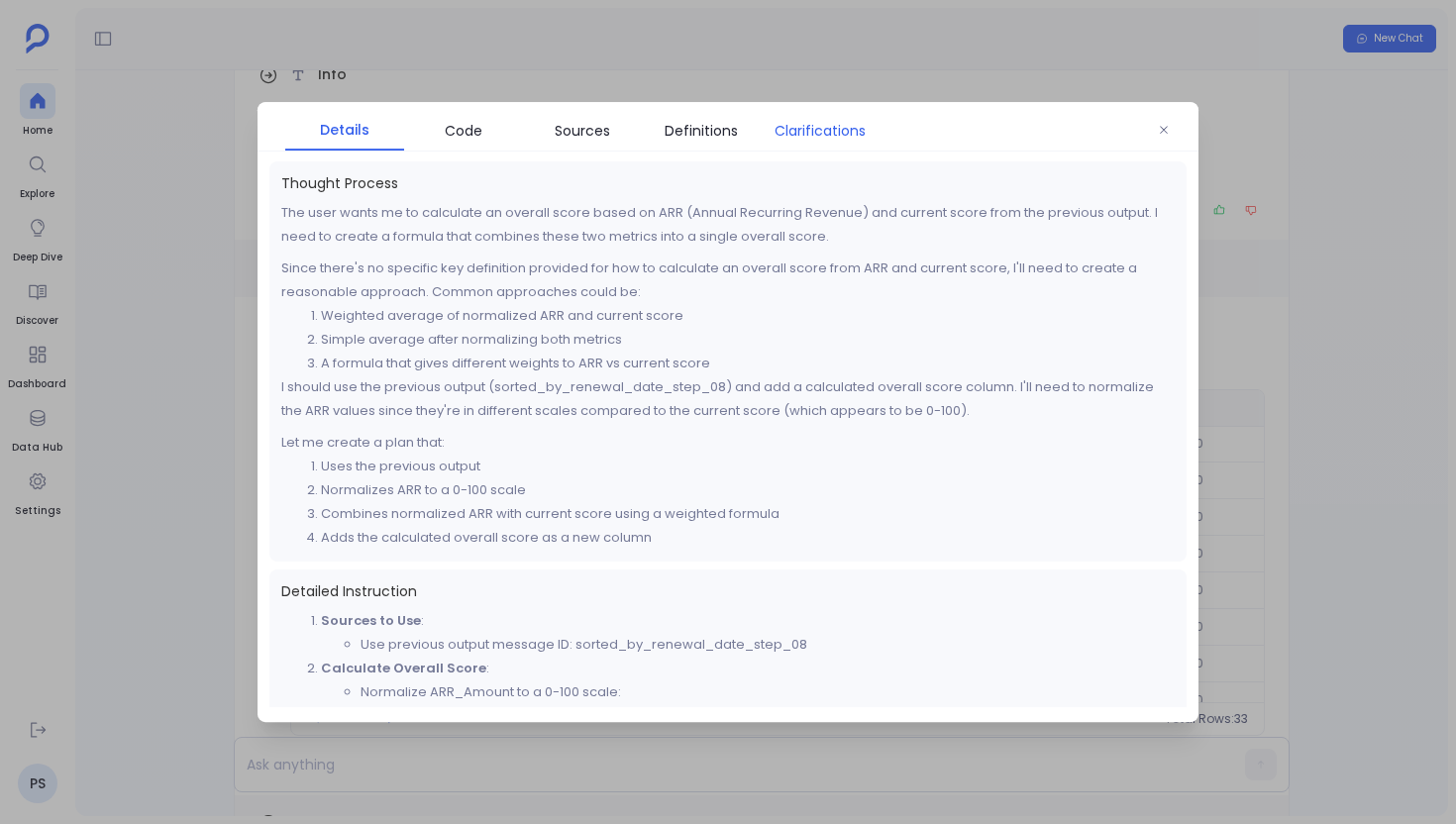 click on "Clarifications" at bounding box center (820, 131) 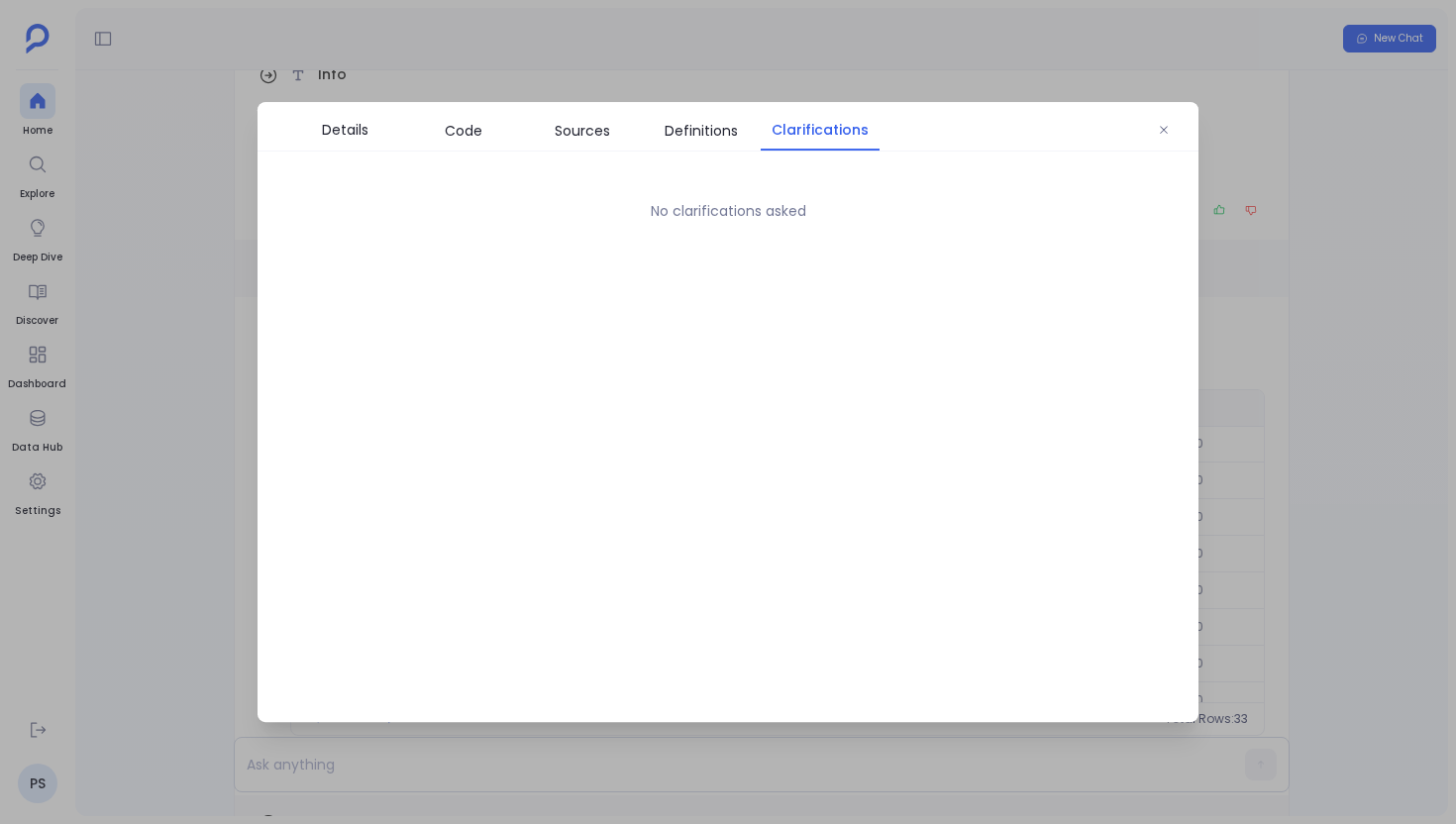 click at bounding box center (728, 412) 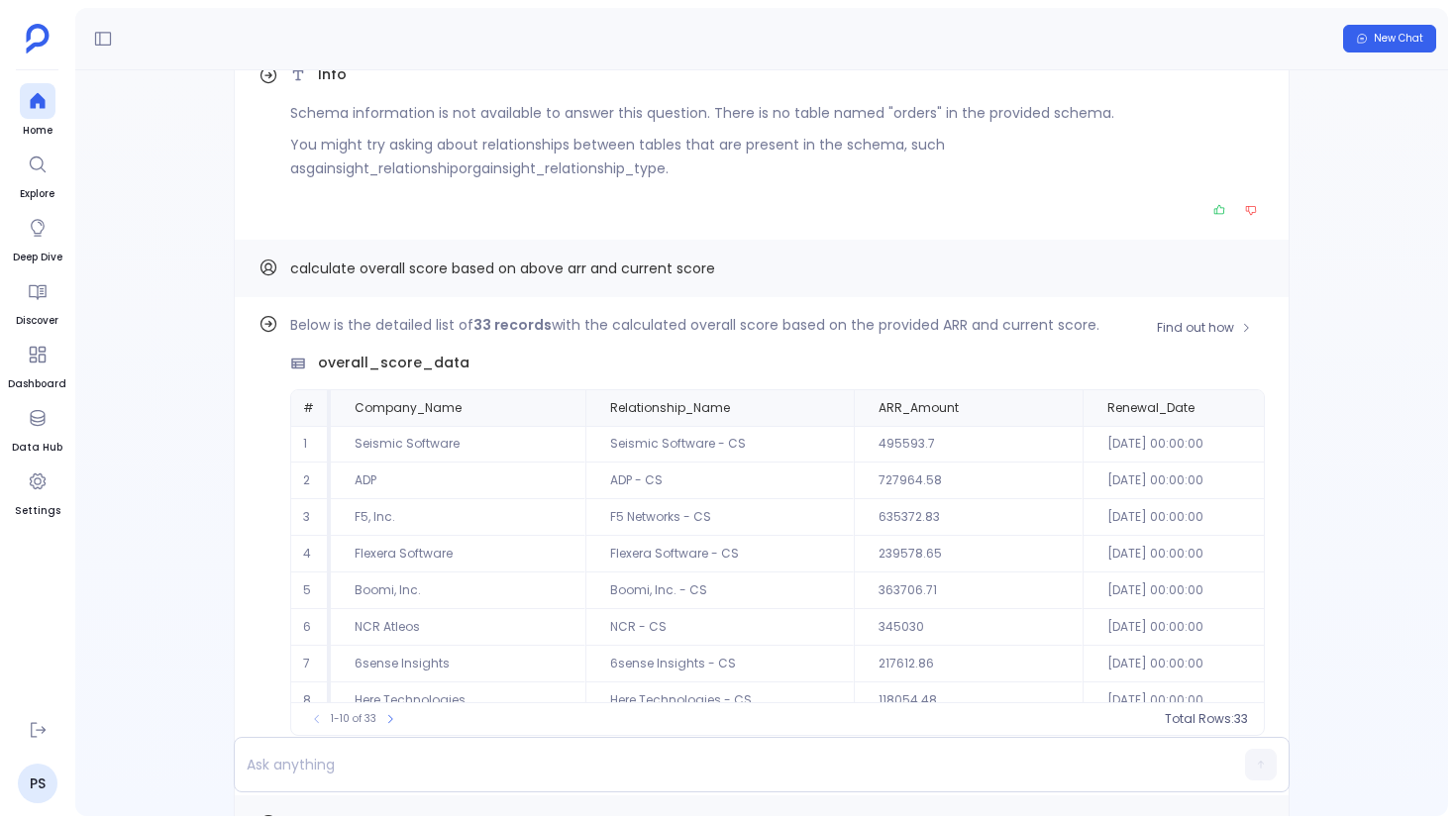 scroll, scrollTop: 95, scrollLeft: 0, axis: vertical 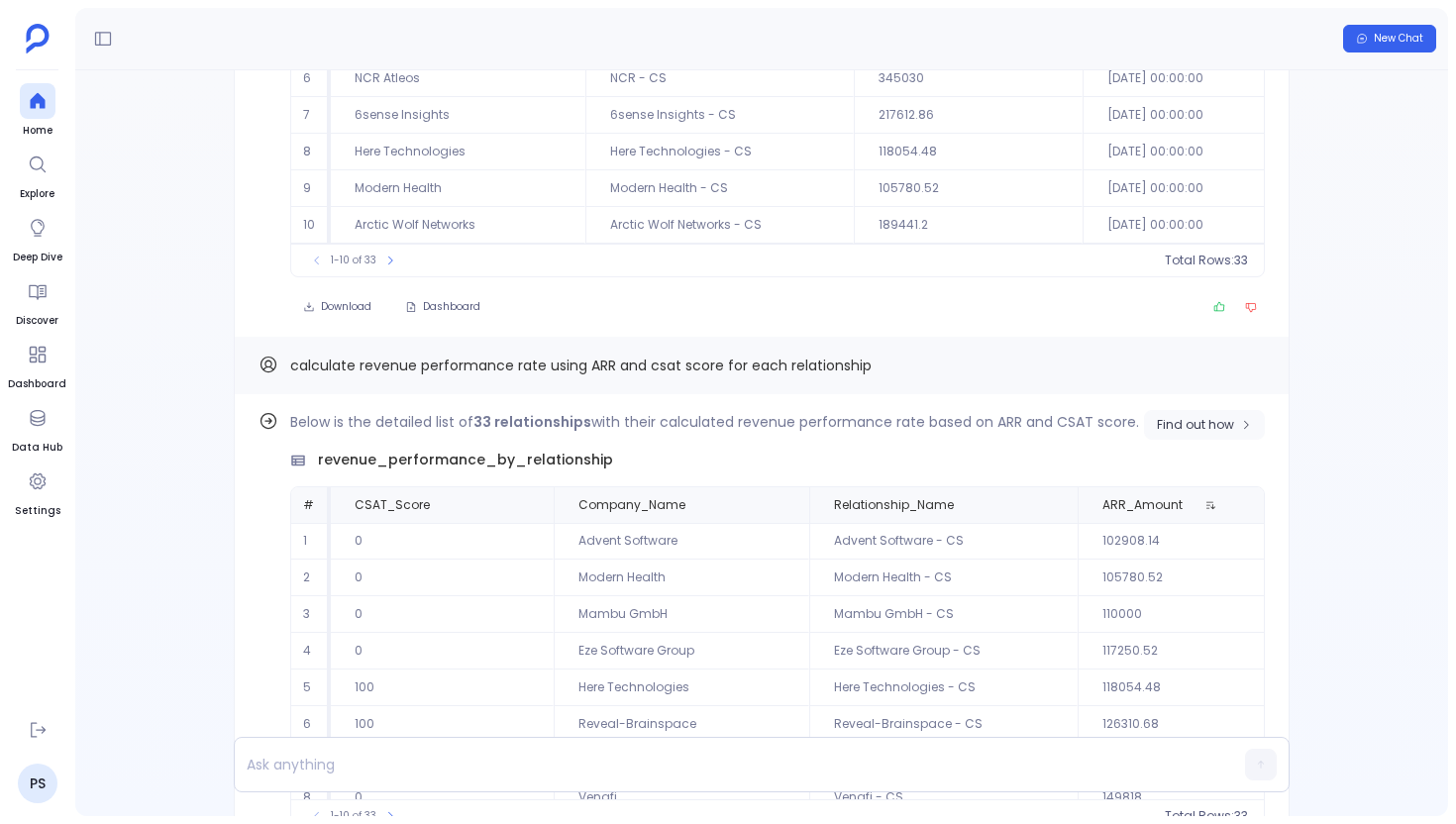 click on "Find out how" at bounding box center [1196, 425] 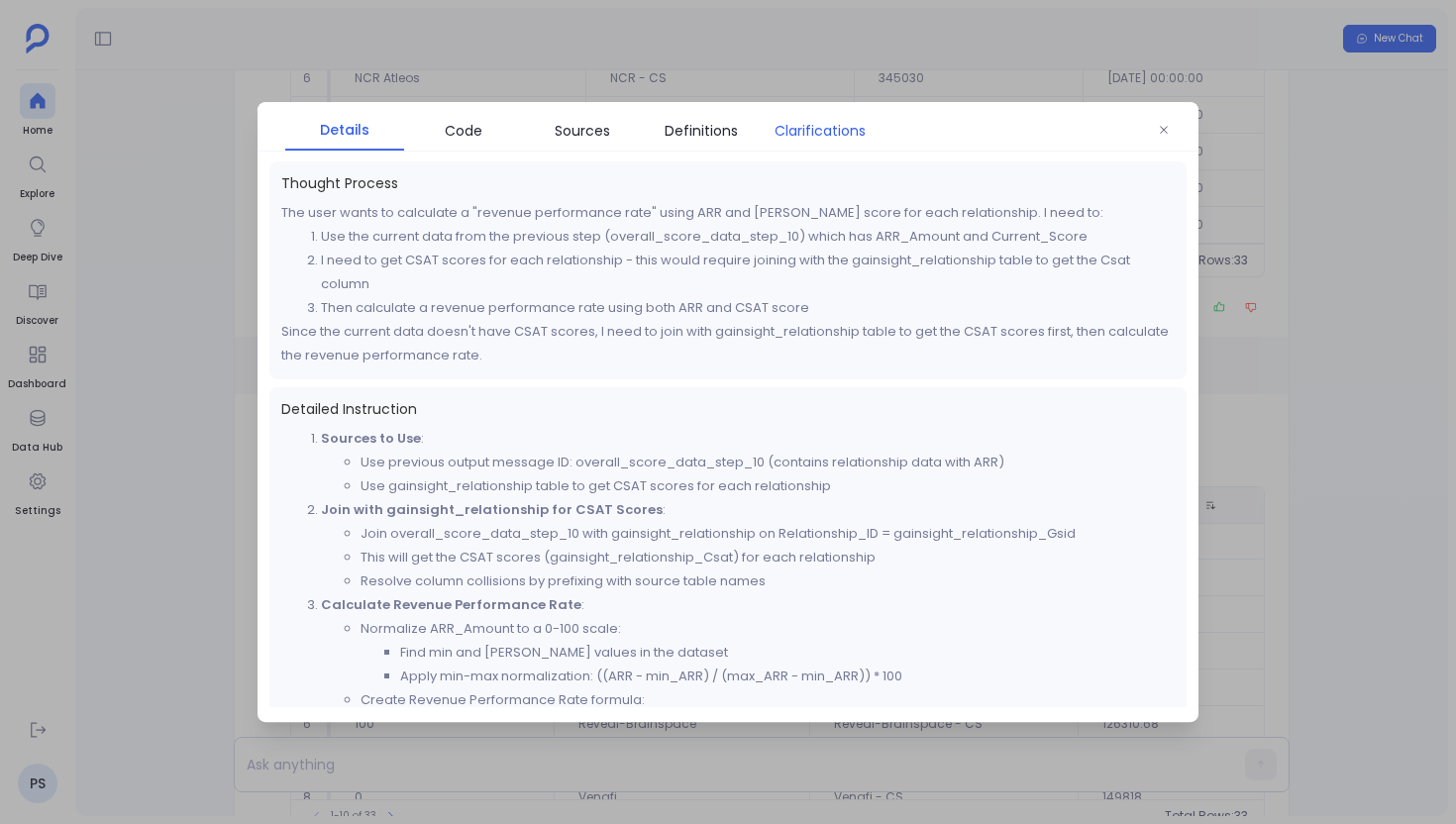 click on "Clarifications" at bounding box center (820, 131) 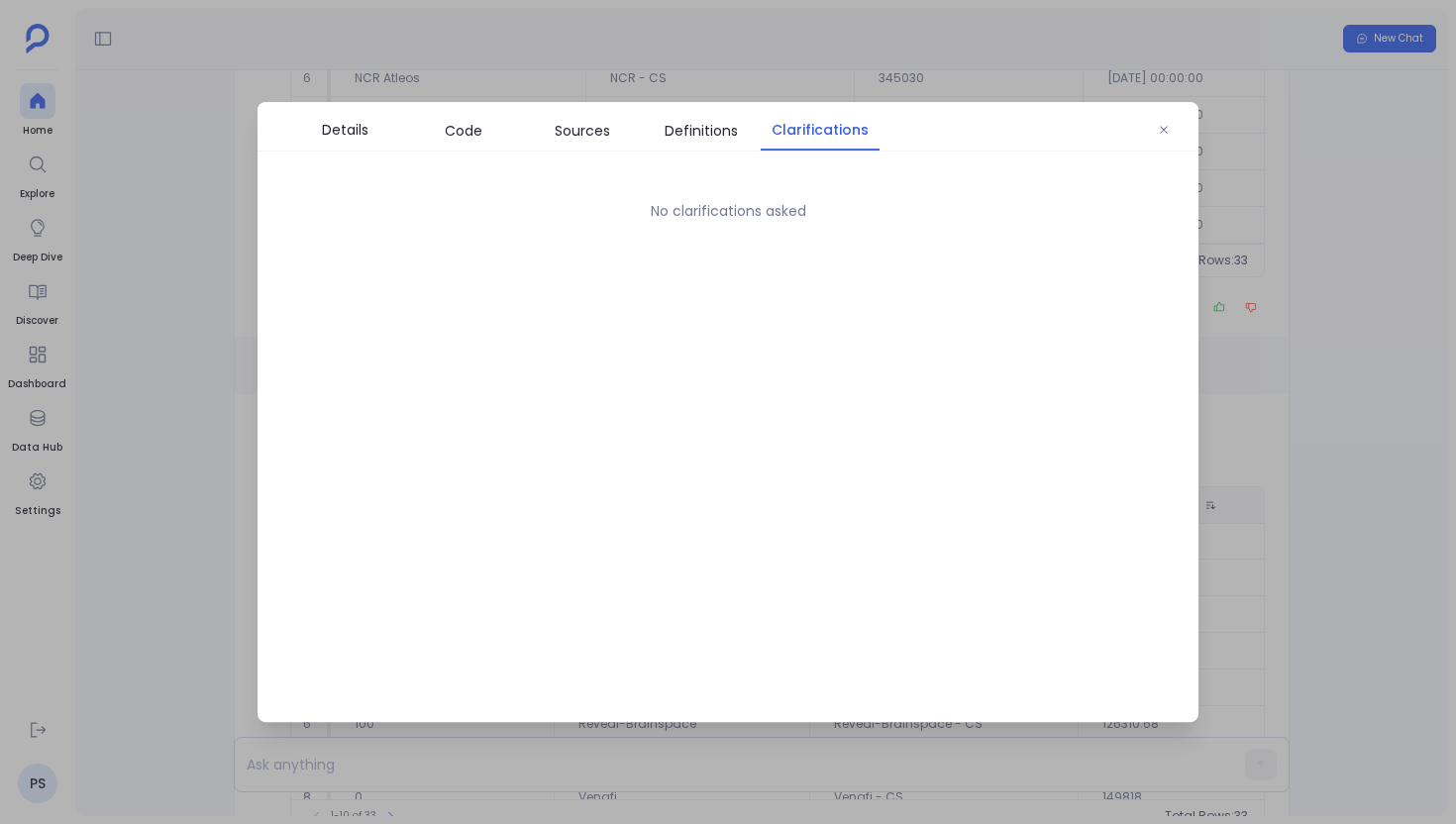 click at bounding box center [728, 412] 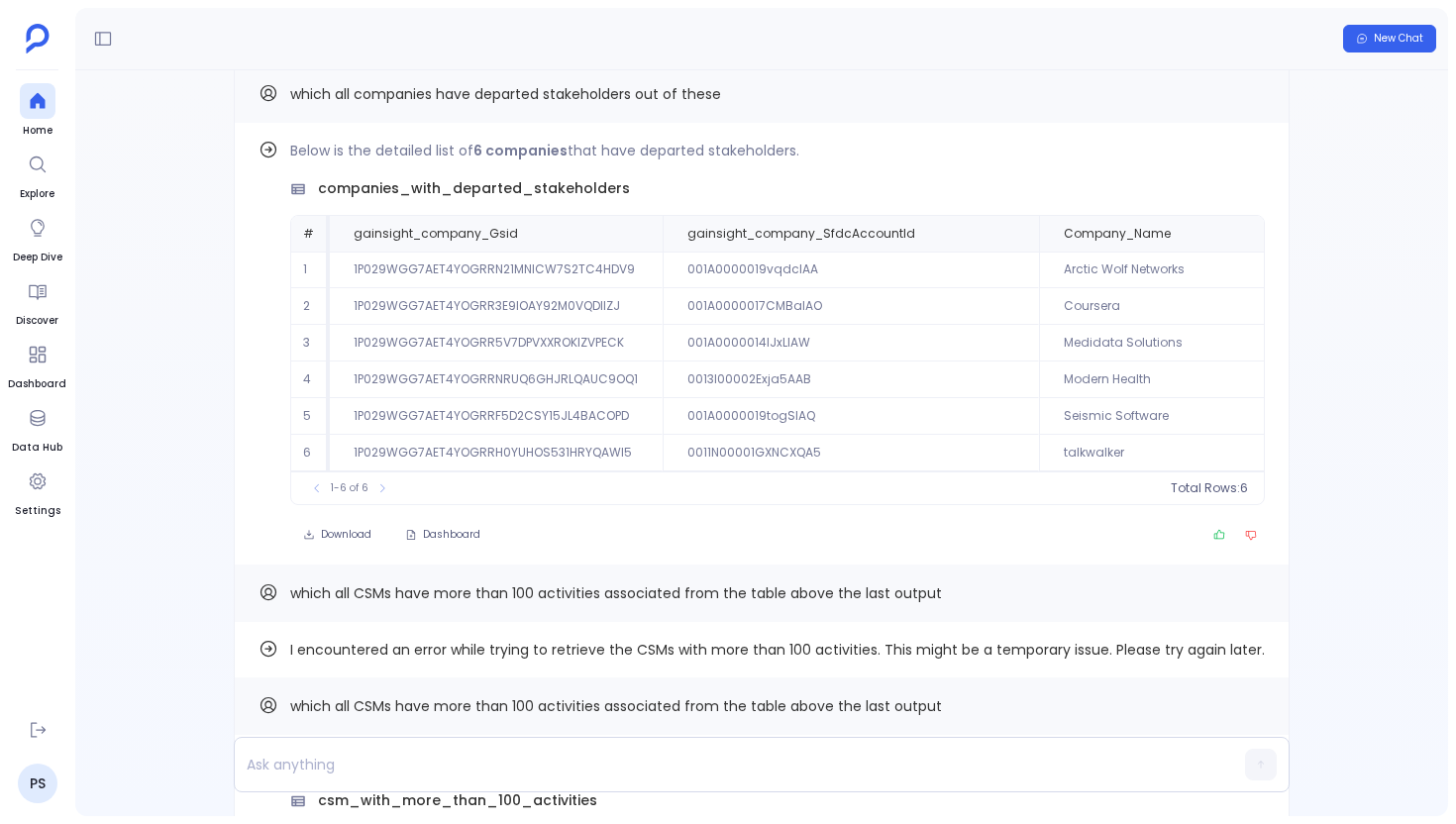 scroll, scrollTop: -7964, scrollLeft: 0, axis: vertical 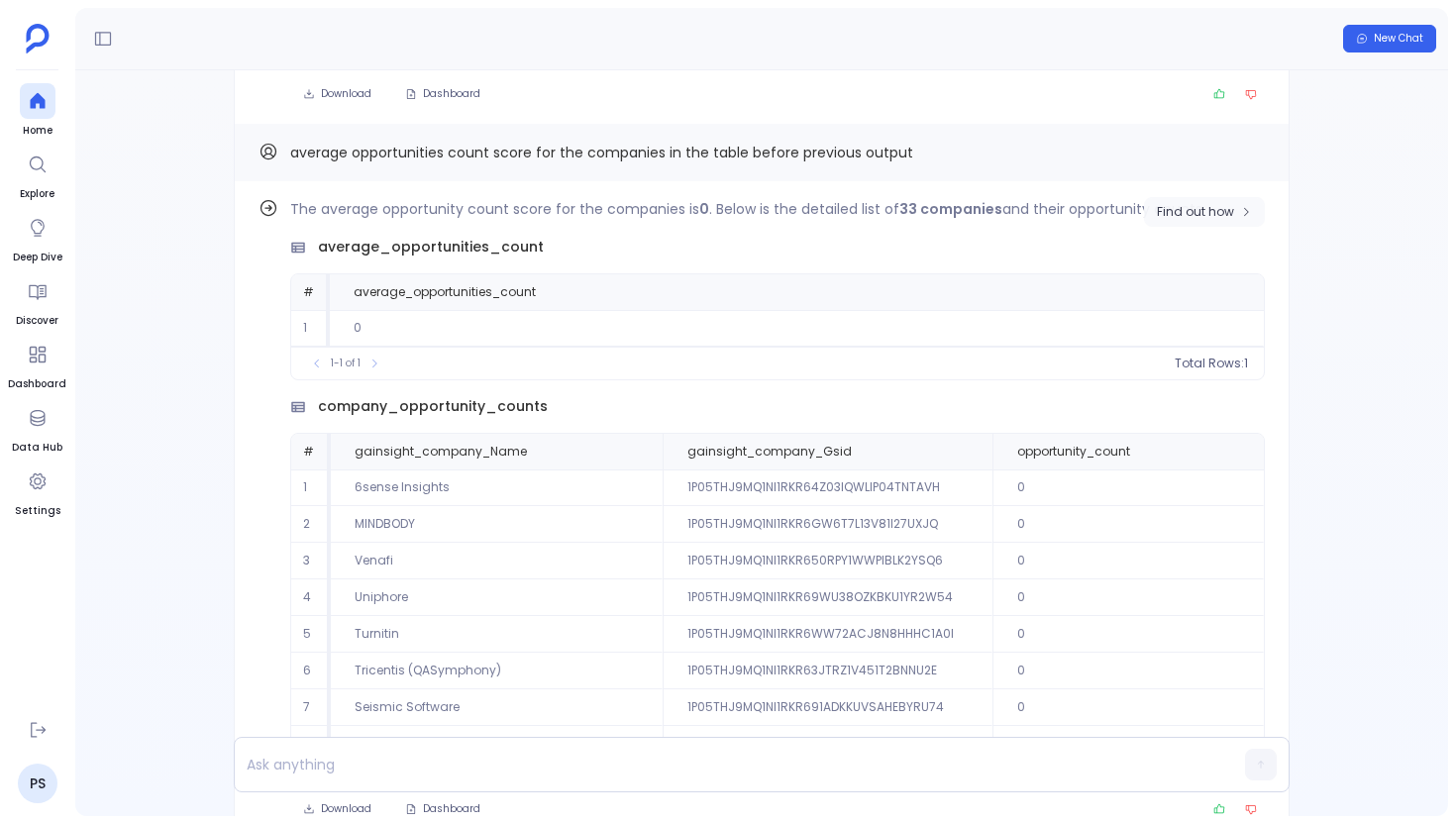 click on "Find out how" at bounding box center (1204, 212) 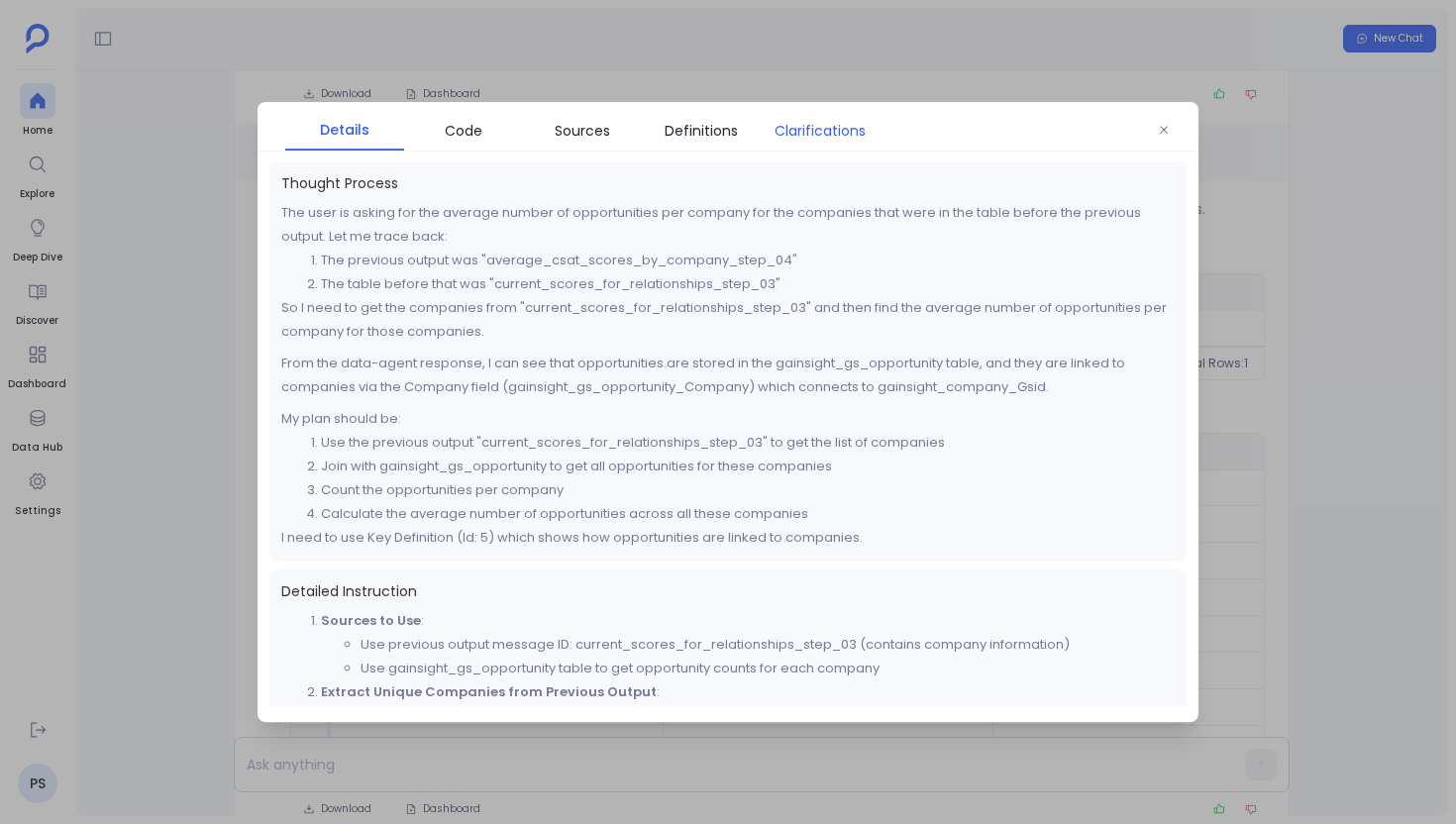 click on "Clarifications" at bounding box center [820, 131] 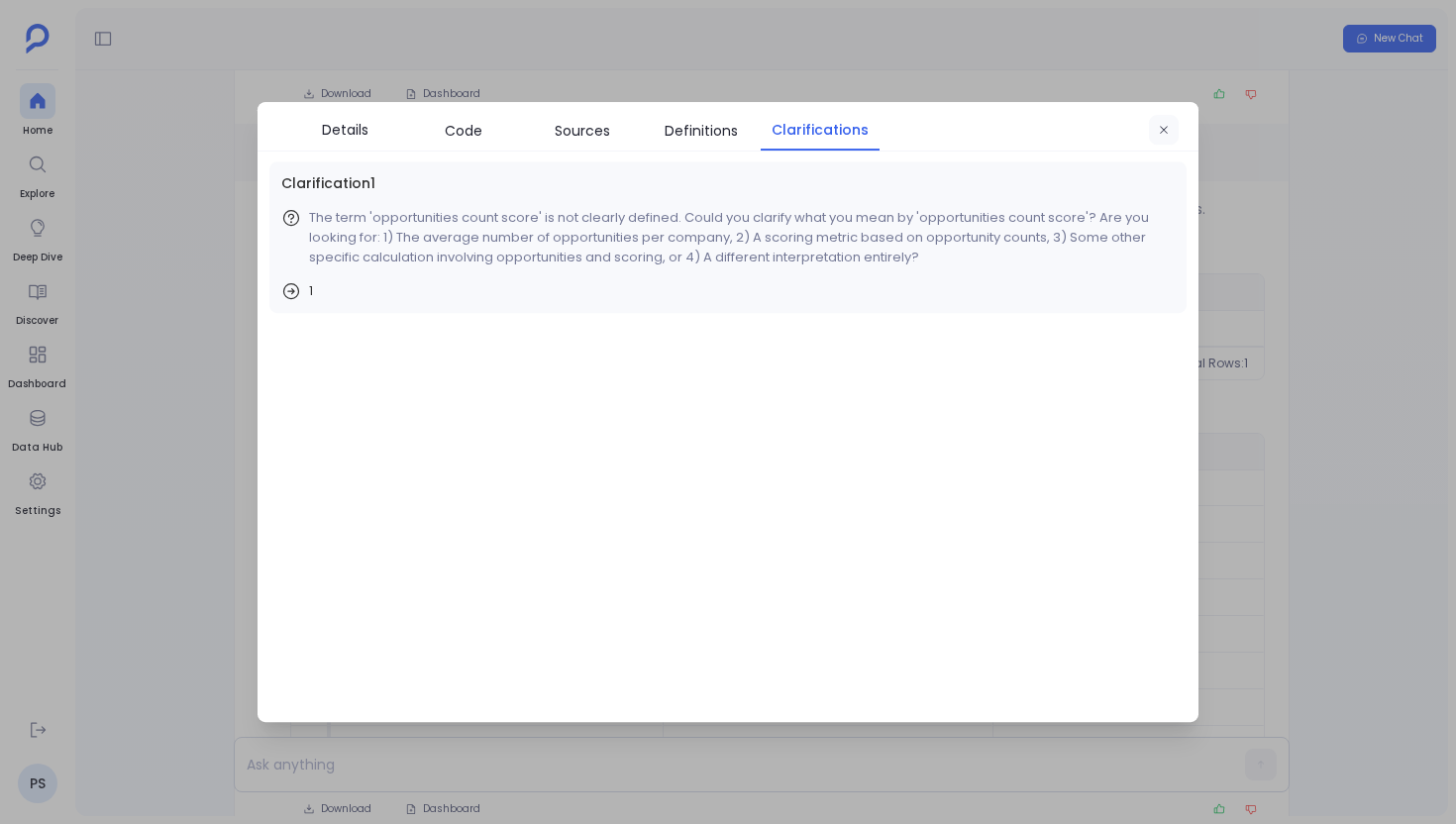 click 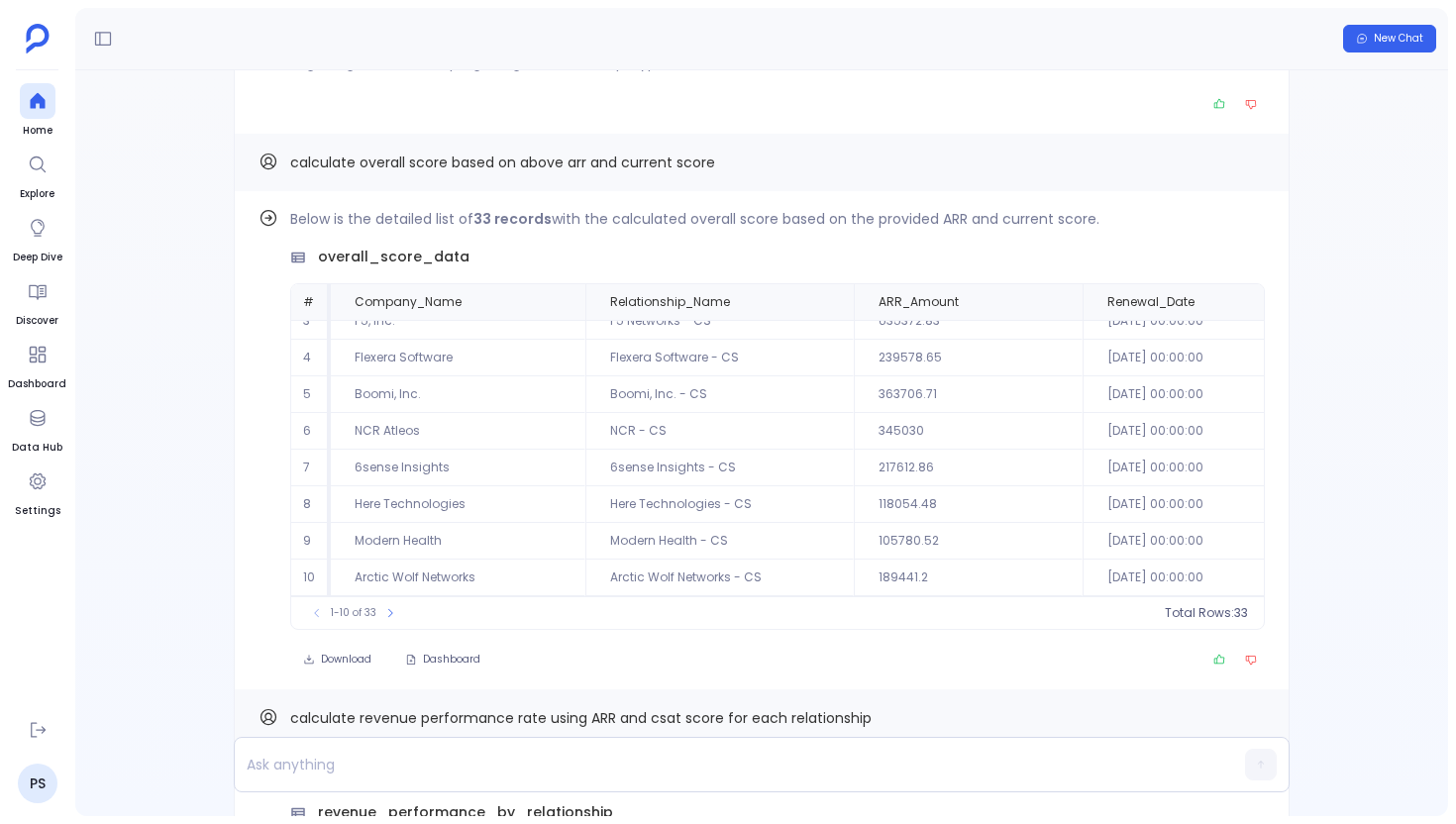 scroll, scrollTop: -9096, scrollLeft: 0, axis: vertical 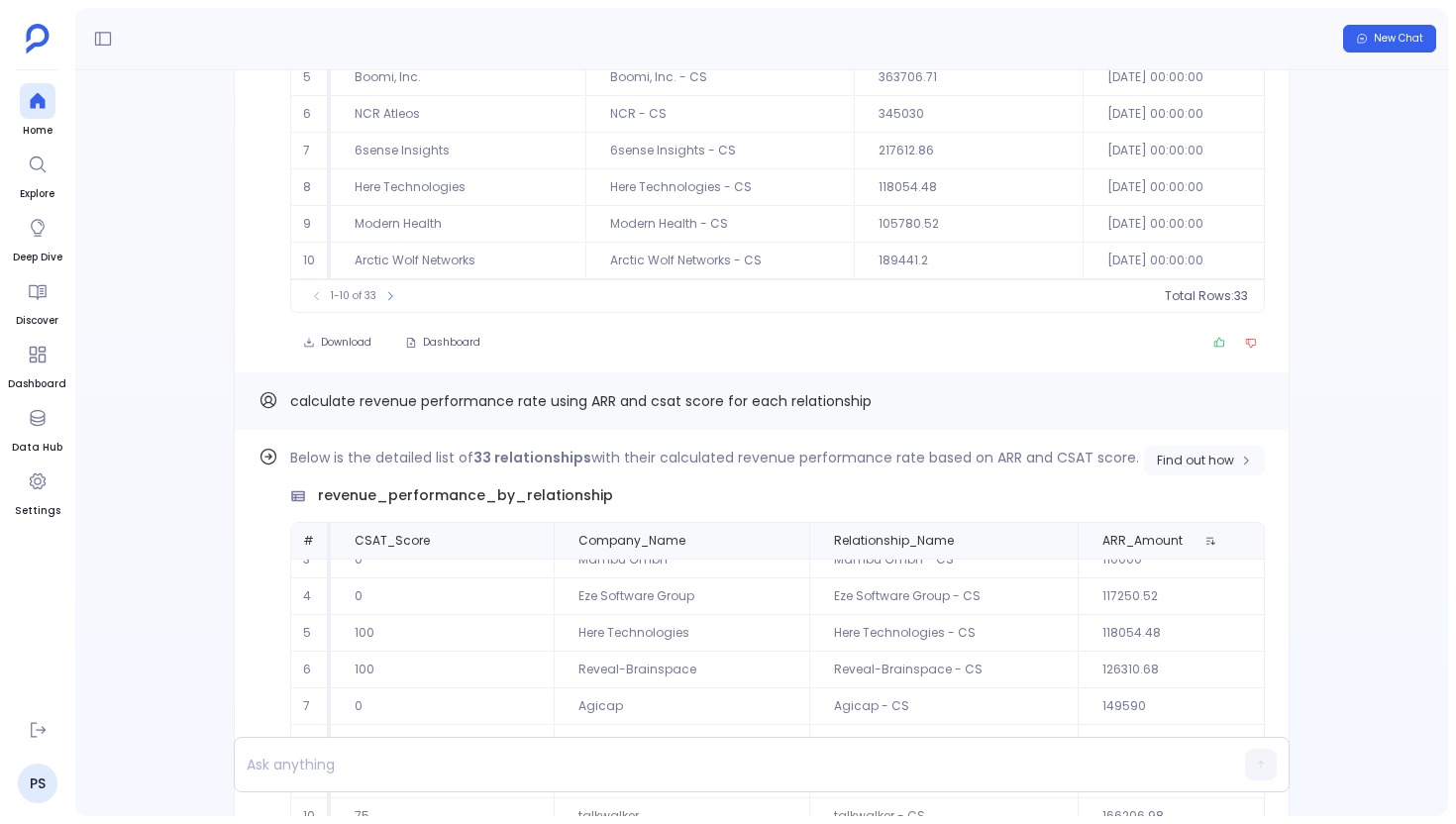 click on "Find out how" at bounding box center [1196, 461] 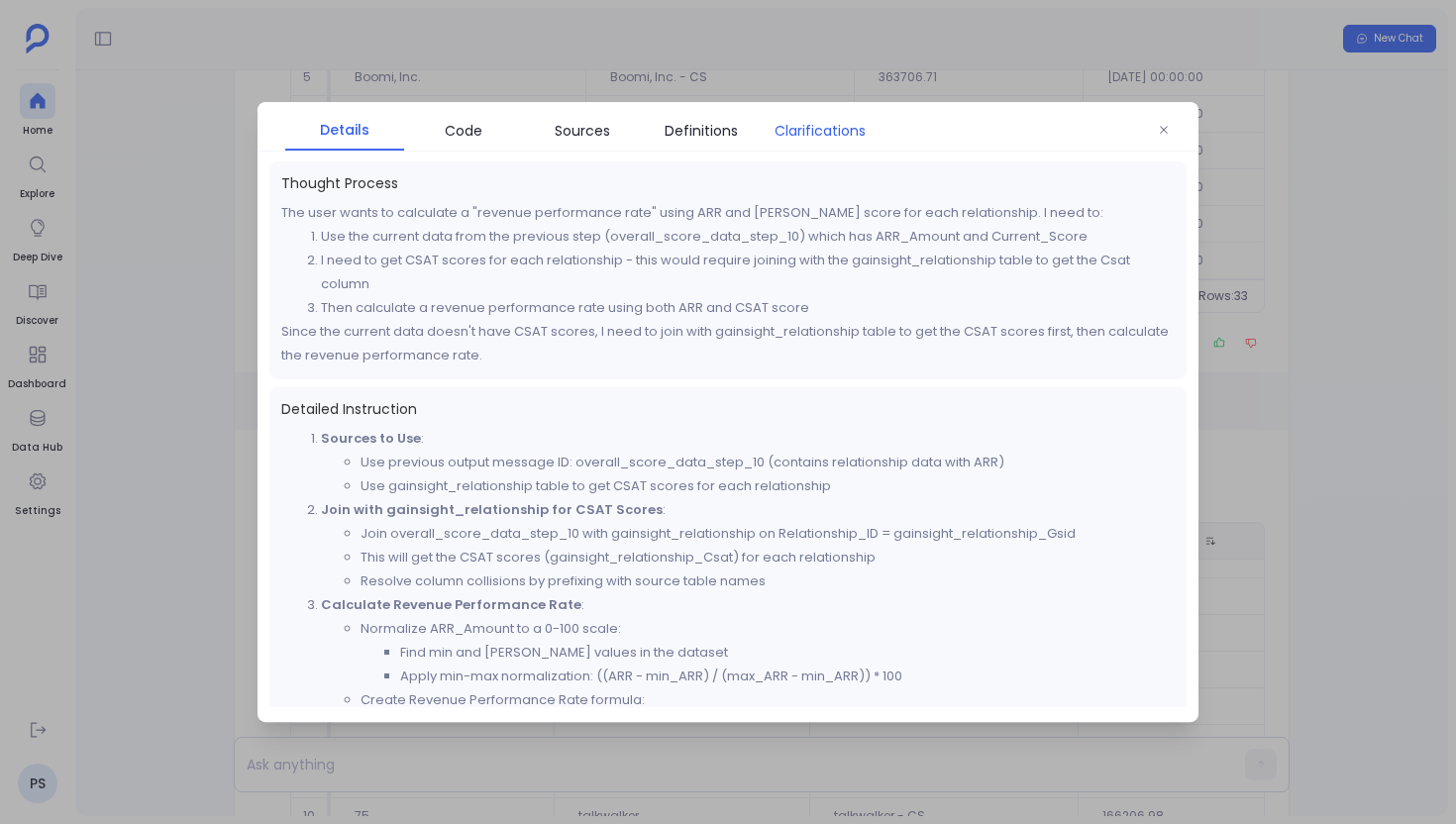 click on "Clarifications" at bounding box center (820, 131) 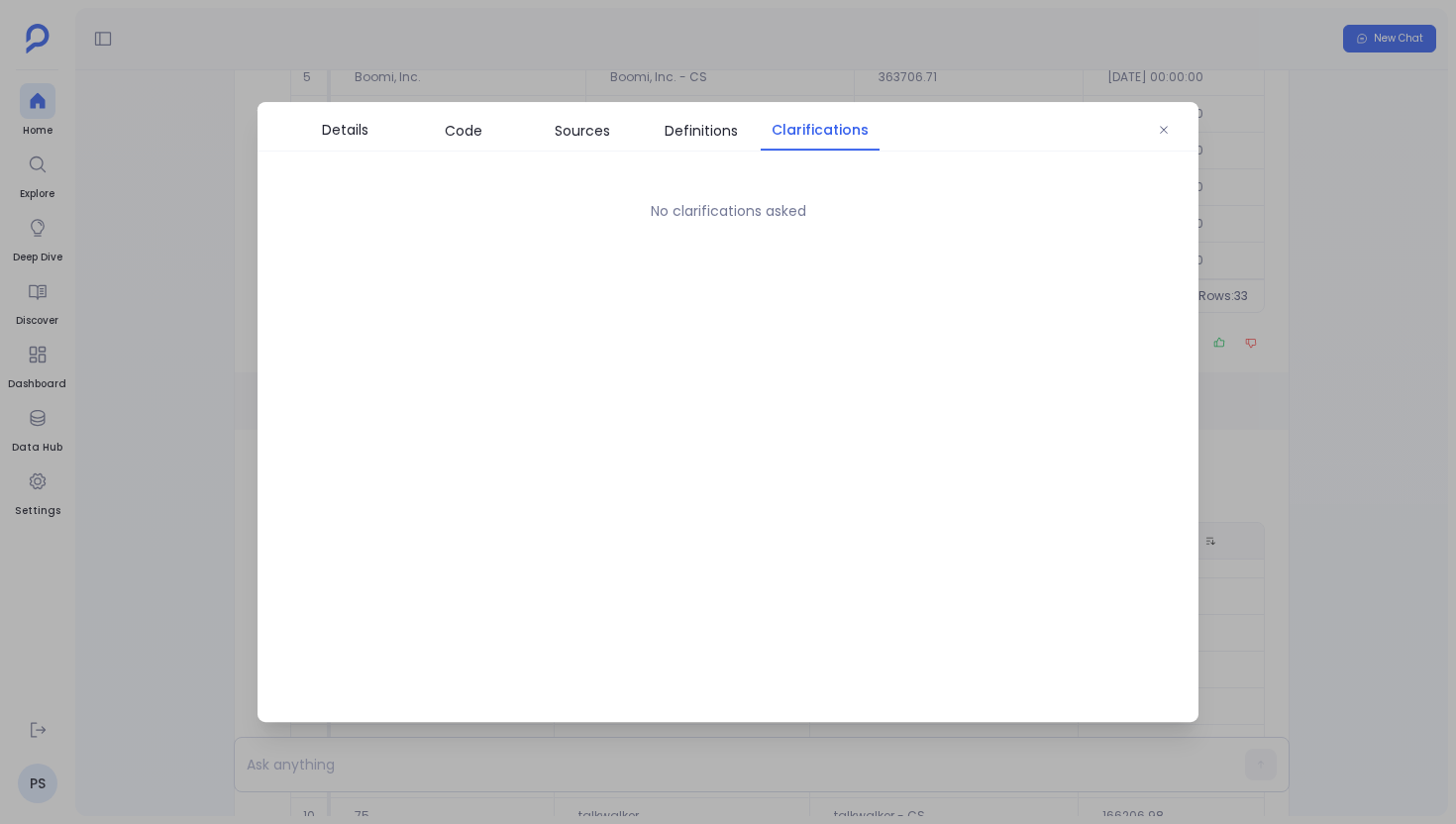 click at bounding box center [728, 412] 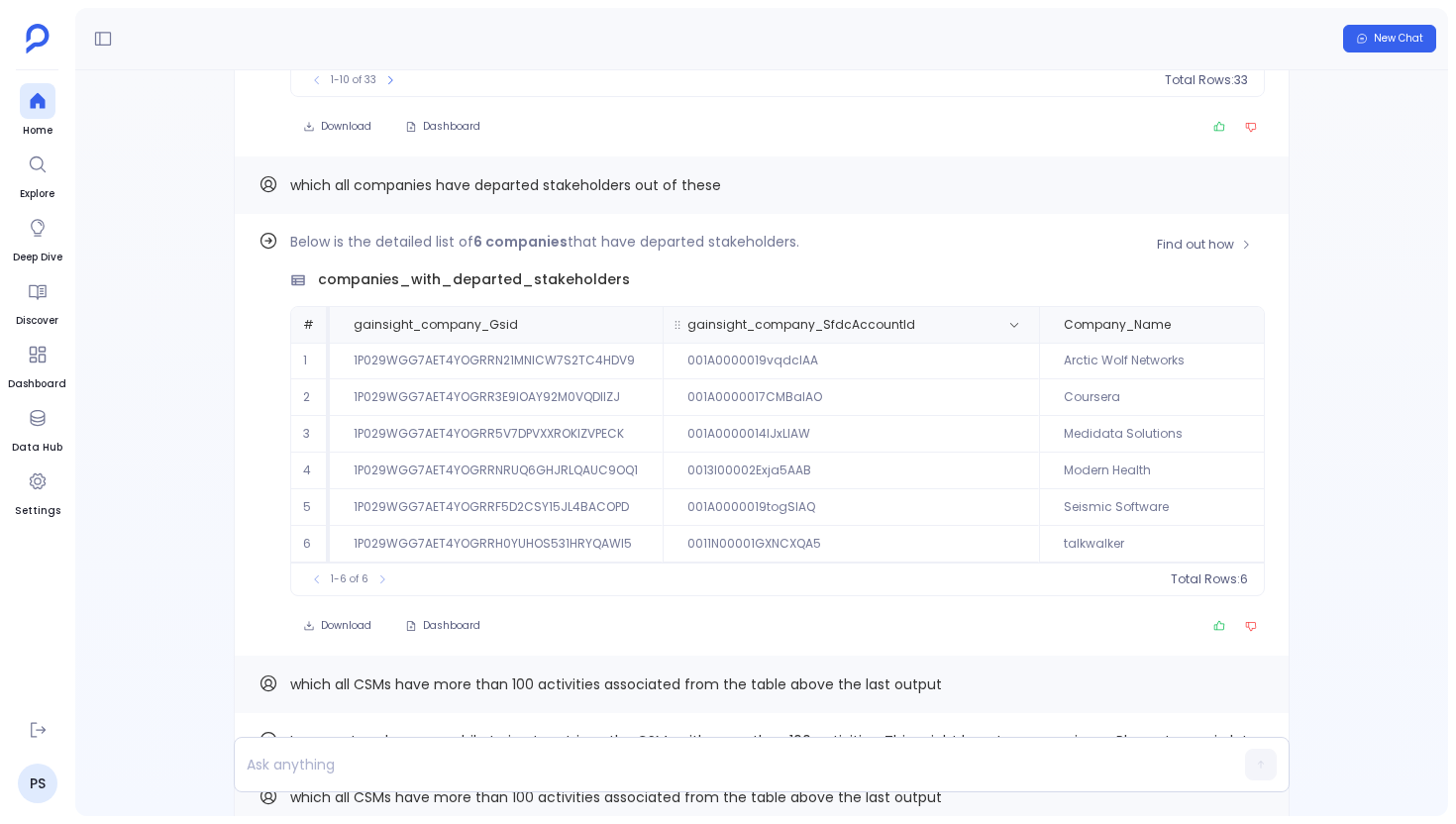 scroll, scrollTop: -8091, scrollLeft: 0, axis: vertical 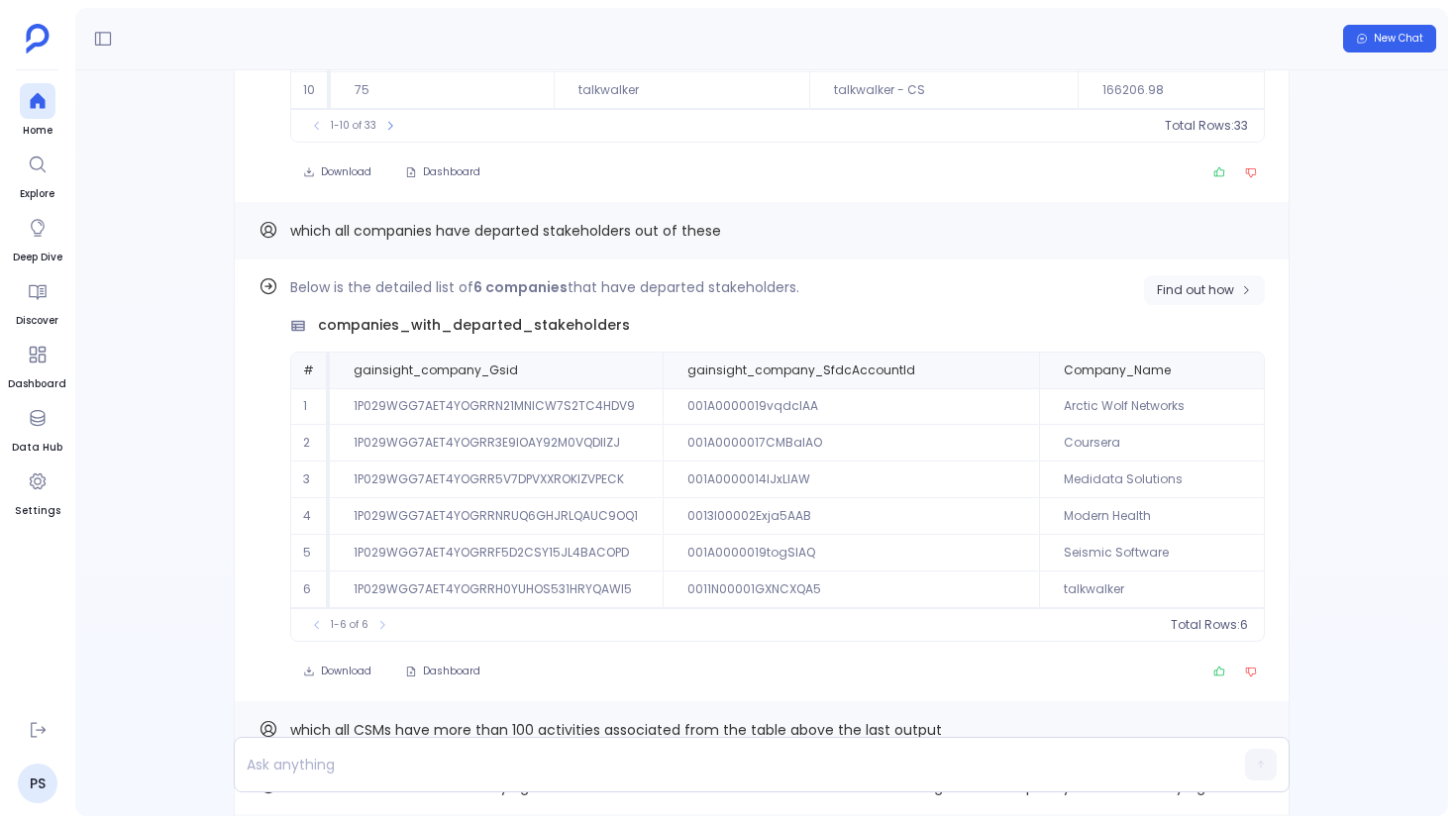 click on "Find out how" at bounding box center [1196, 290] 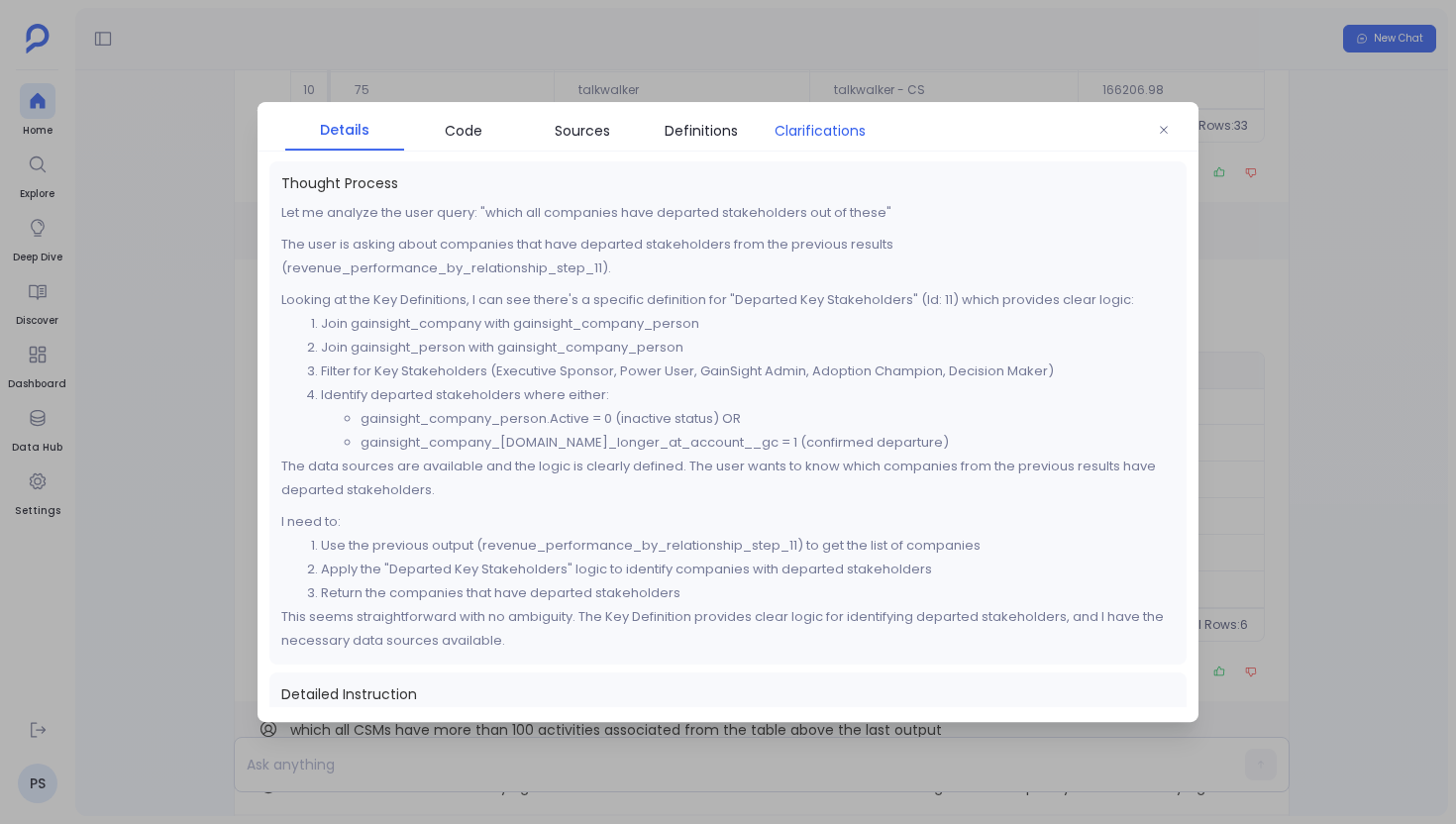 click on "Clarifications" at bounding box center [820, 131] 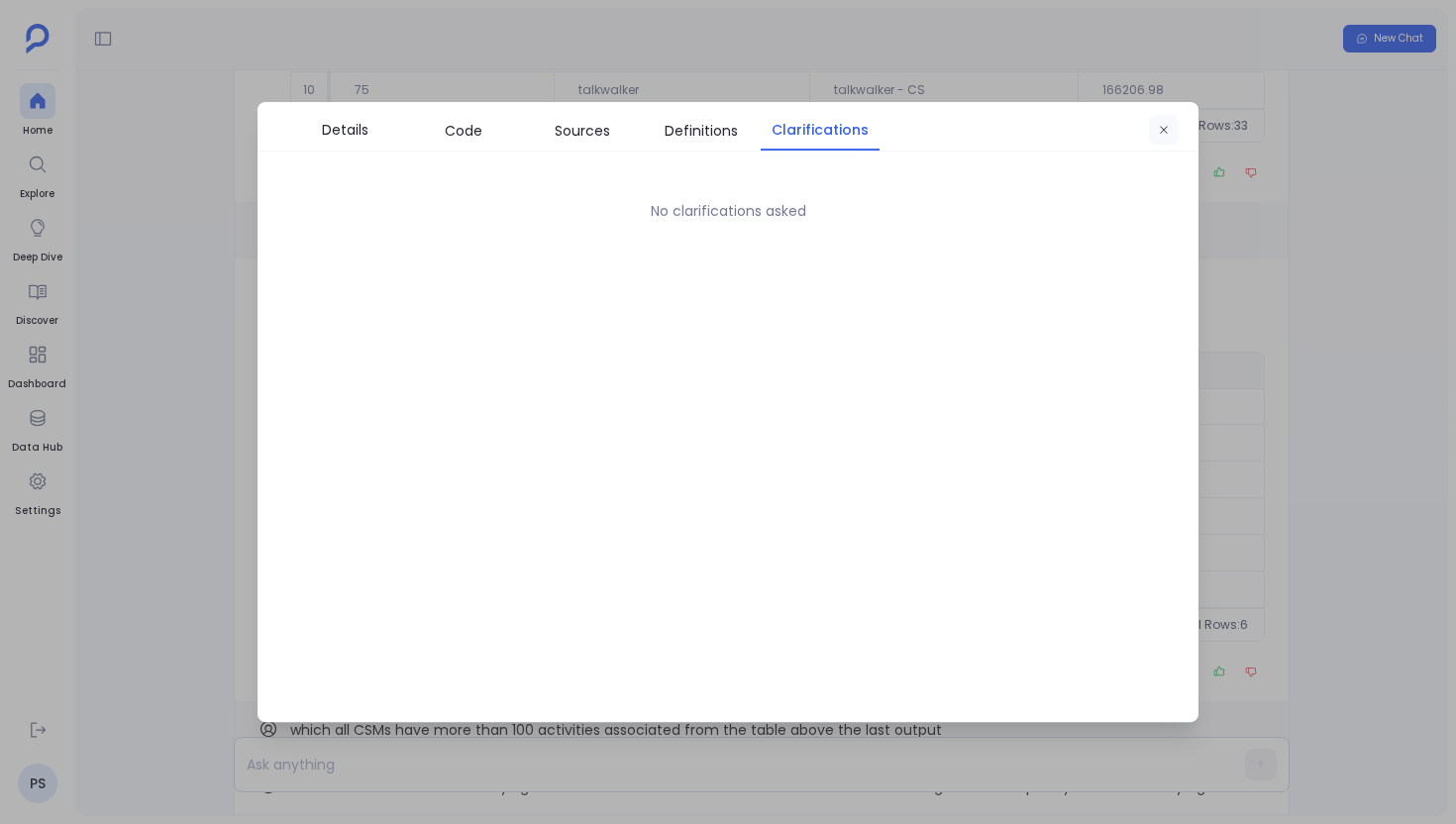 click 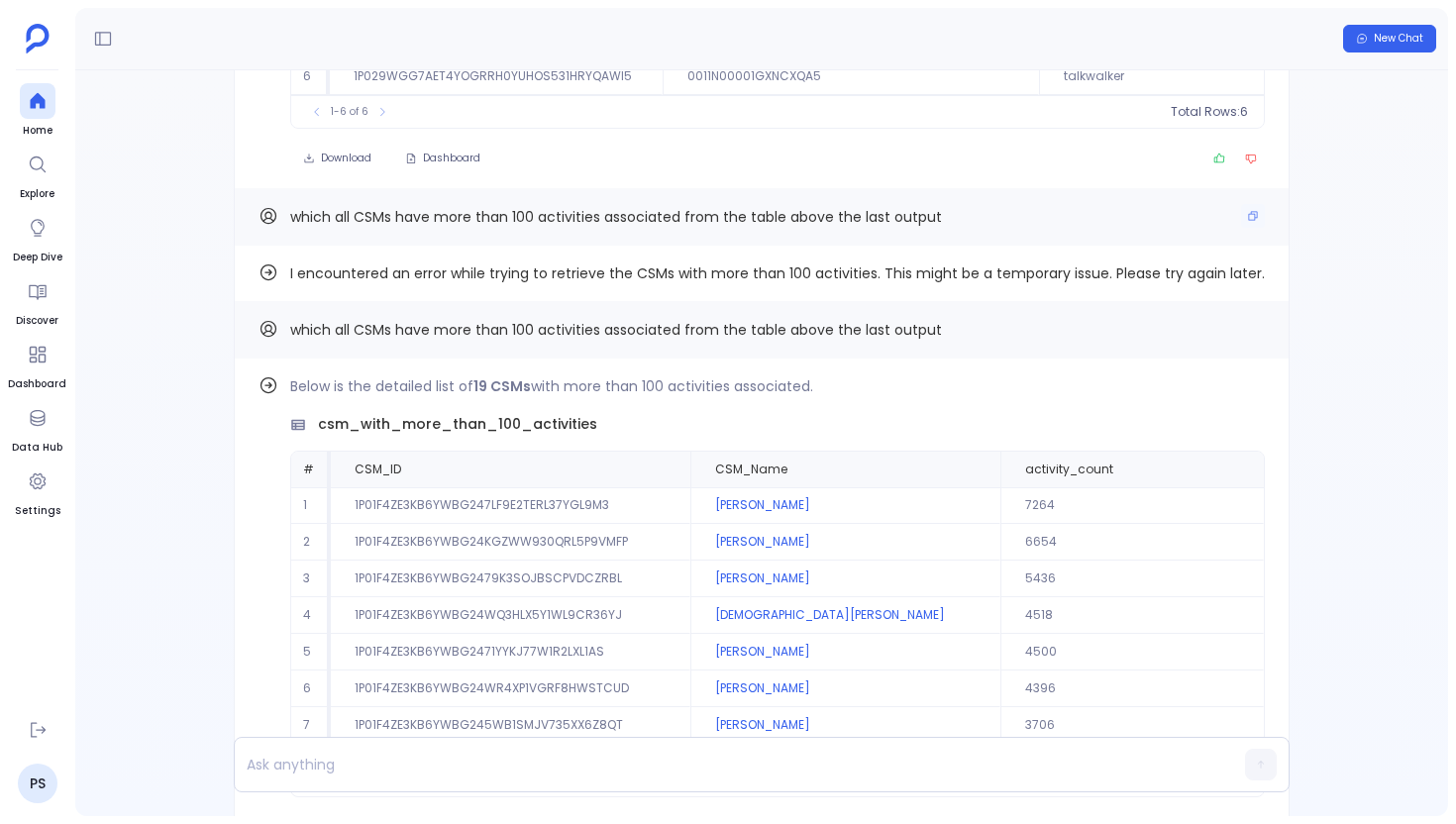 scroll, scrollTop: -7567, scrollLeft: 0, axis: vertical 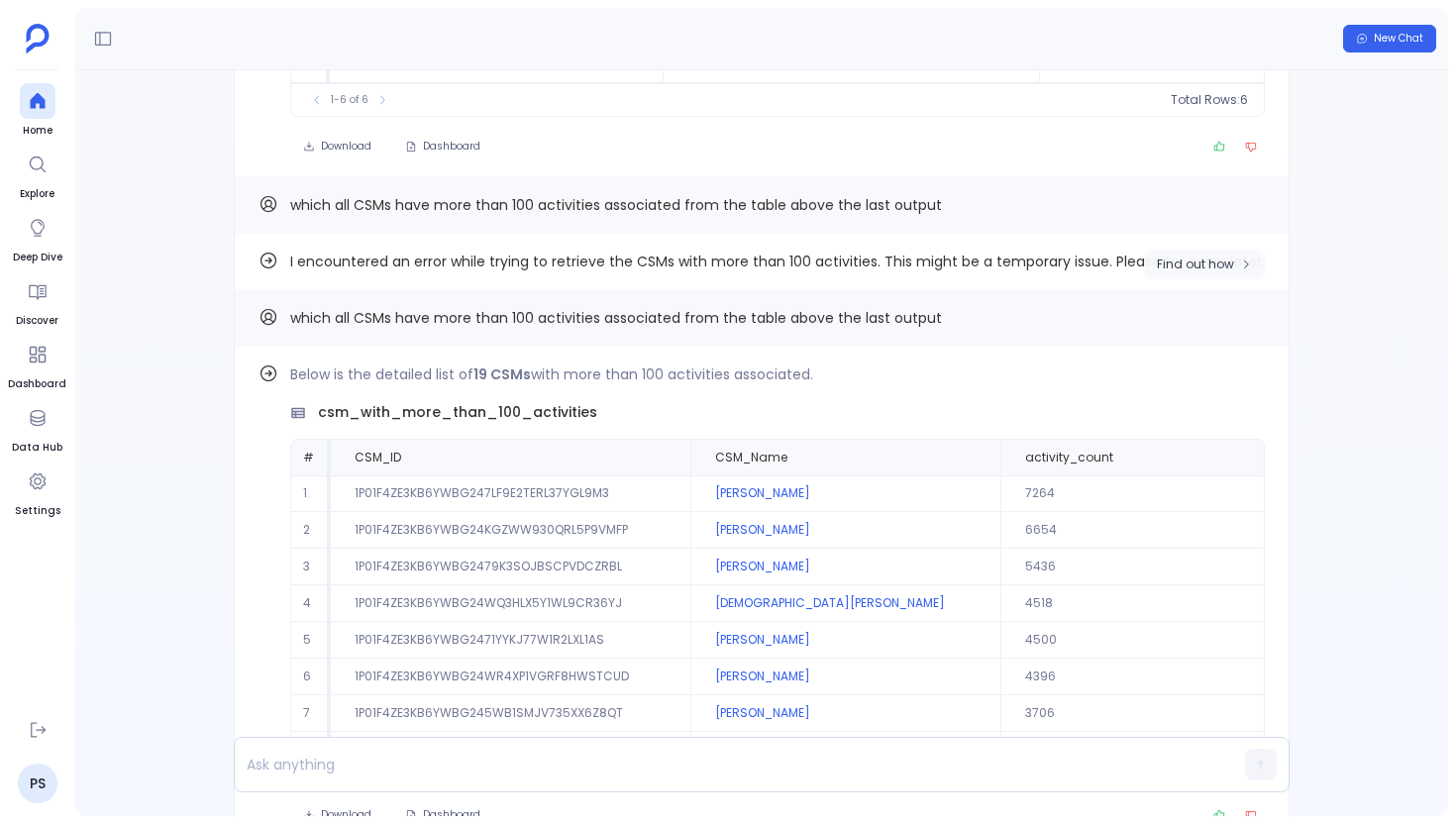 click on "Find out how" at bounding box center (1196, 264) 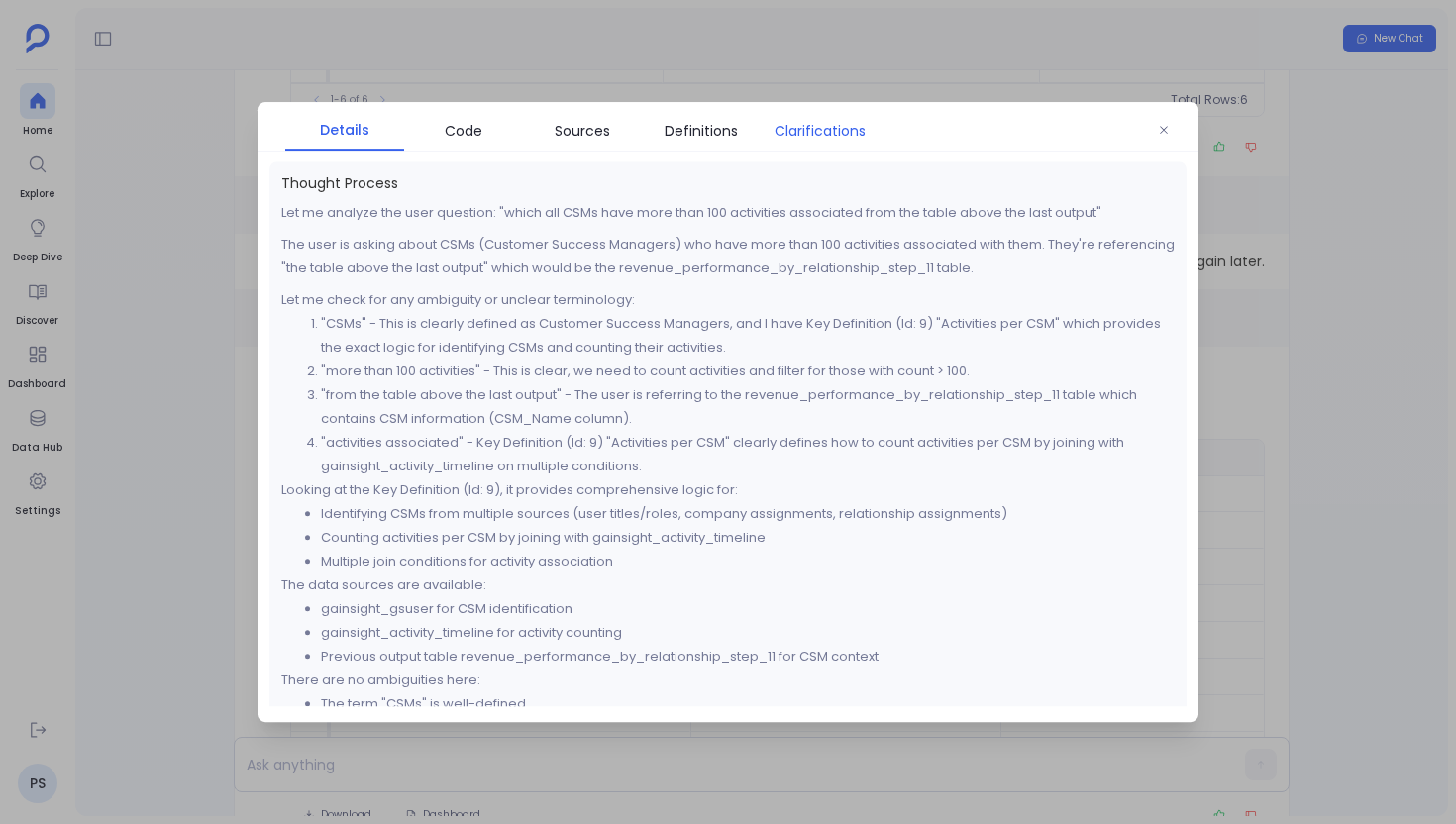 click on "Clarifications" at bounding box center [820, 131] 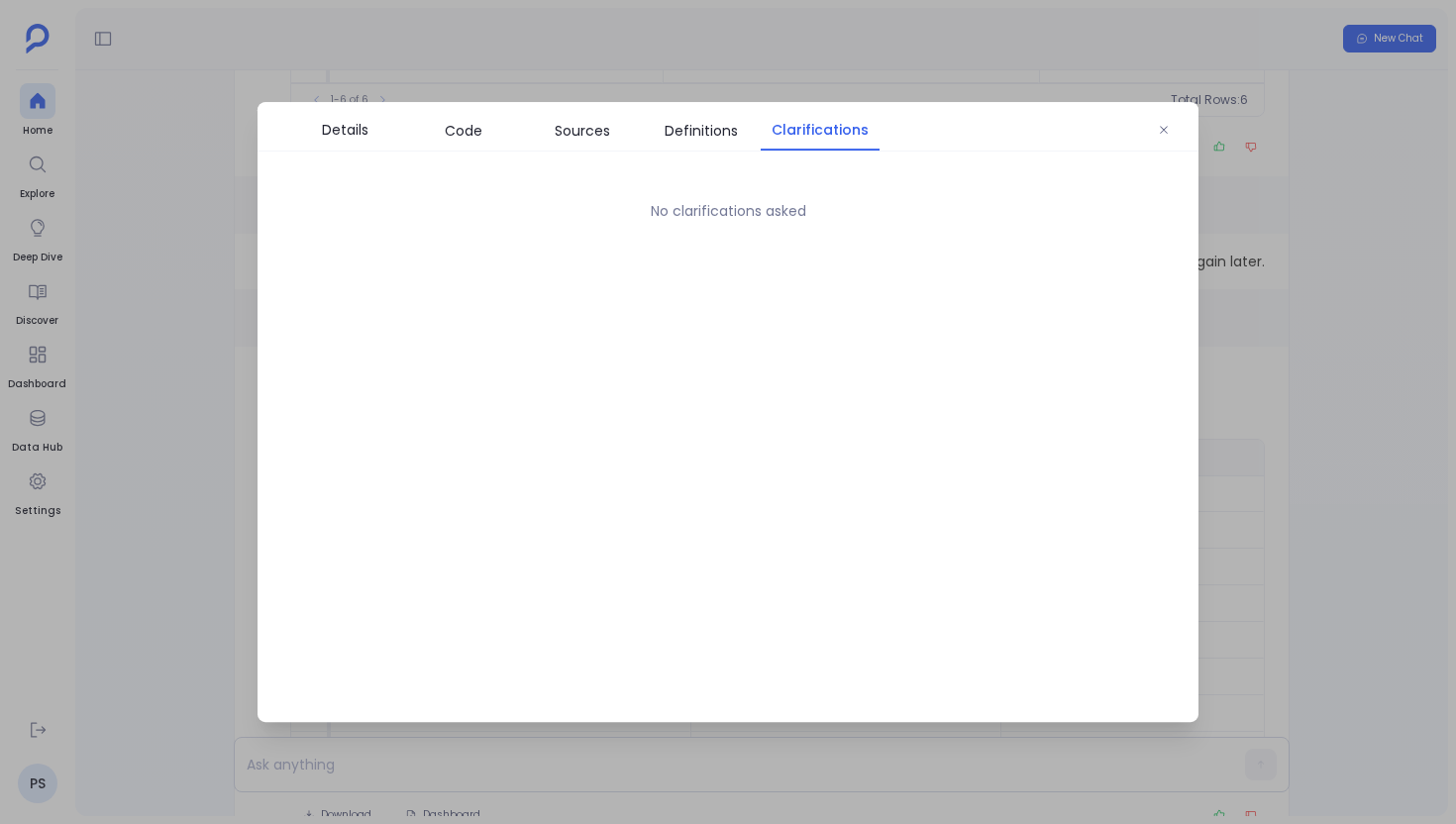 click at bounding box center (728, 412) 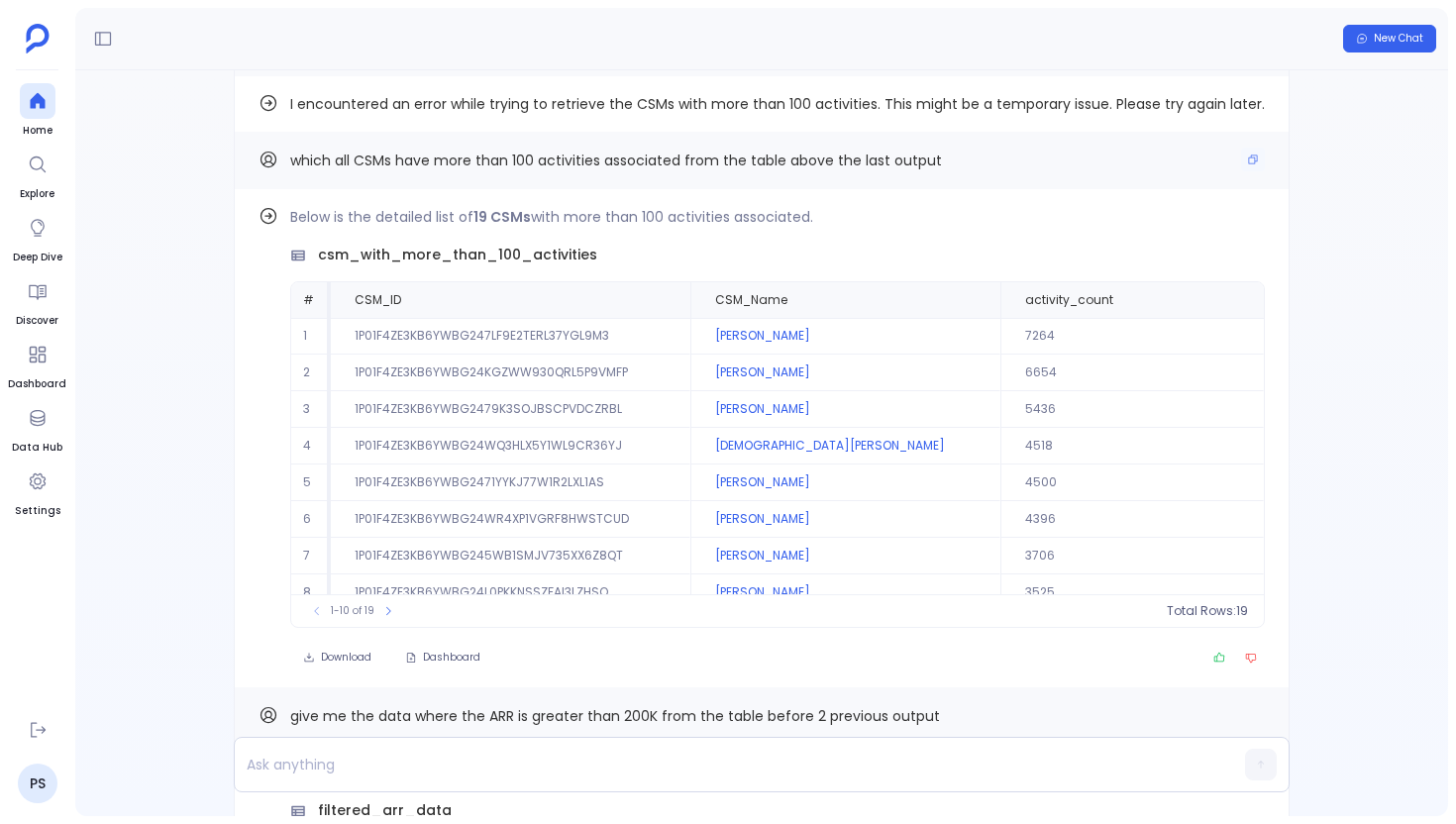 scroll, scrollTop: -7336, scrollLeft: 0, axis: vertical 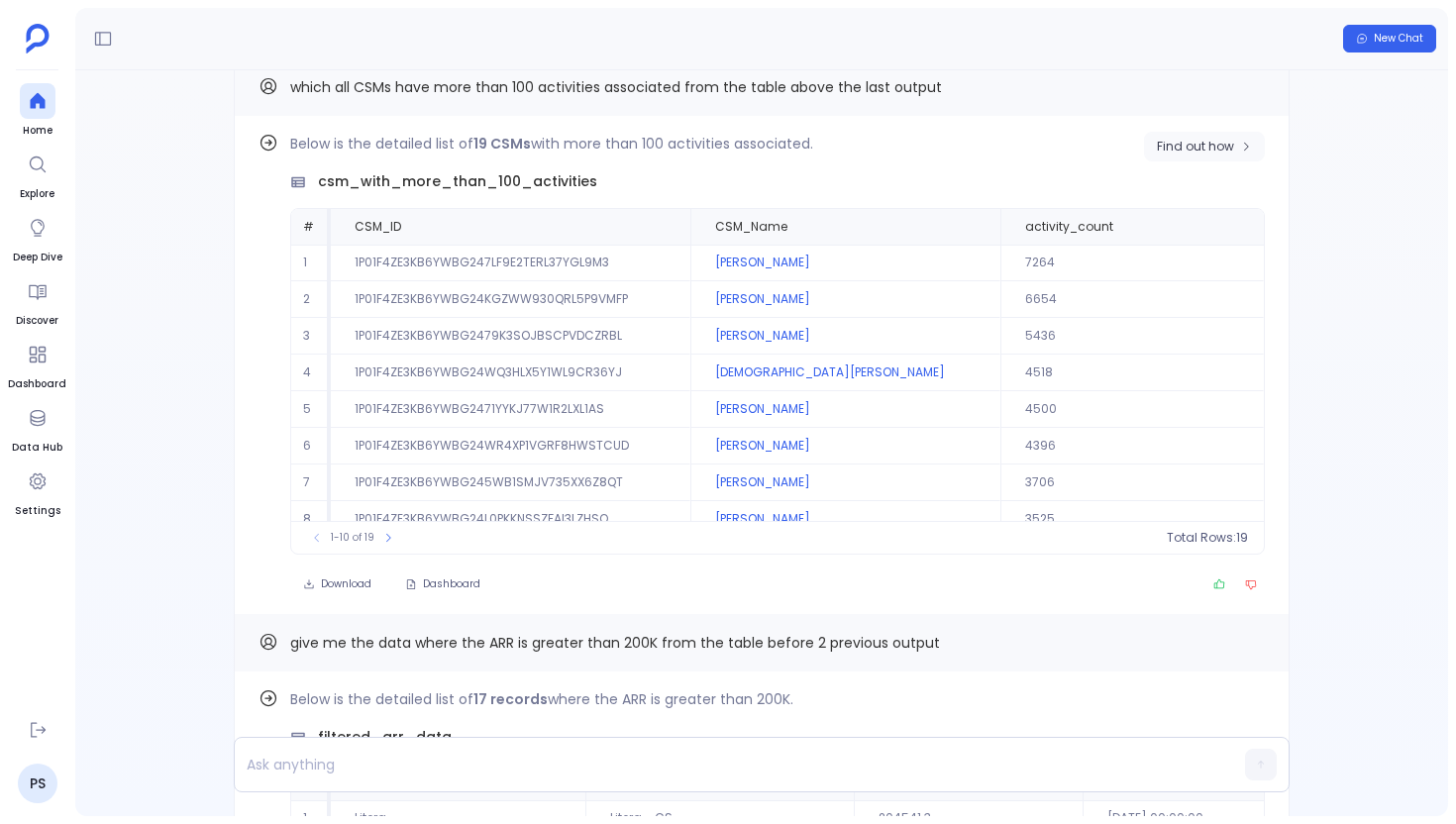 click on "Find out how" at bounding box center [1204, 147] 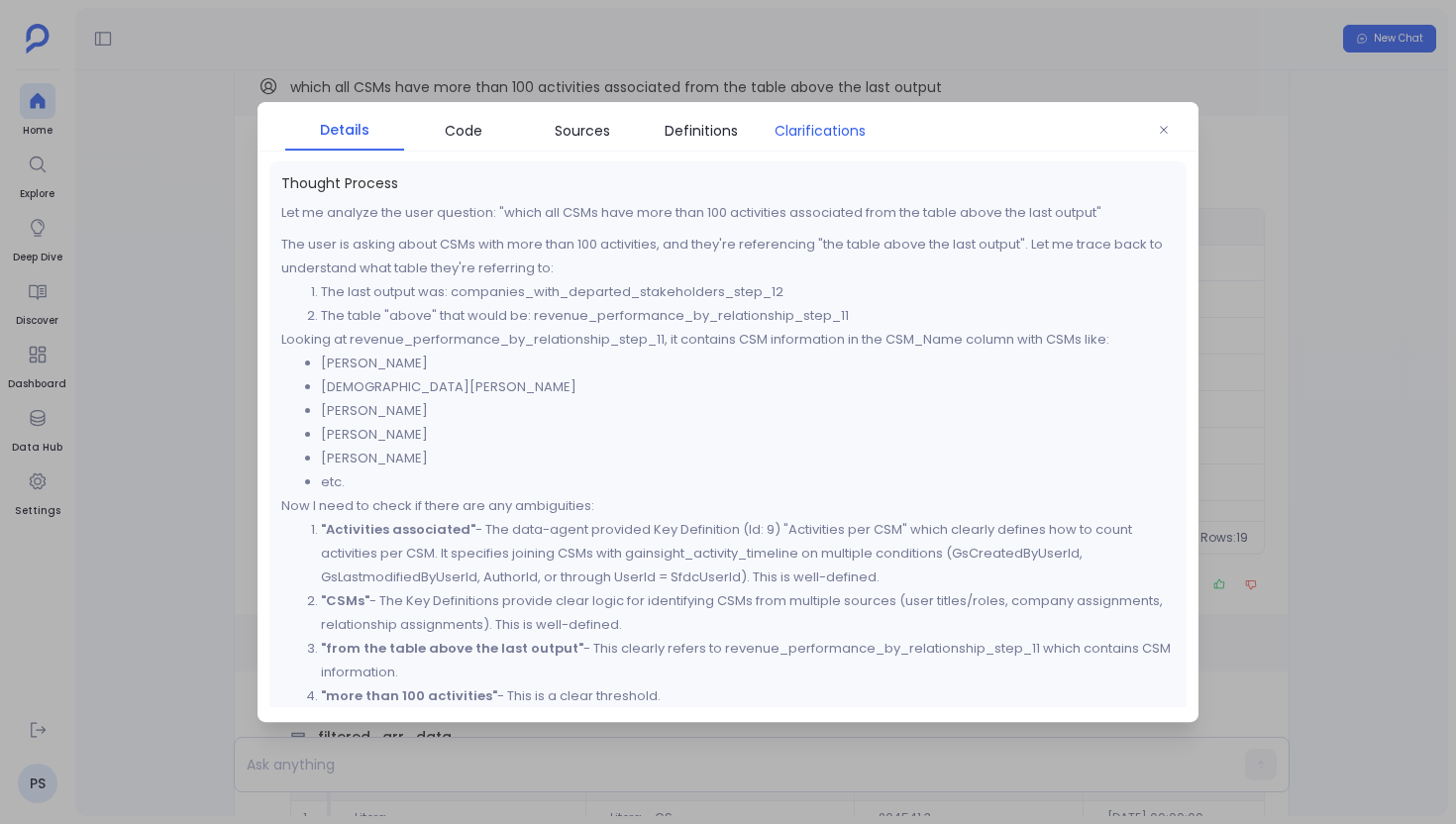click on "Clarifications" at bounding box center (820, 131) 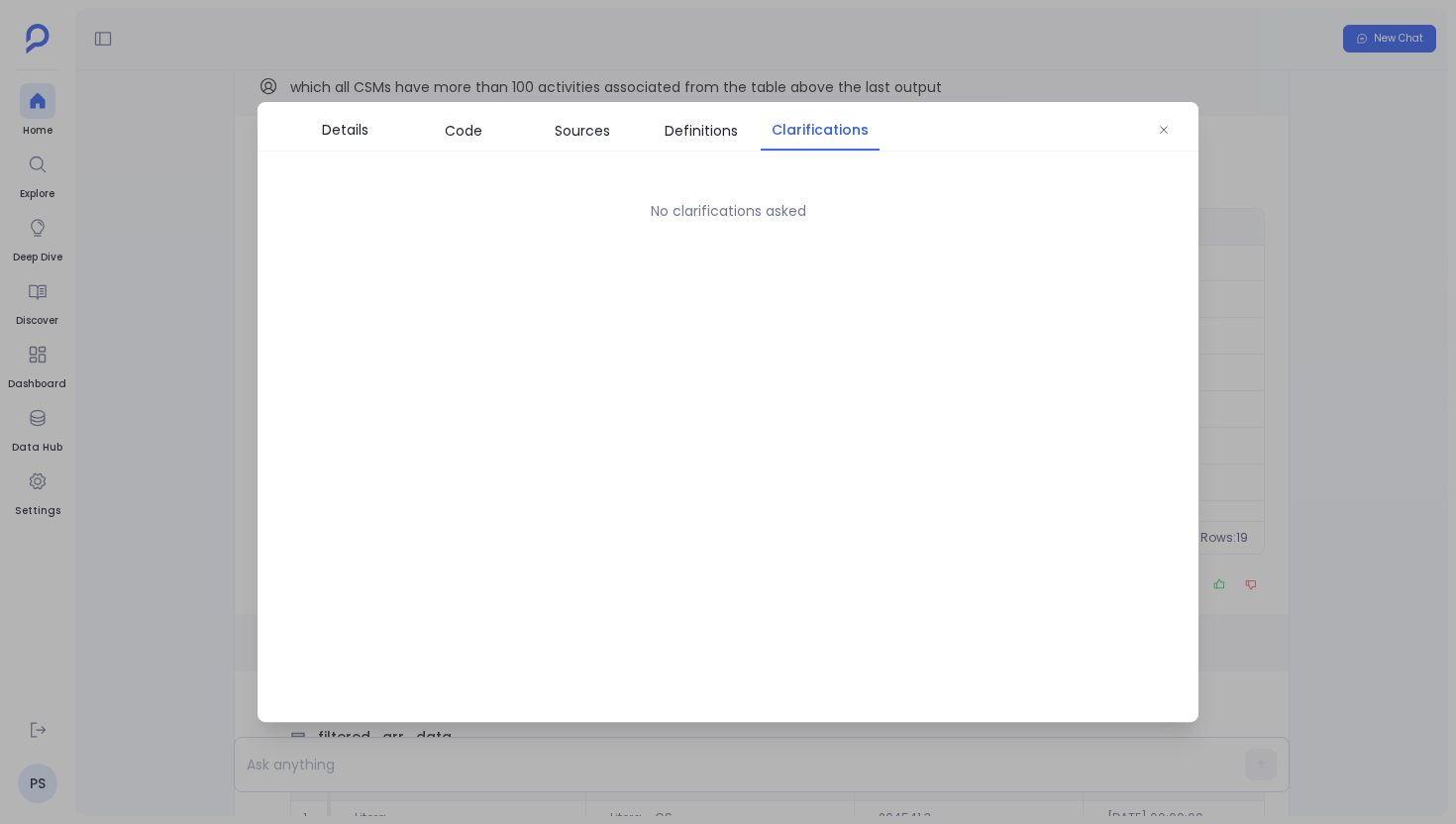 click at bounding box center (728, 412) 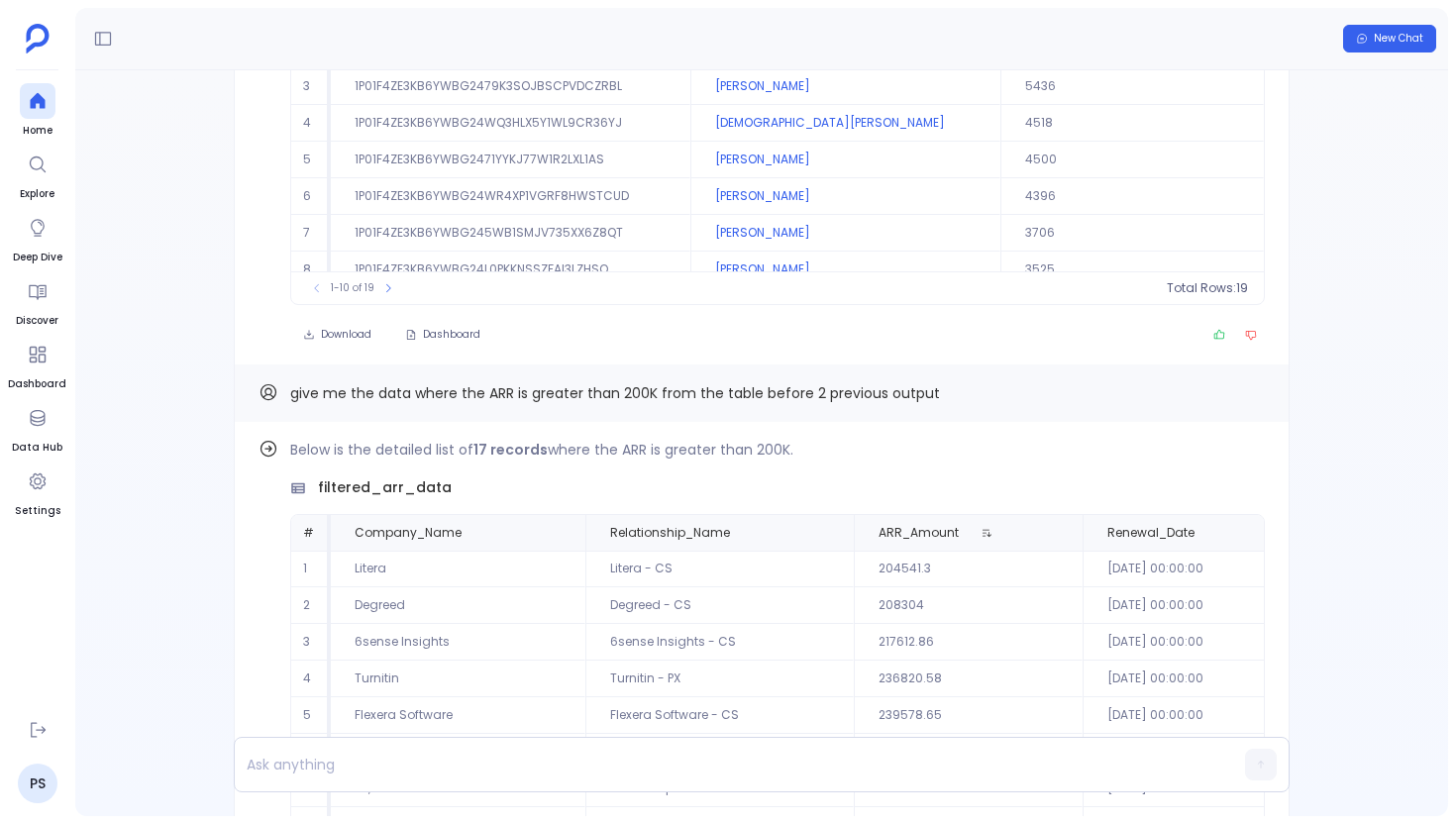scroll, scrollTop: -7009, scrollLeft: 0, axis: vertical 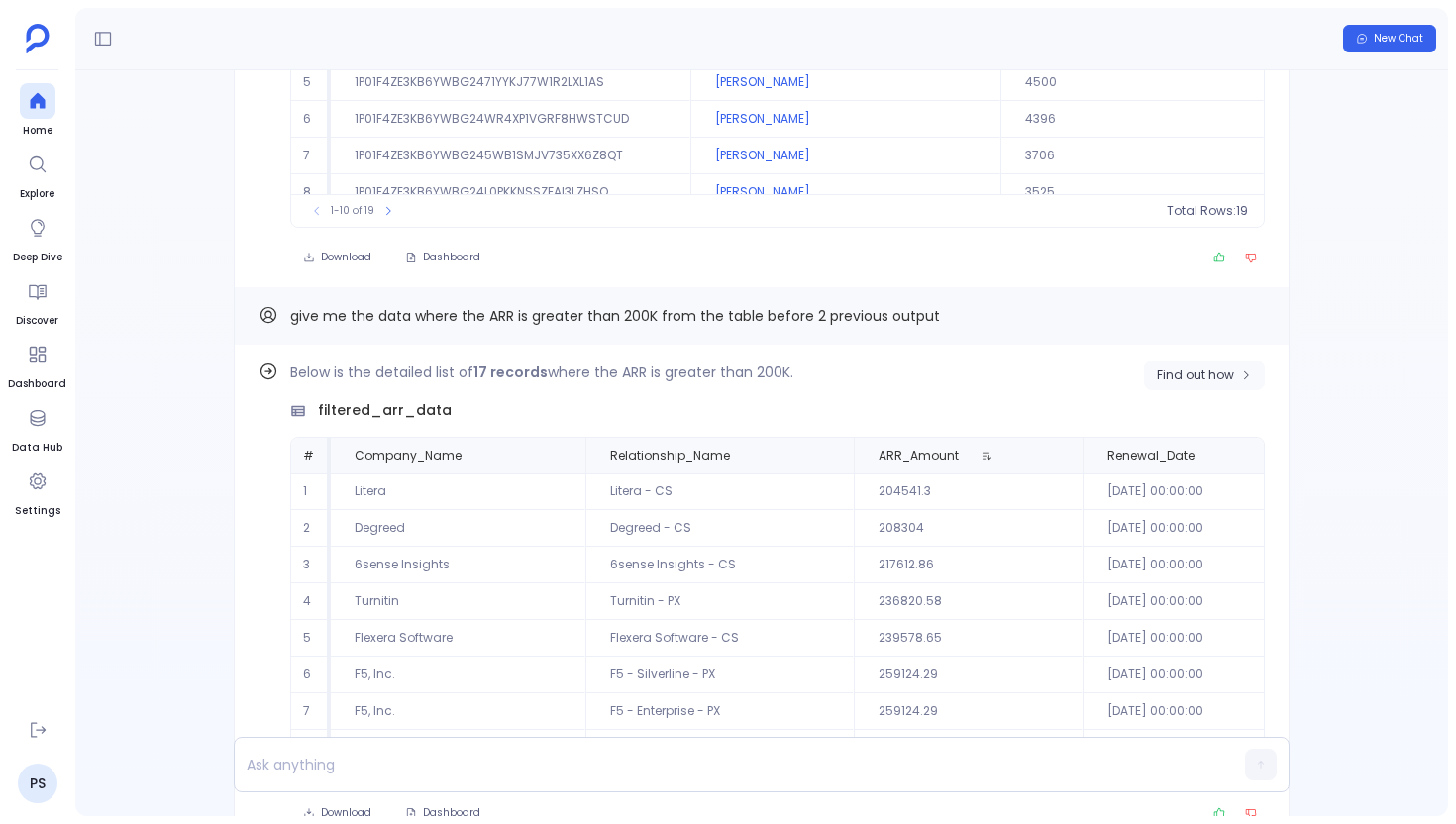 click on "Find out how" at bounding box center [1196, 375] 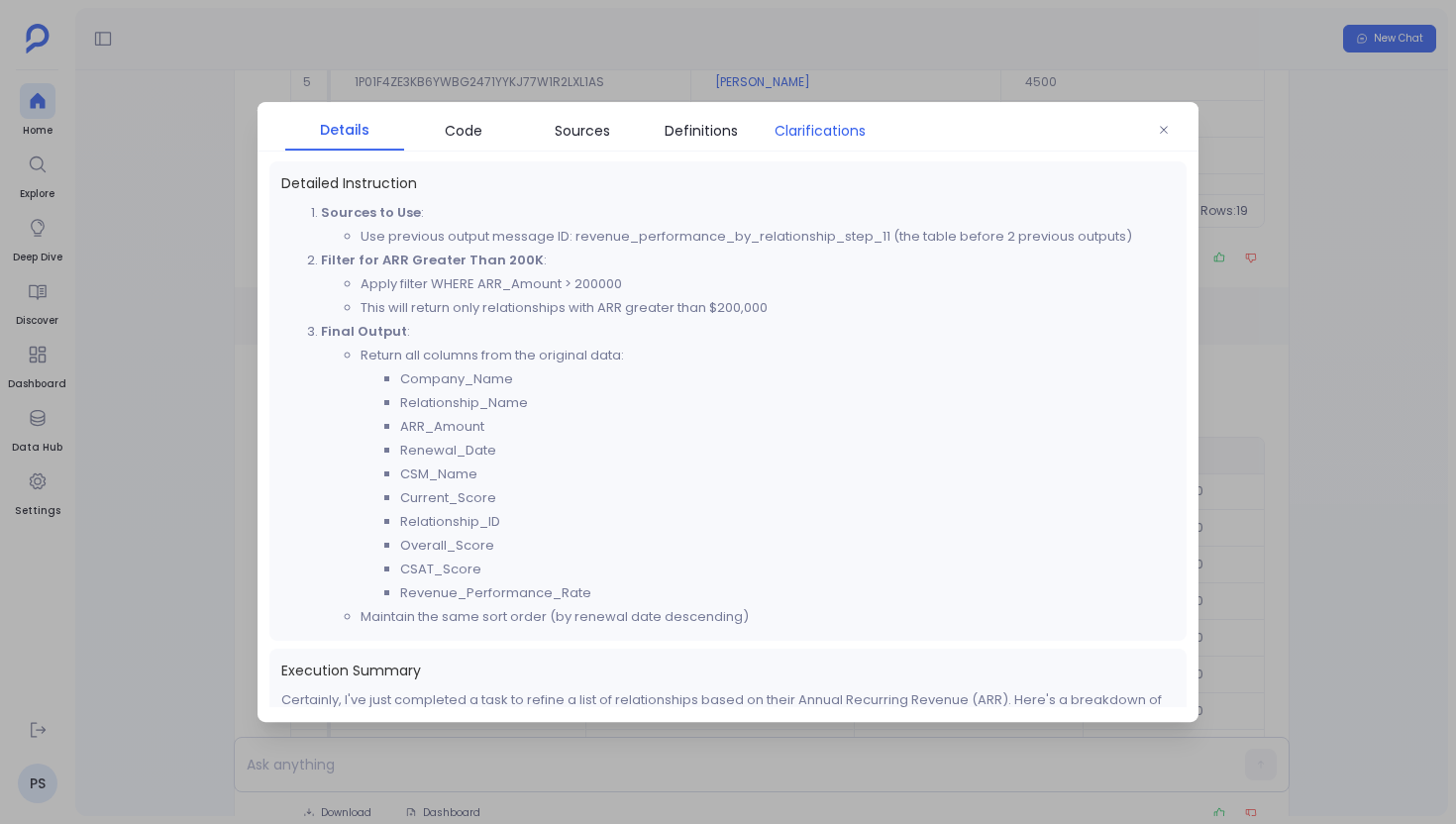 click on "Clarifications" at bounding box center (820, 131) 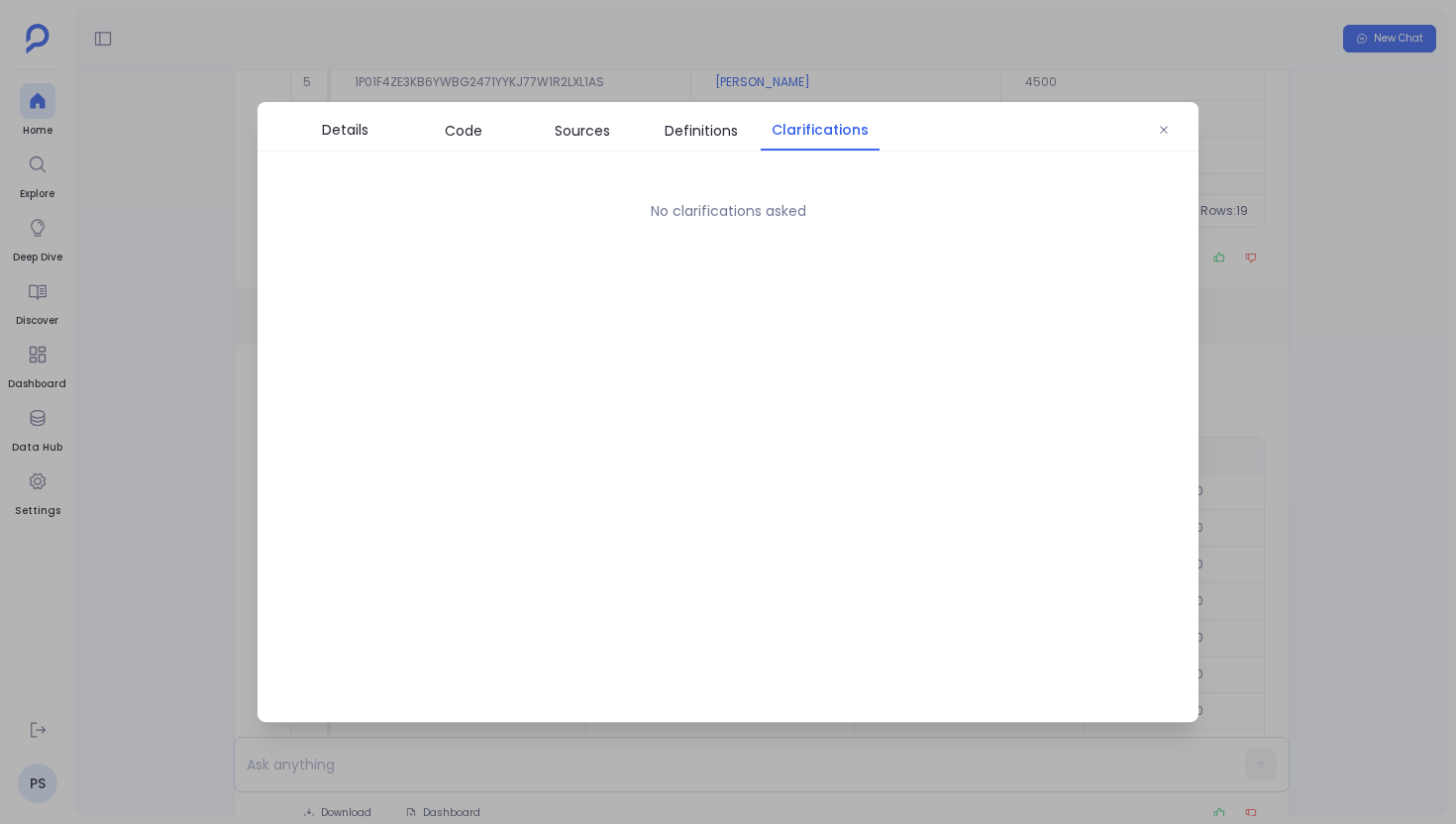 click at bounding box center (728, 412) 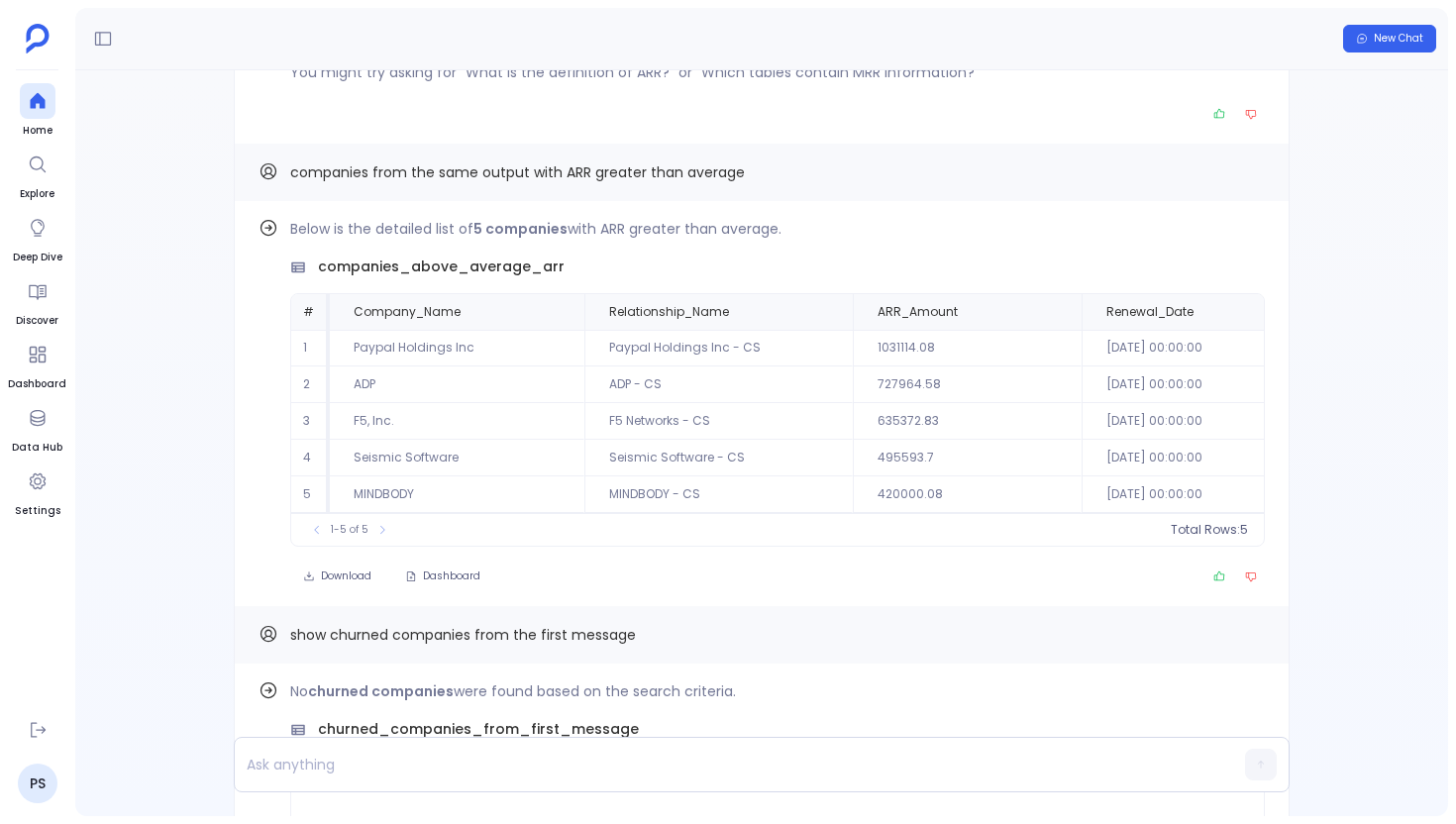 scroll, scrollTop: -5937, scrollLeft: 0, axis: vertical 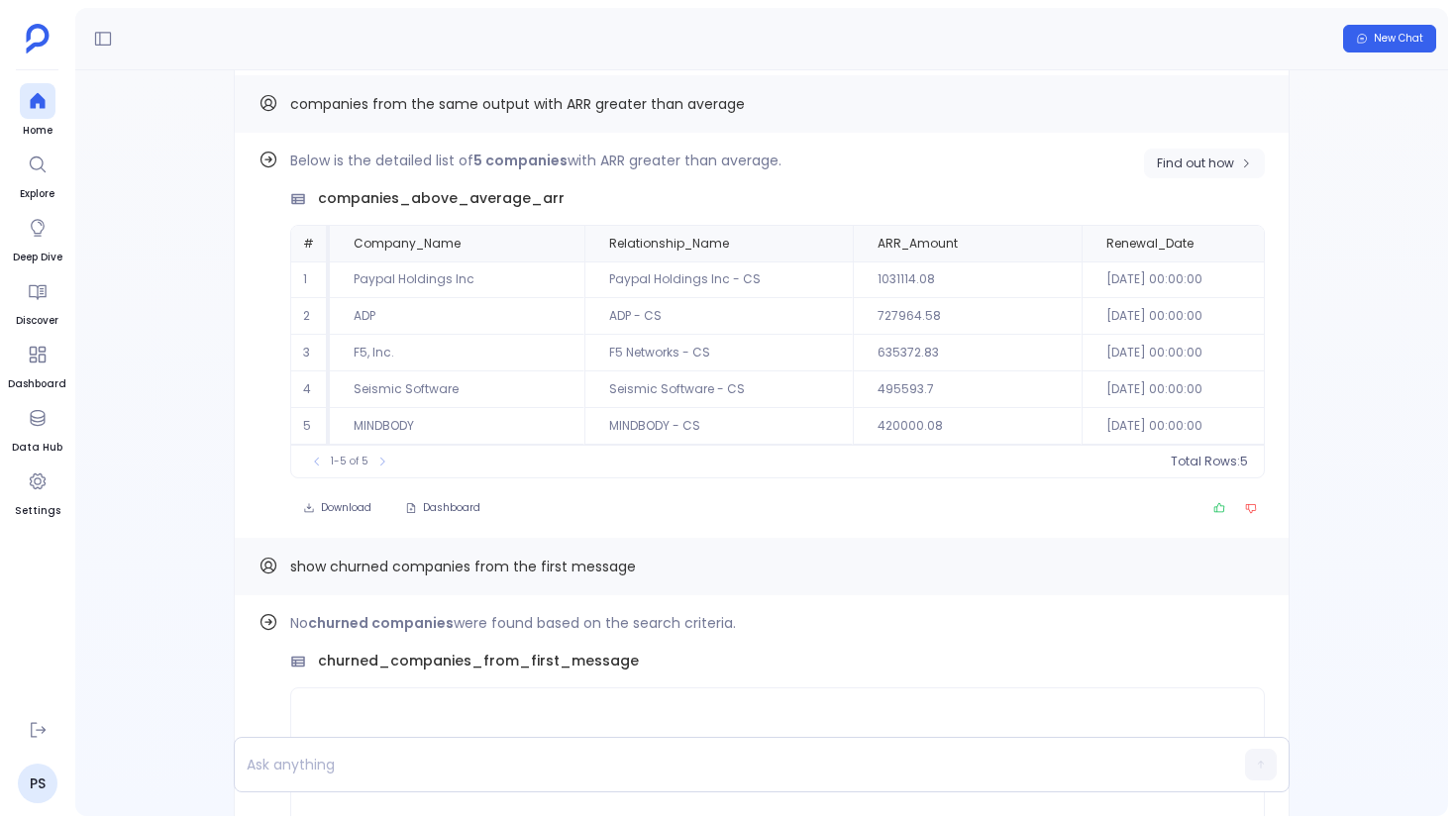 click on "Find out how" at bounding box center [1196, 163] 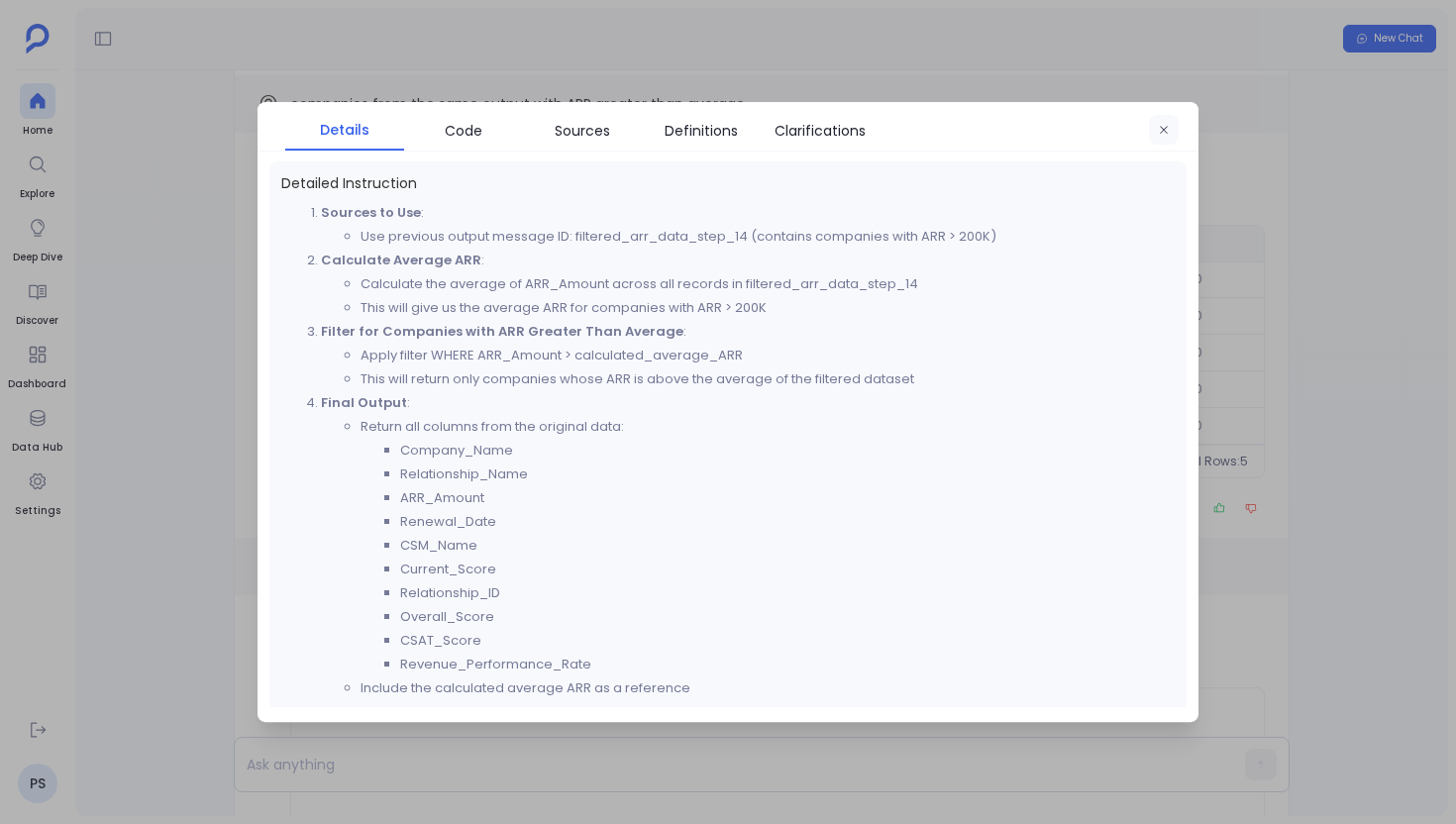 click 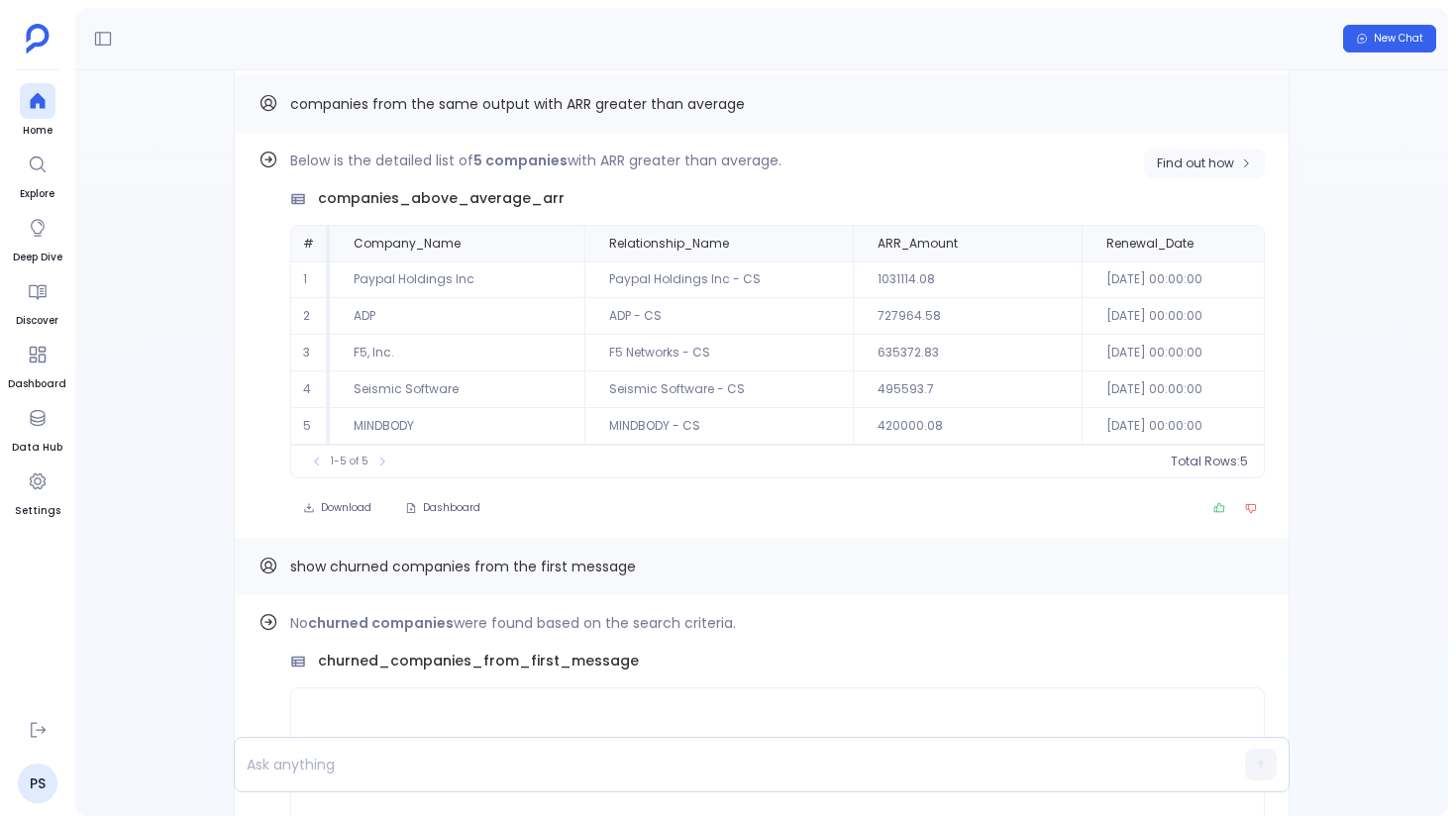 click on "Find out how" at bounding box center [1204, 163] 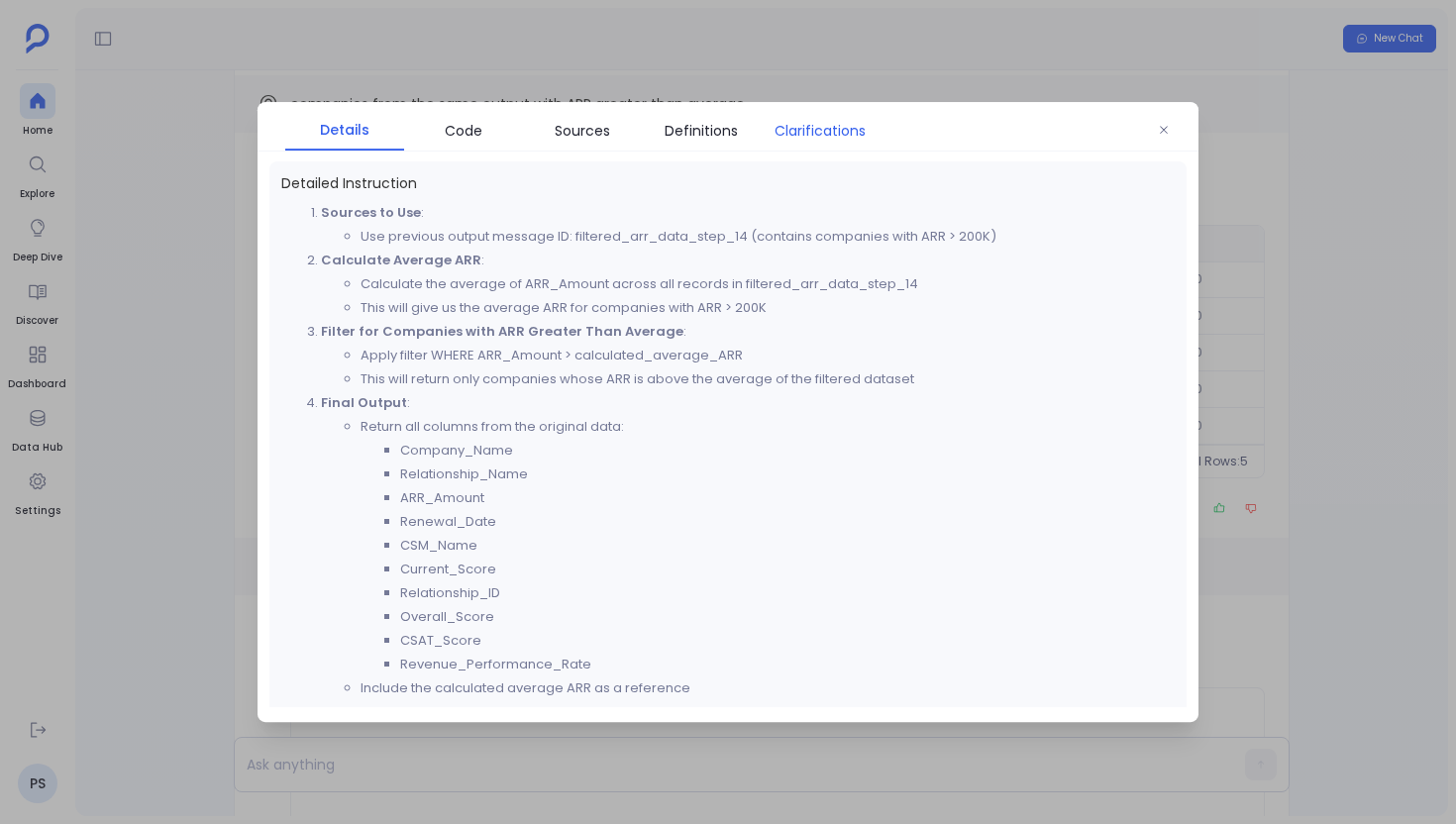 click on "Clarifications" at bounding box center [820, 131] 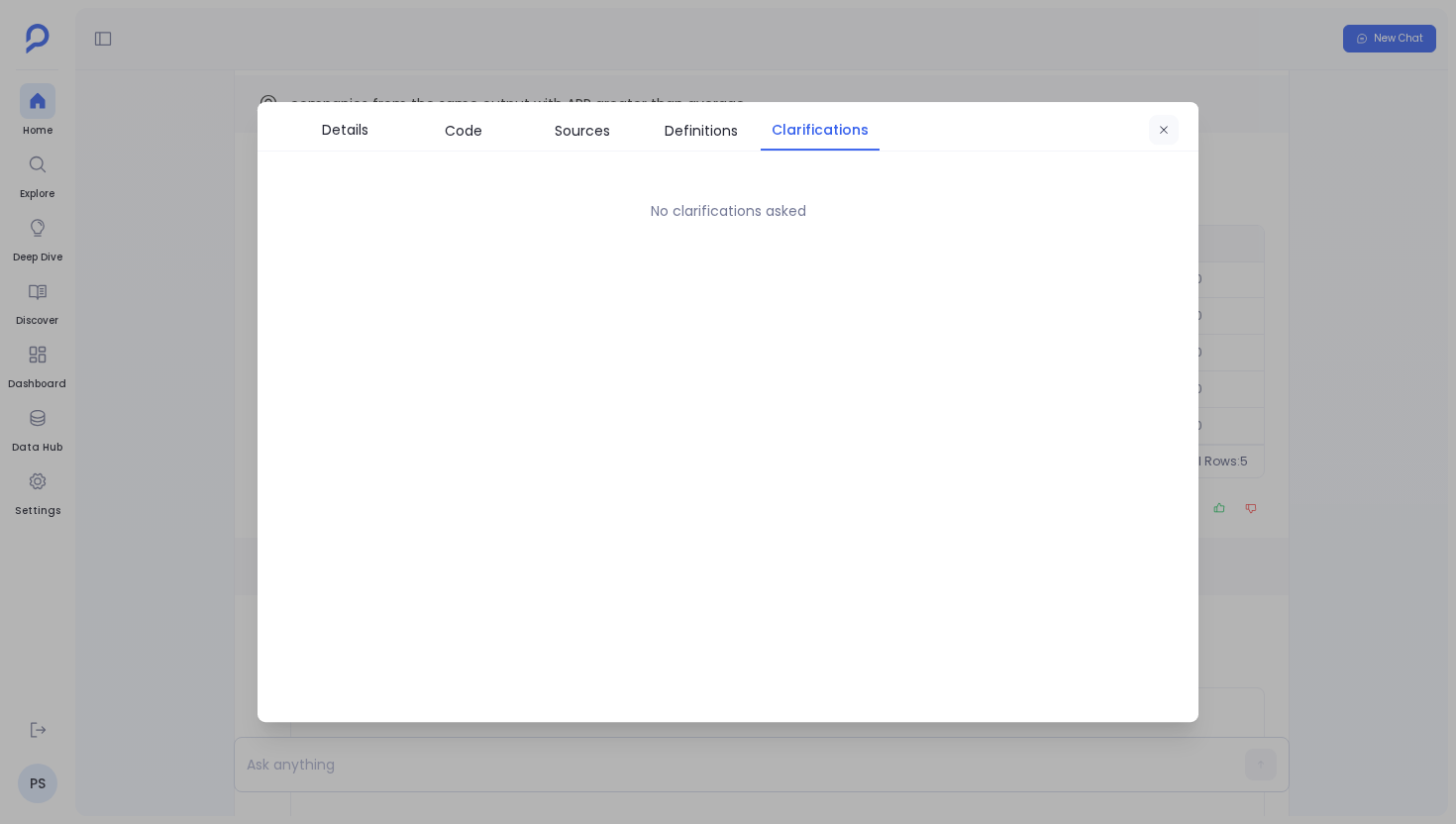 click at bounding box center [1164, 131] 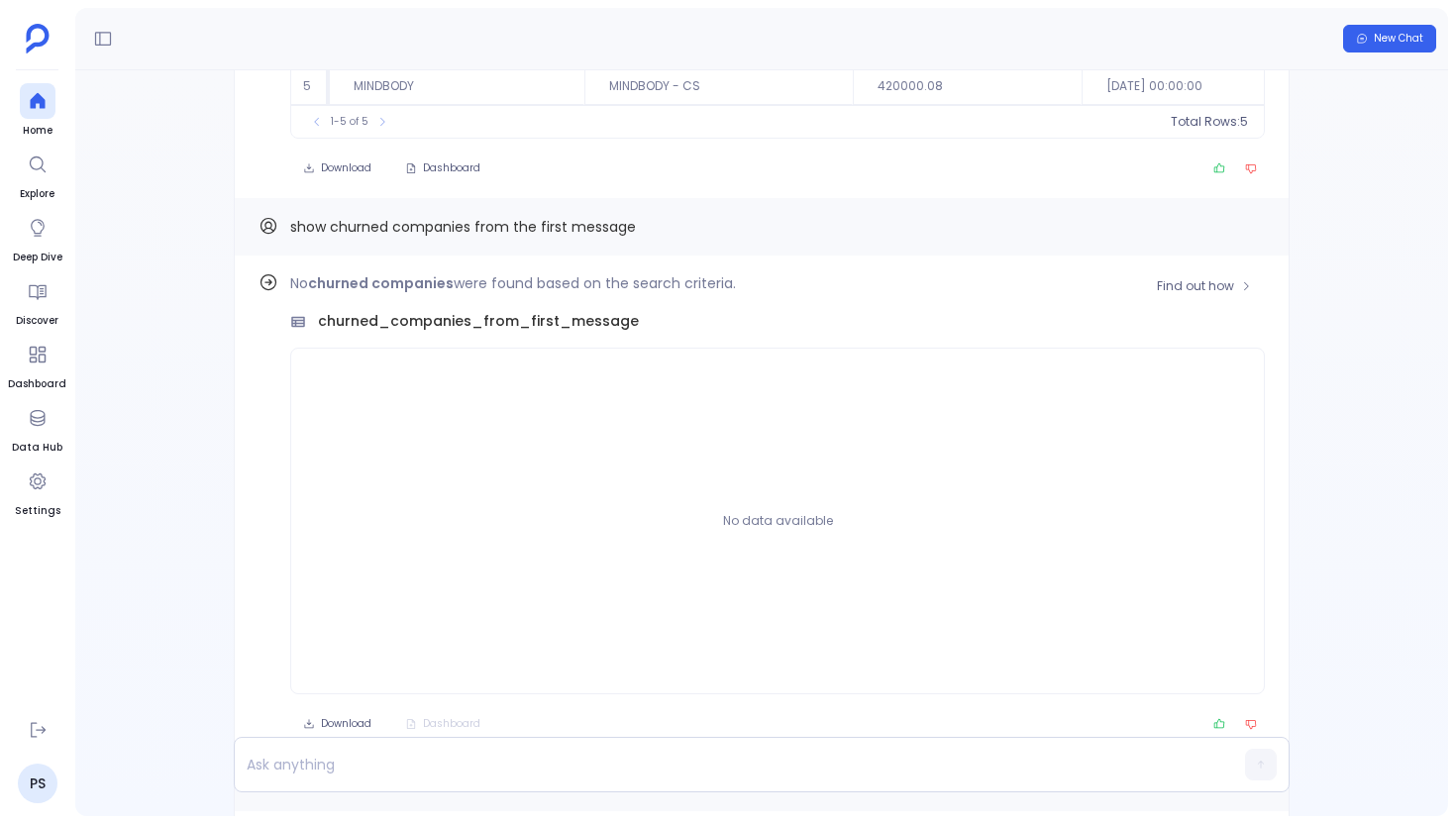 scroll, scrollTop: -5457, scrollLeft: 0, axis: vertical 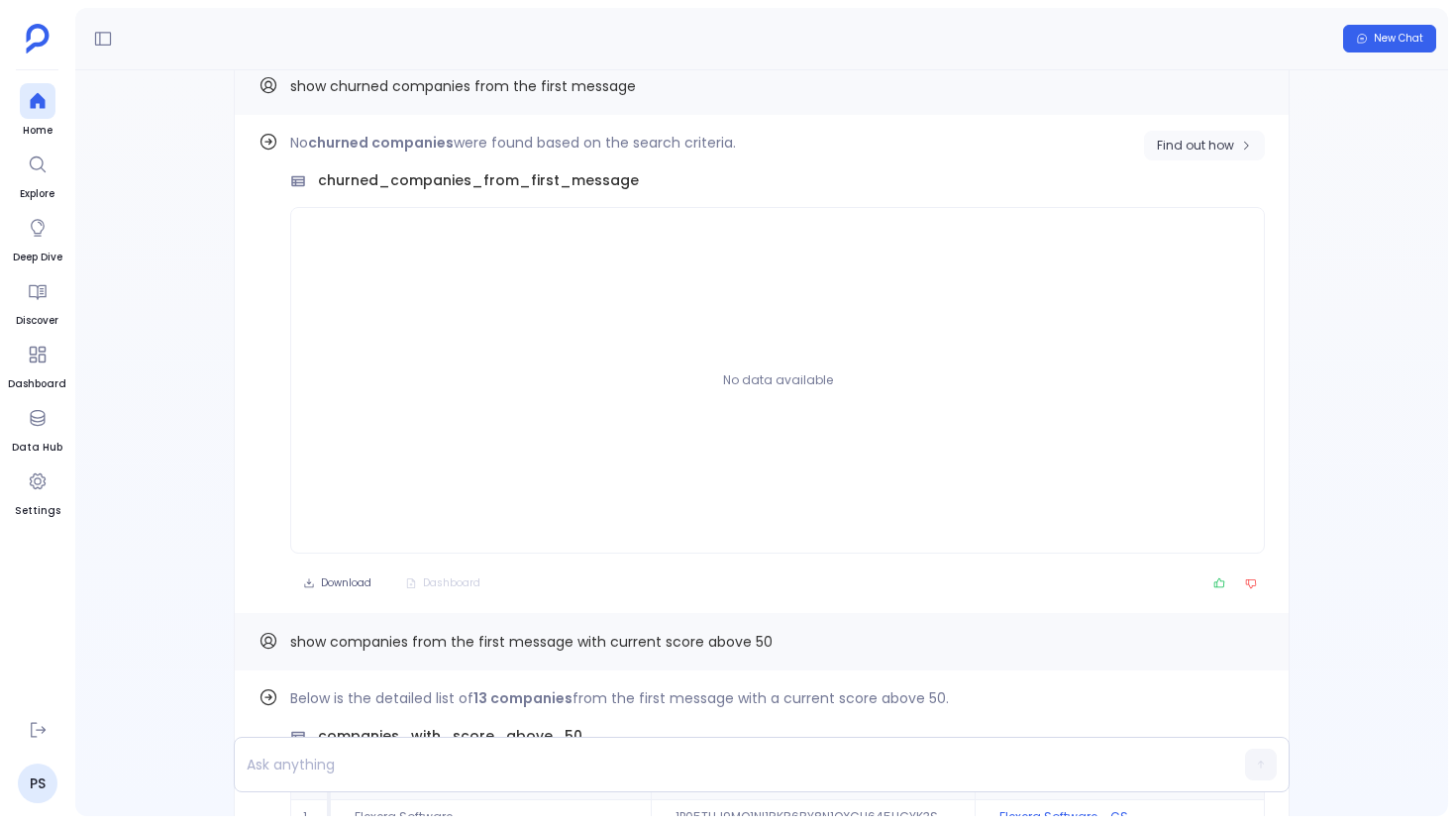 click on "Find out how" at bounding box center (1196, 146) 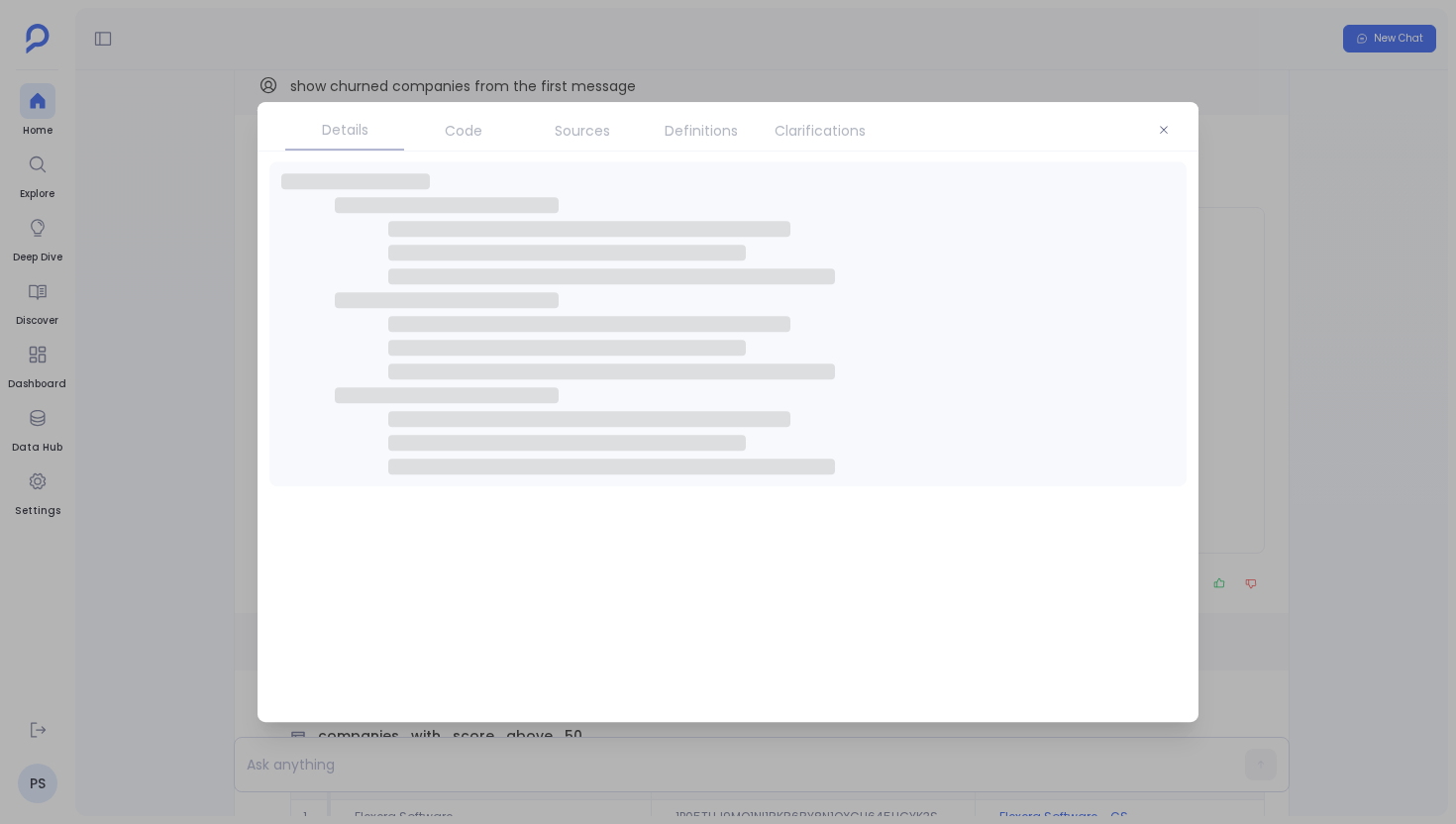 click on "Clarifications" at bounding box center (820, 131) 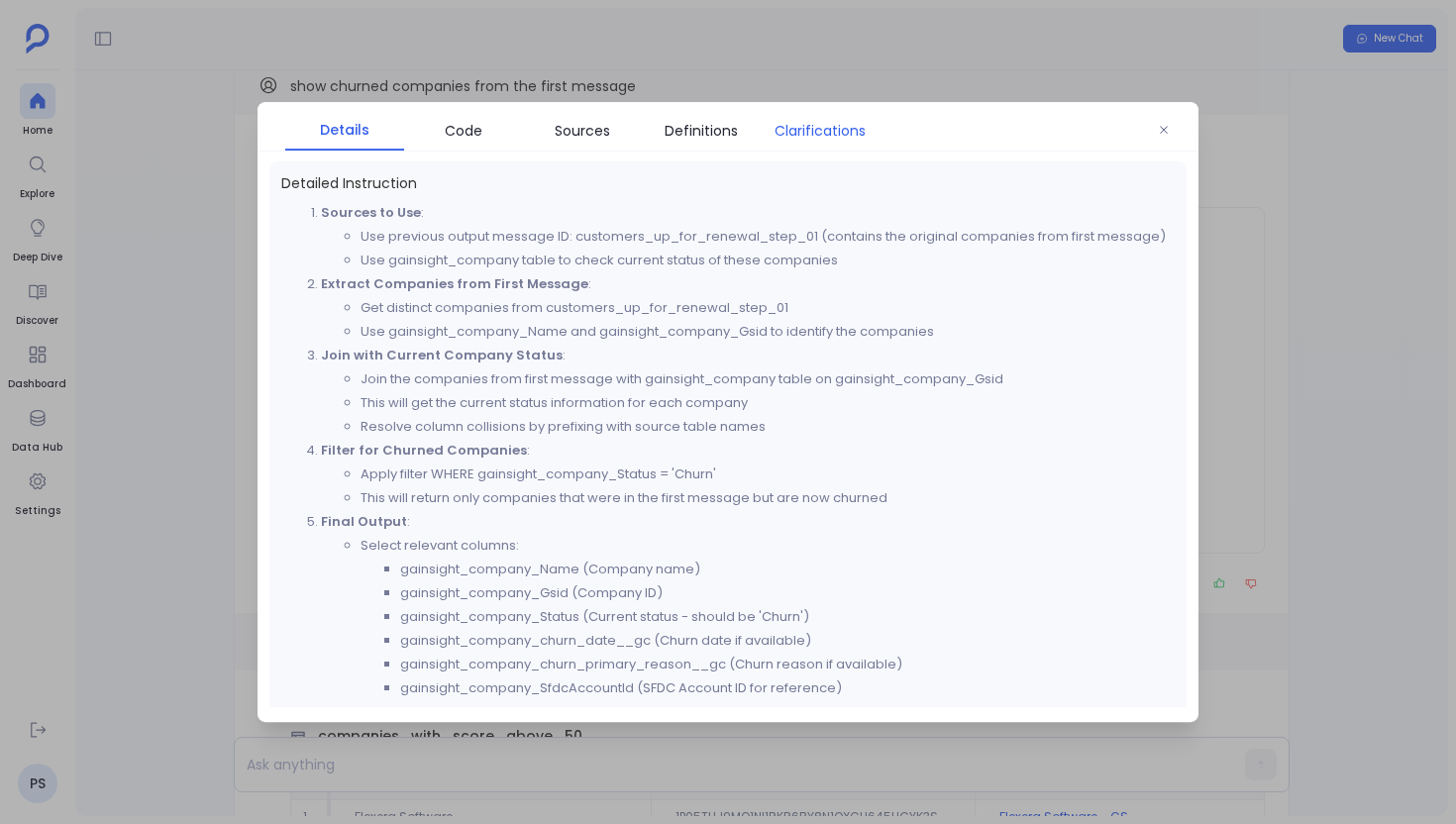 click on "Clarifications" at bounding box center (820, 131) 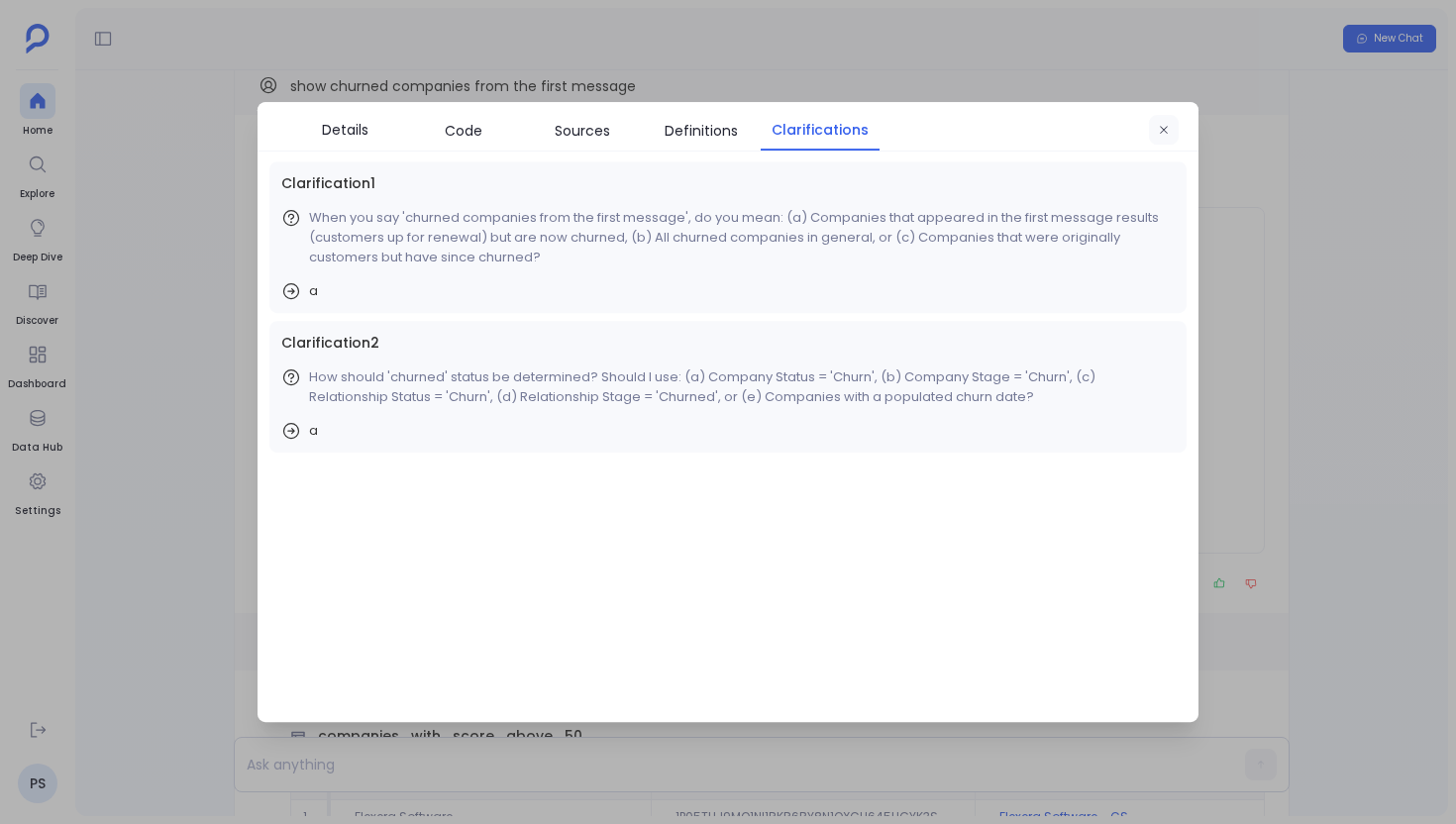 click 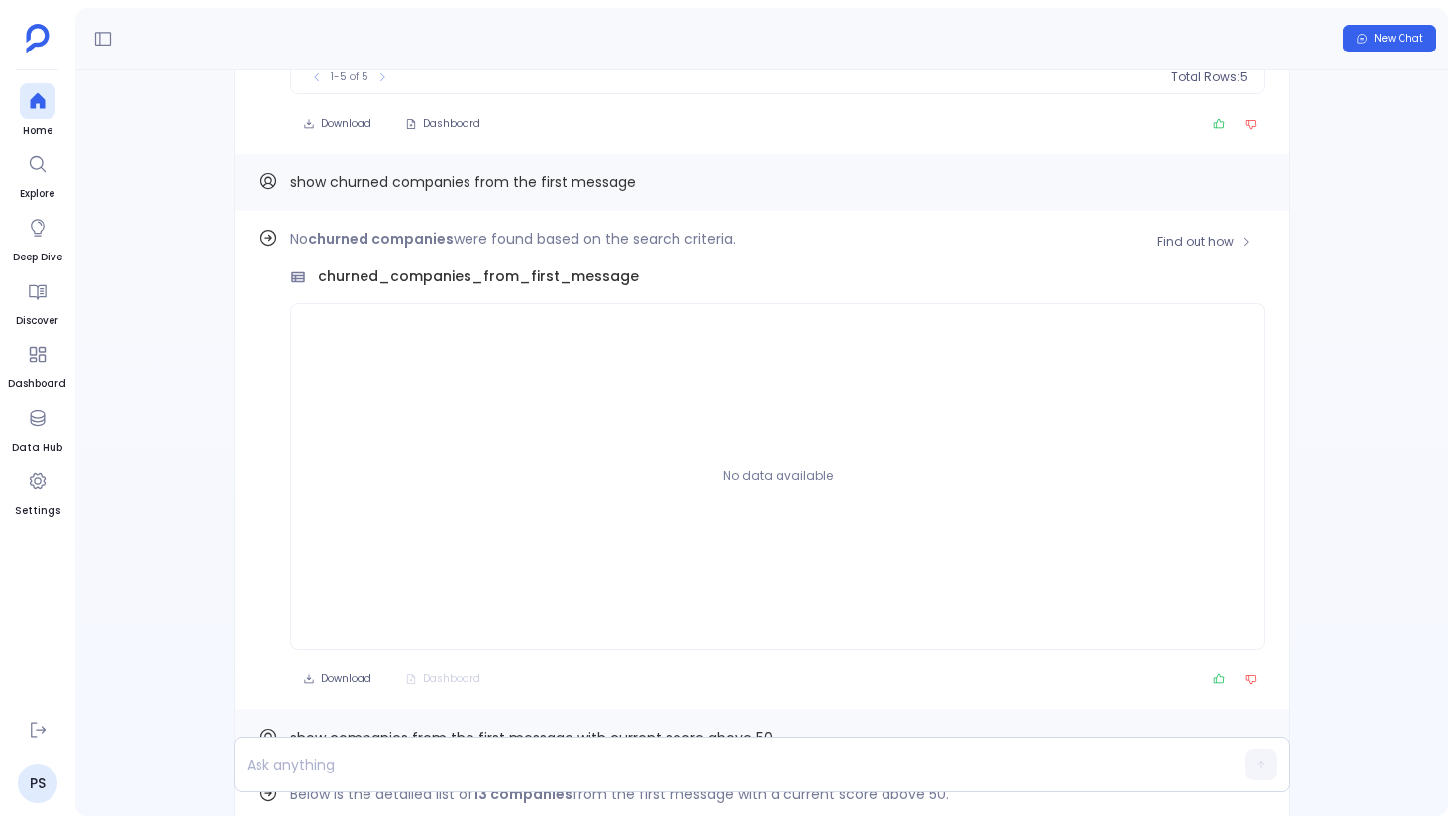 scroll, scrollTop: -5570, scrollLeft: 0, axis: vertical 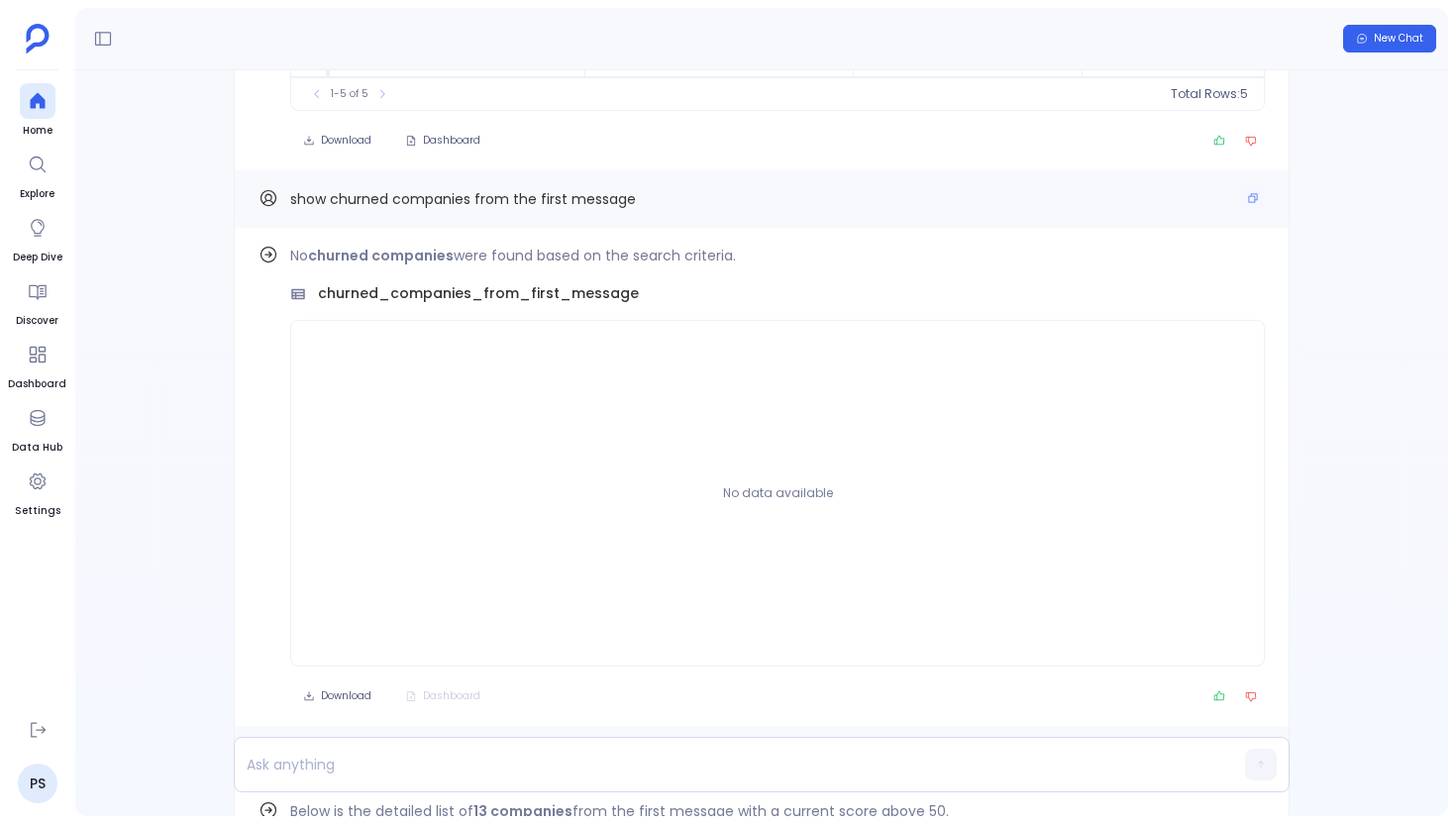 click on "show churned companies from the first message" at bounding box center (463, 199) 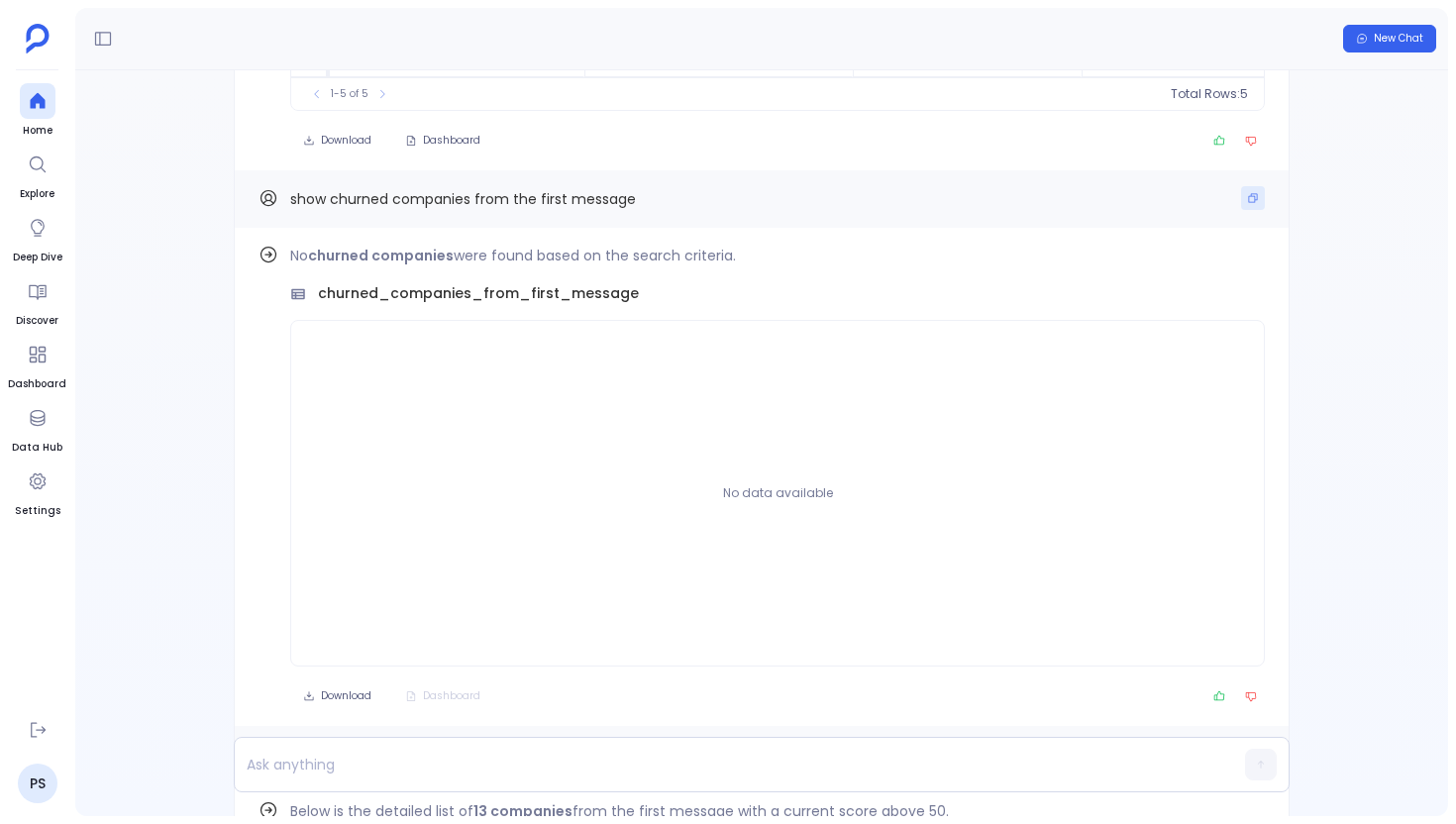 click at bounding box center [1253, 198] 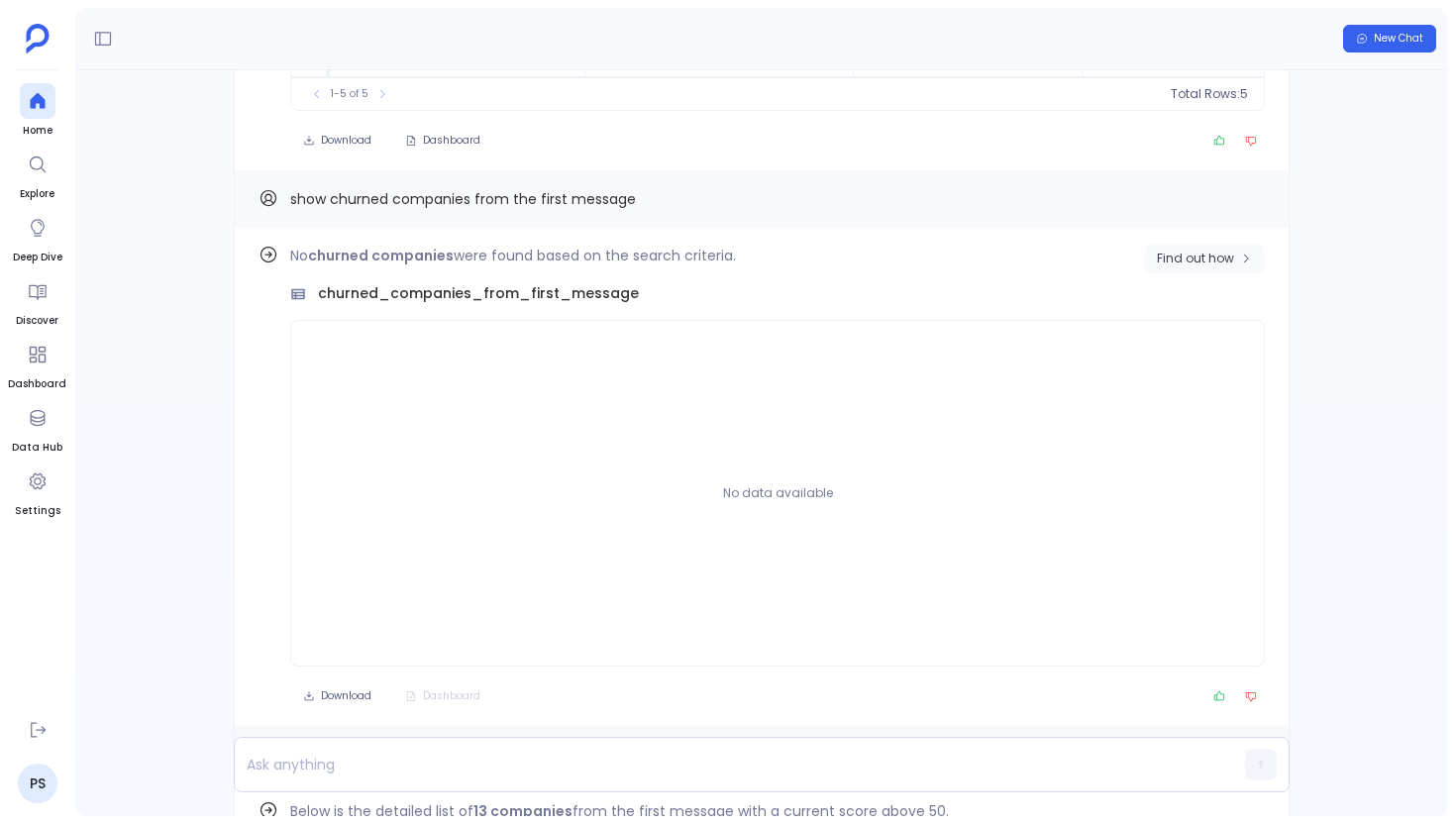 click 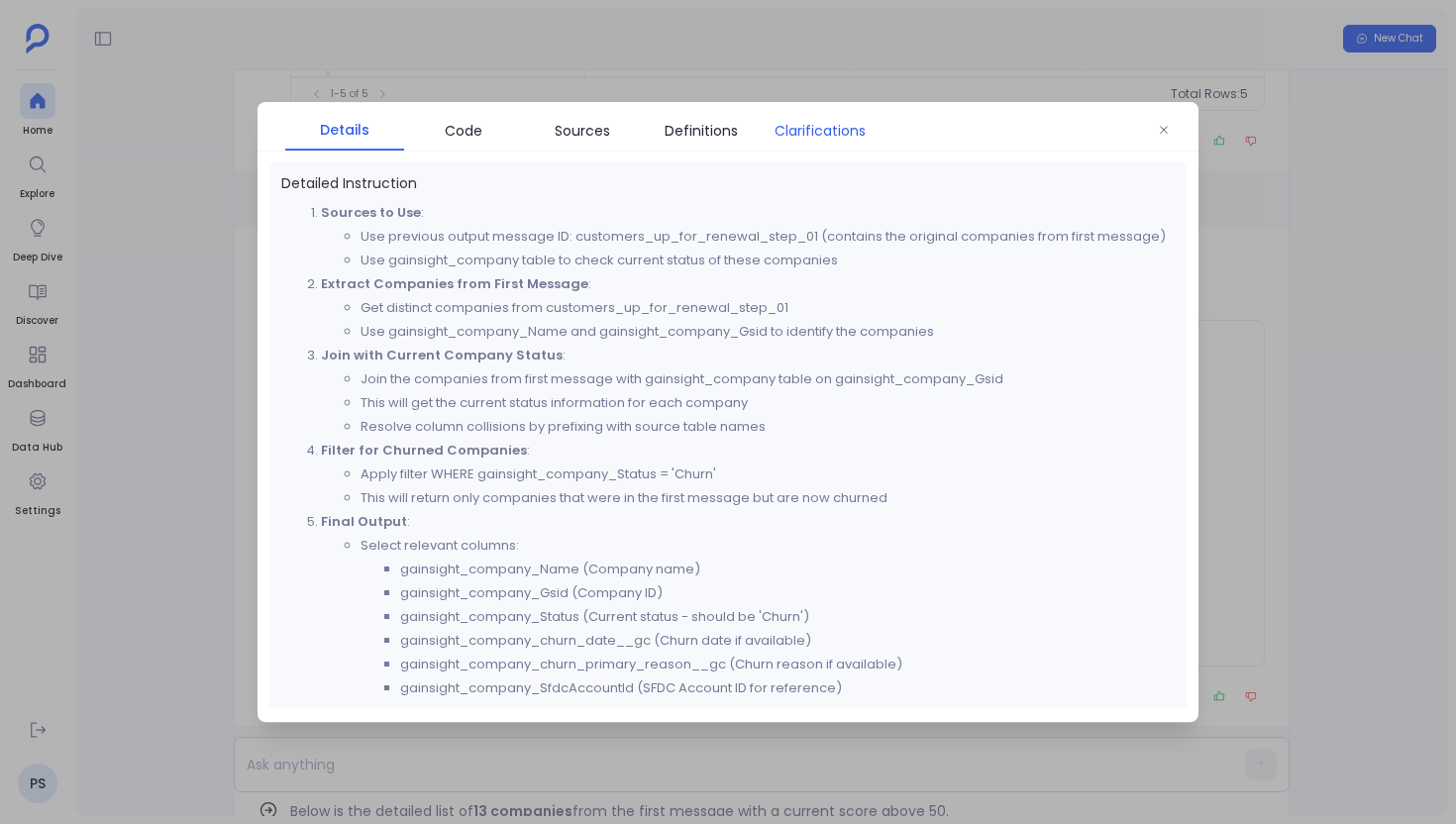 click on "Clarifications" at bounding box center [820, 131] 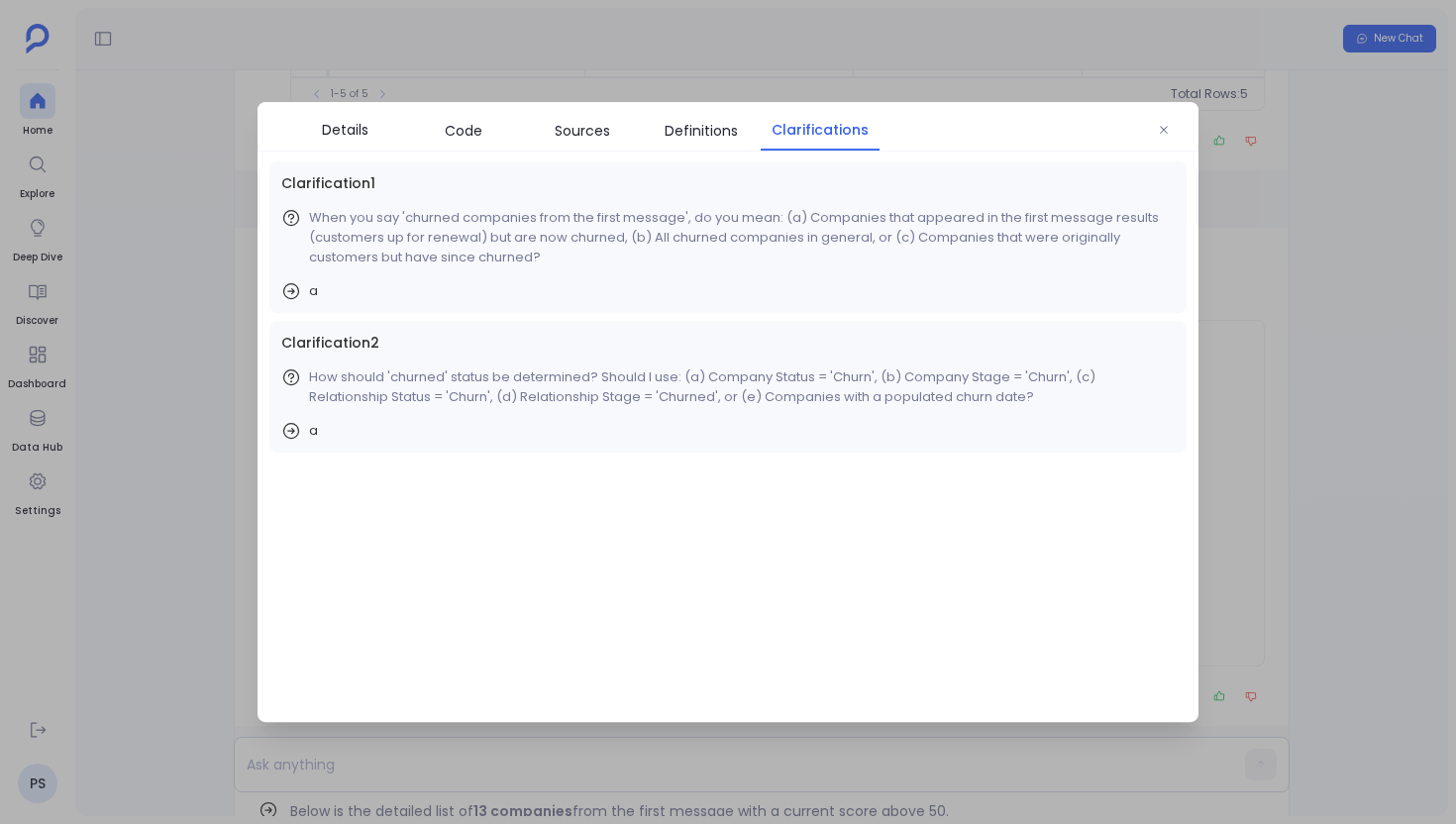 click at bounding box center (728, 412) 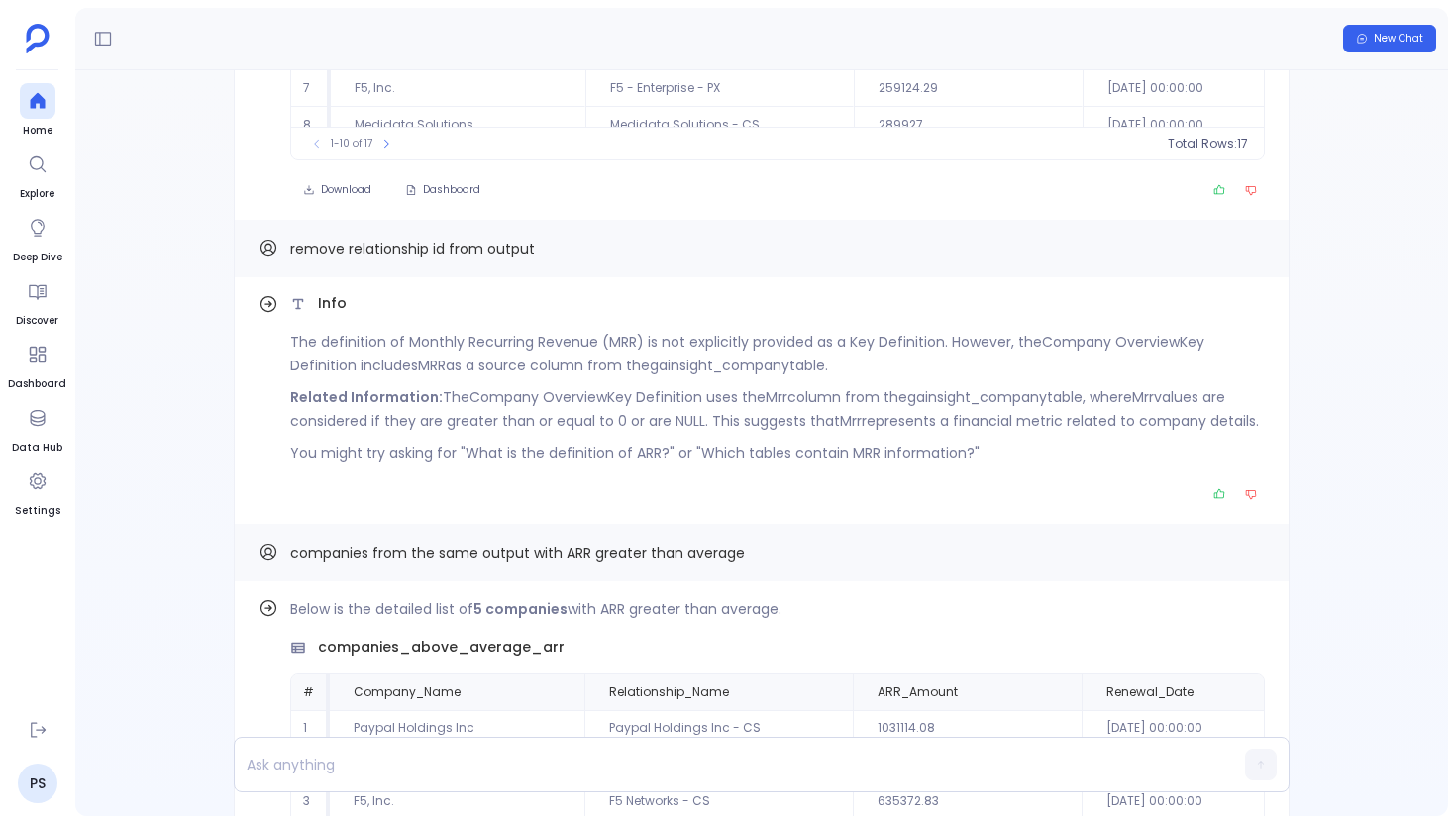 scroll, scrollTop: -6424, scrollLeft: 0, axis: vertical 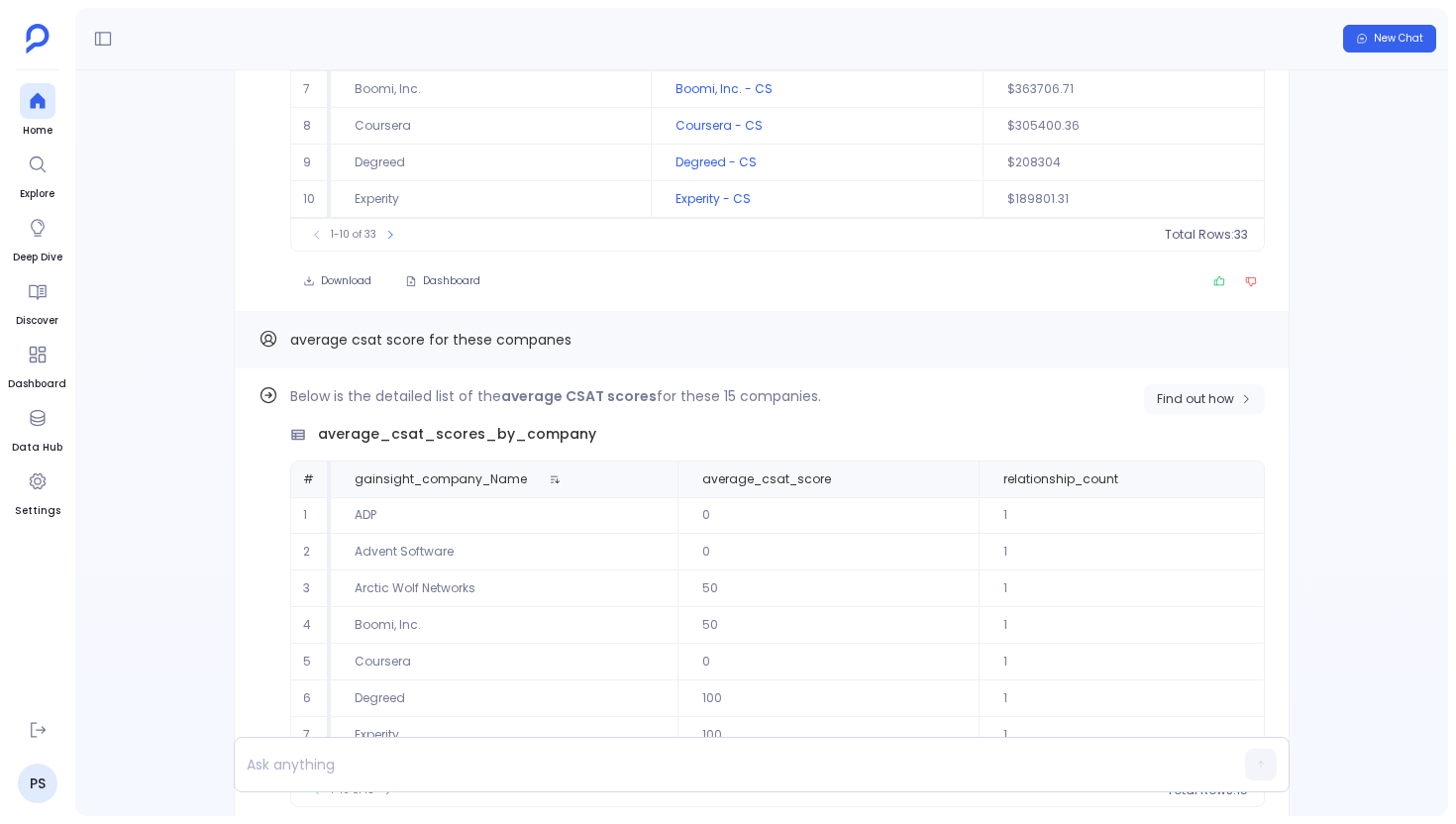 click on "Find out how" at bounding box center (1196, 399) 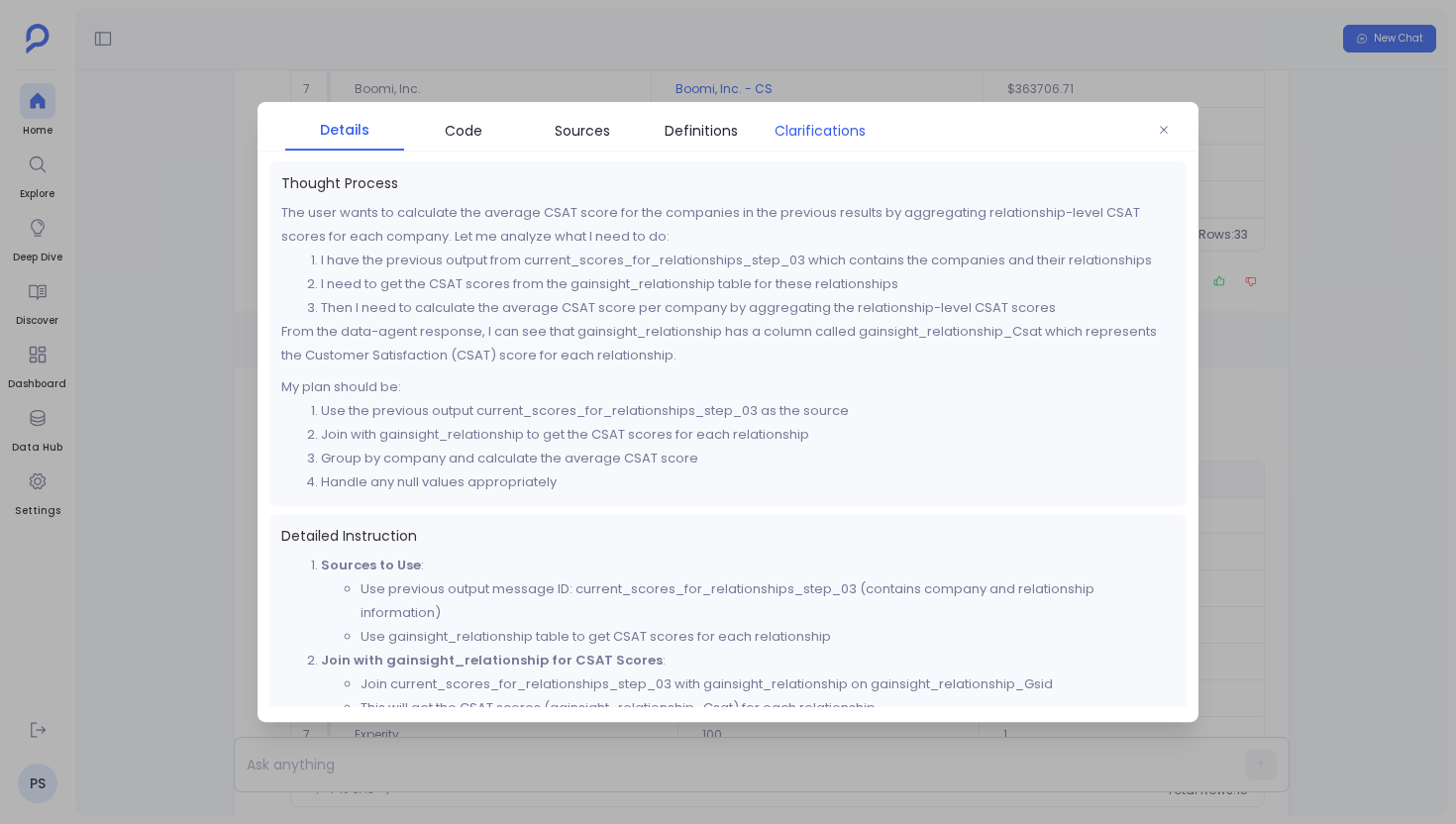 click on "Clarifications" at bounding box center (820, 131) 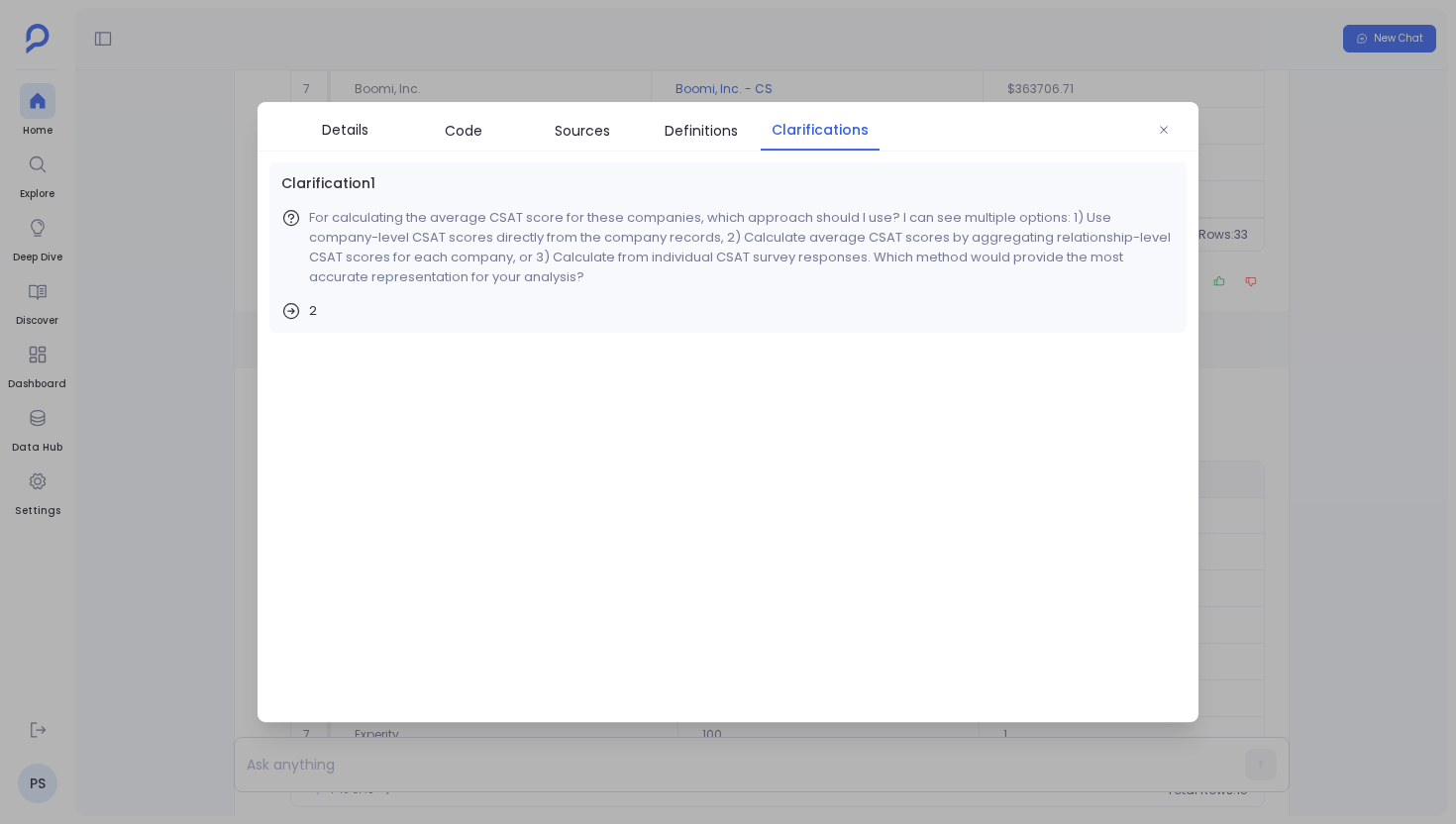 click at bounding box center [728, 412] 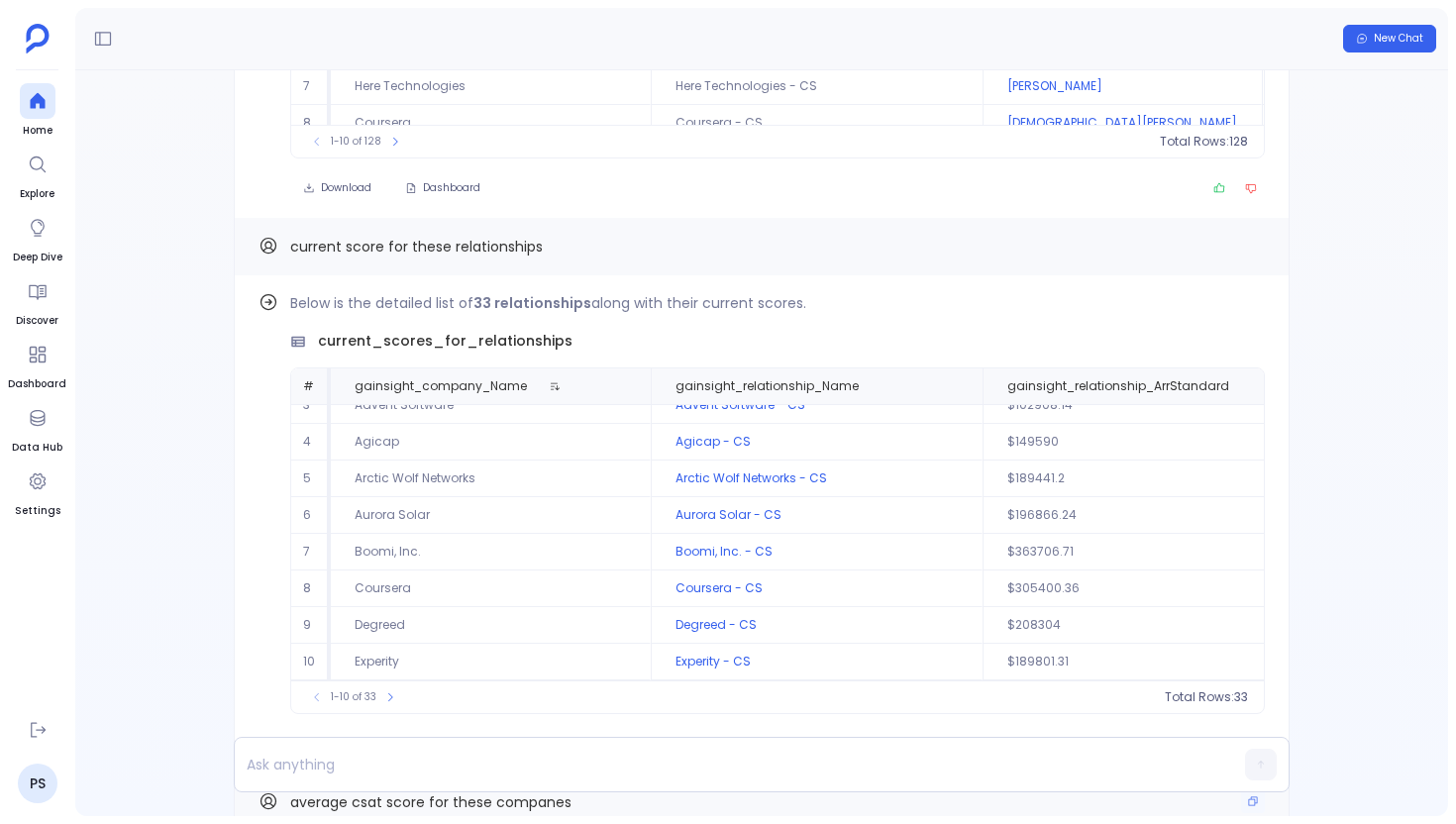 scroll, scrollTop: -12961, scrollLeft: 0, axis: vertical 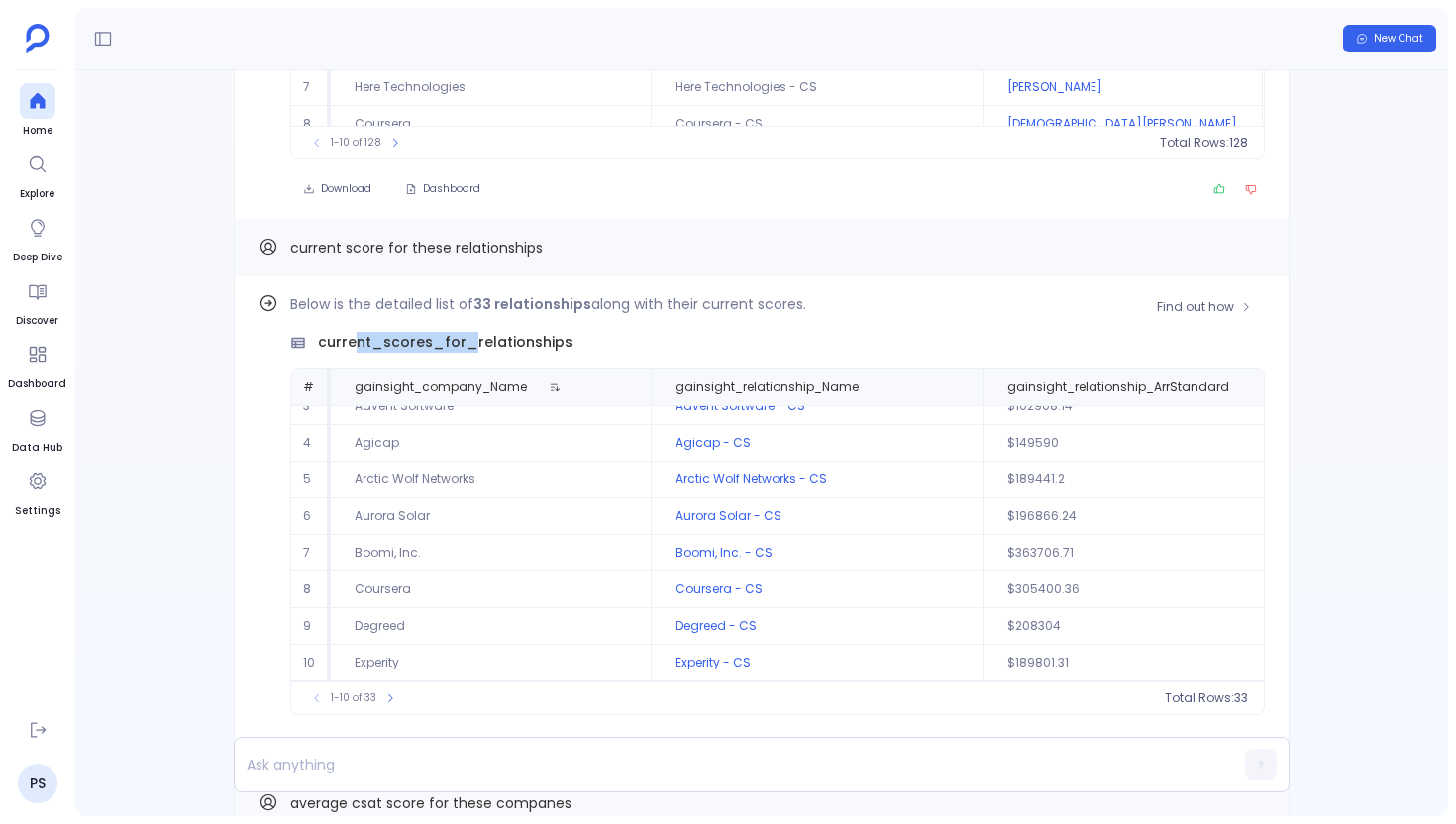 drag, startPoint x: 386, startPoint y: 333, endPoint x: 468, endPoint y: 332, distance: 82.006097 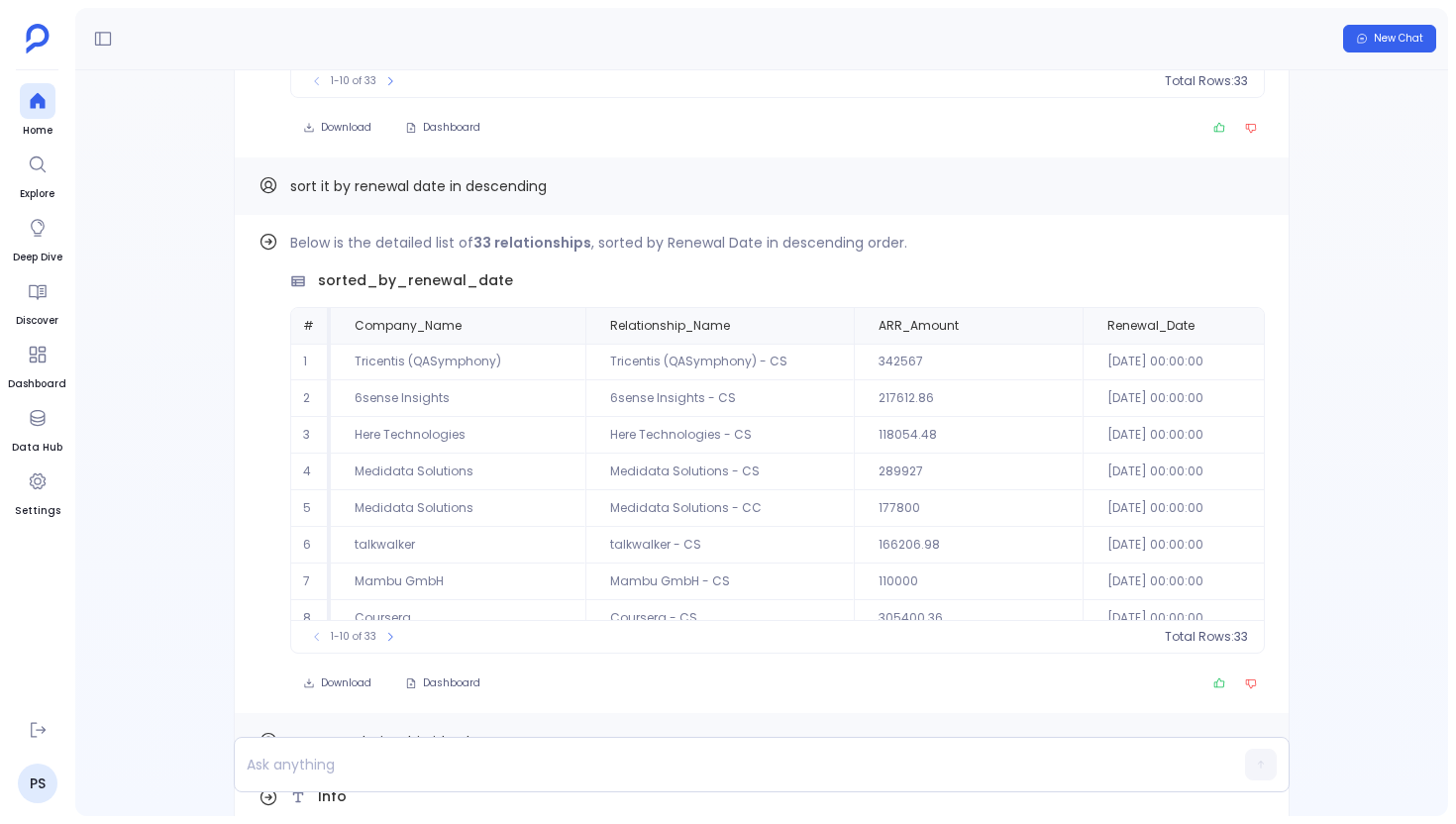 scroll, scrollTop: -9669, scrollLeft: 0, axis: vertical 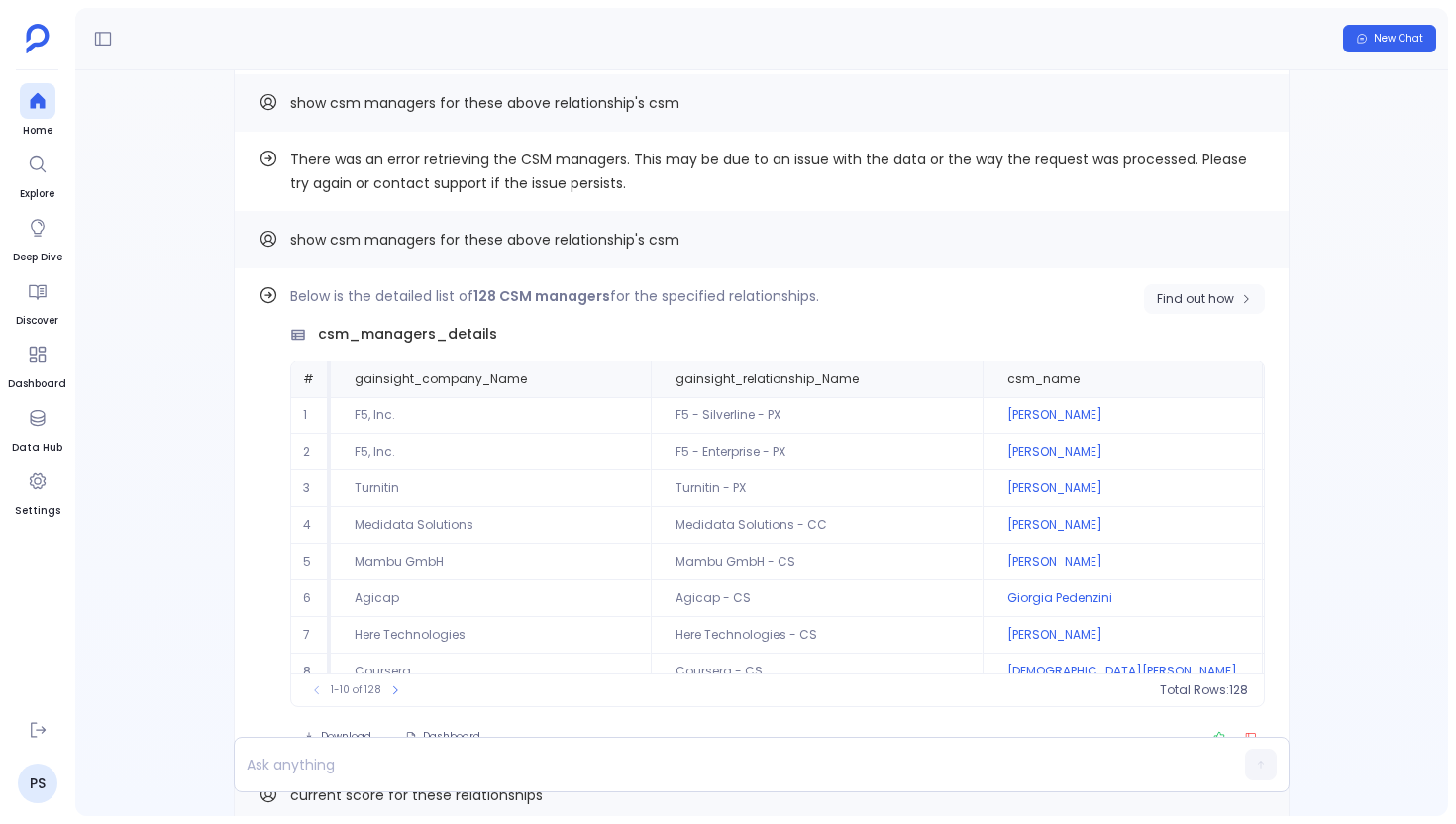 click on "Find out how" at bounding box center (1204, 299) 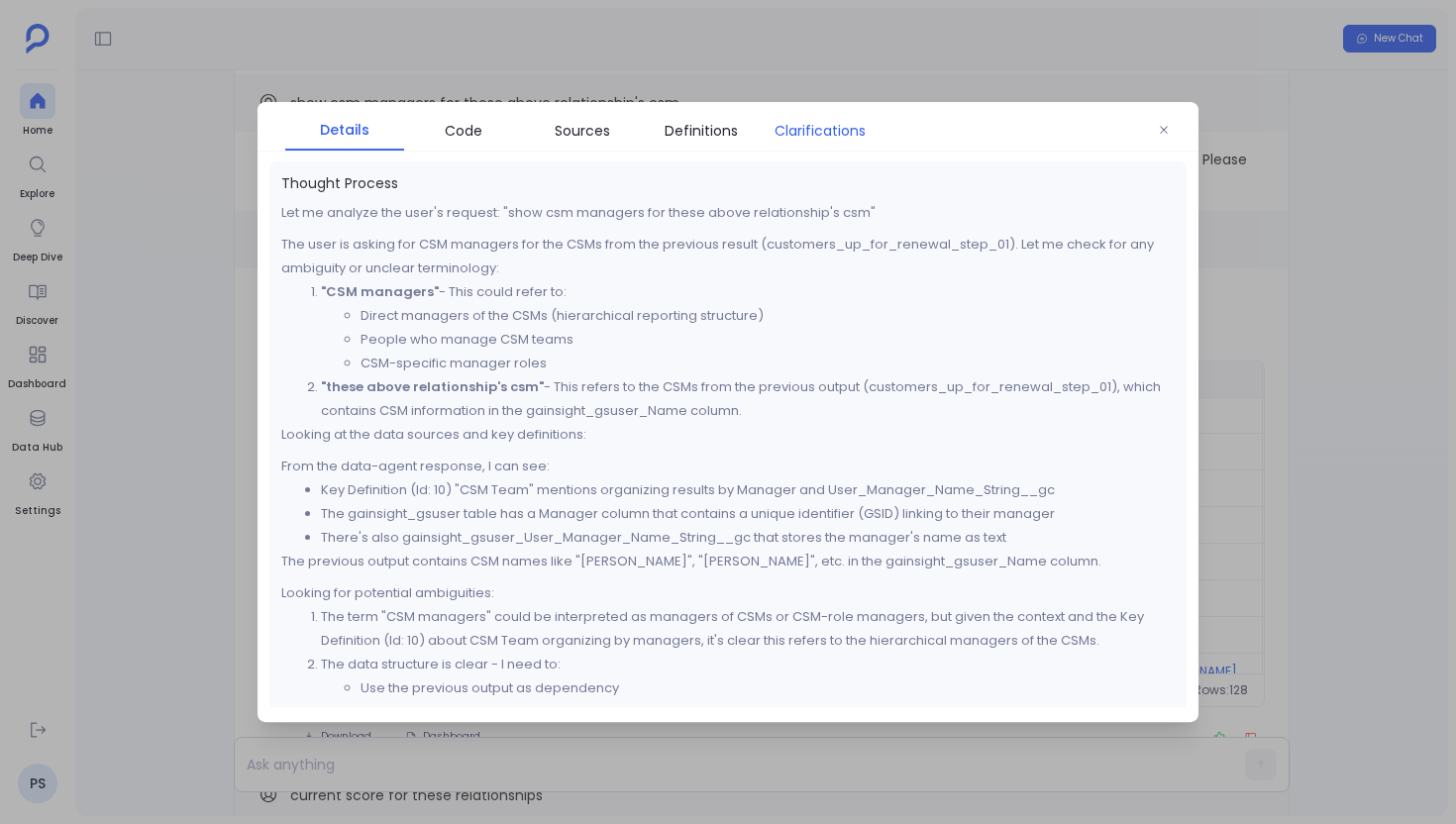 click on "Clarifications" at bounding box center (820, 131) 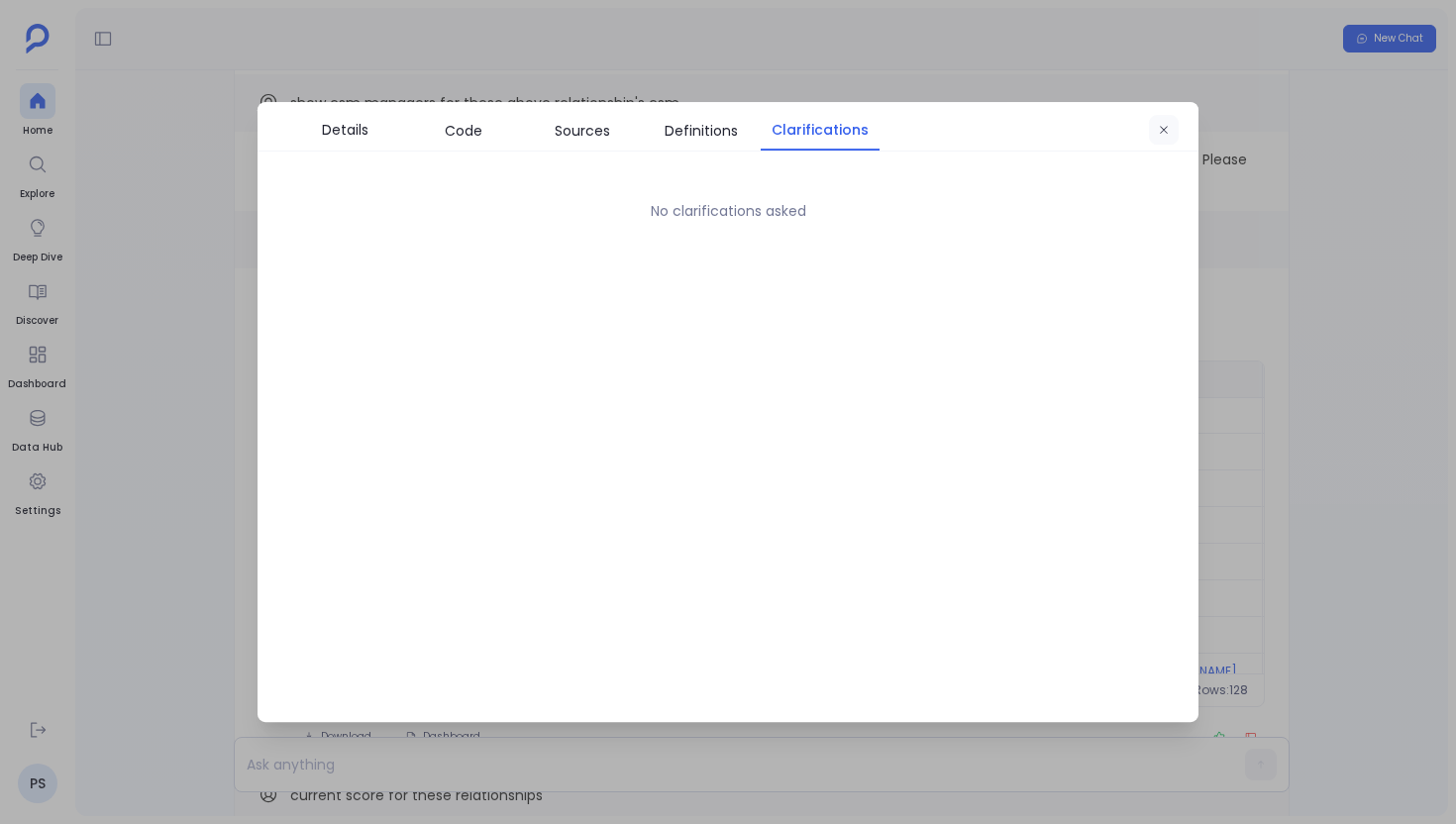 click at bounding box center [1164, 131] 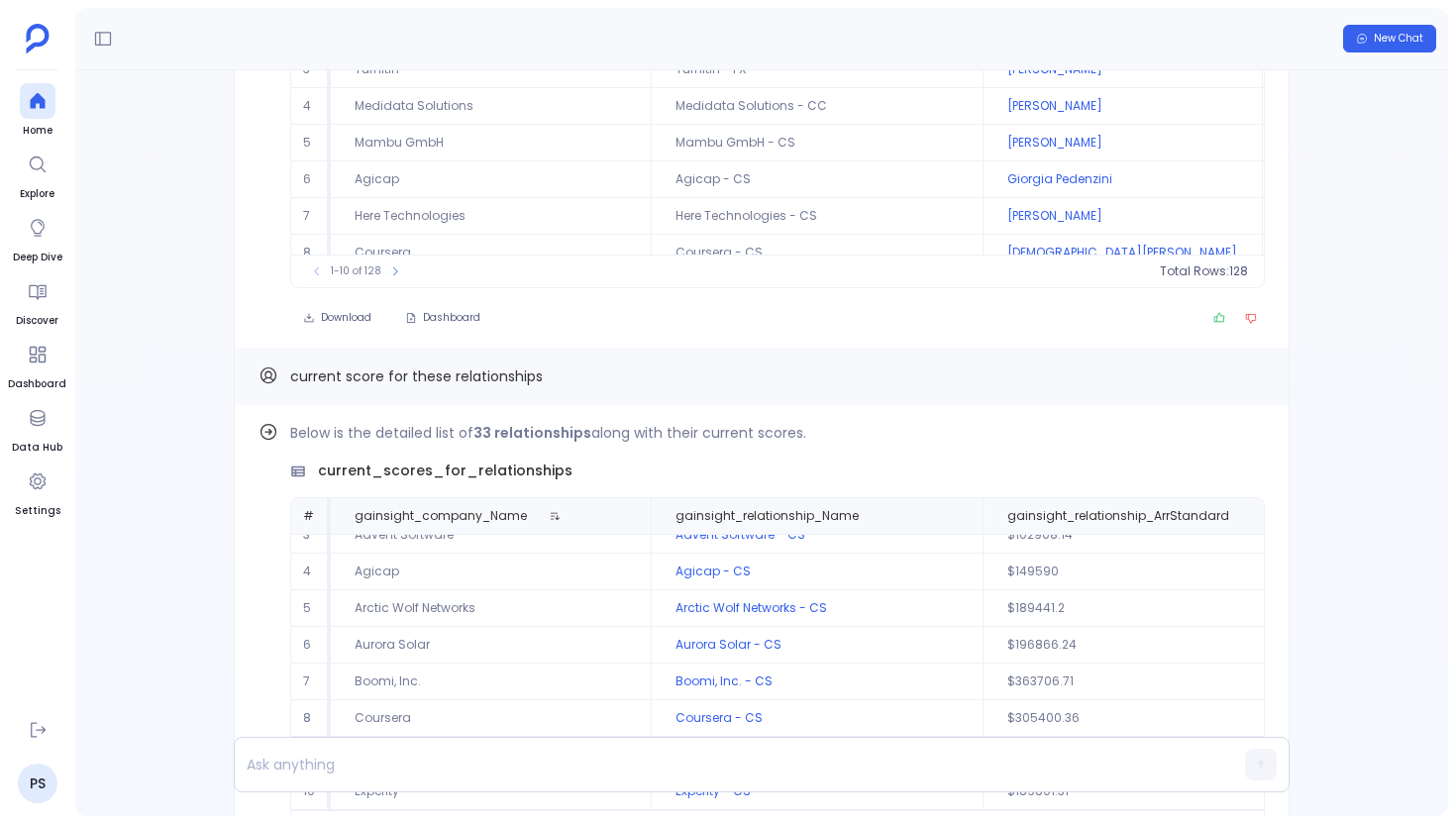 scroll, scrollTop: -12989, scrollLeft: 0, axis: vertical 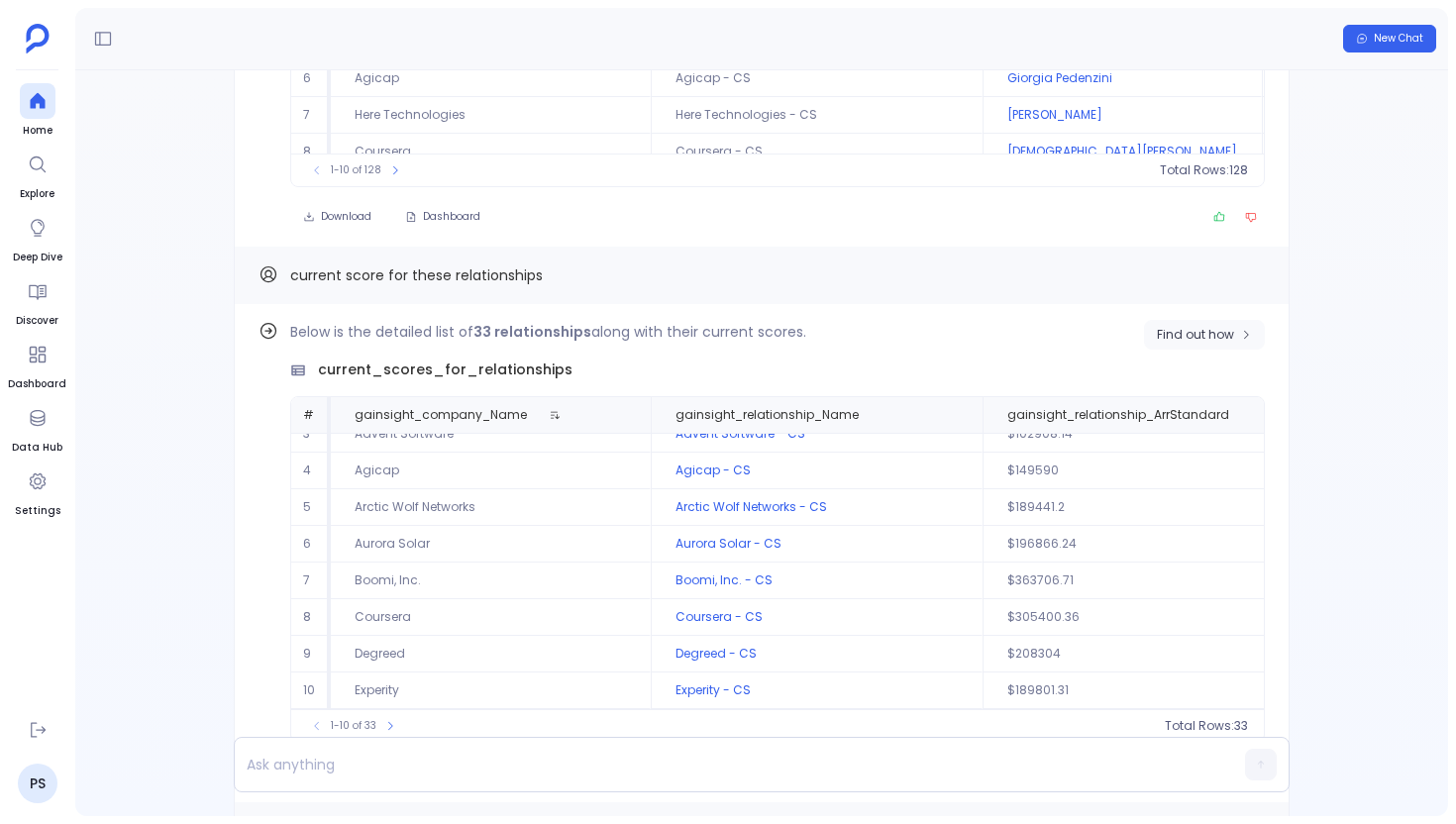 click on "Find out how" at bounding box center [1204, 335] 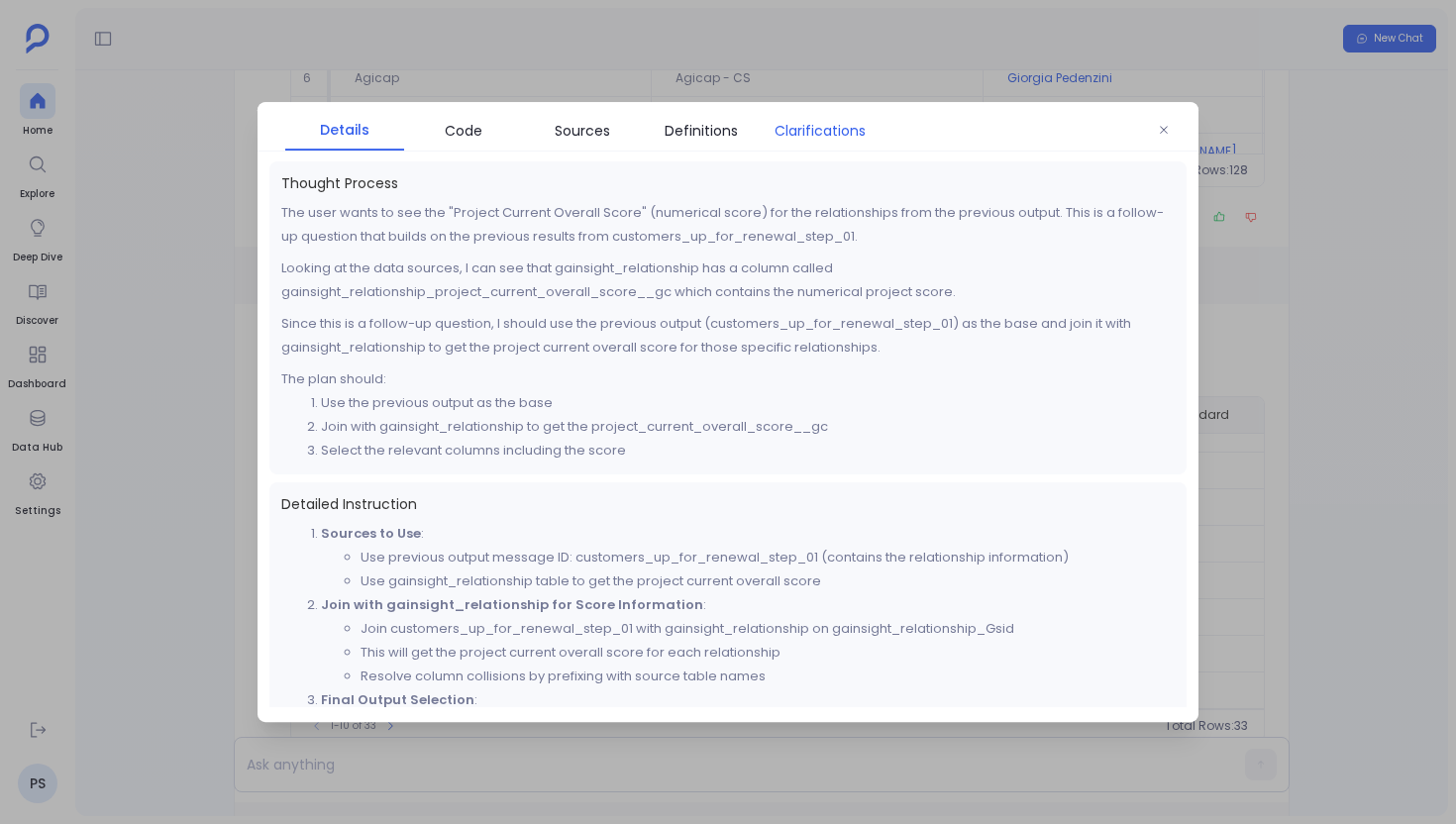 click on "Clarifications" at bounding box center (820, 131) 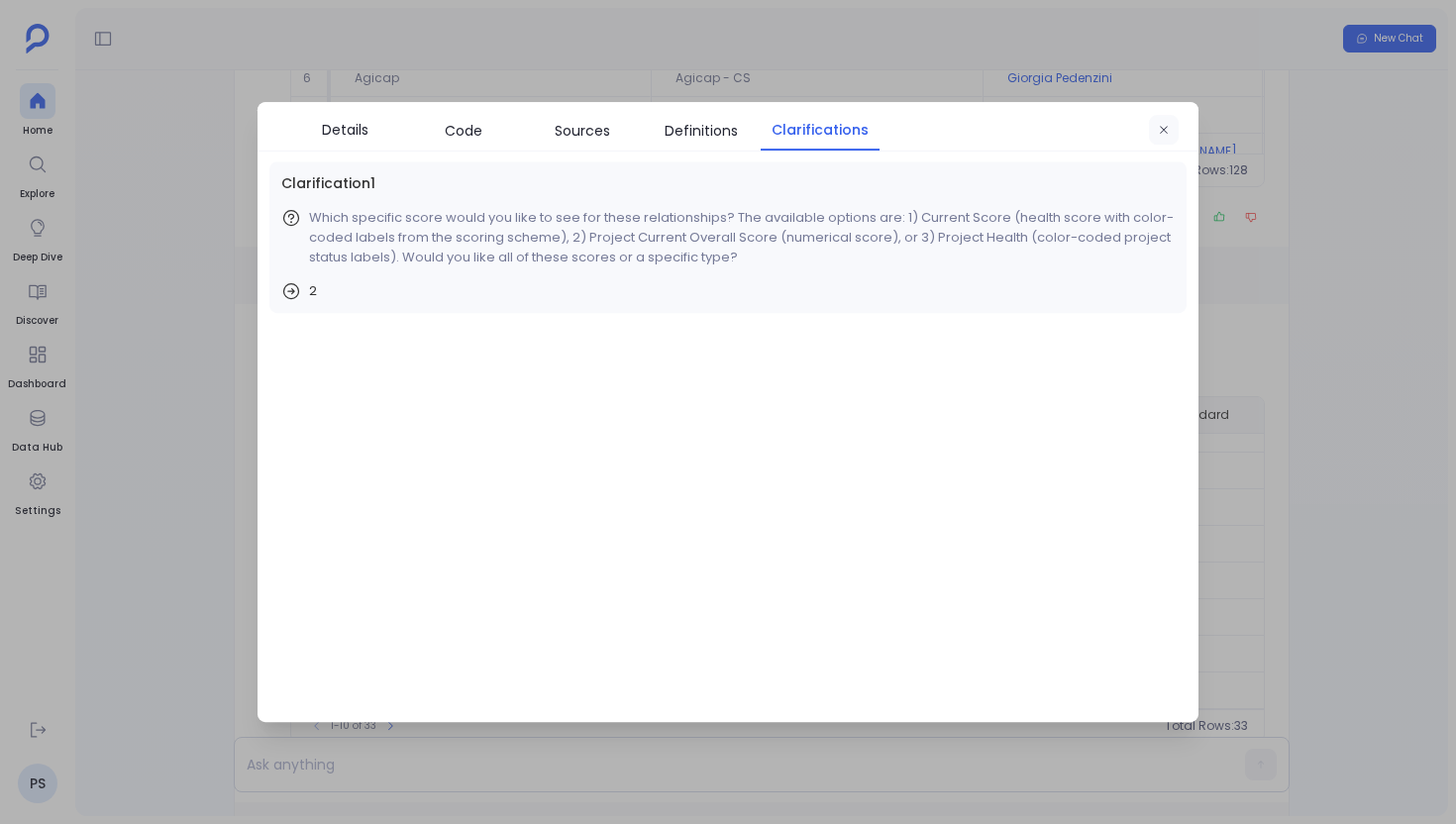 click at bounding box center (1164, 131) 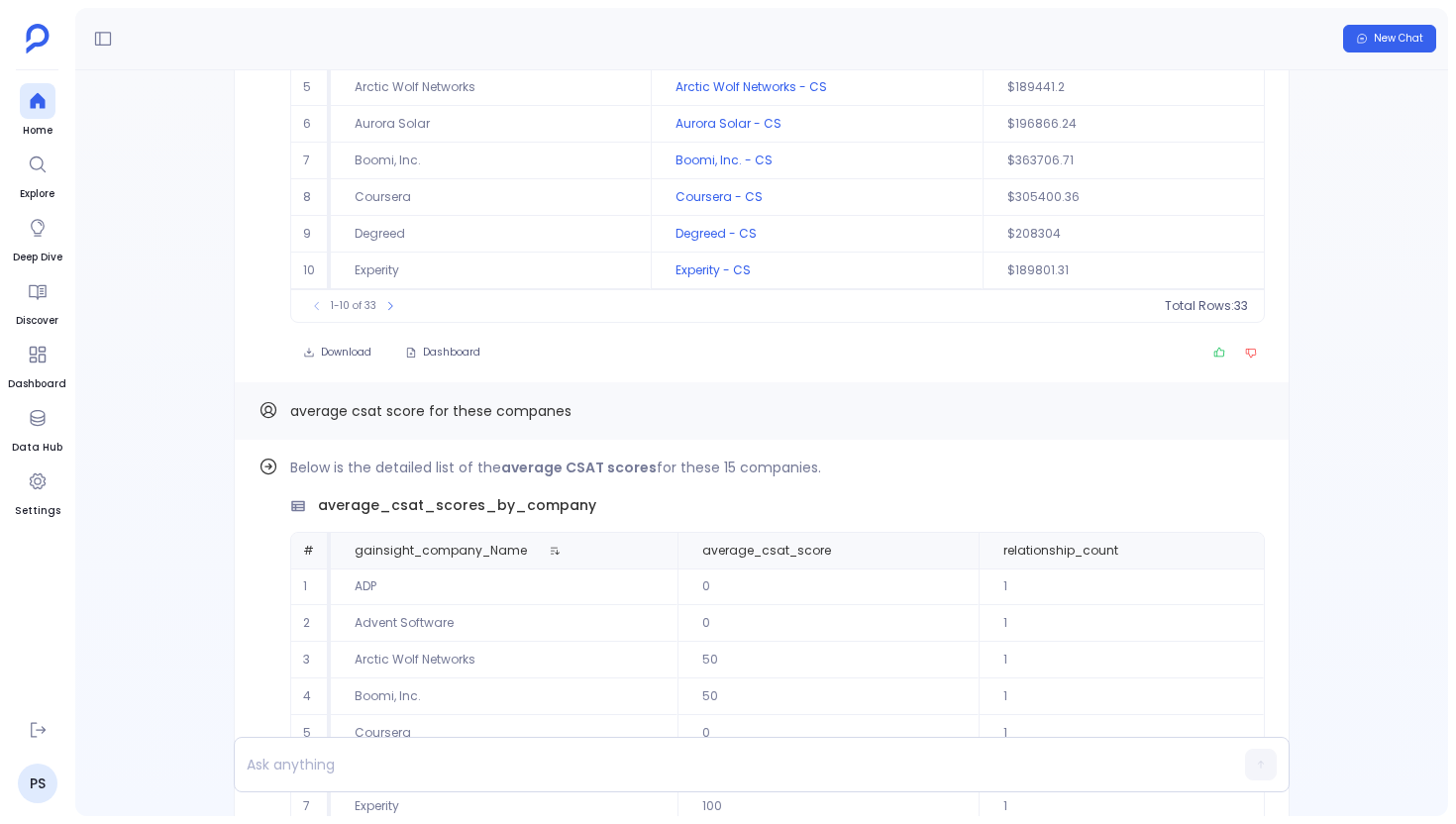 scroll, scrollTop: -12551, scrollLeft: 0, axis: vertical 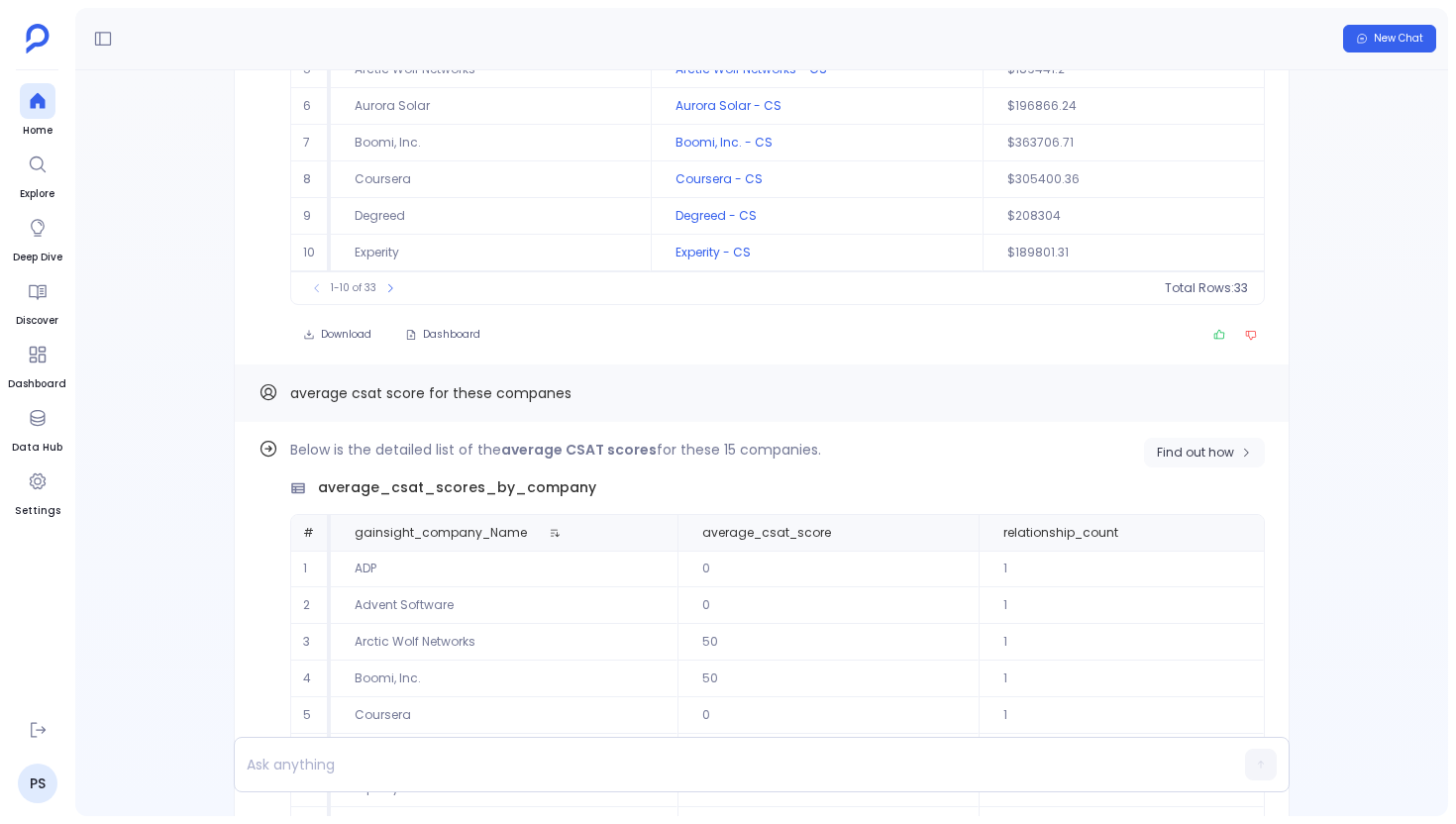 click on "Find out how" at bounding box center (1204, 453) 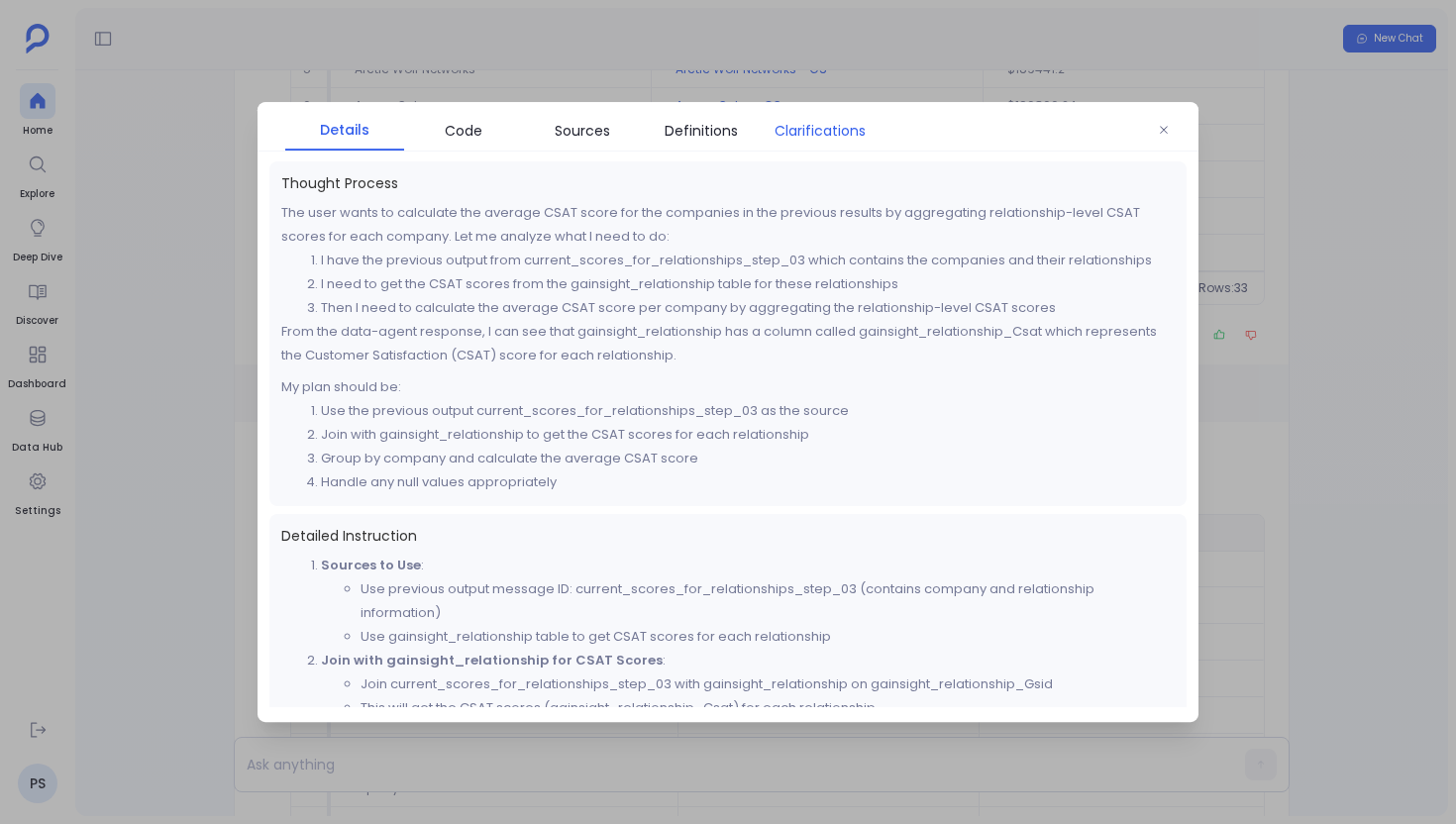 click on "Clarifications" at bounding box center (820, 131) 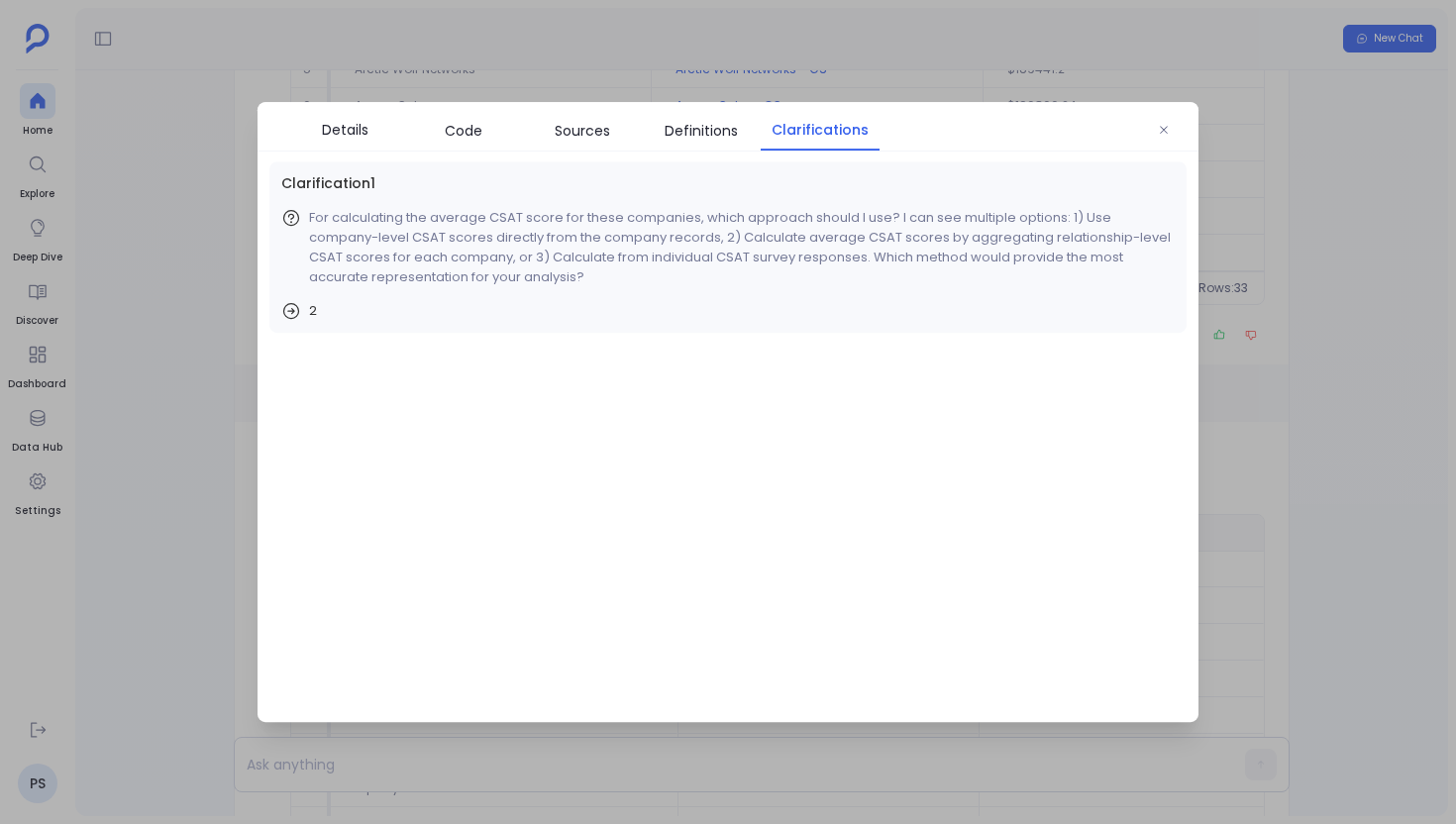 click at bounding box center [728, 412] 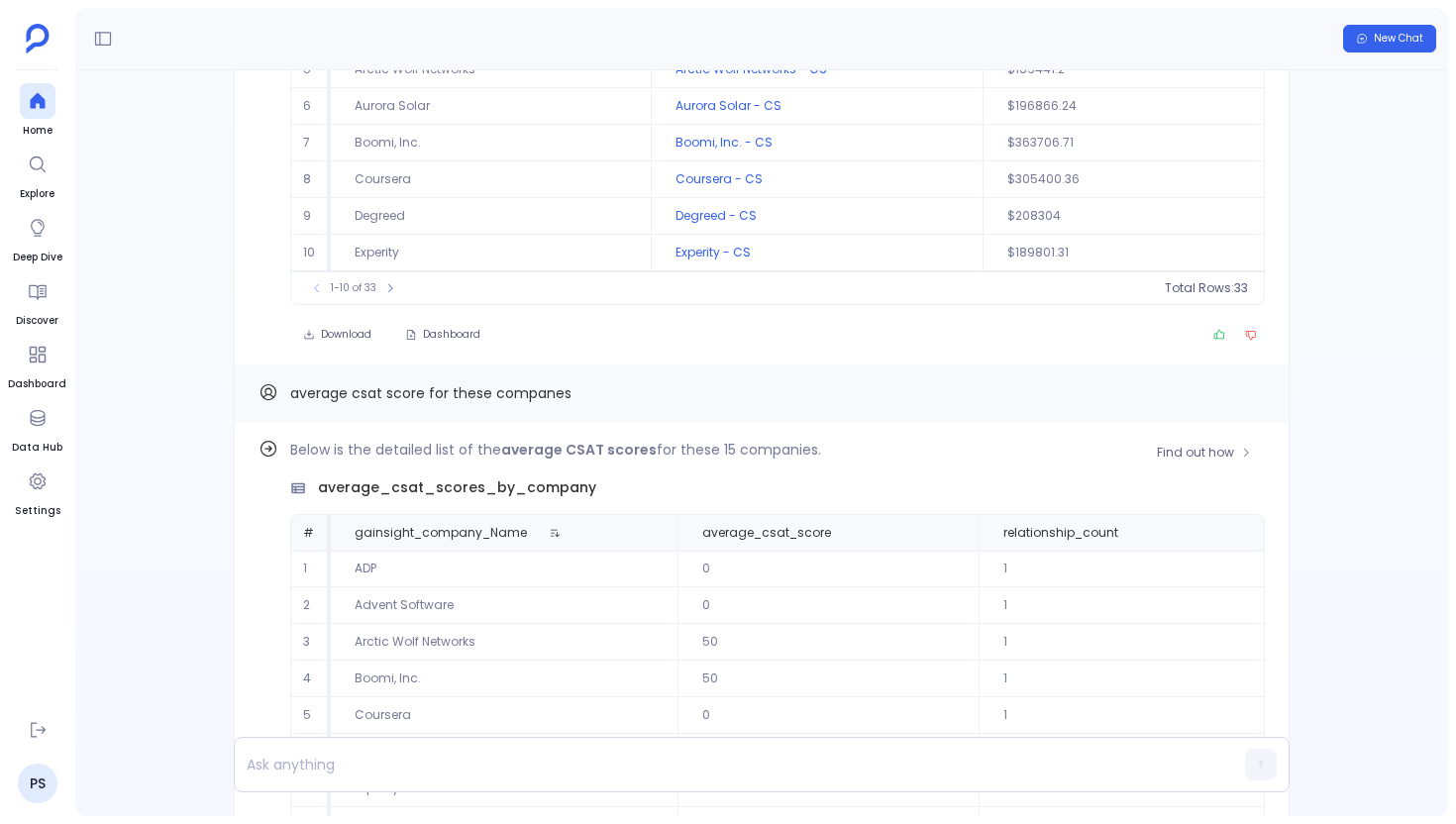 scroll, scrollTop: 90, scrollLeft: 0, axis: vertical 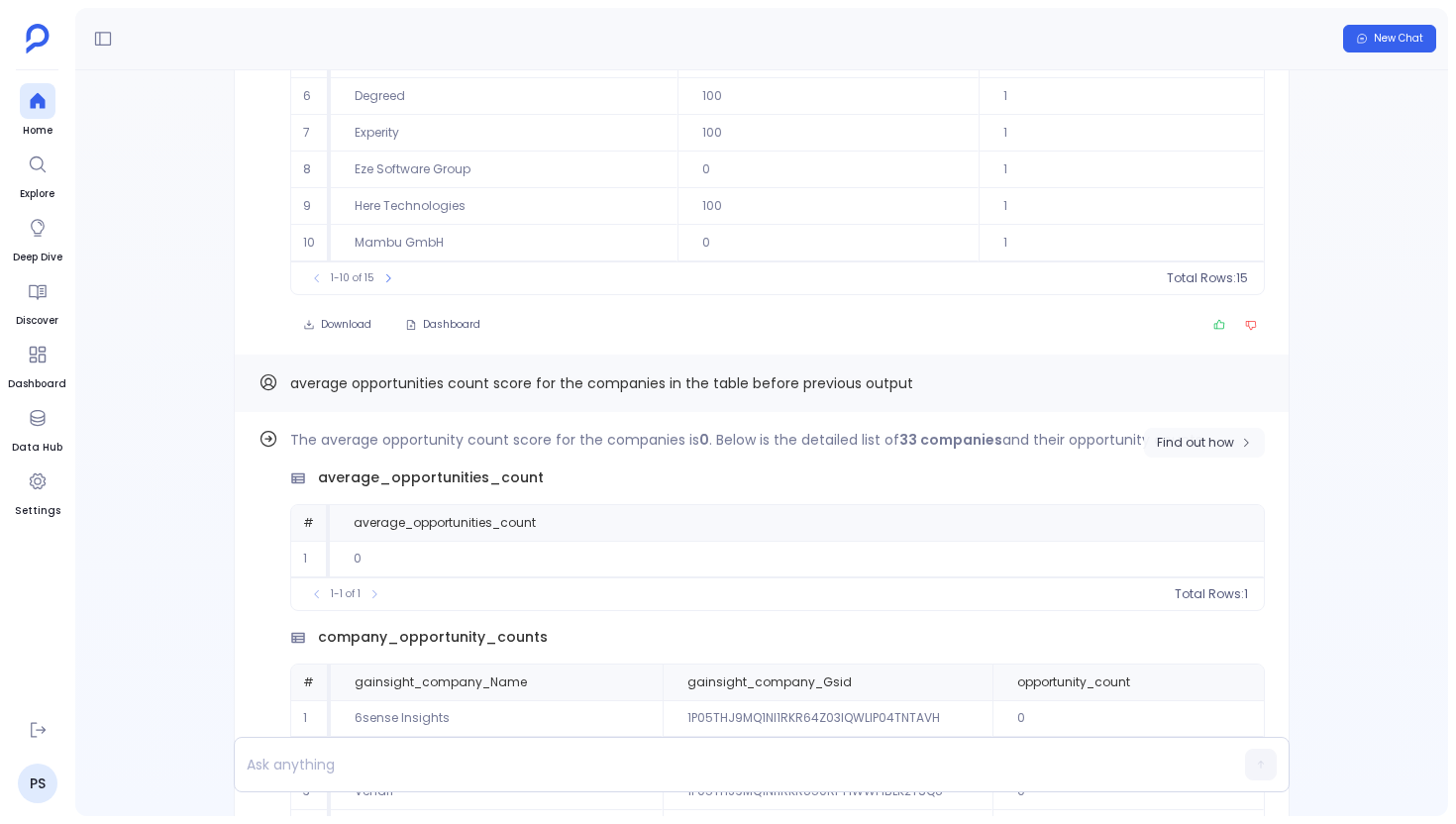 click on "Find out how" at bounding box center [1196, 443] 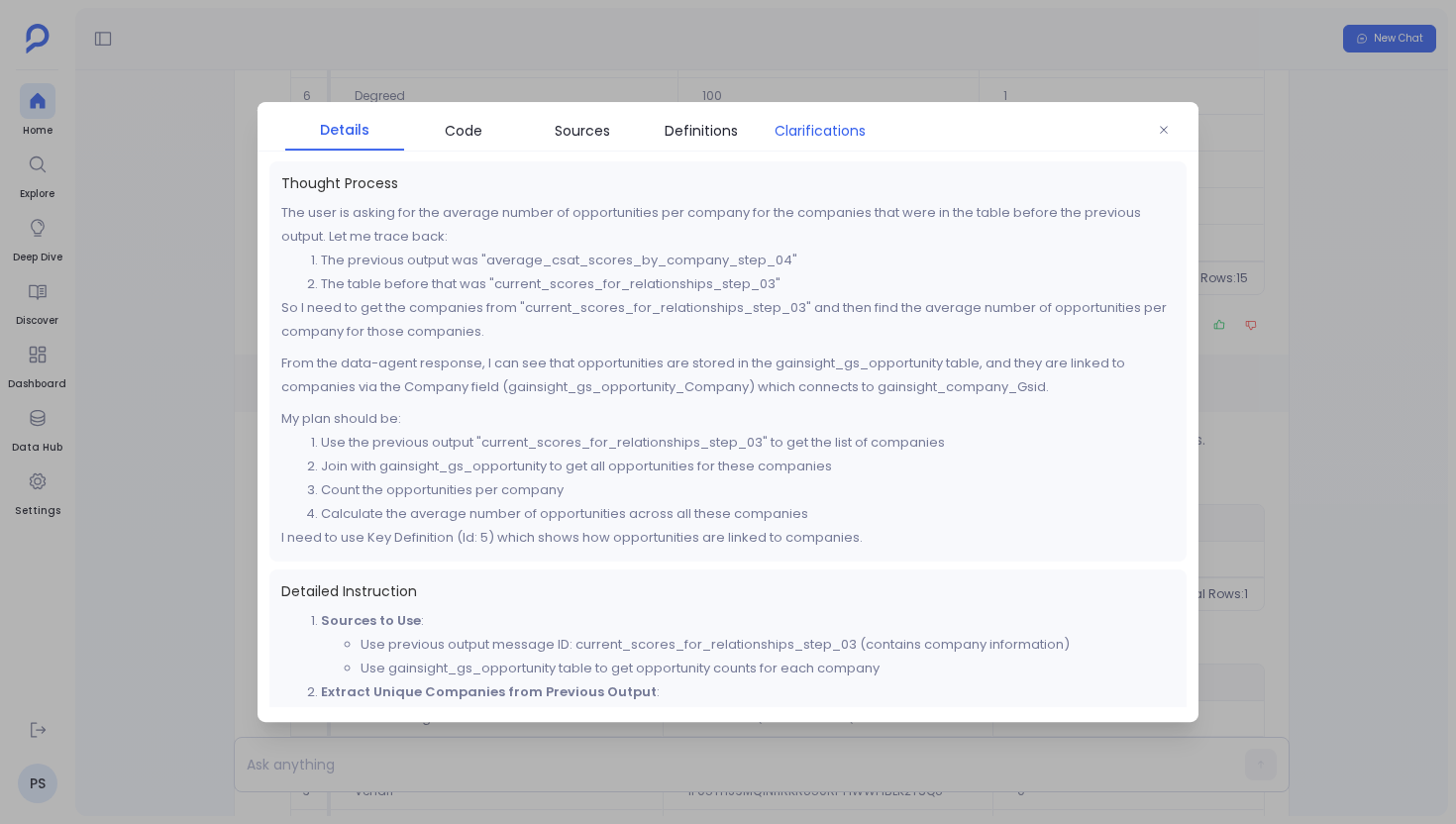 click on "Clarifications" at bounding box center [820, 131] 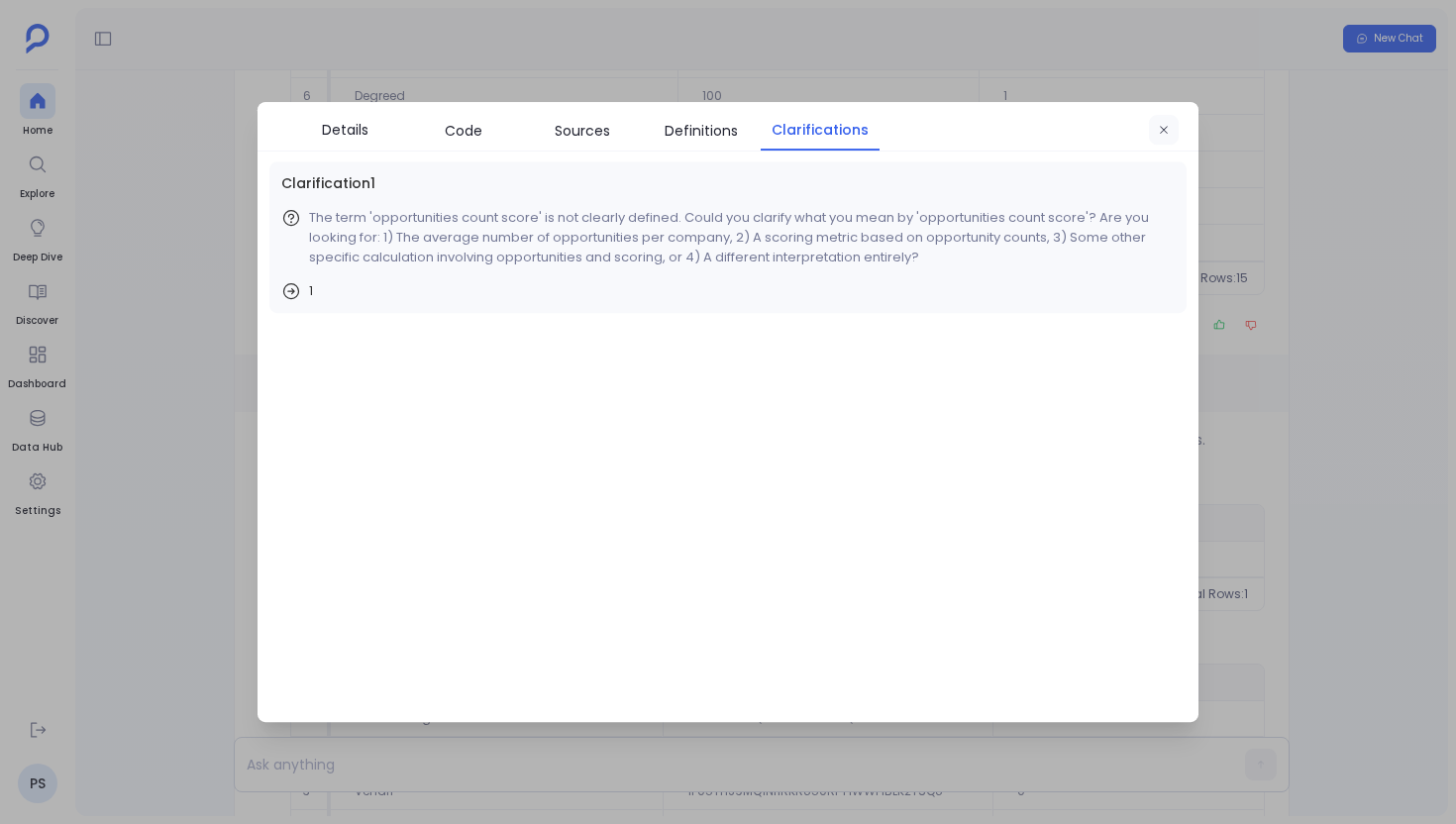 click 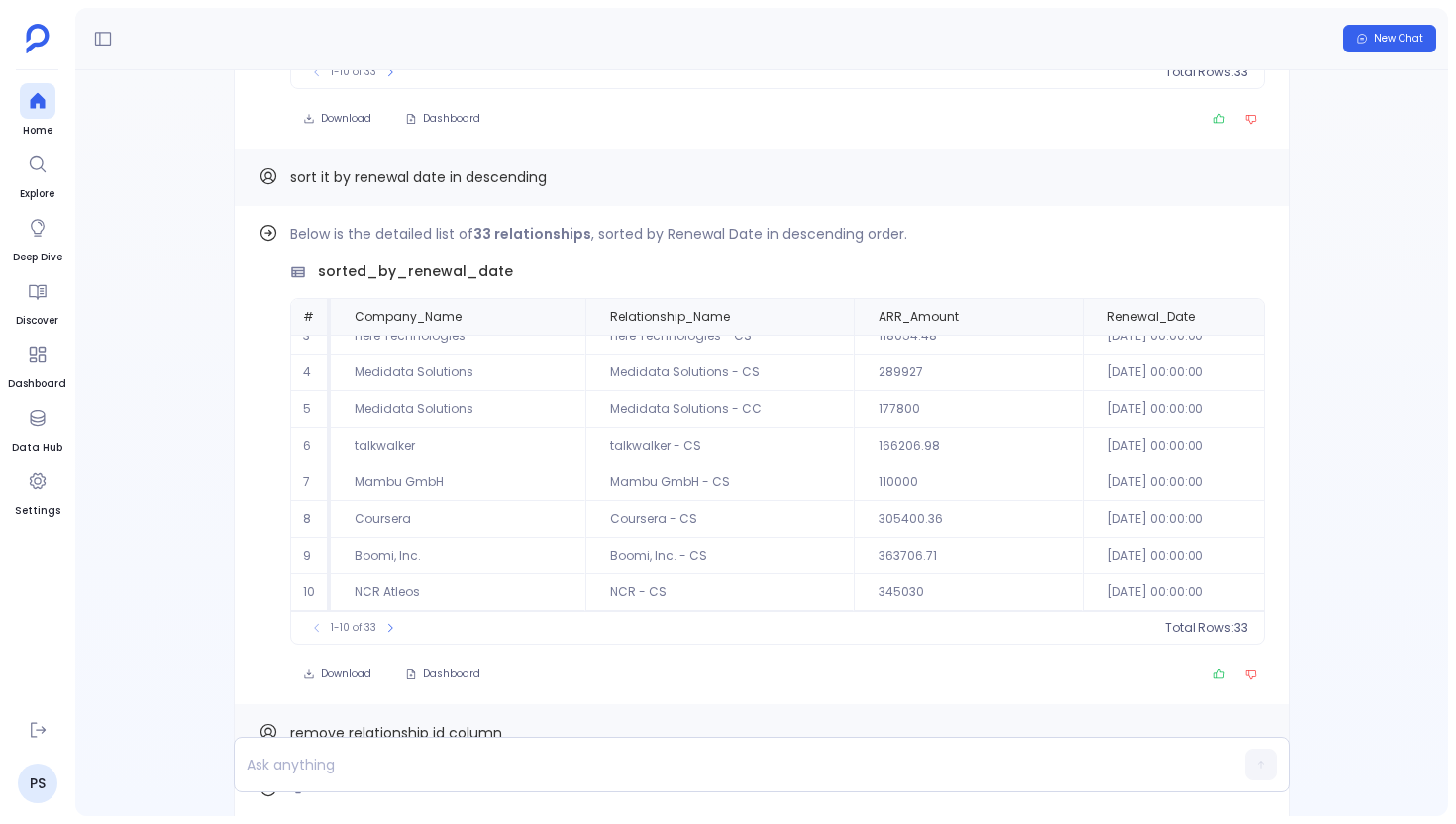 scroll, scrollTop: -10012, scrollLeft: 0, axis: vertical 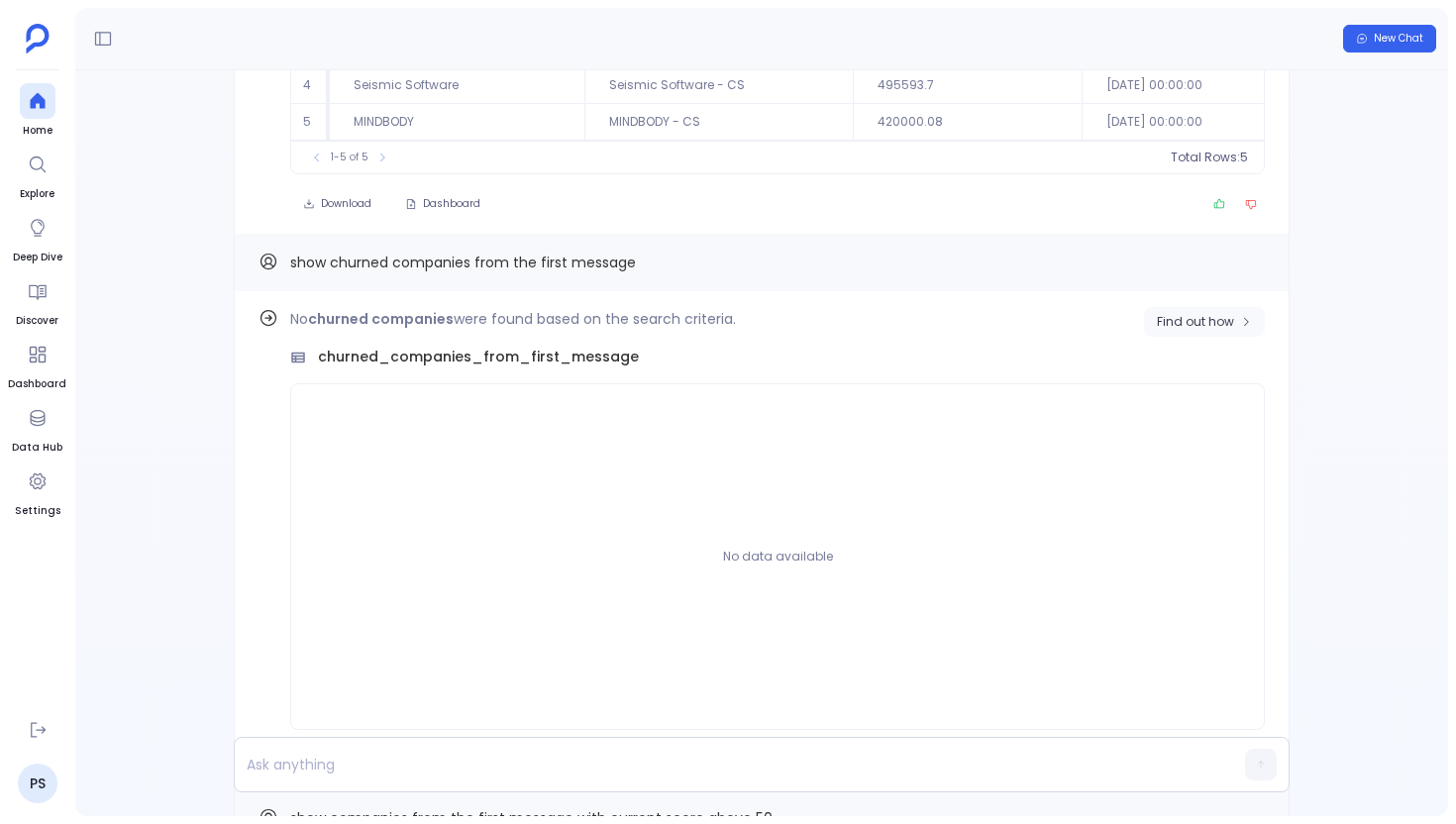 click on "Find out how" at bounding box center (1196, 322) 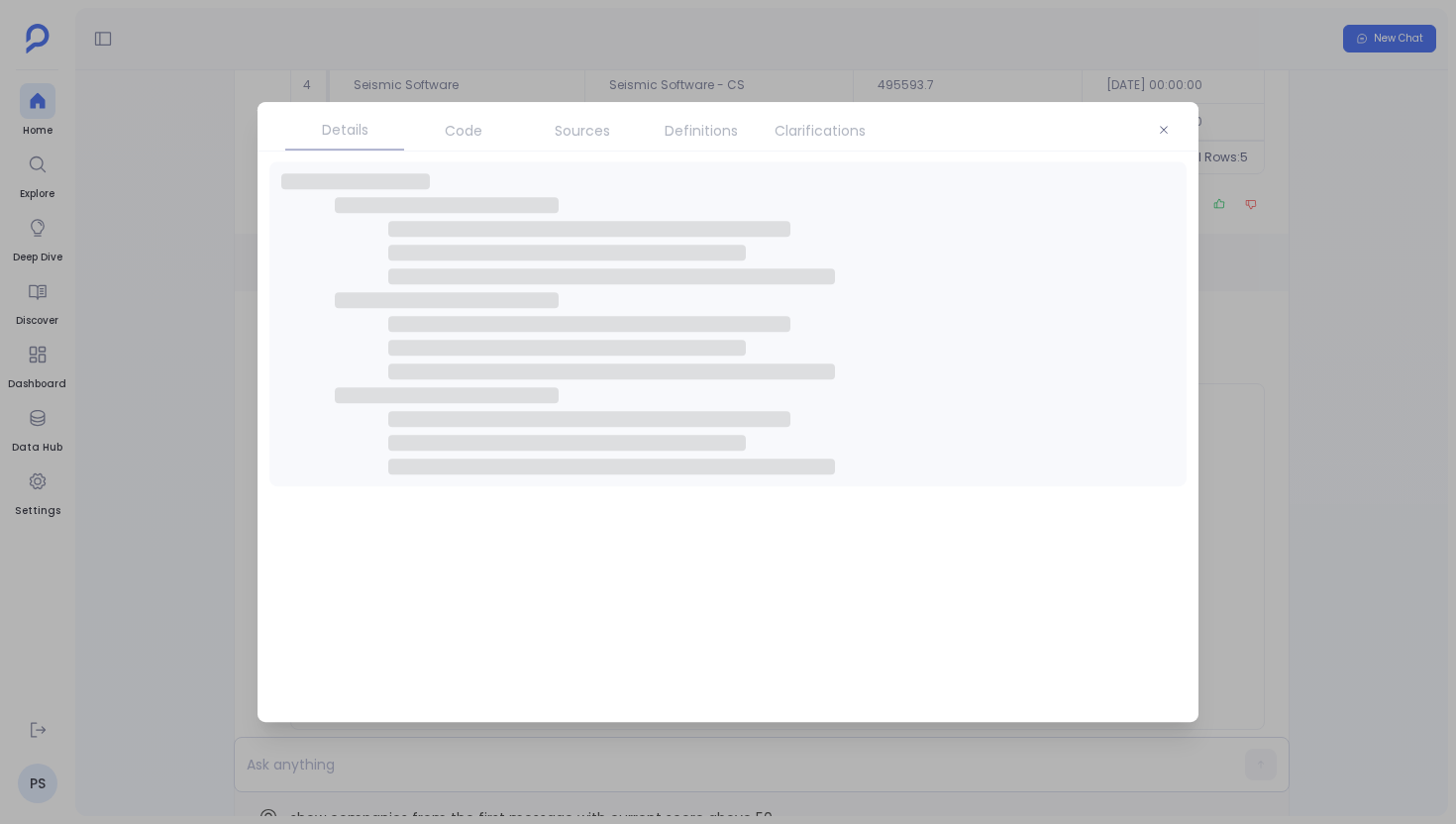 click on "Clarifications" at bounding box center [820, 131] 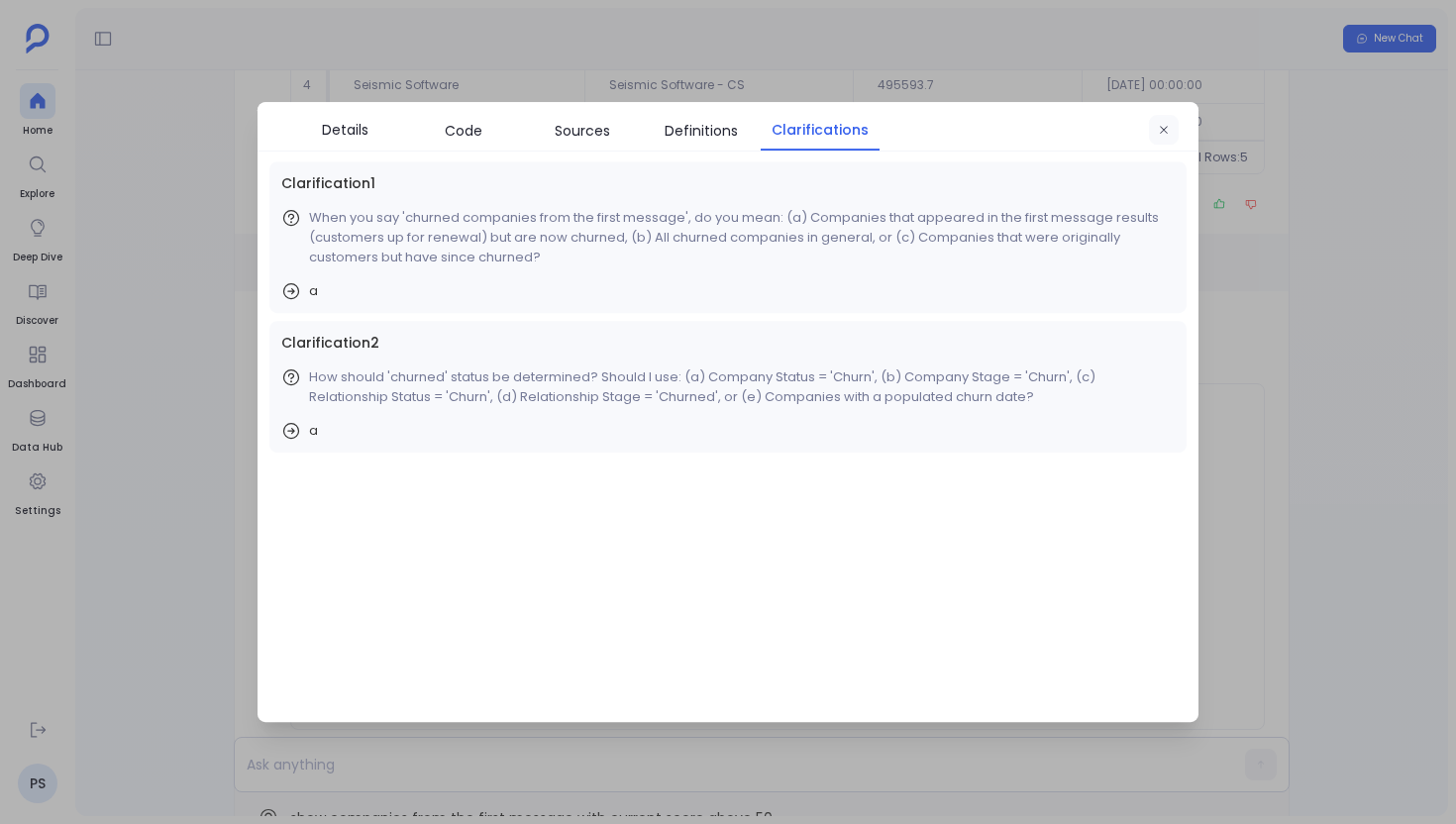click at bounding box center [1164, 131] 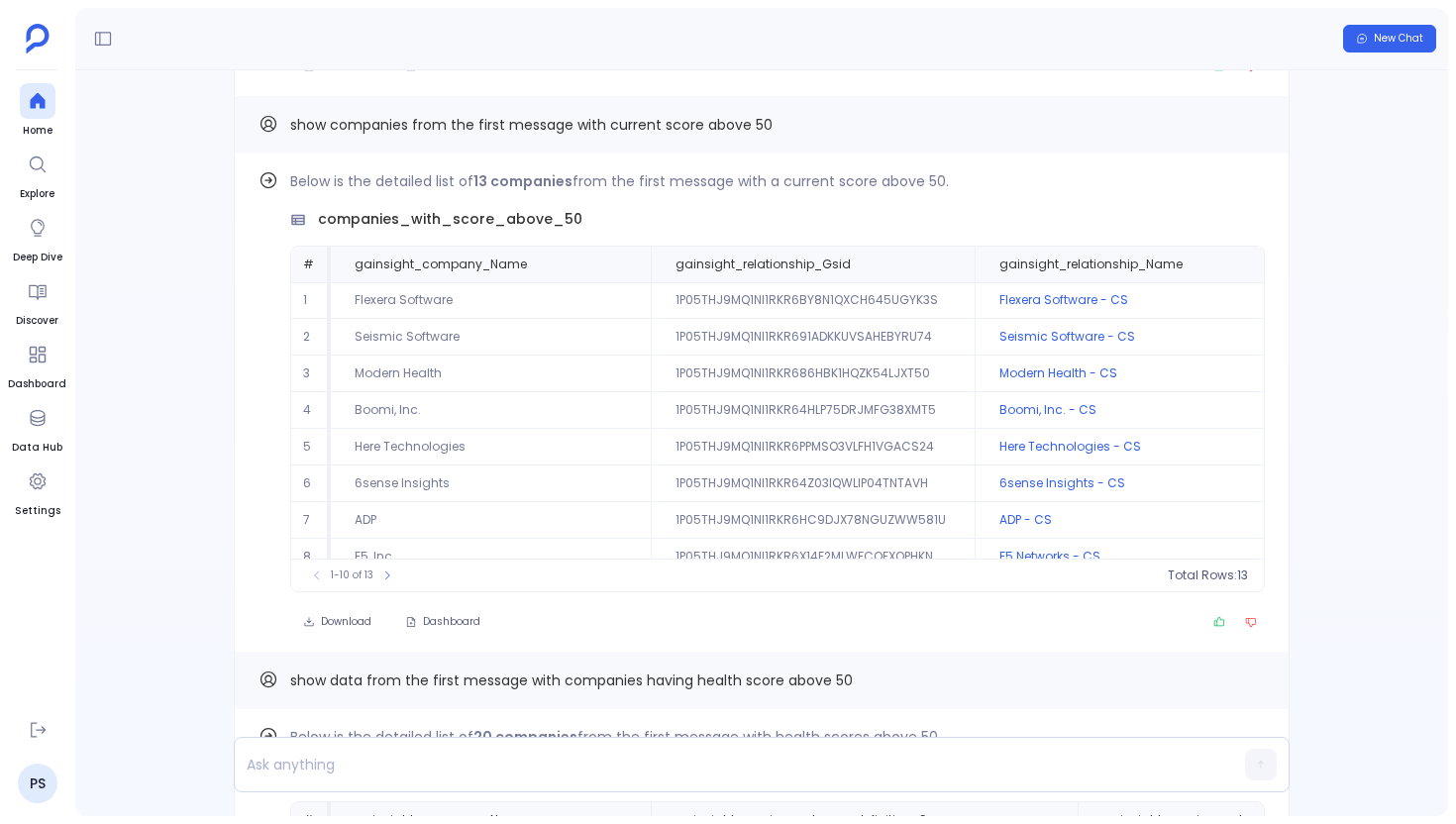 scroll, scrollTop: -4967, scrollLeft: 0, axis: vertical 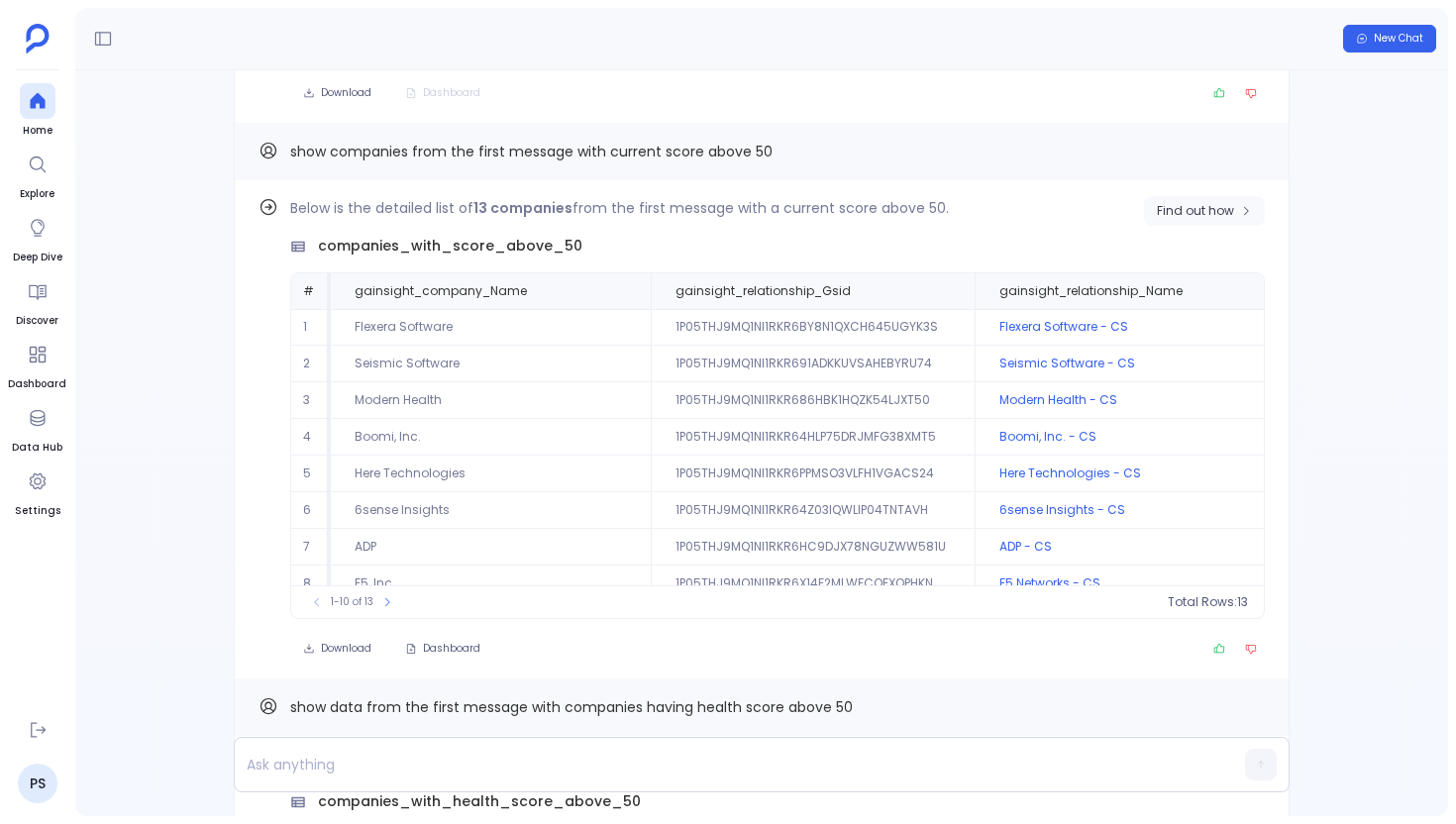 click on "Find out how" at bounding box center [1196, 211] 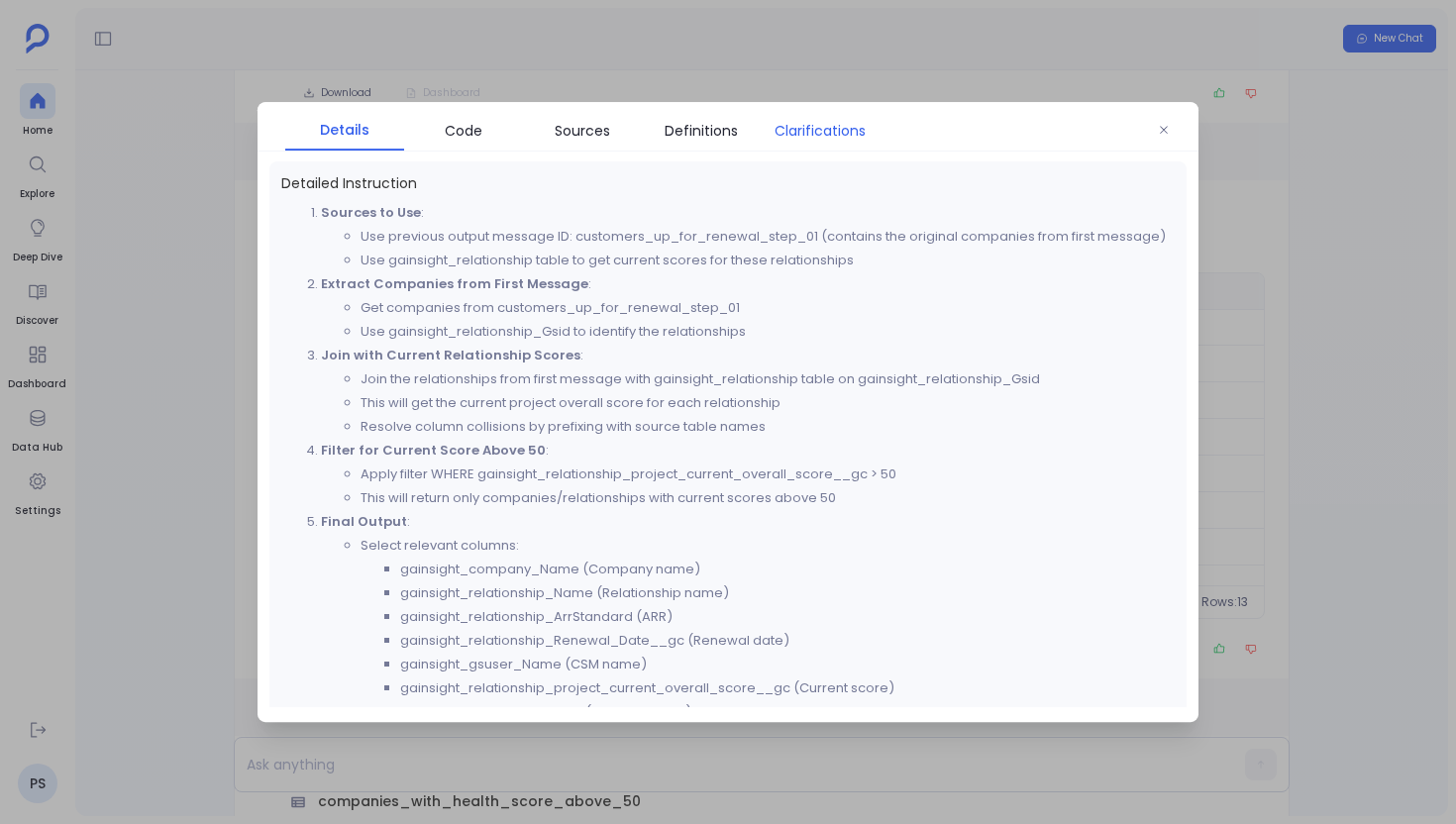 click on "Clarifications" at bounding box center (820, 131) 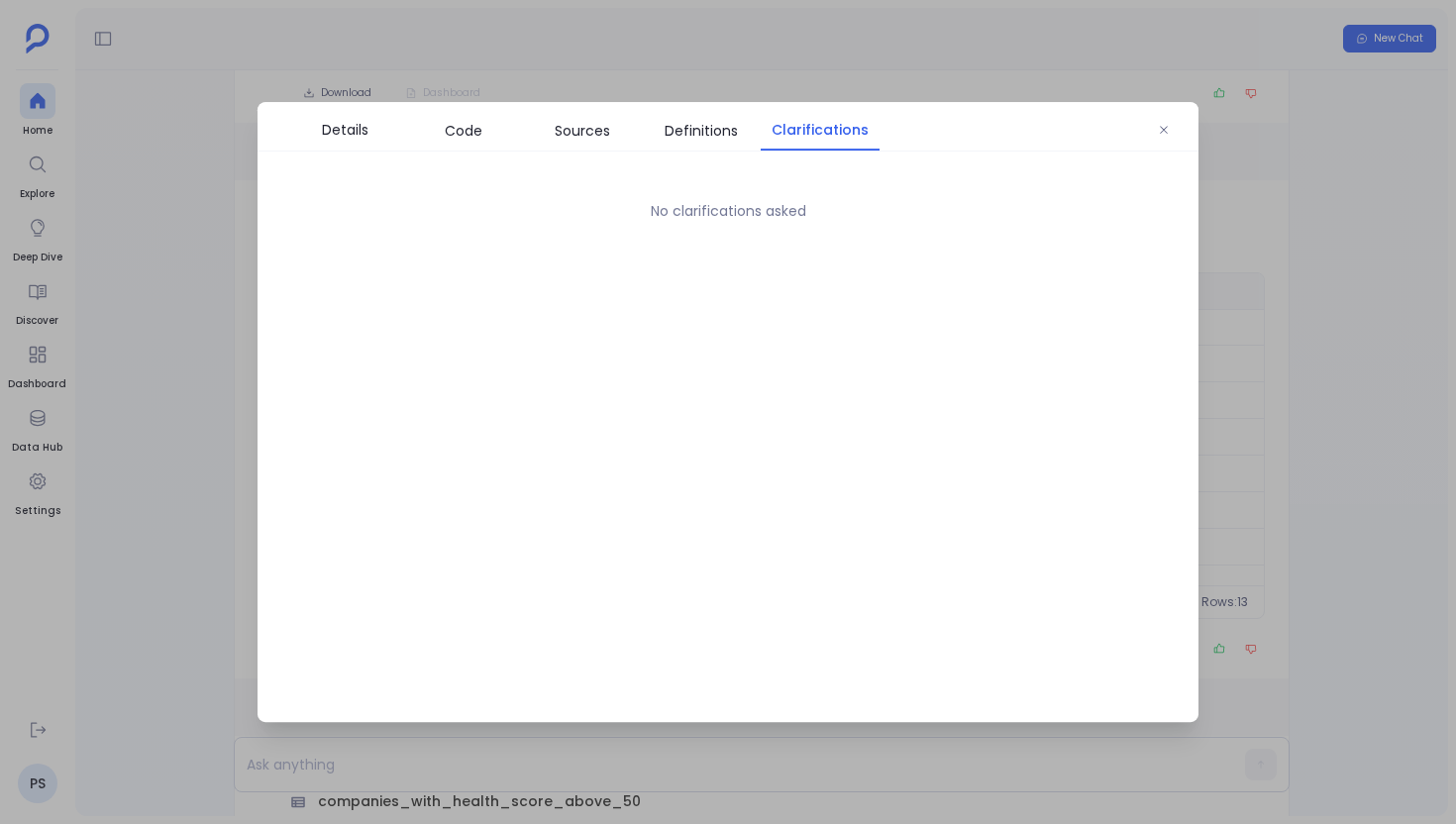 click at bounding box center [728, 412] 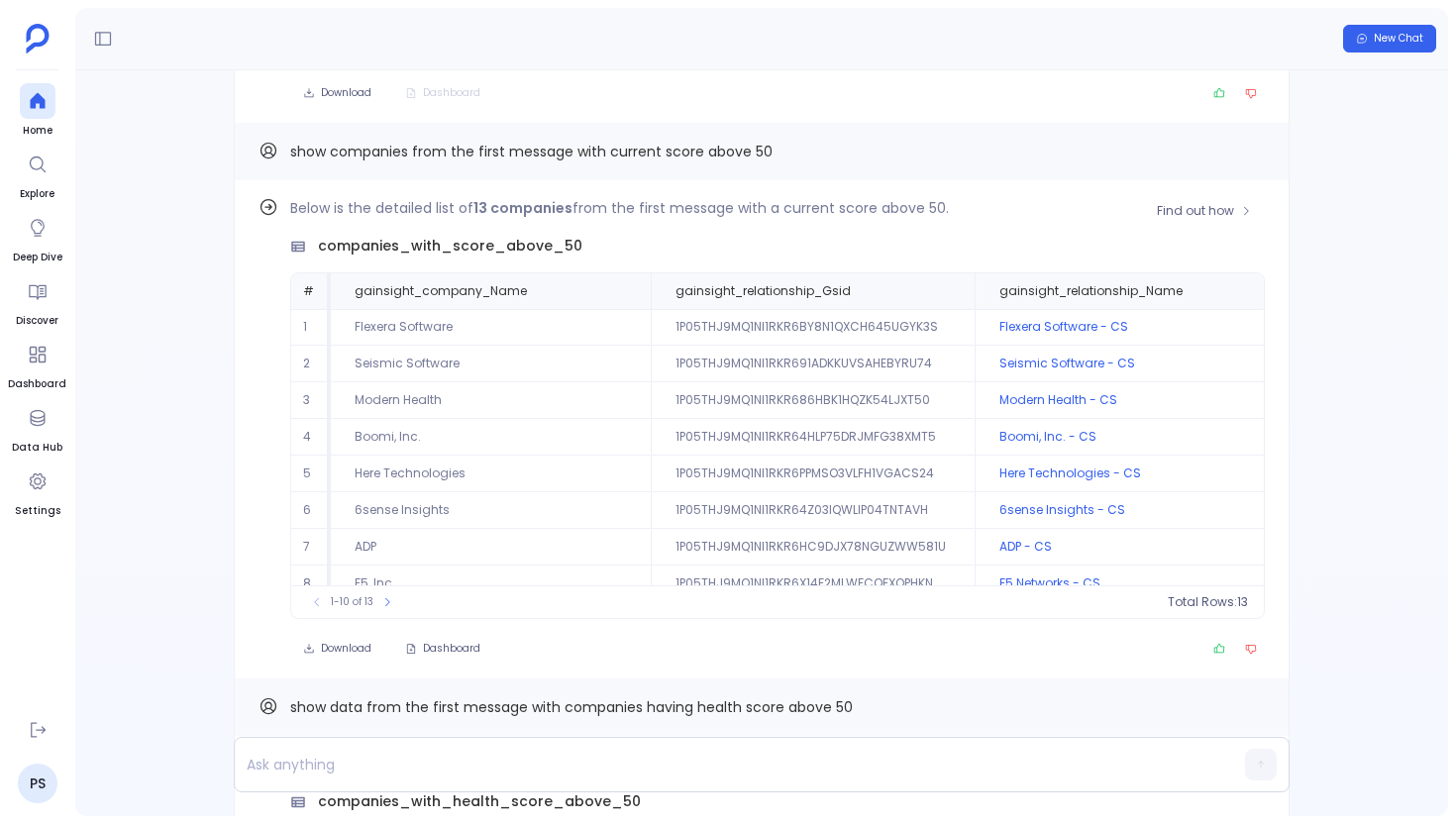 scroll, scrollTop: 95, scrollLeft: 0, axis: vertical 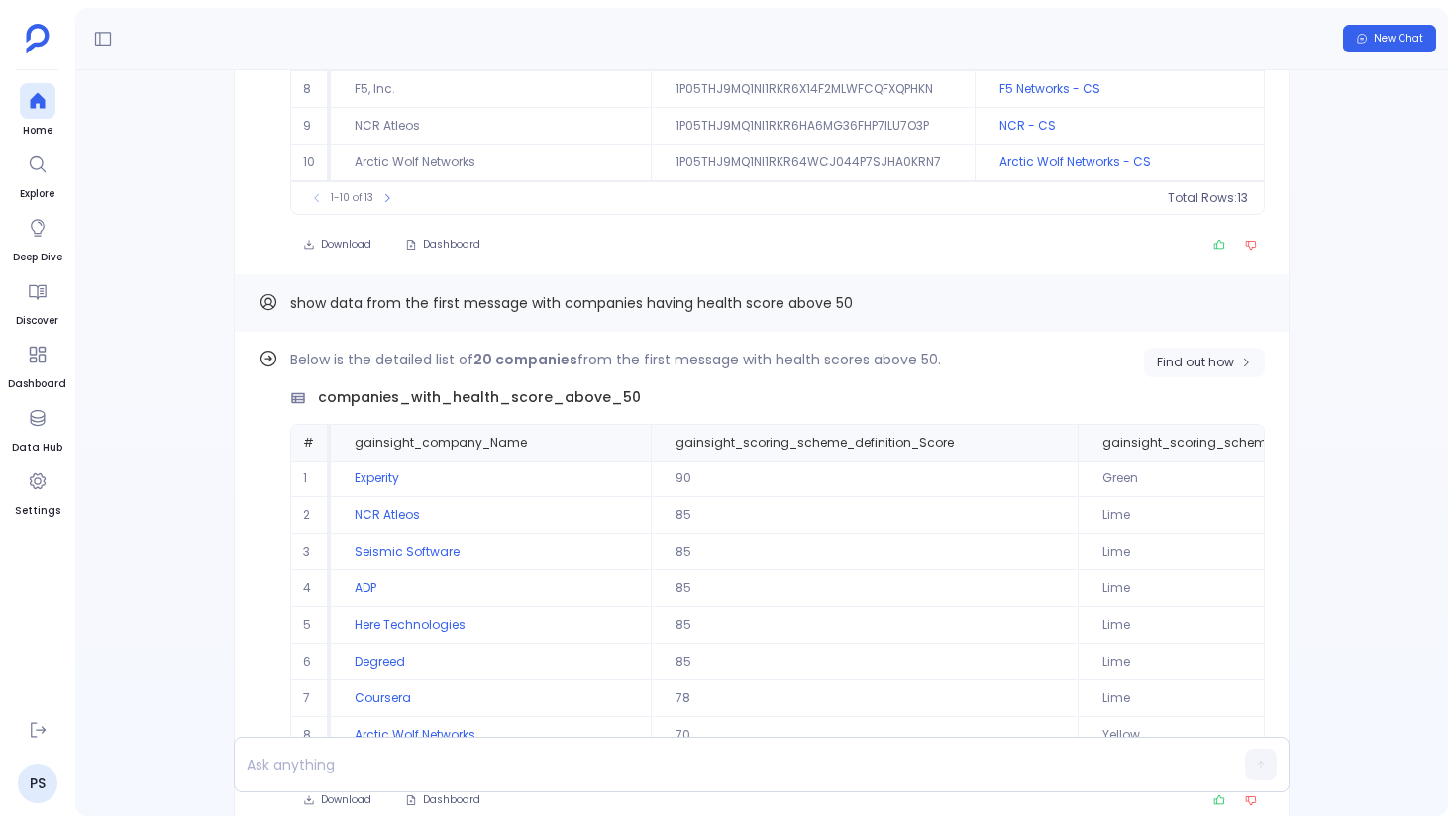 click on "Find out how" at bounding box center (1196, 362) 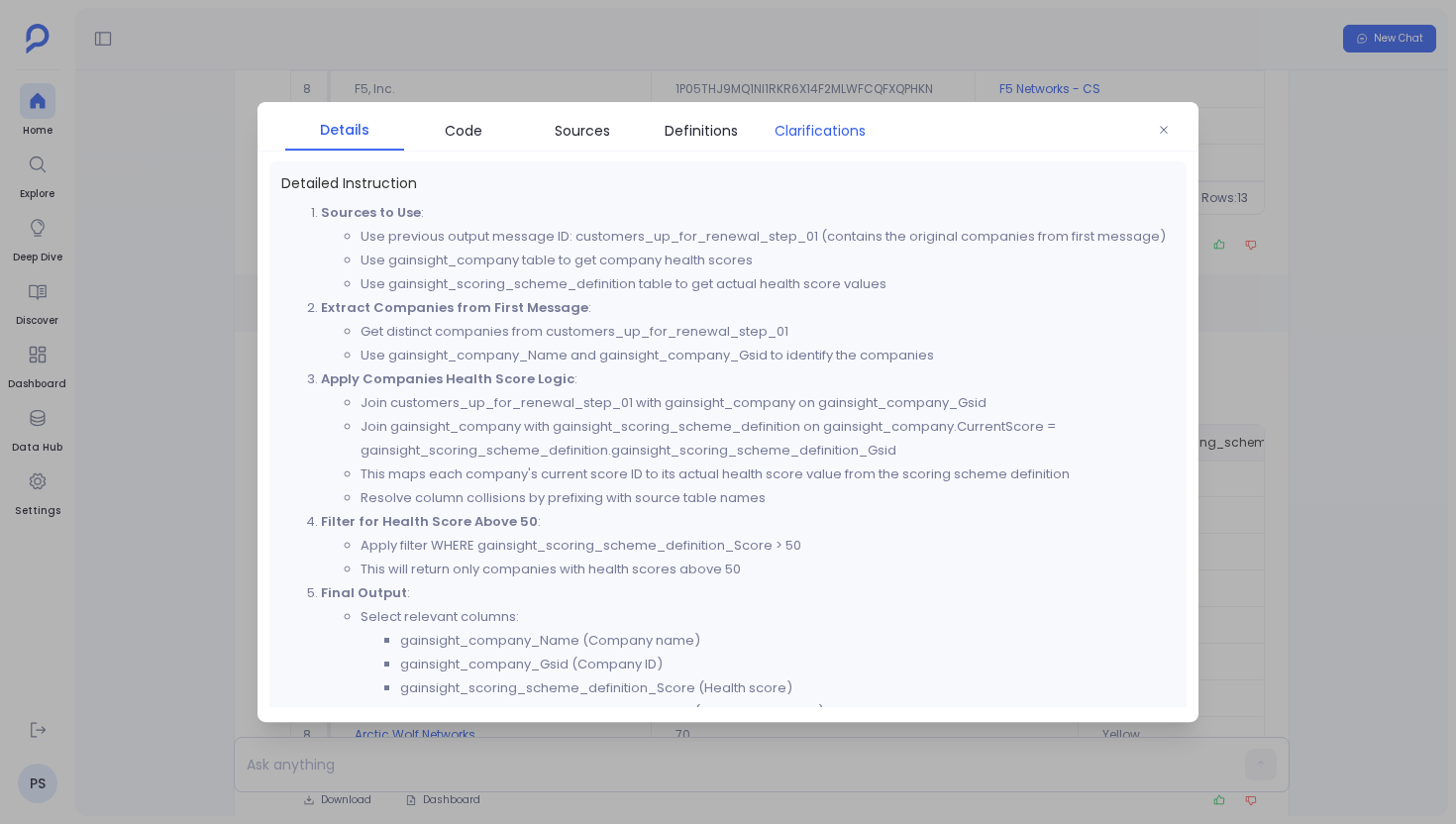 click on "Clarifications" at bounding box center (820, 131) 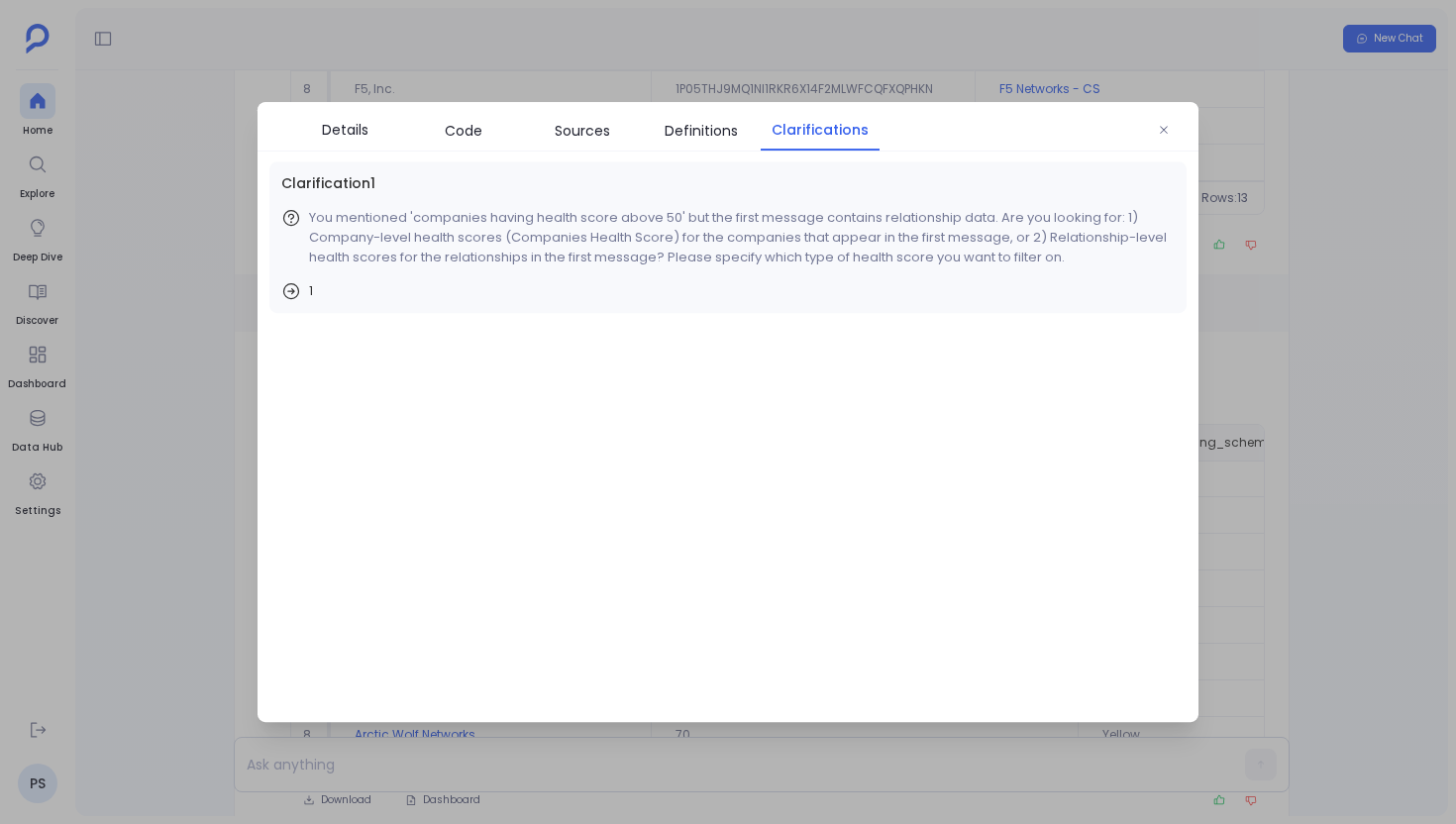 click at bounding box center [728, 412] 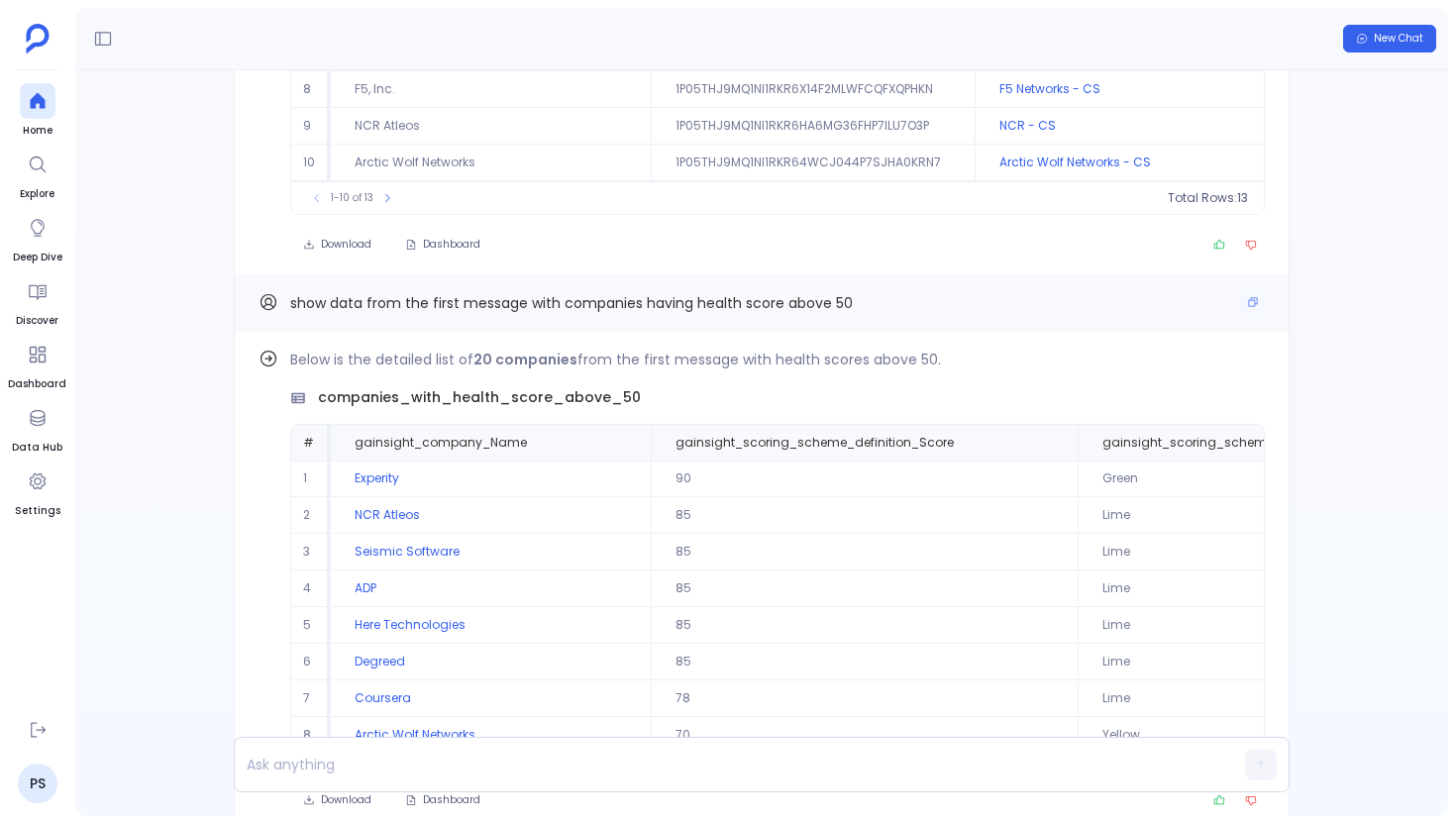 click on "show data from the first message with companies having health score above 50" at bounding box center [572, 303] 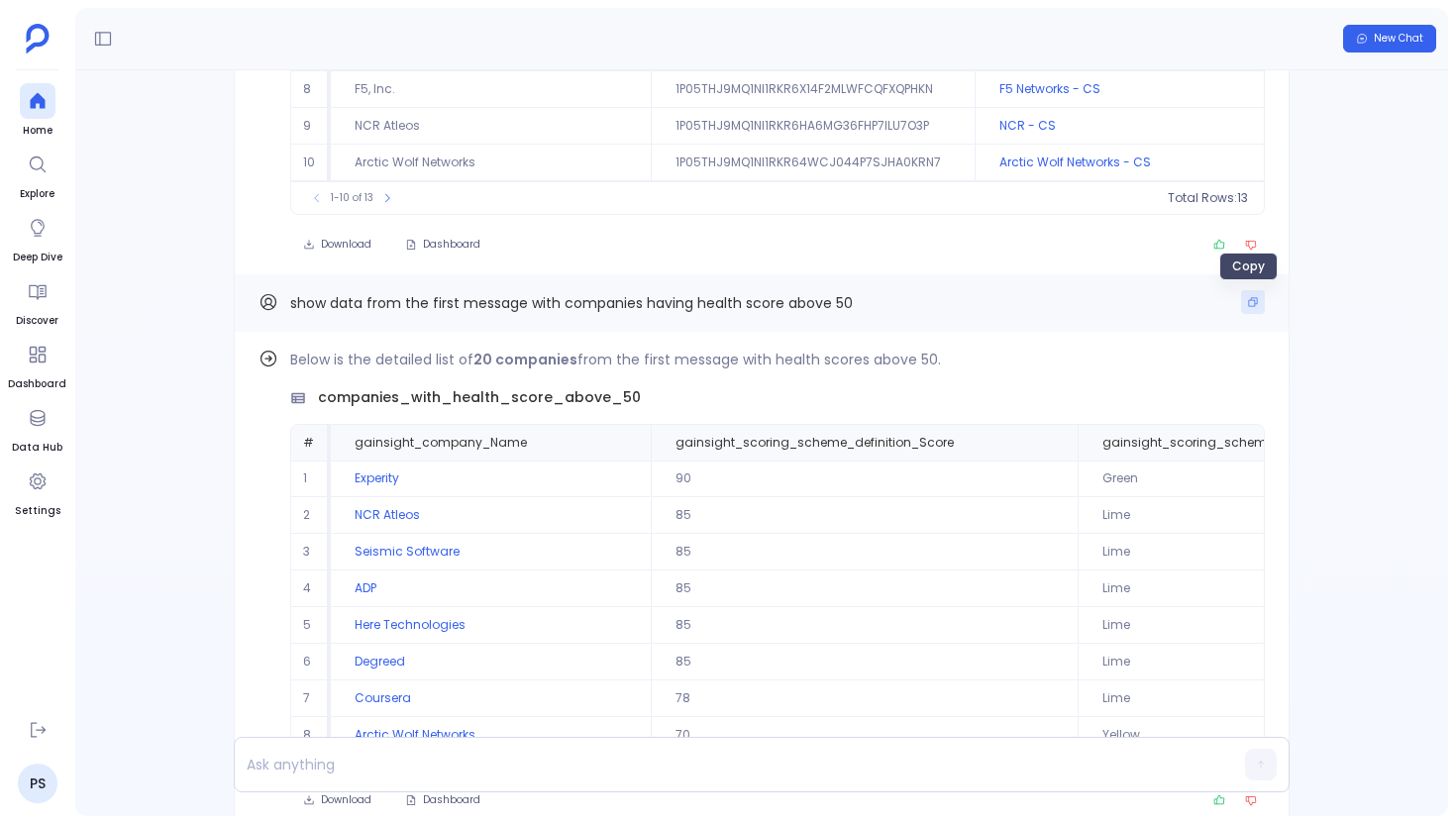 click 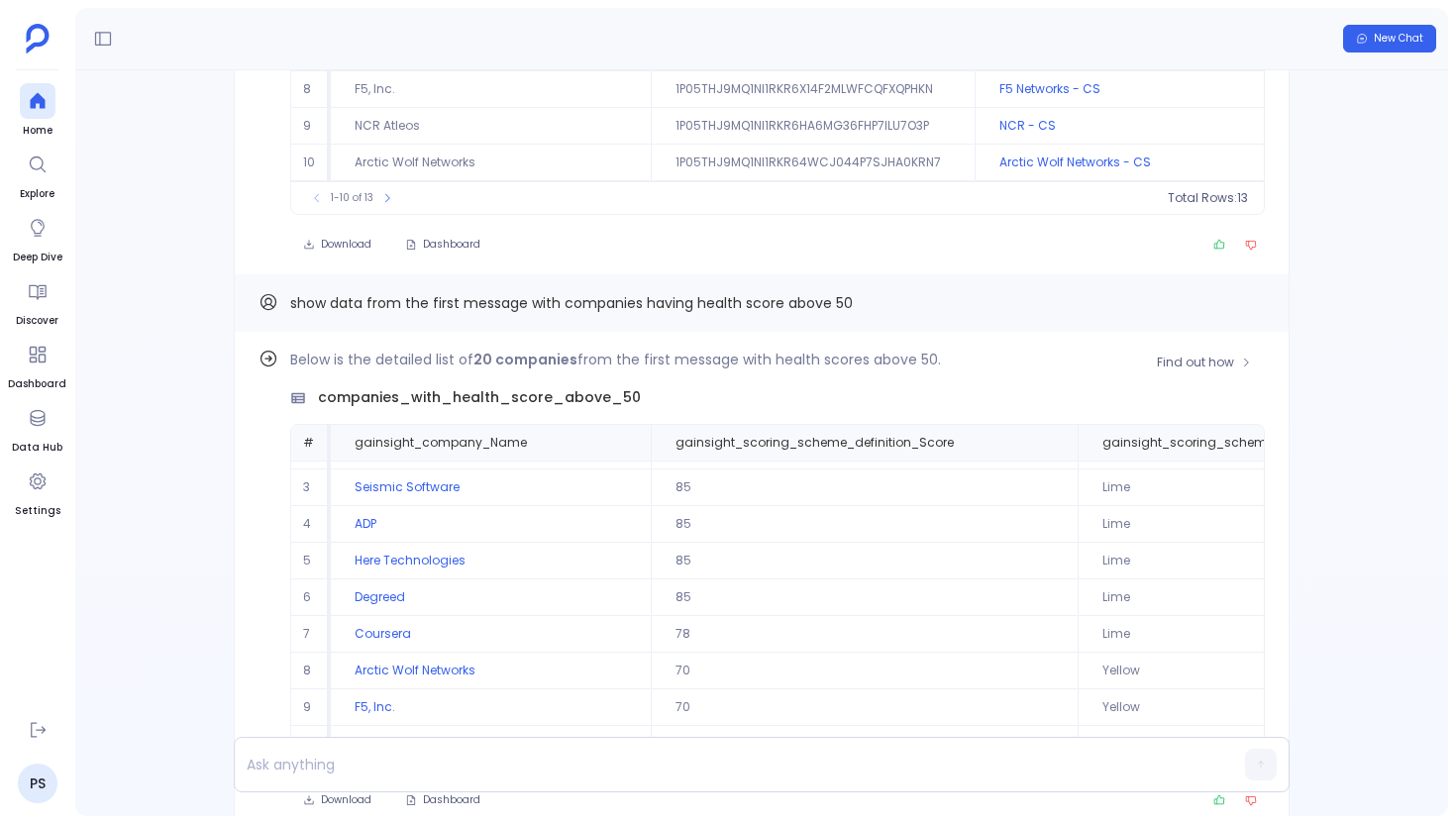 scroll, scrollTop: 95, scrollLeft: 0, axis: vertical 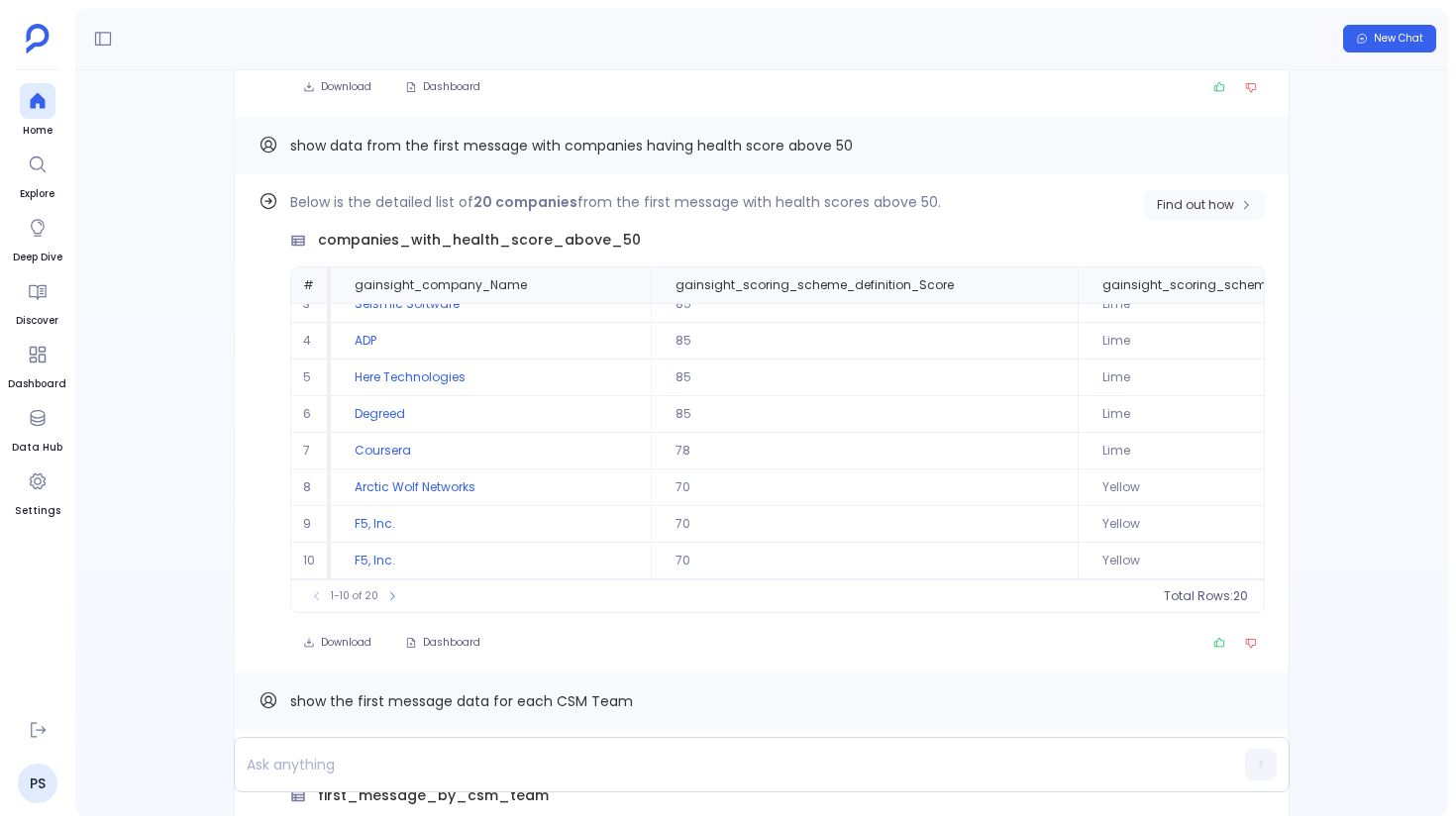 click on "Find out how" at bounding box center [1204, 205] 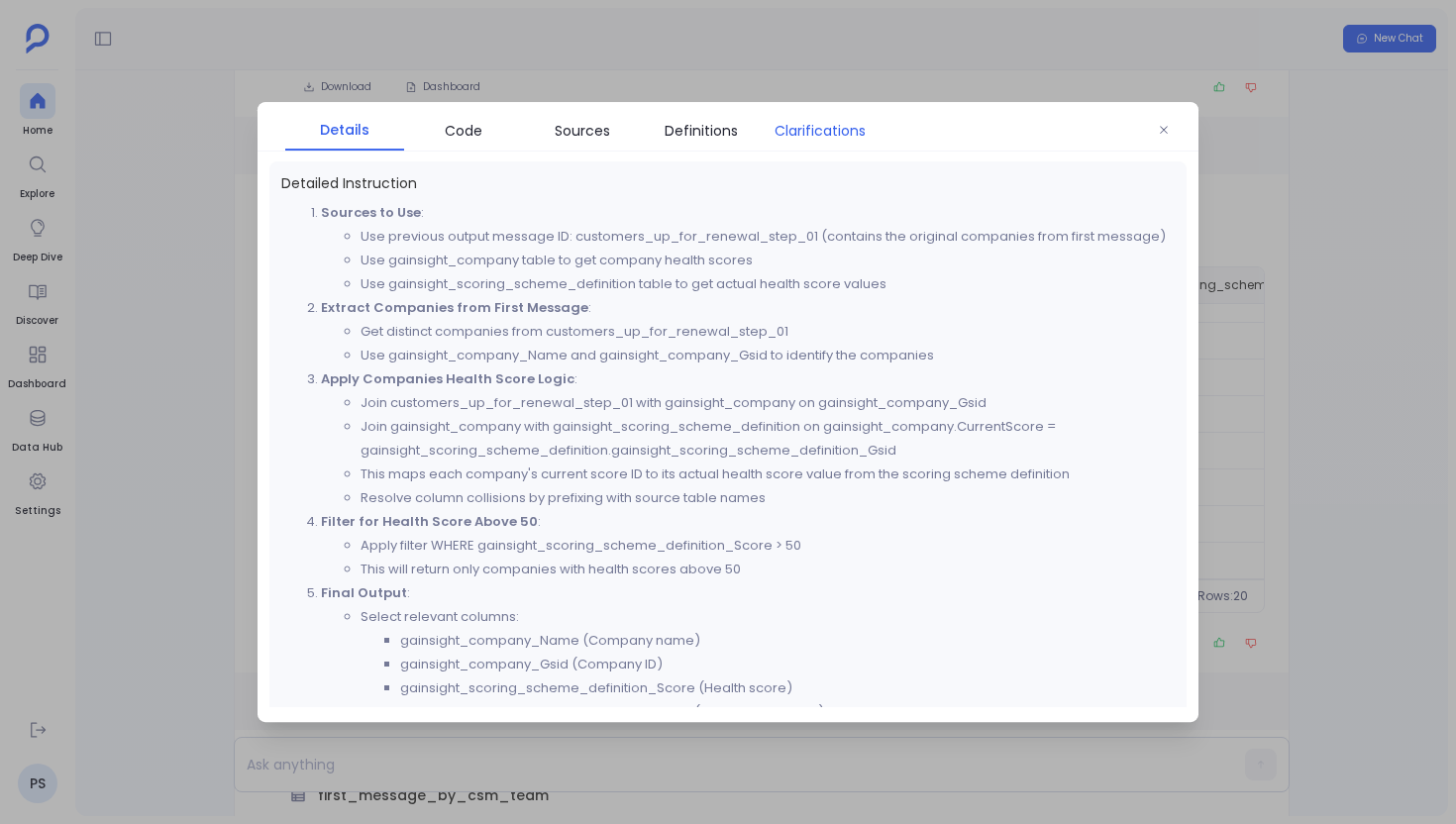 click on "Clarifications" at bounding box center [820, 131] 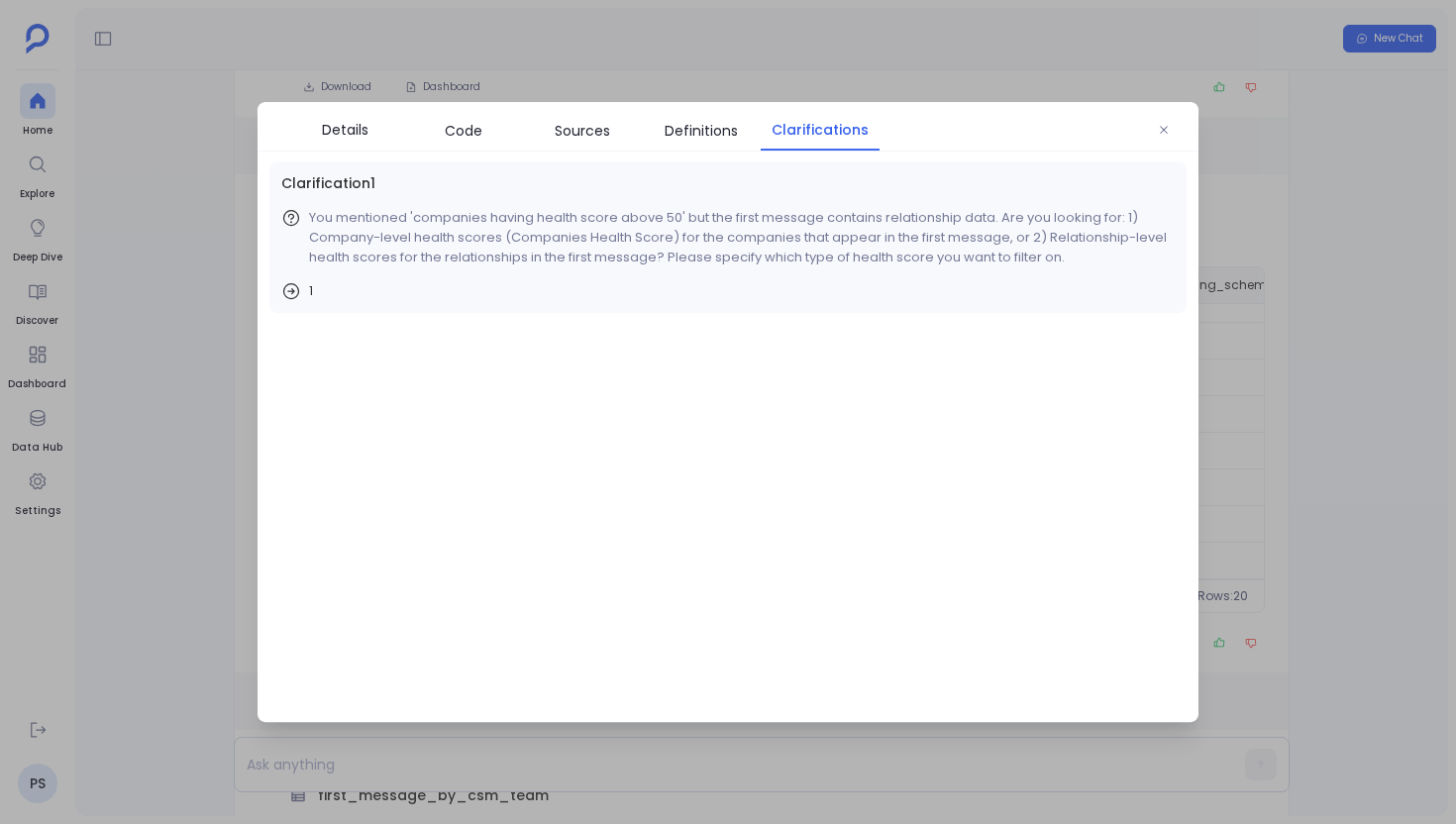 click at bounding box center (728, 412) 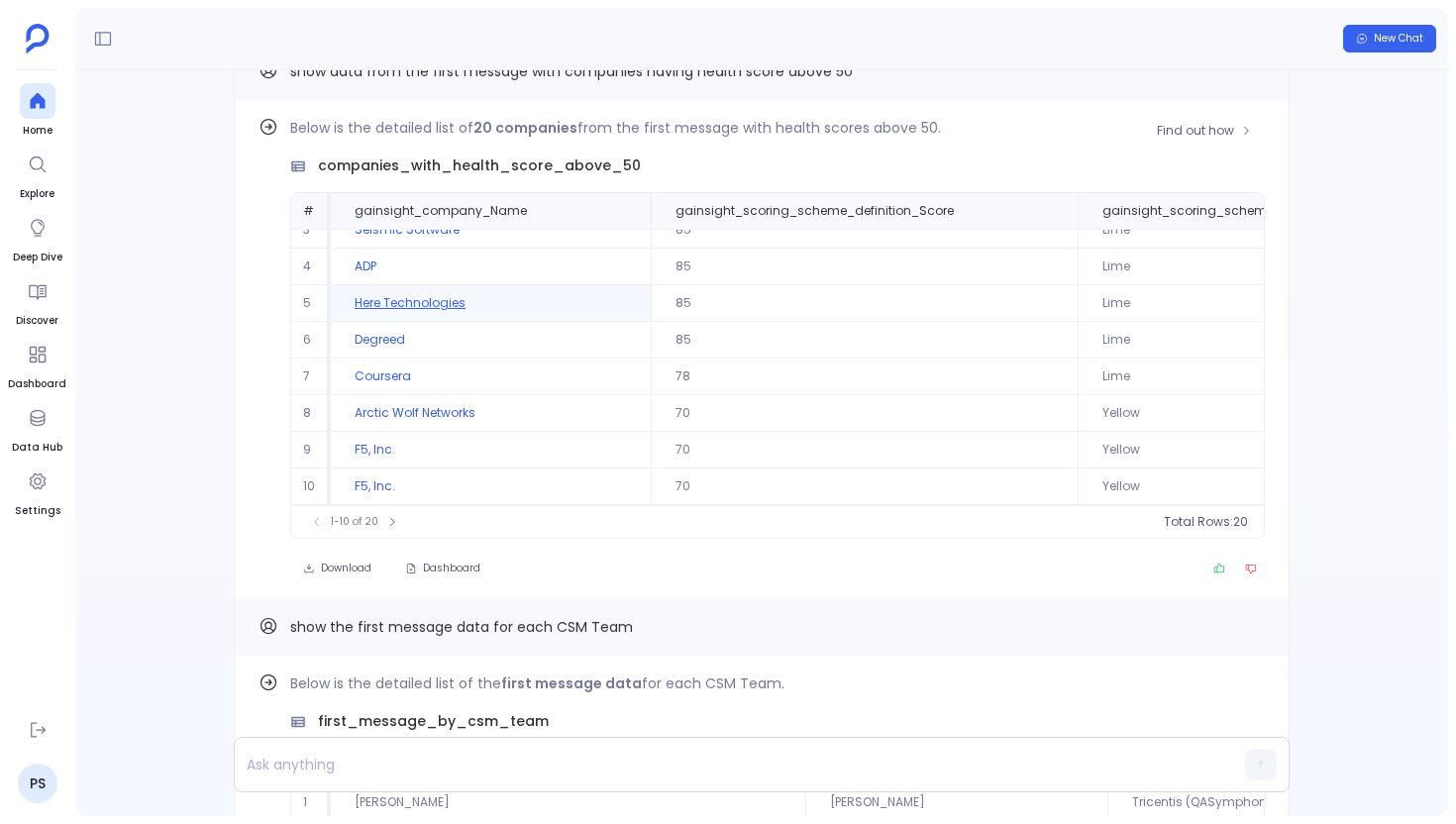 scroll, scrollTop: -4493, scrollLeft: 0, axis: vertical 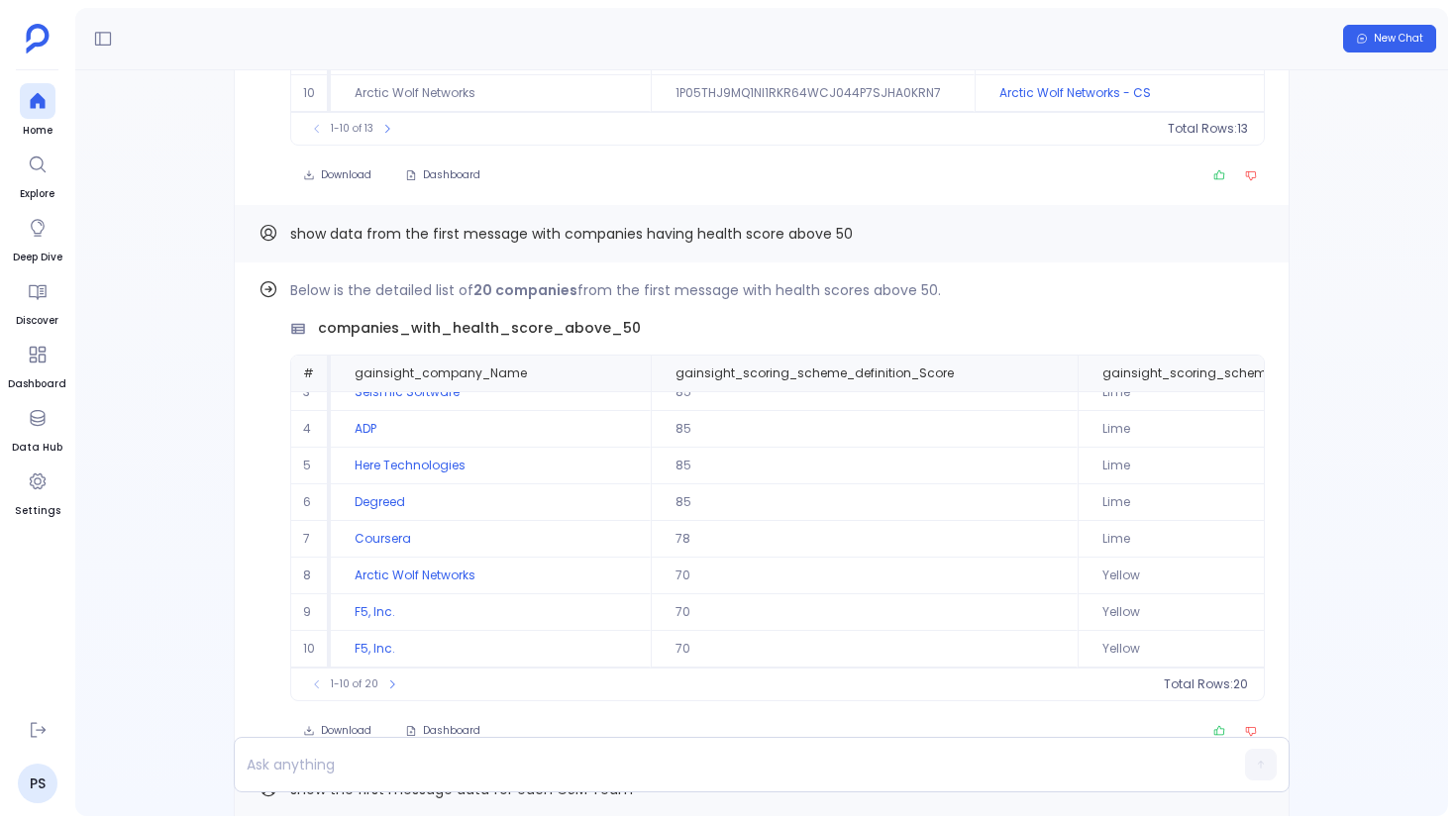 click on "New Chat" at bounding box center (762, 39) 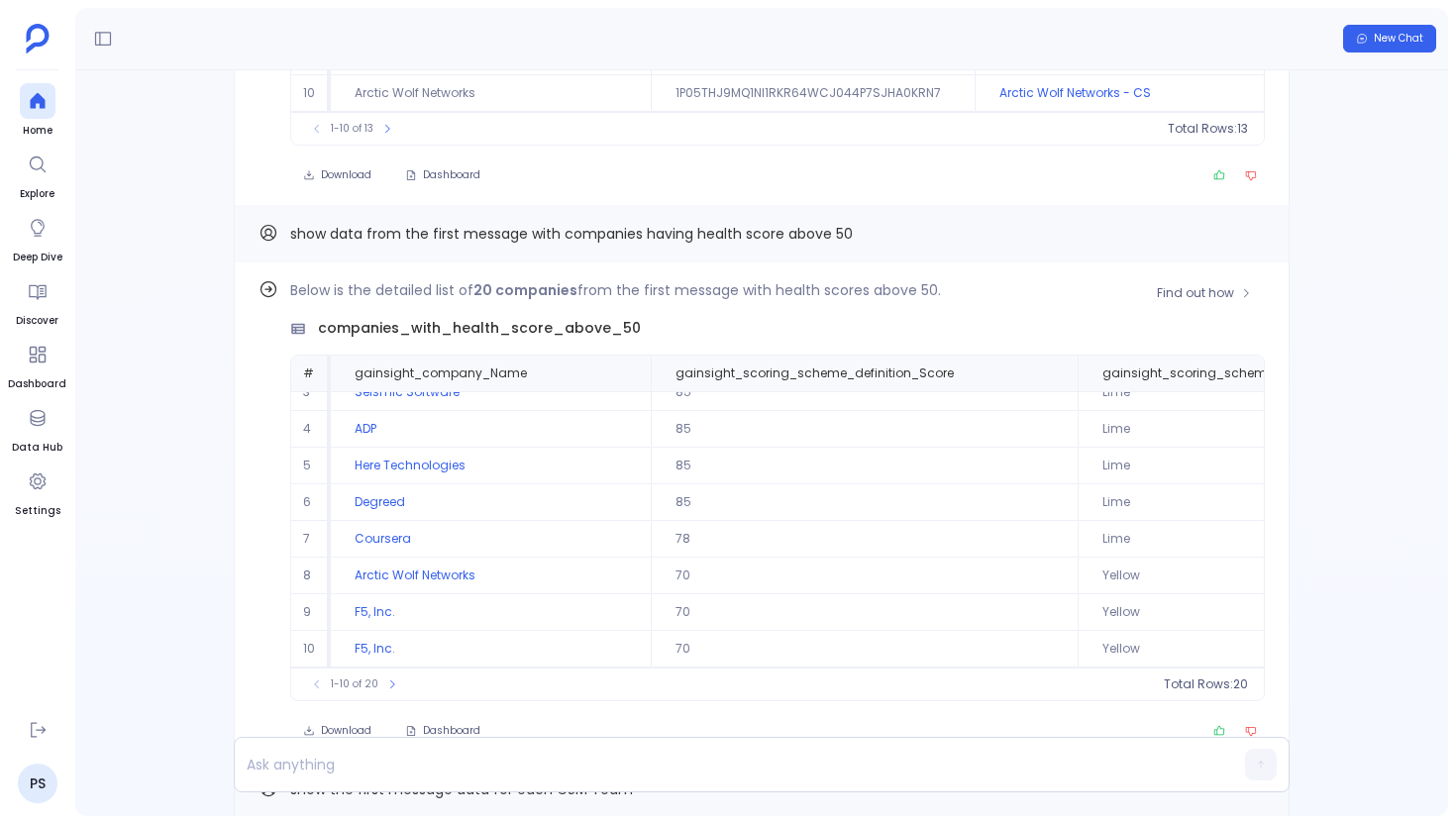 scroll, scrollTop: 0, scrollLeft: 0, axis: both 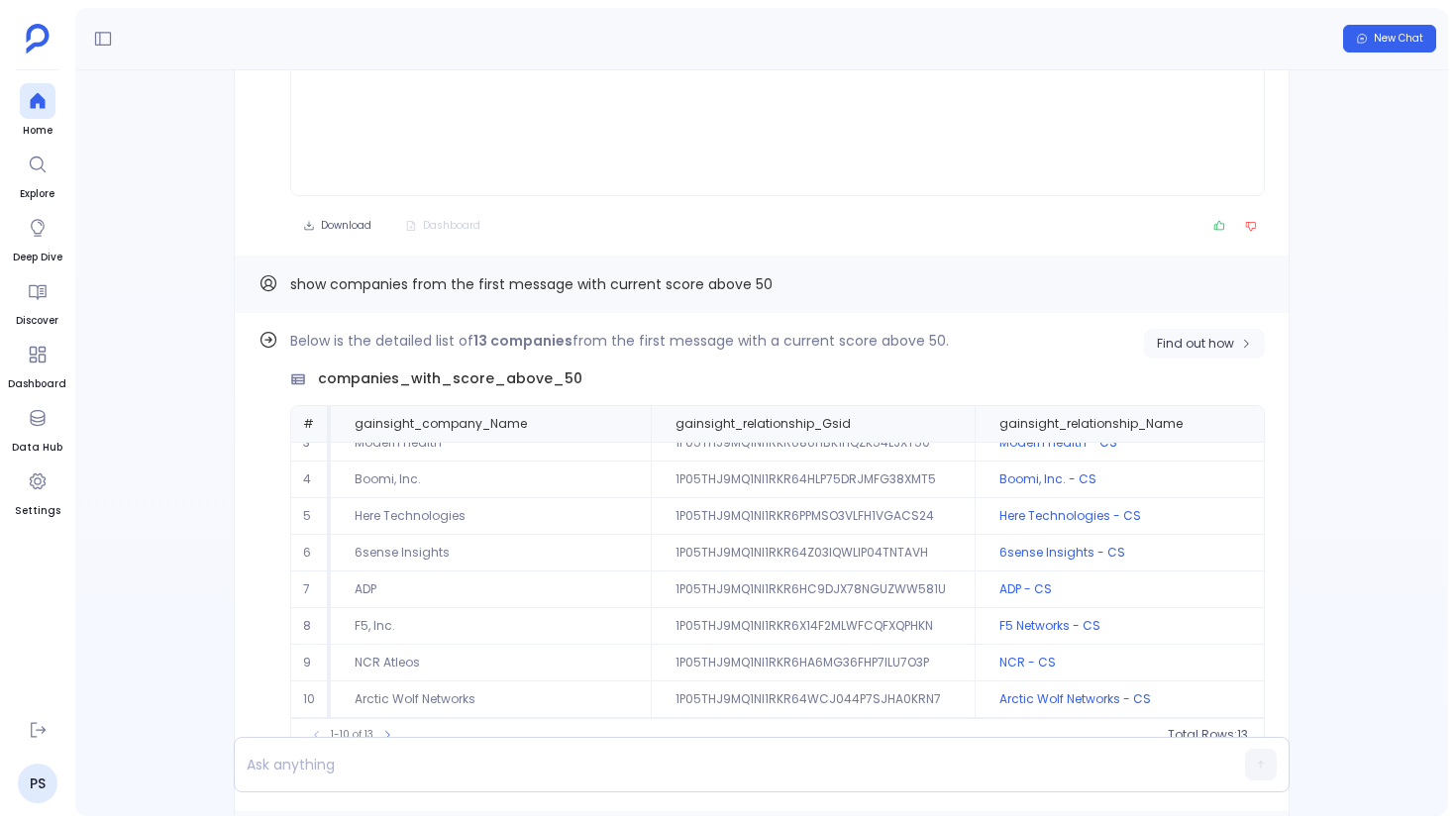 click on "Find out how" at bounding box center [1196, 344] 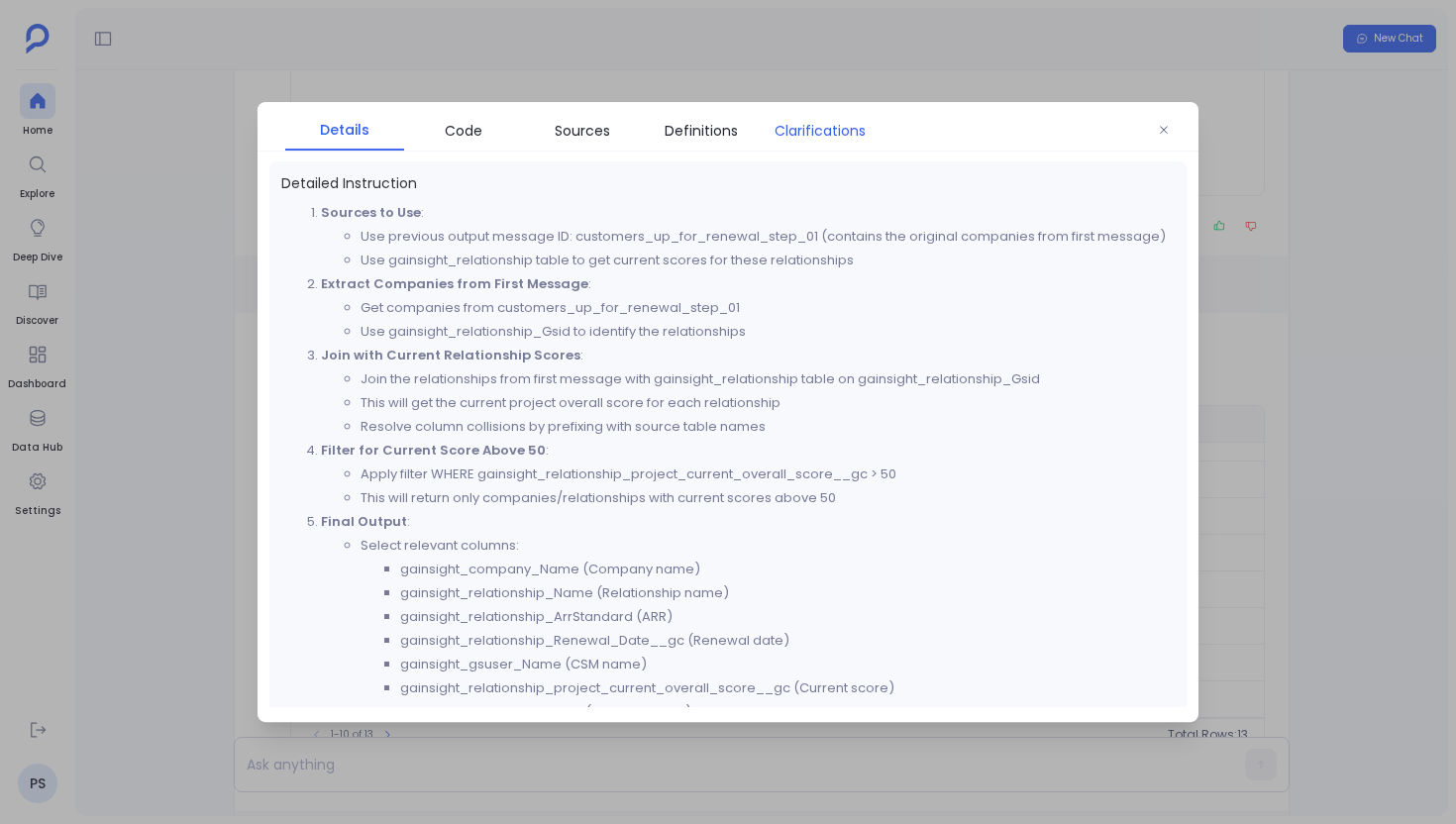 click on "Clarifications" at bounding box center (820, 131) 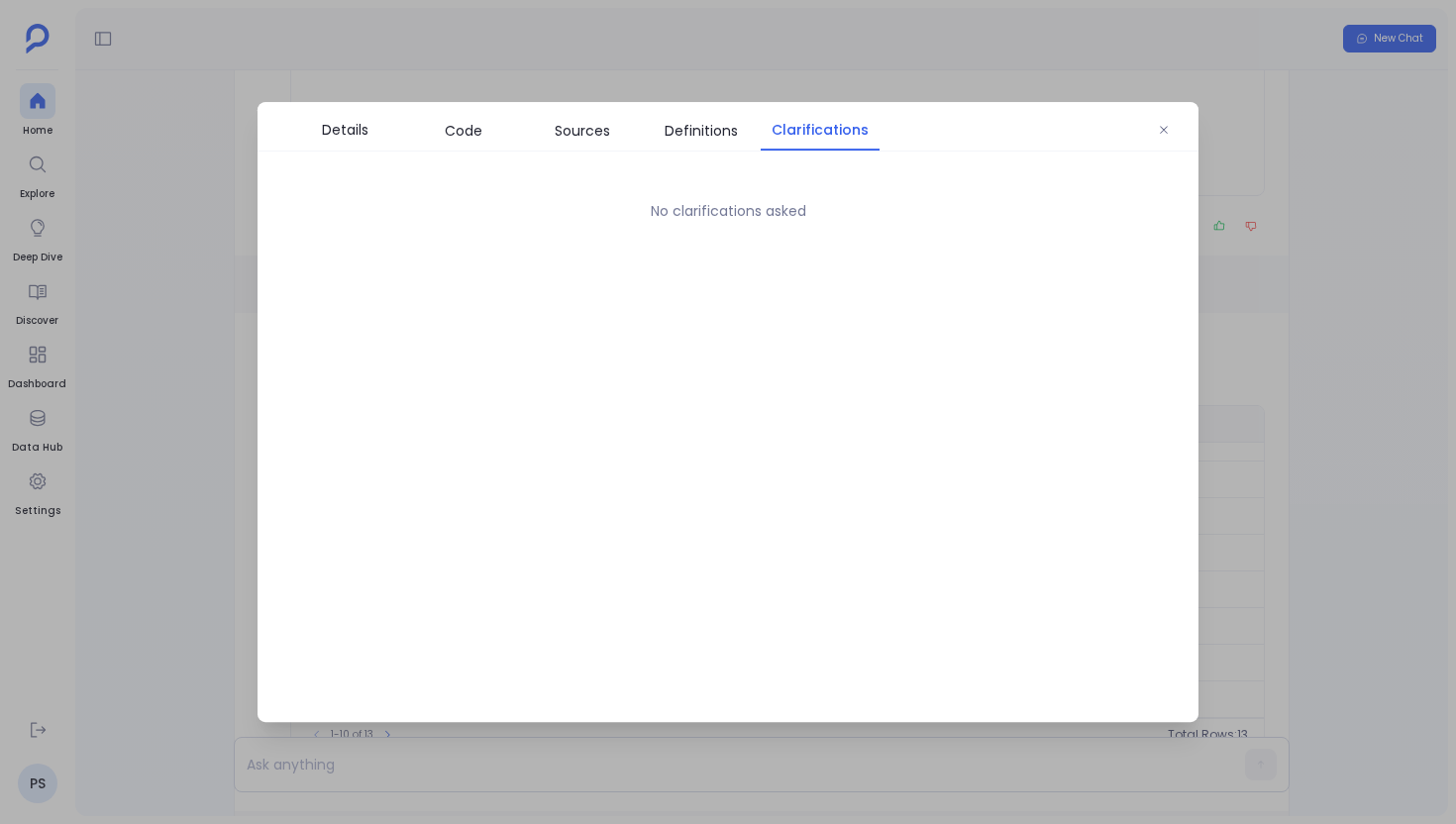 click at bounding box center [728, 412] 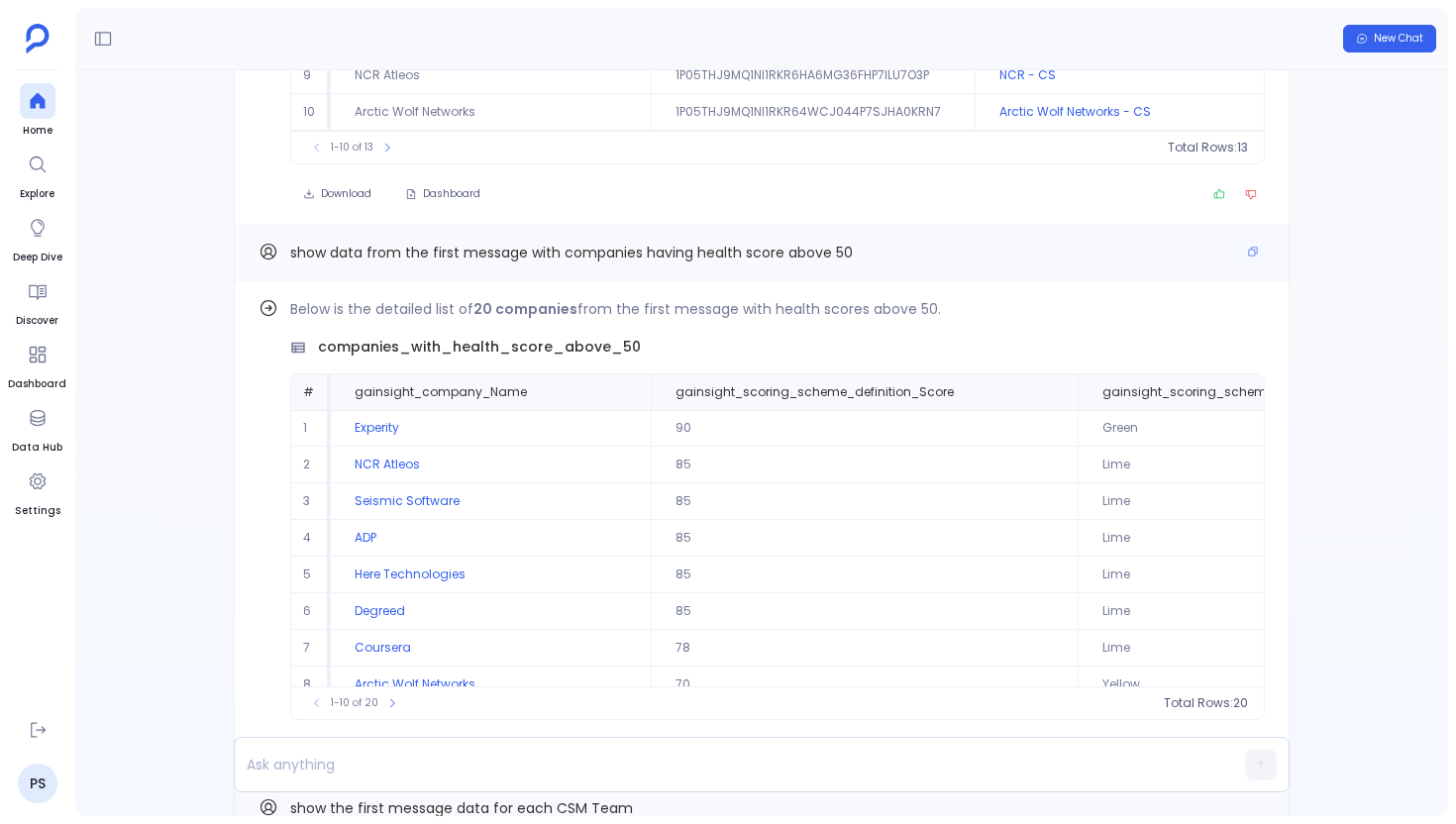 scroll, scrollTop: -4514, scrollLeft: 0, axis: vertical 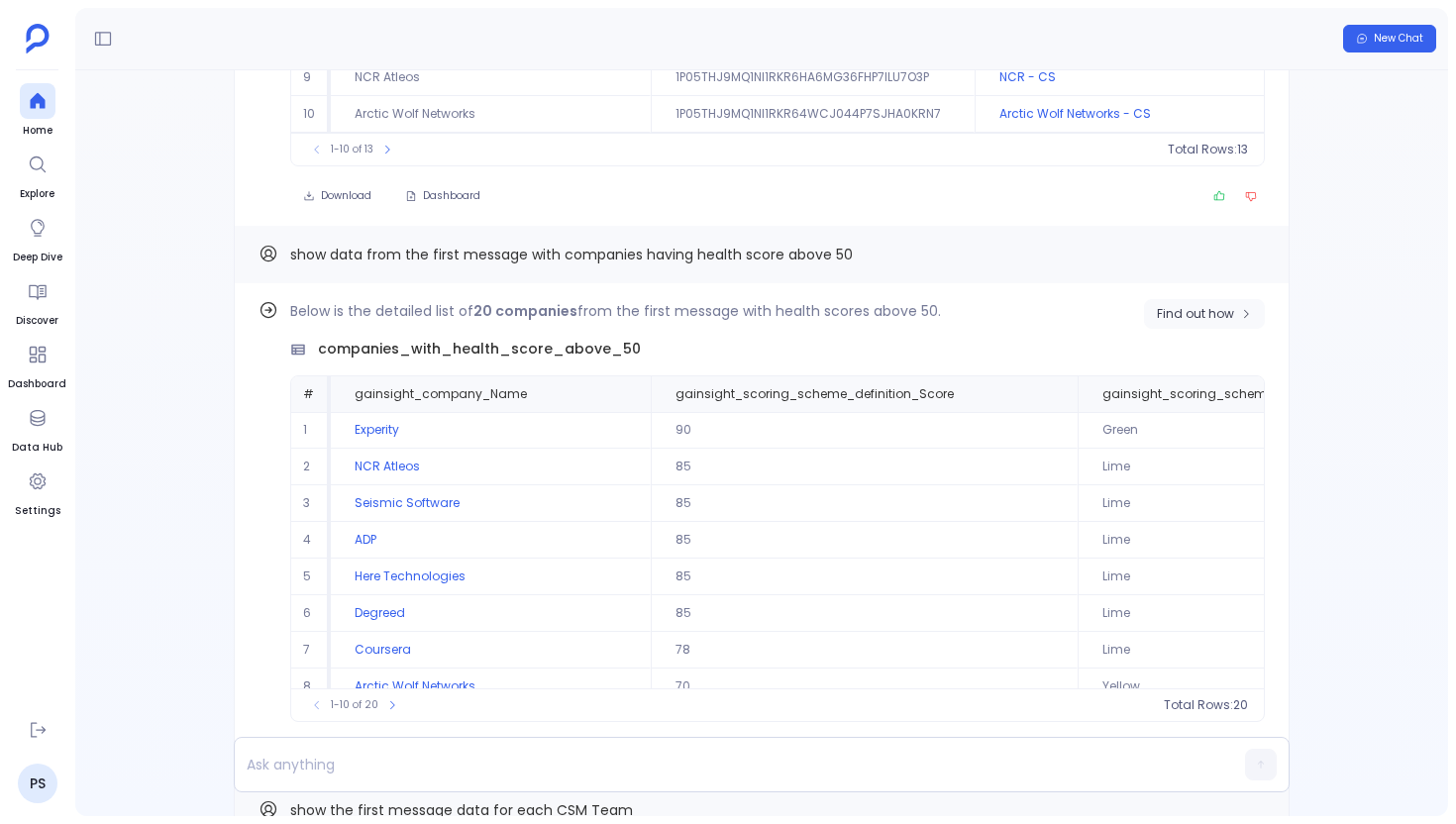 click on "Find out how" at bounding box center (1196, 314) 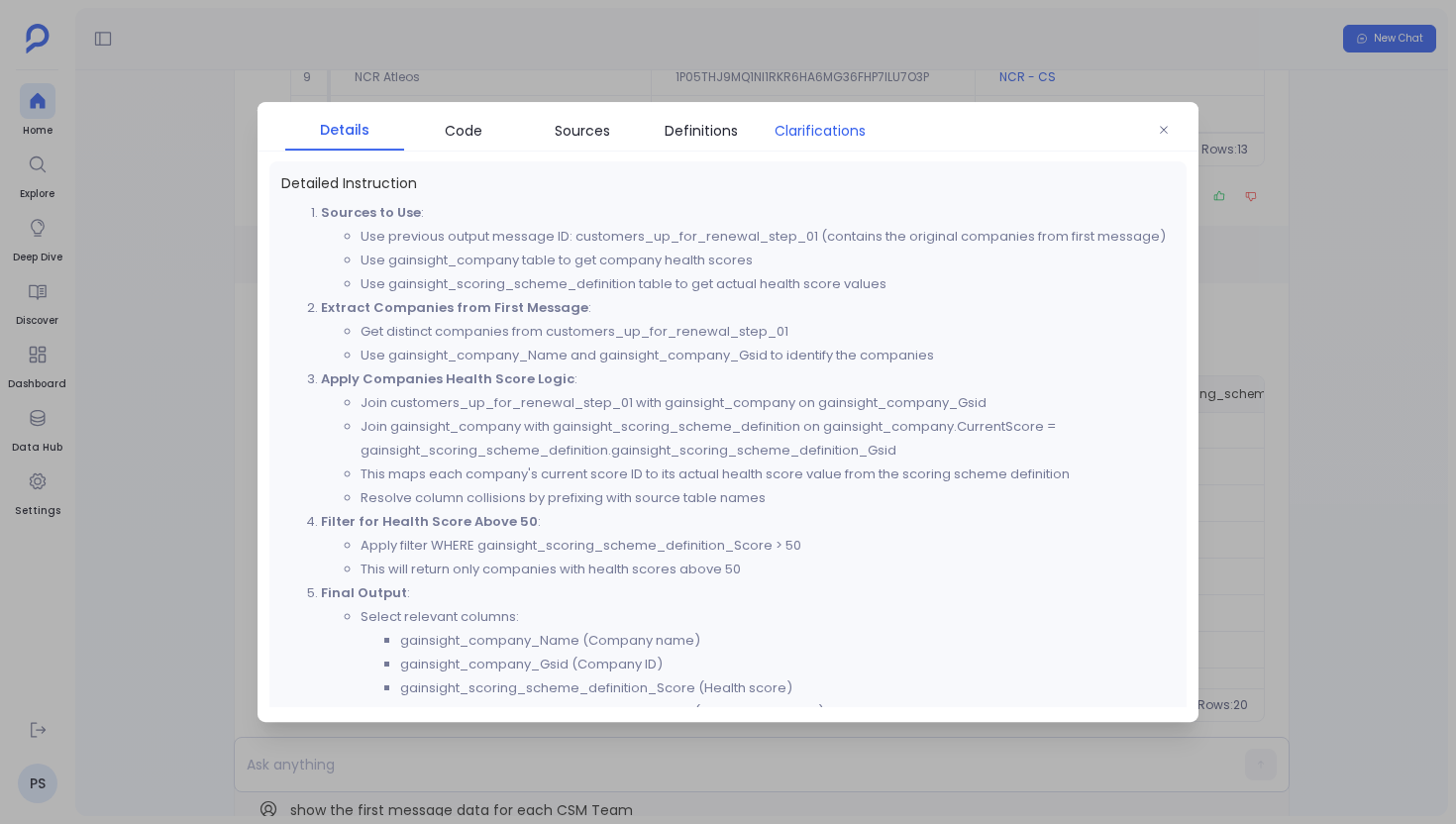 click on "Clarifications" at bounding box center (820, 131) 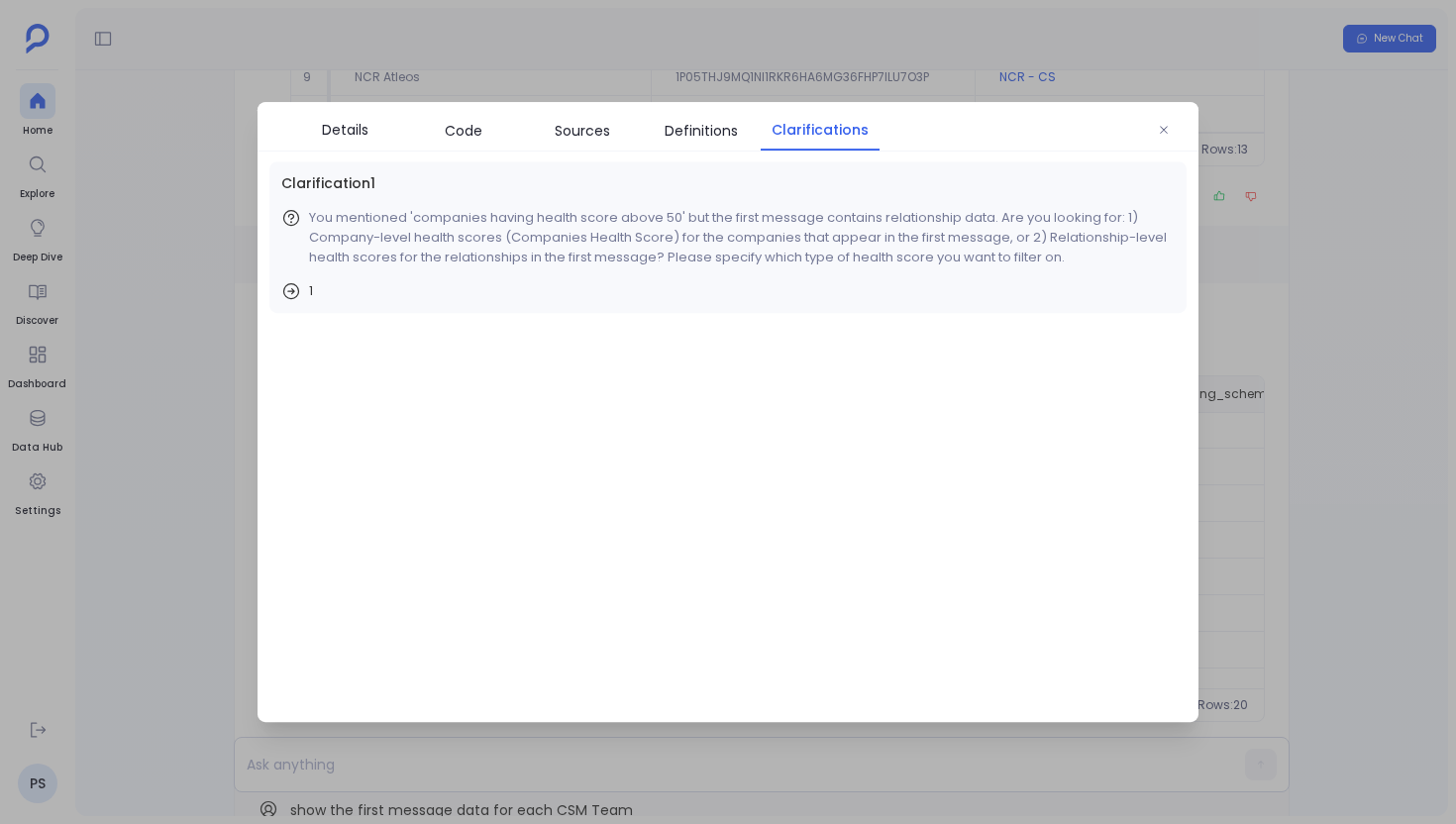 click at bounding box center (728, 412) 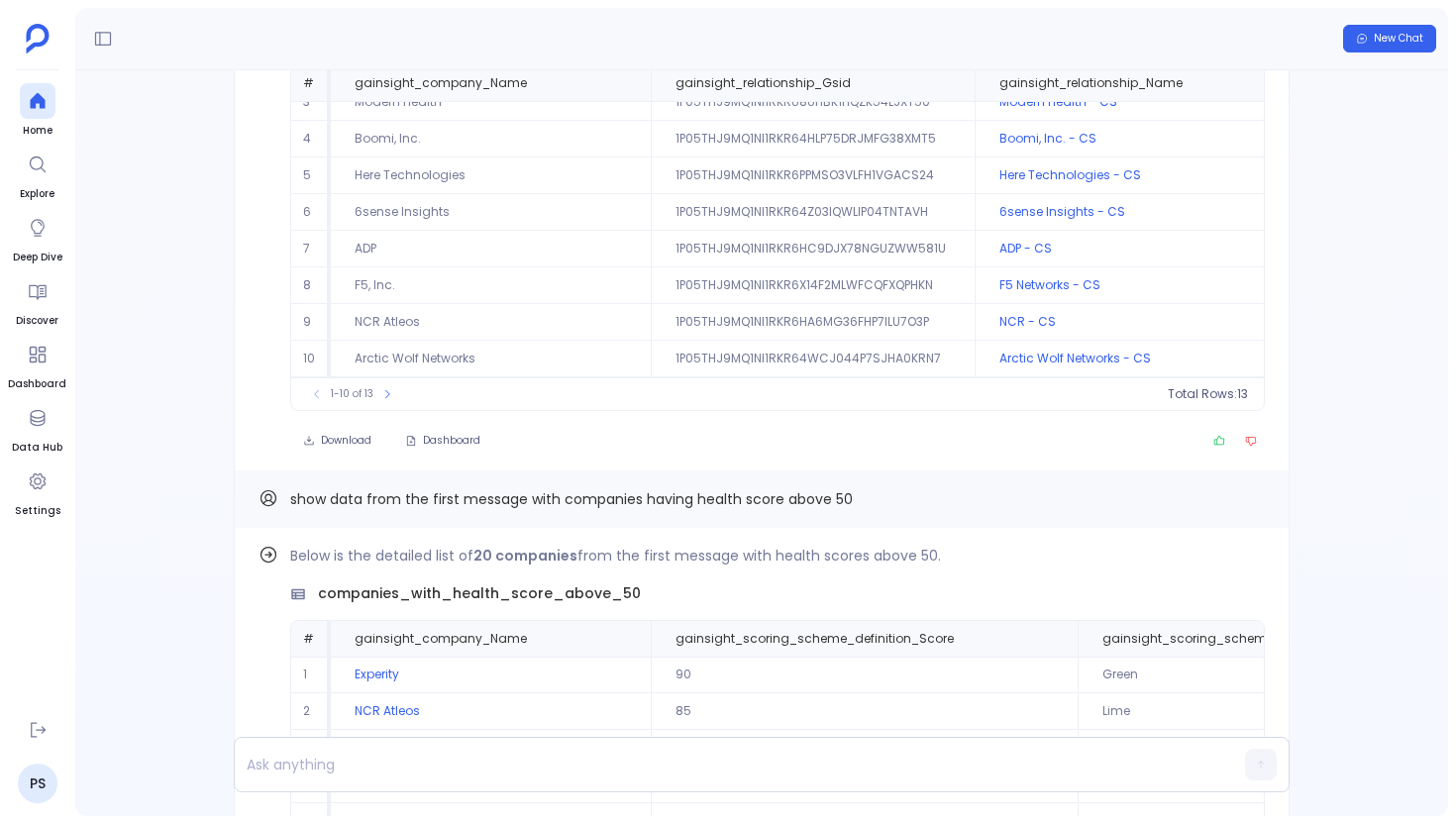 scroll, scrollTop: -4859, scrollLeft: 0, axis: vertical 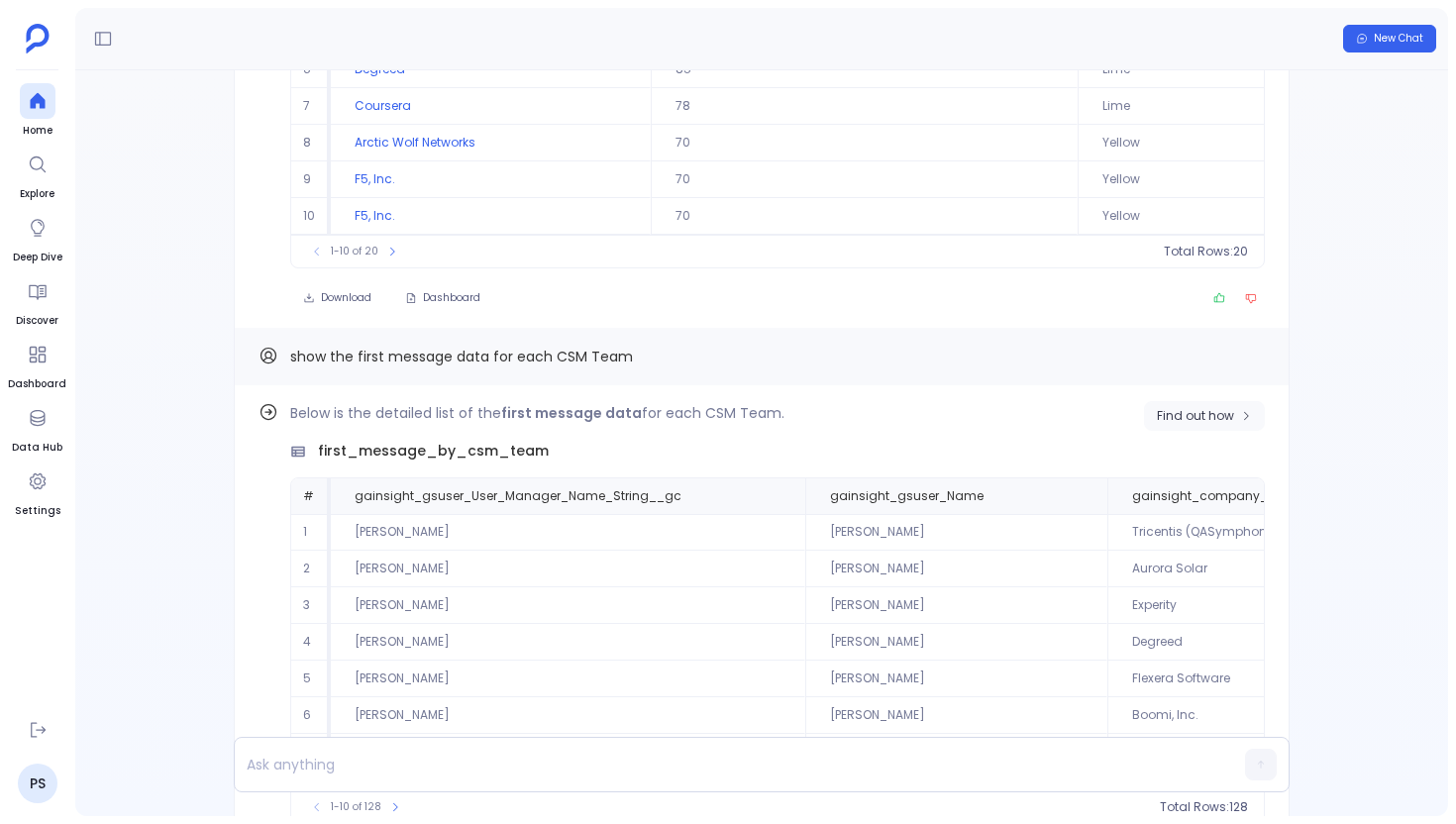 click on "Find out how" at bounding box center [1204, 416] 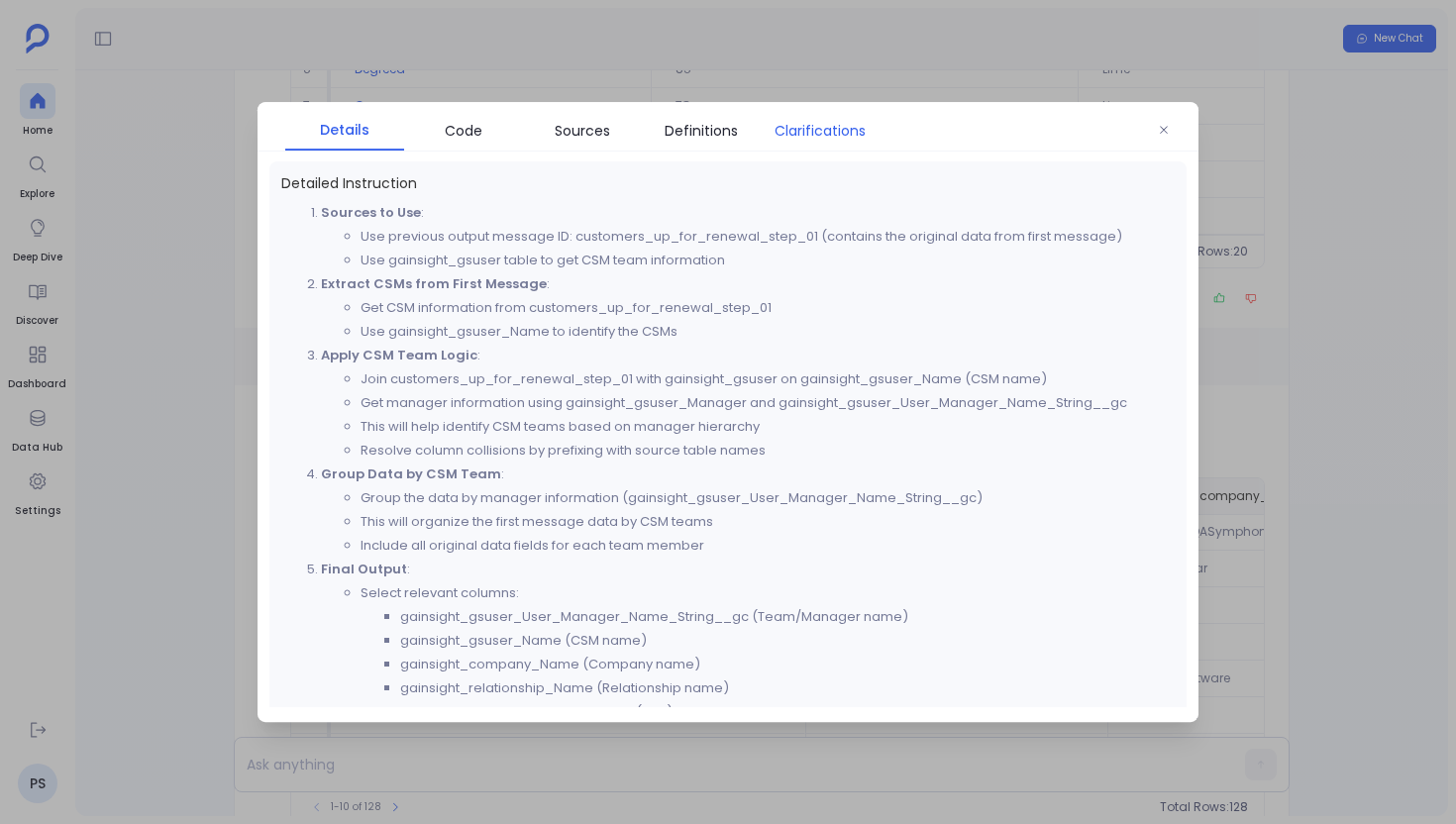click on "Clarifications" at bounding box center (820, 131) 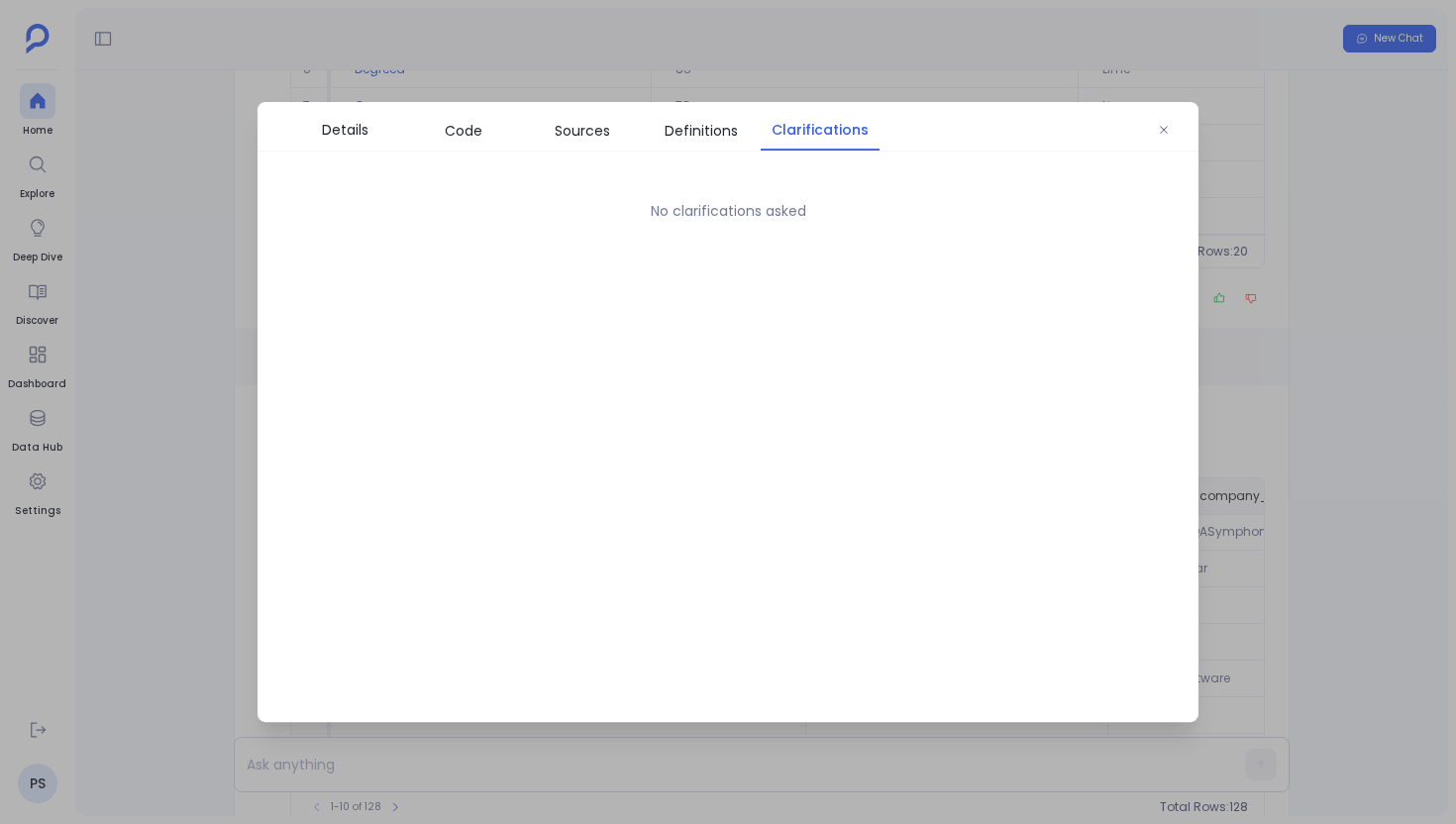 click at bounding box center (728, 412) 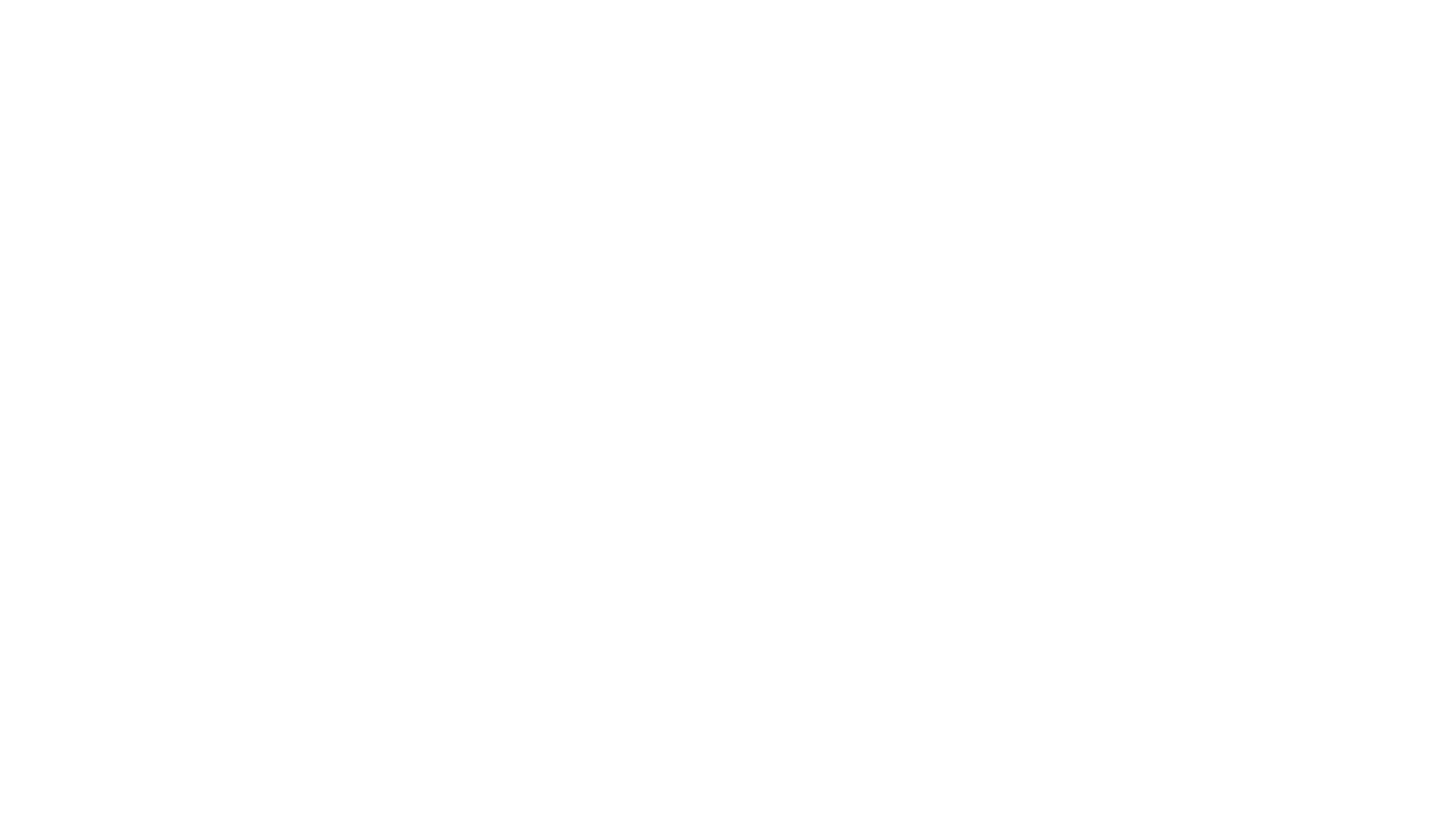 scroll, scrollTop: 0, scrollLeft: 0, axis: both 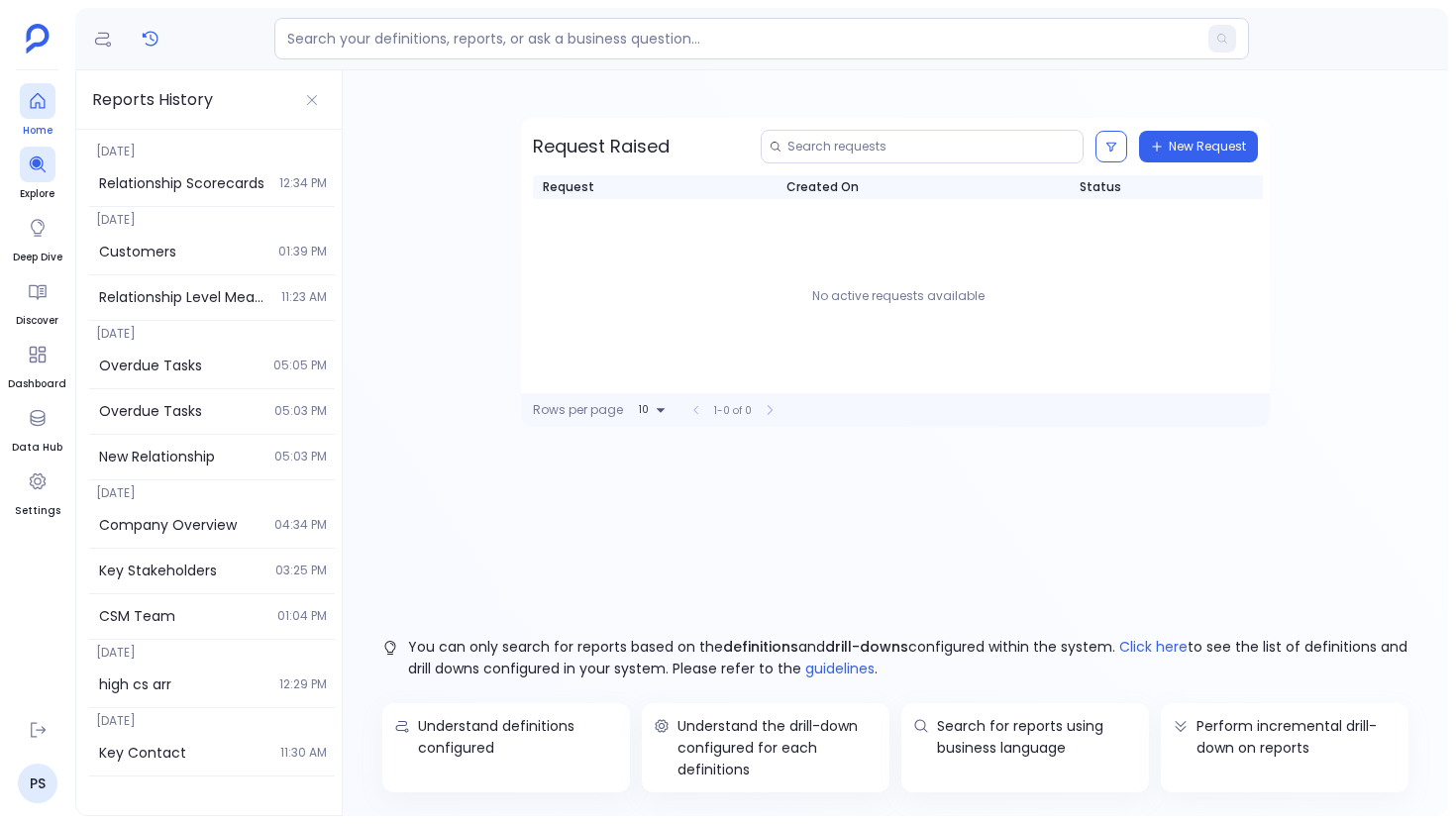 click 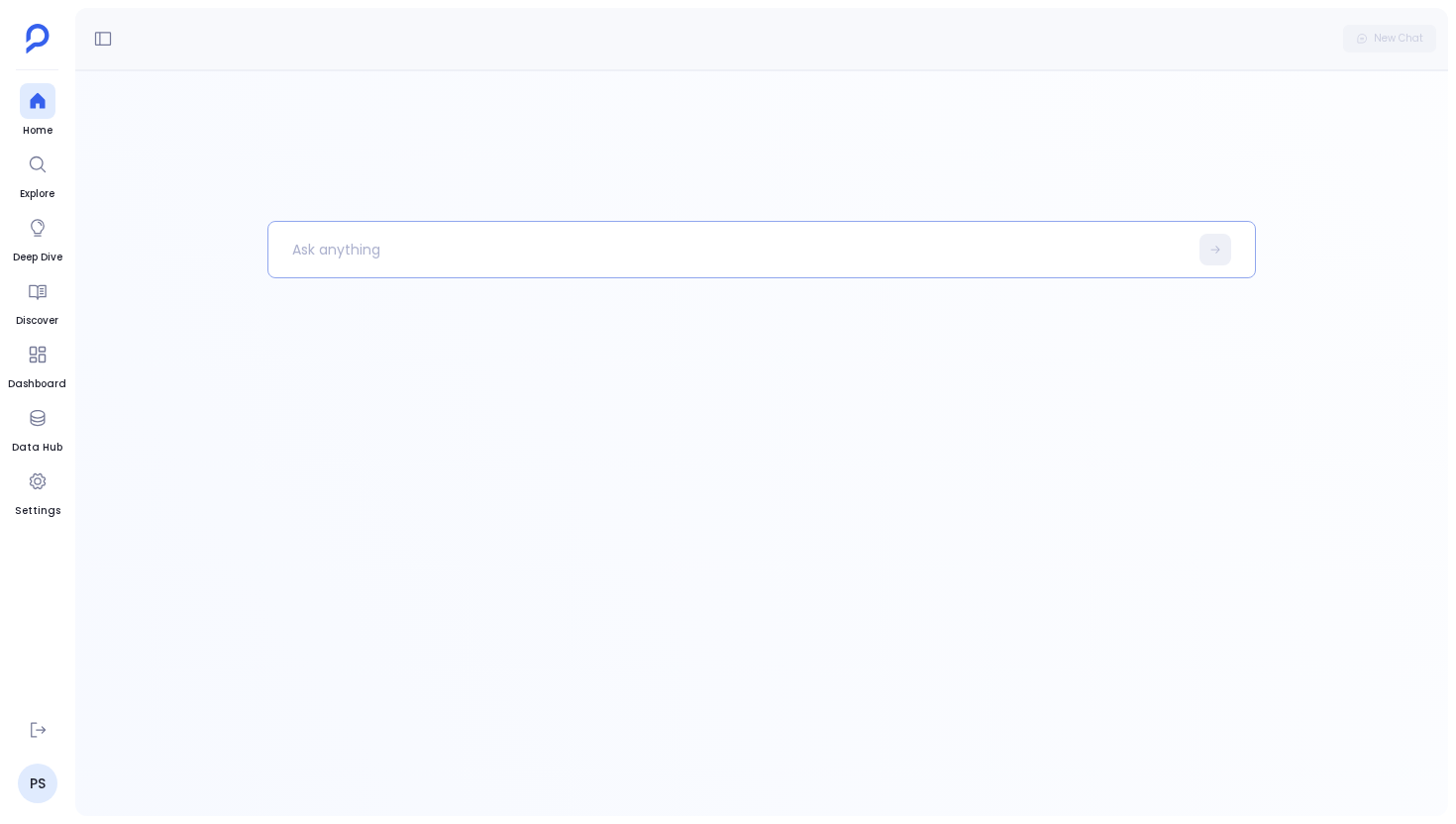 click at bounding box center [728, 250] 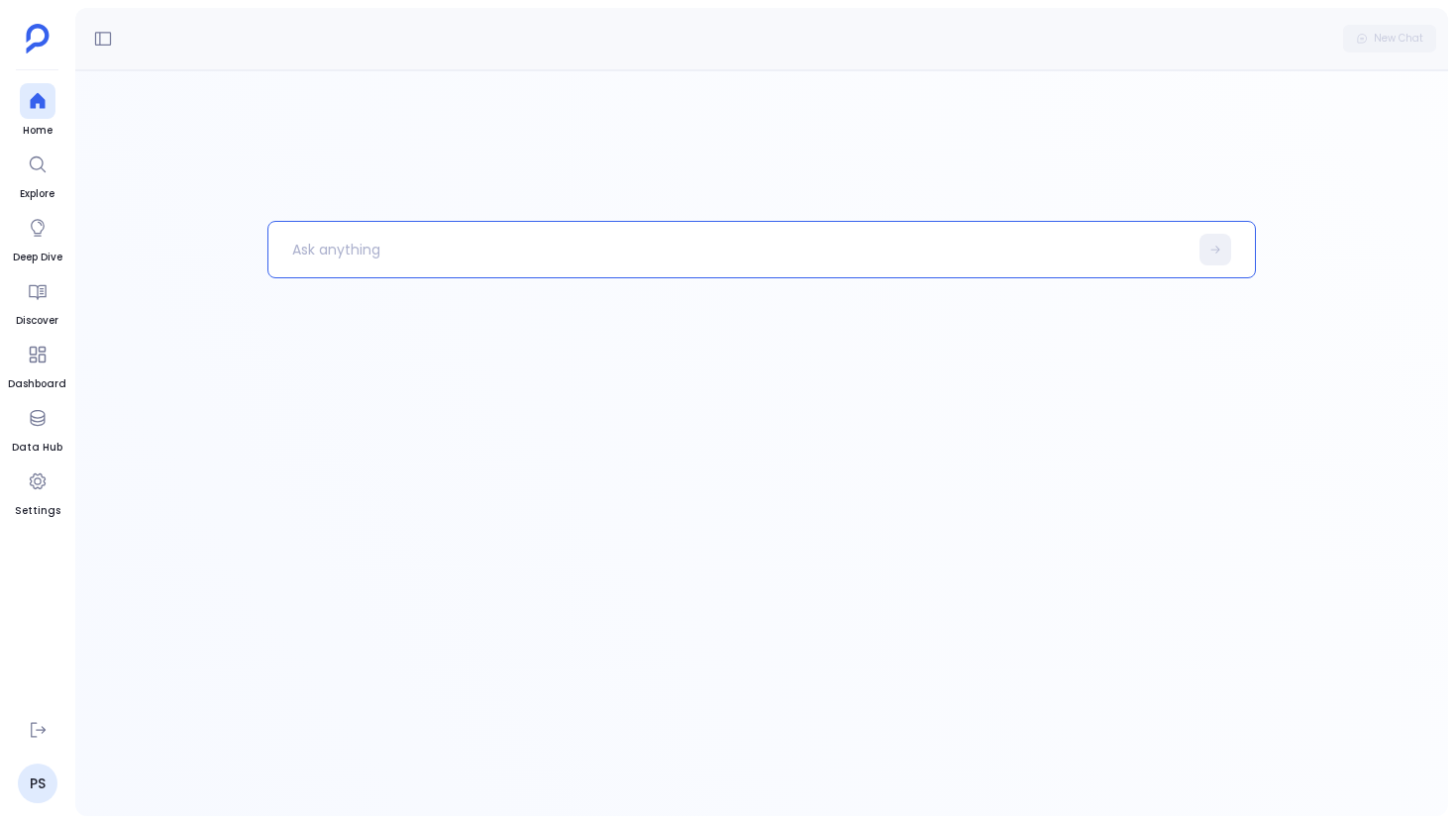 paste 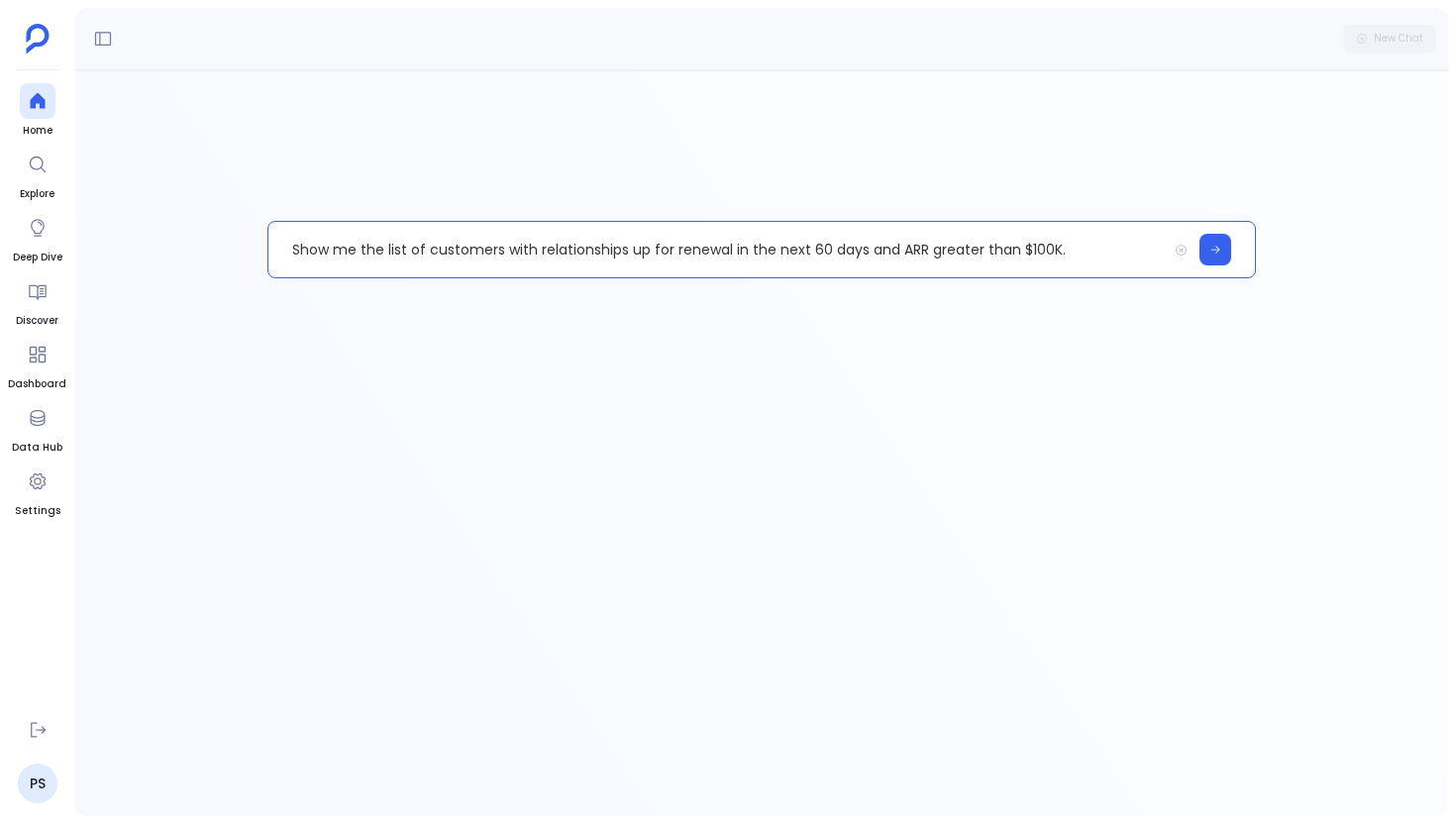 type 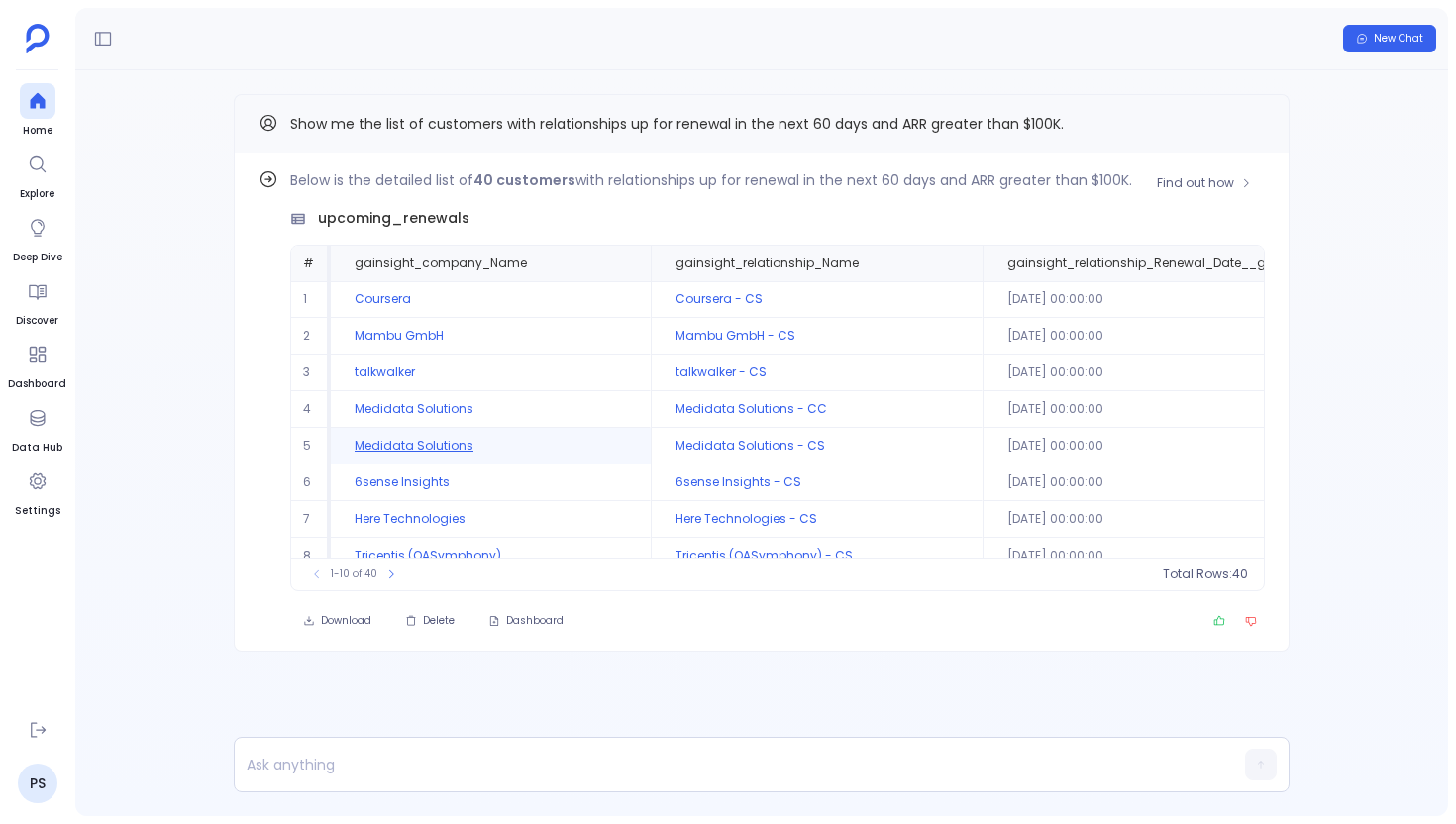 scroll, scrollTop: 95, scrollLeft: 0, axis: vertical 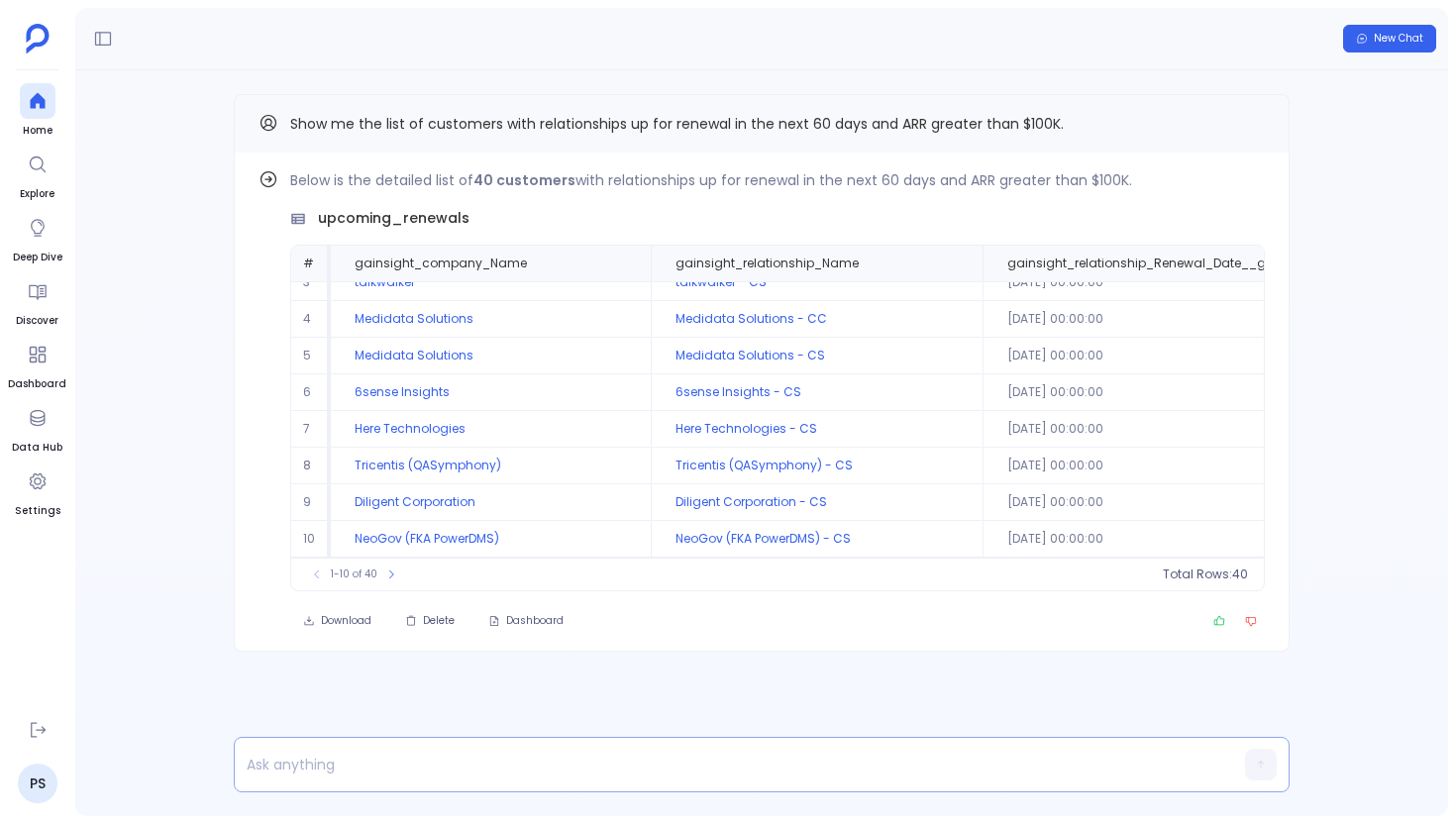 click at bounding box center (723, 765) 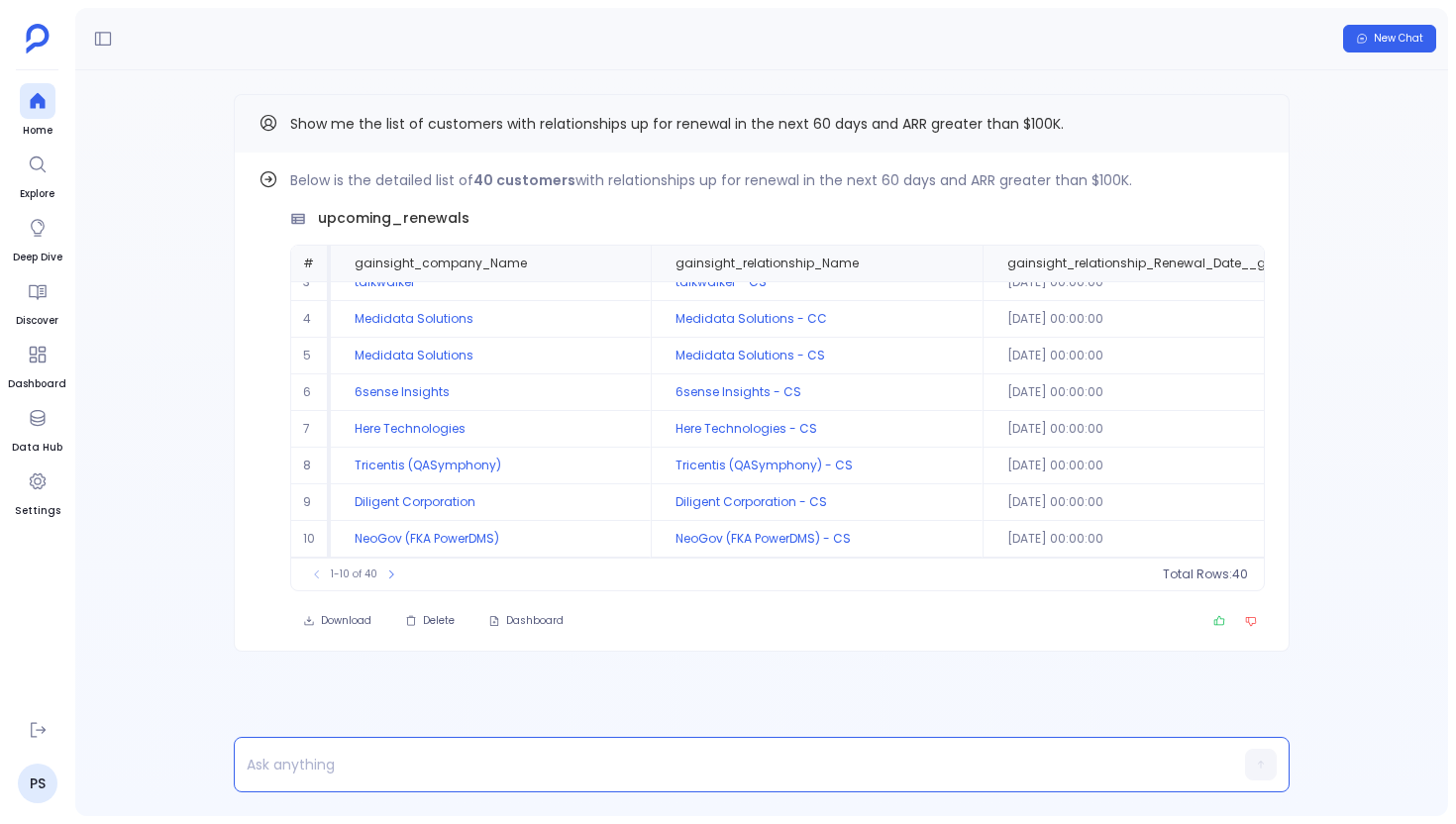 paste 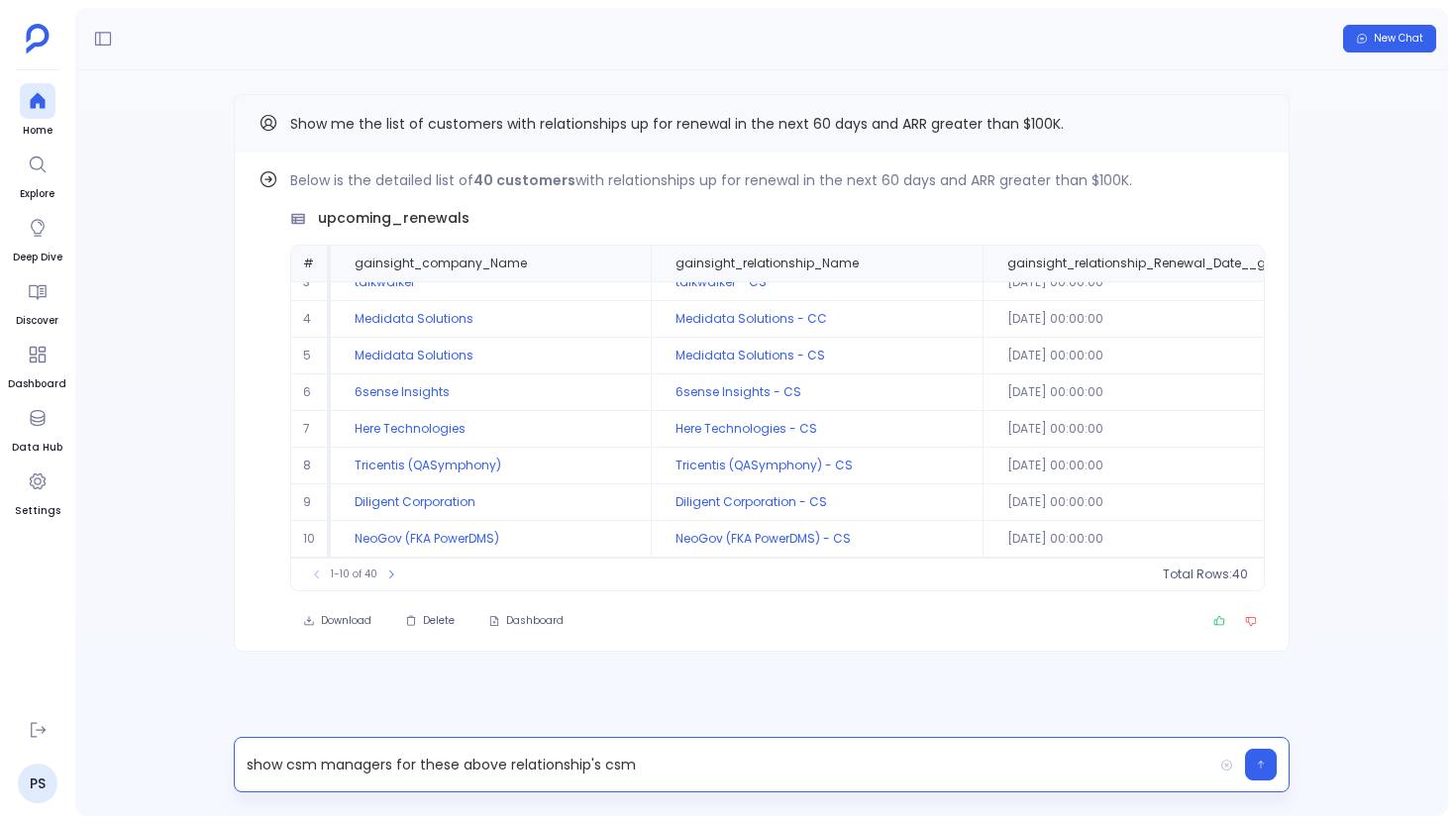 type 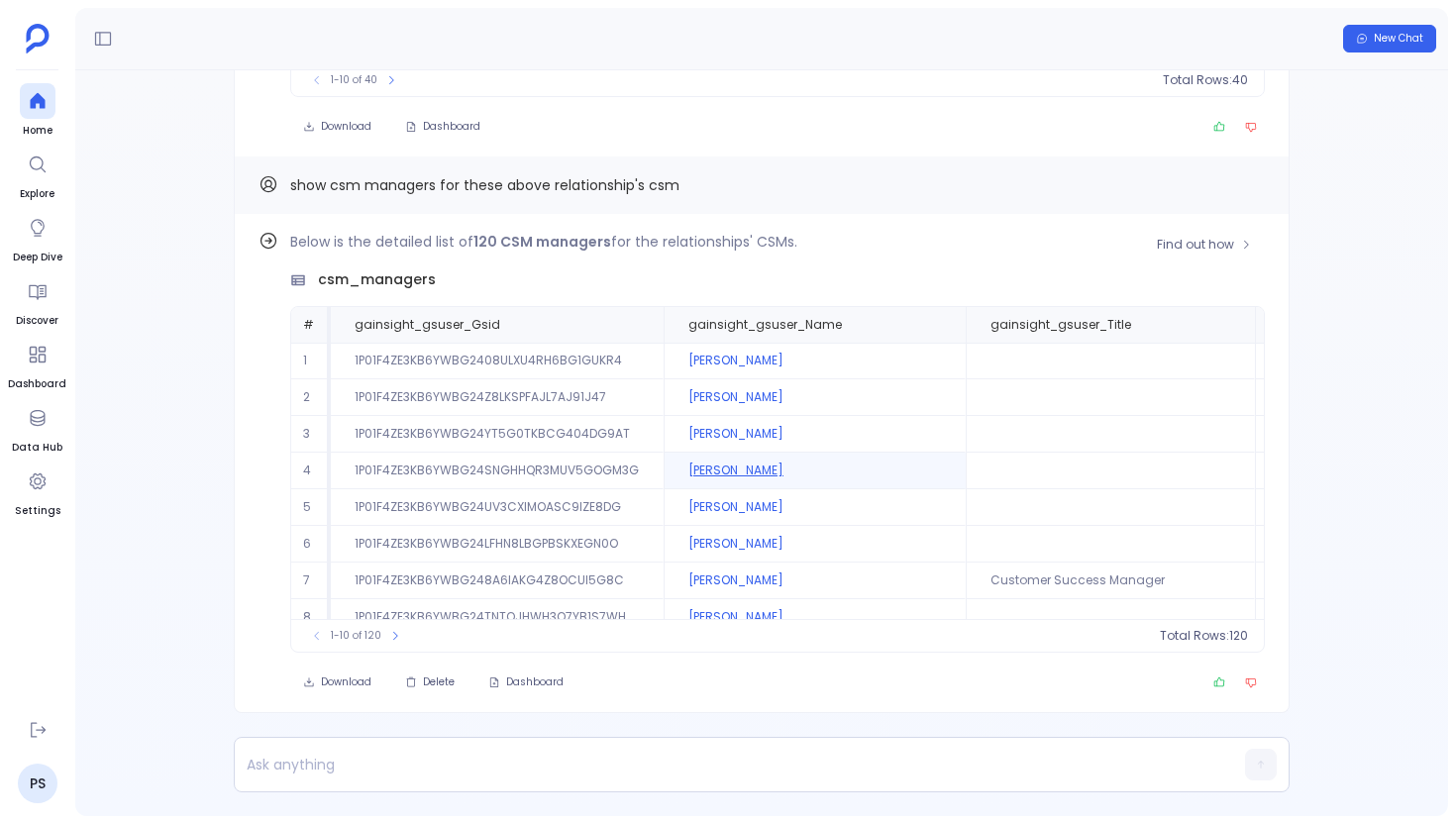 scroll, scrollTop: 0, scrollLeft: 15, axis: horizontal 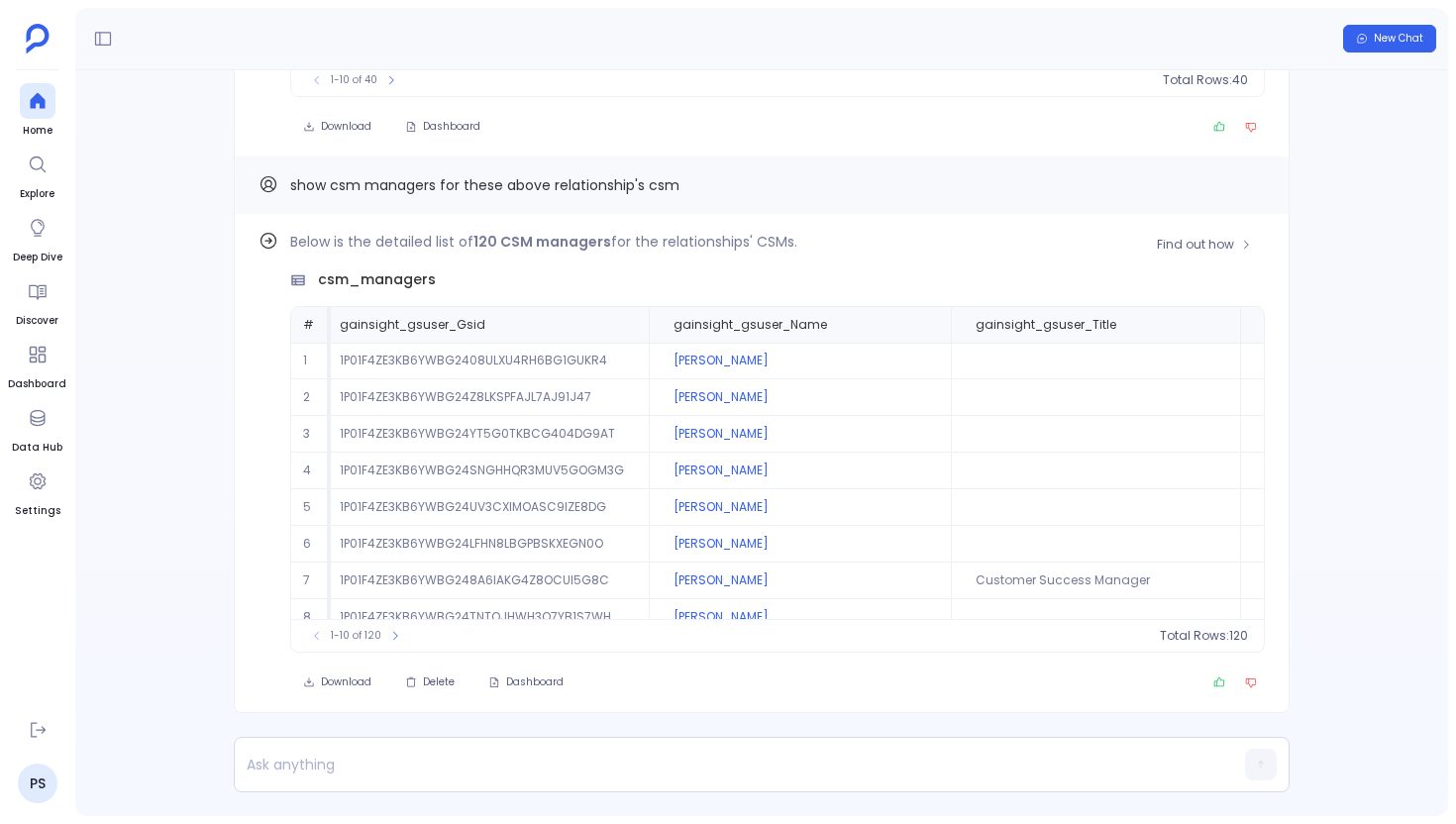 click on "Find out how Below is the detailed list of  120 CSM managers  for the relationships' CSMs. csm_managers # gainsight_gsuser_Gsid gainsight_gsuser_Name gainsight_gsuser_Title gainsight_gsuser_User_Manager_Name_String__gc manager_info.gainsight_gsuser_Gsid manager_info.gainsight_gsuser_Name manager_info.gainsight_gsuser_Title 1 1P01F4ZE3KB6YWBG2408ULXU4RH6BG1GUKR4 Alexandra Nyberg John Heintschel 1P01F4ZE3KB6YWBG24EIDLCR7C4MZMCLVRE6 Steve Stone 2 1P01F4ZE3KB6YWBG24Z8LKSPFAJL7AJ91J47 Bobby Loftus Jason Serota 1P01F4ZE3KB6YWBG24BO6RC9QJZ3Y72QVV8A Alisha Roberts Customer Success Manager 3 1P01F4ZE3KB6YWBG24YT5G0TKBCG404DG9AT Cassidy Stockwell Cardoso John Heintschel 1P01F4ZE3KB6YWBG24EIDLCR7C4MZMCLVRE6 Steve Stone 4 1P01F4ZE3KB6YWBG24SNGHHQR3MUV5GOGM3G Desiree Dietiker Tracy Zundel 1P01F4ZE3KB6YWBG24PRM1R7OVQFHQ9SL1JJ Nick Morris Client Success Manager 5 1P01F4ZE3KB6YWBG24UV3CXIMOASC9IZE8DG Elliot Hullverson Meenal Shukla 1P01F4ZE3KB6YWBG24L3UFECGMNL796064O7 Michael Stollenwerk Customer Success Manager 6 7 8 9 10" at bounding box center [762, 464] 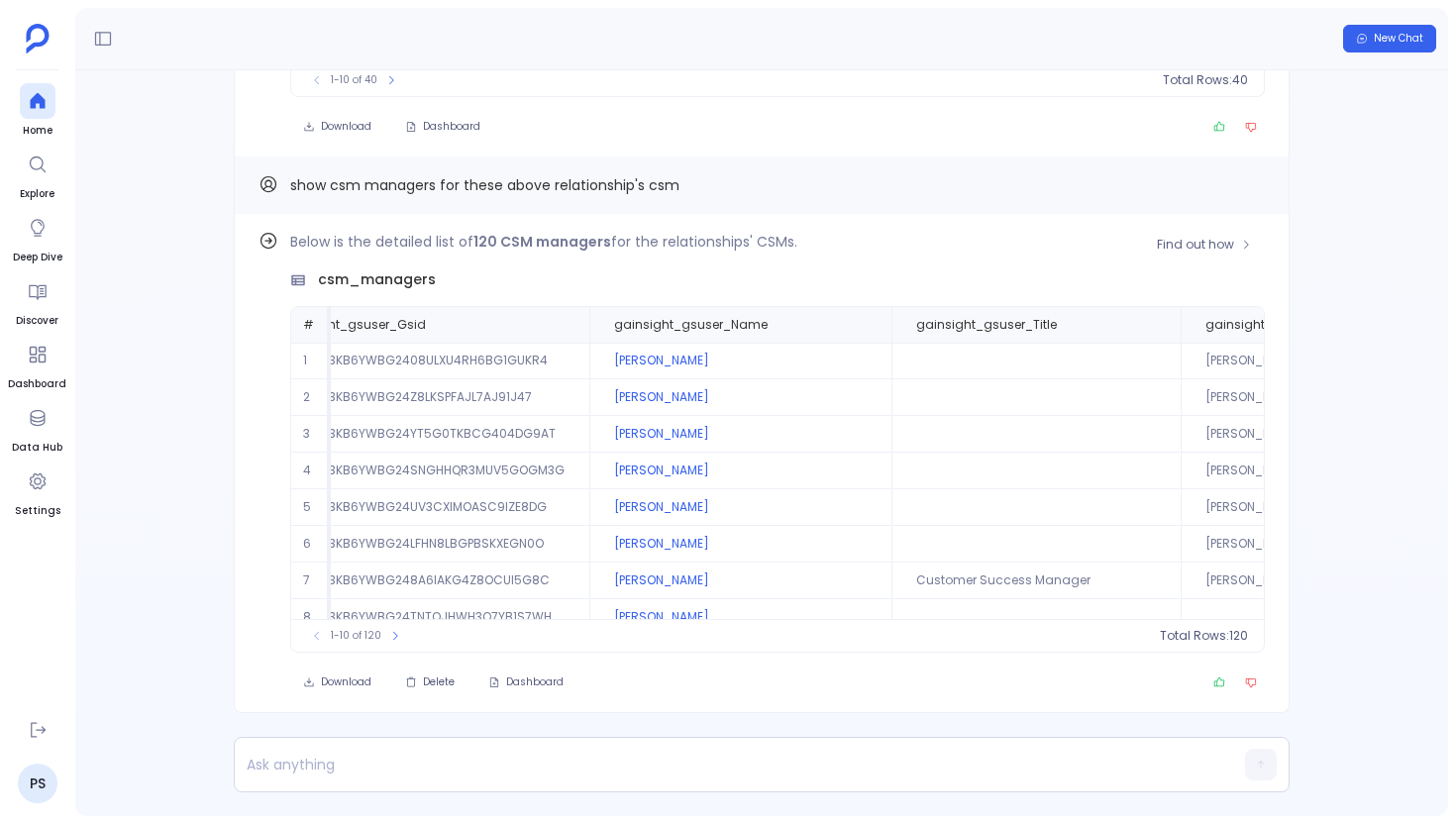 scroll, scrollTop: 0, scrollLeft: 0, axis: both 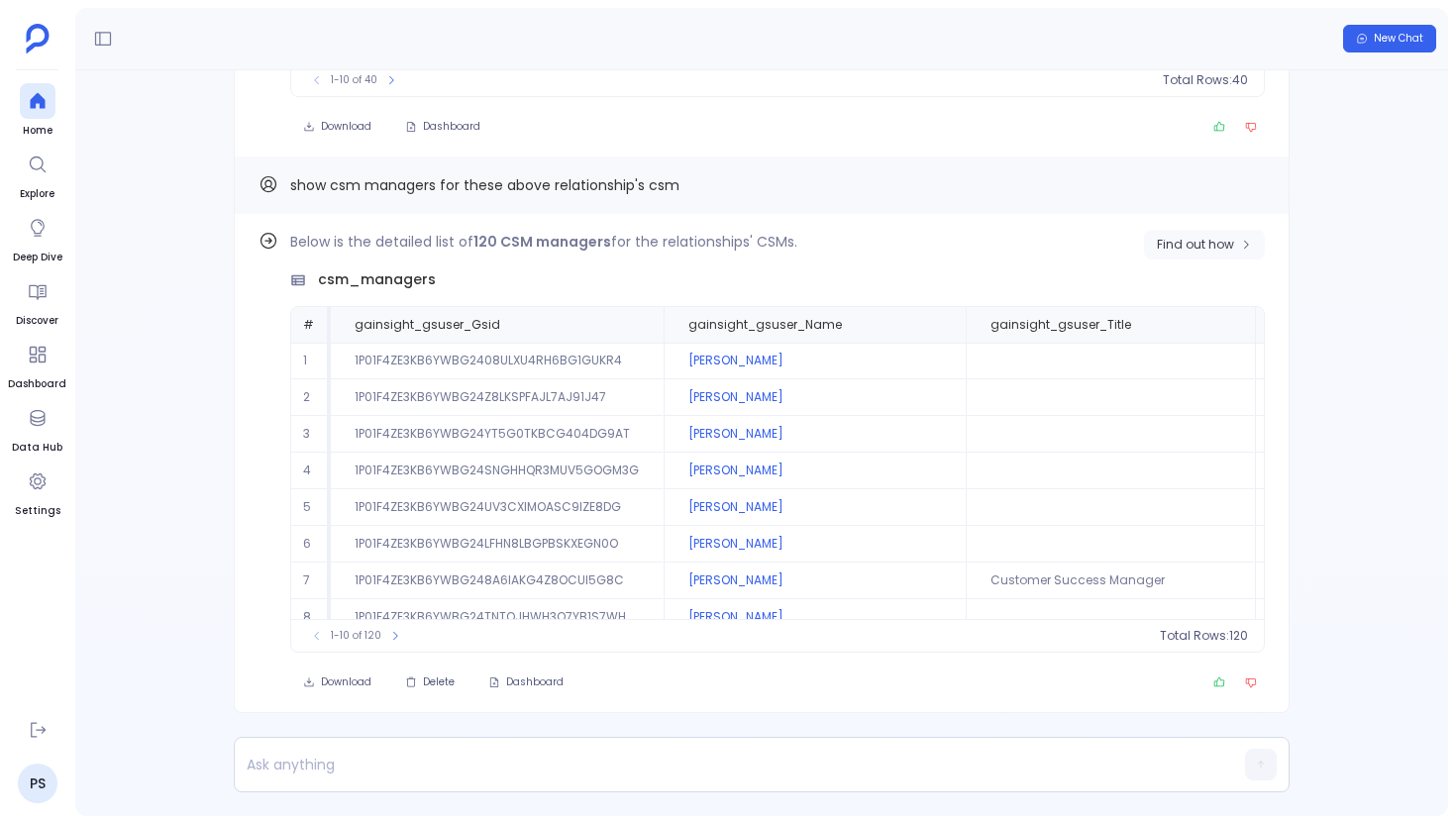 click on "Find out how" at bounding box center [1196, 245] 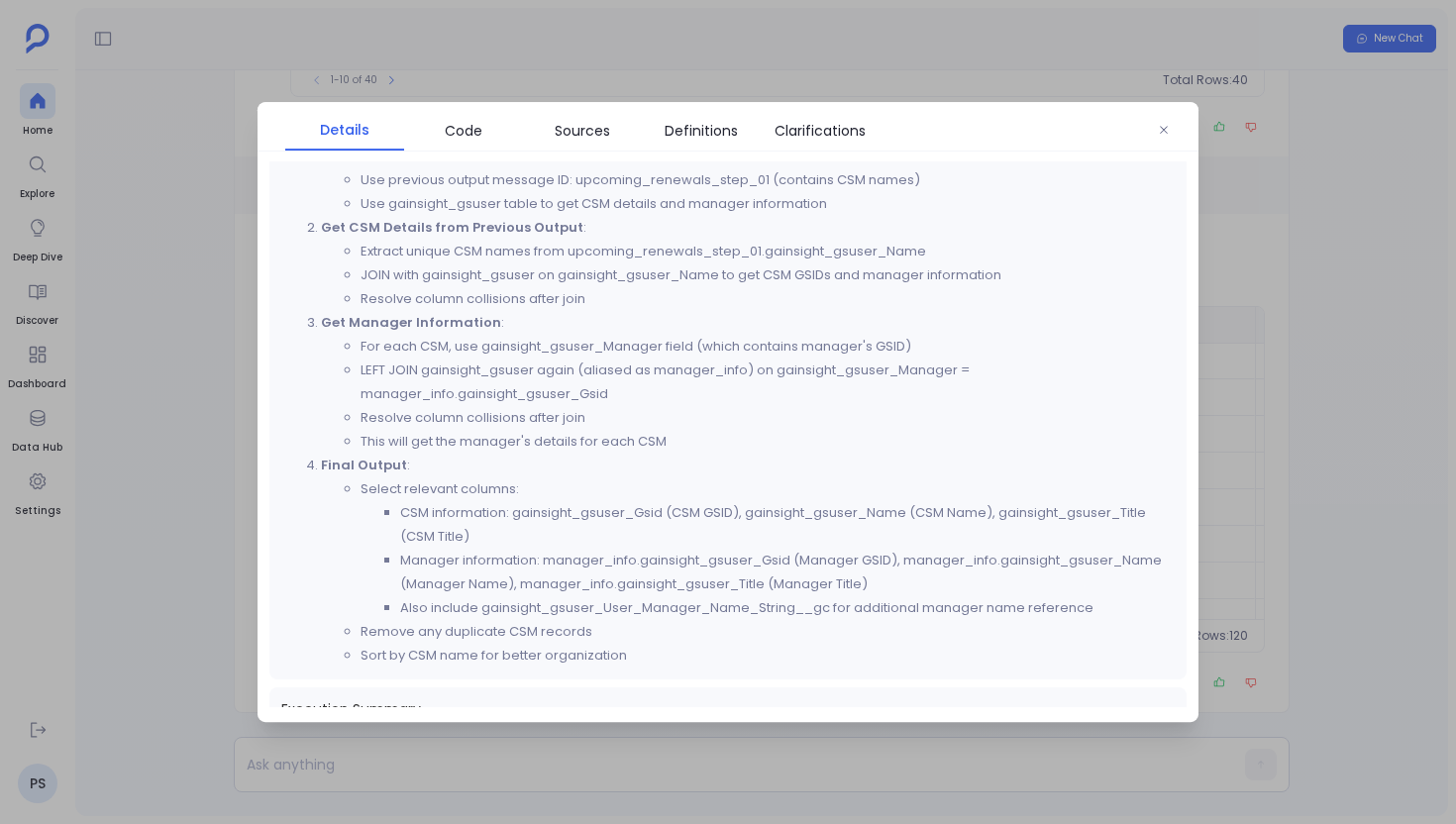 scroll, scrollTop: 573, scrollLeft: 0, axis: vertical 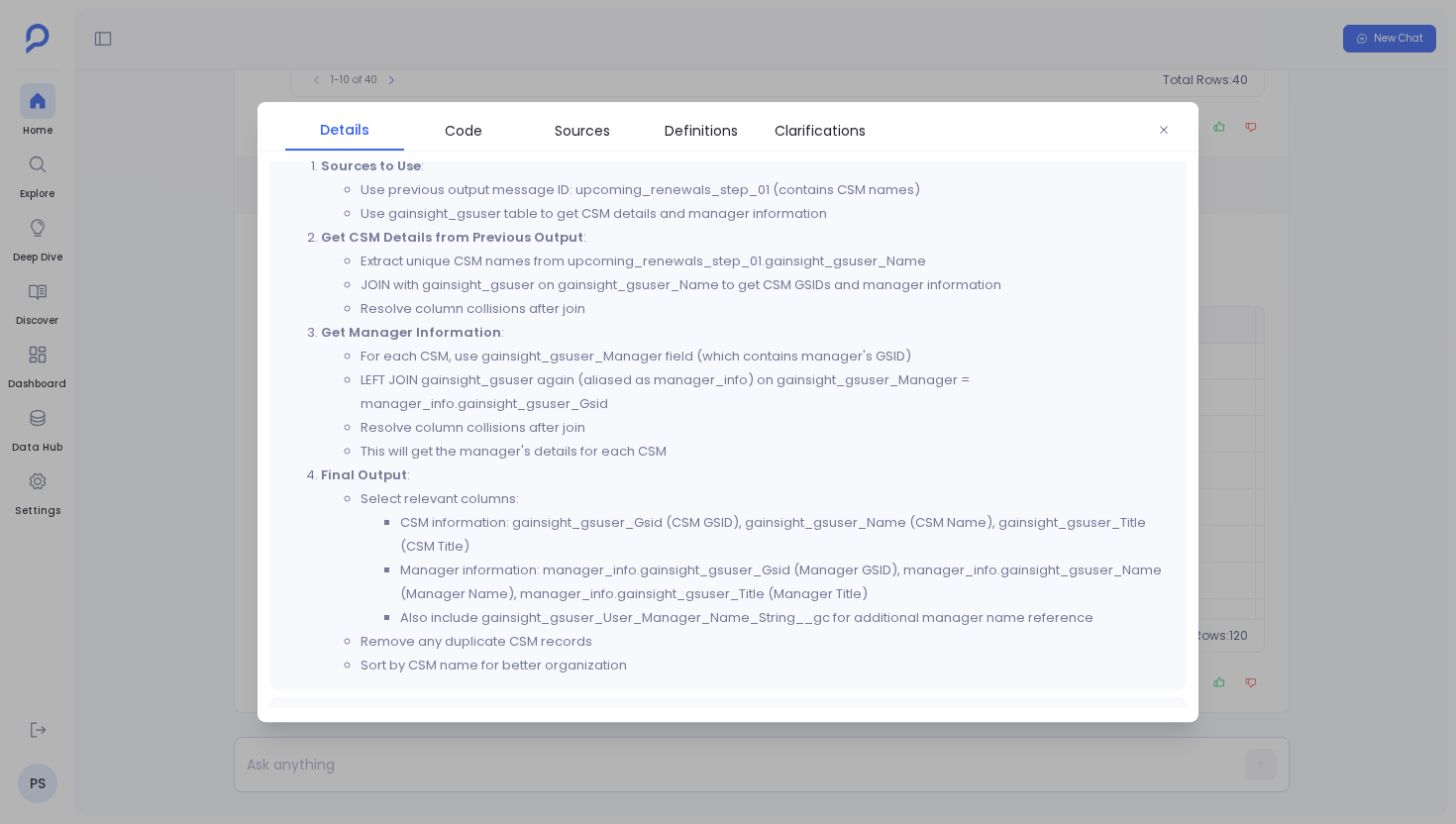 click at bounding box center (728, 412) 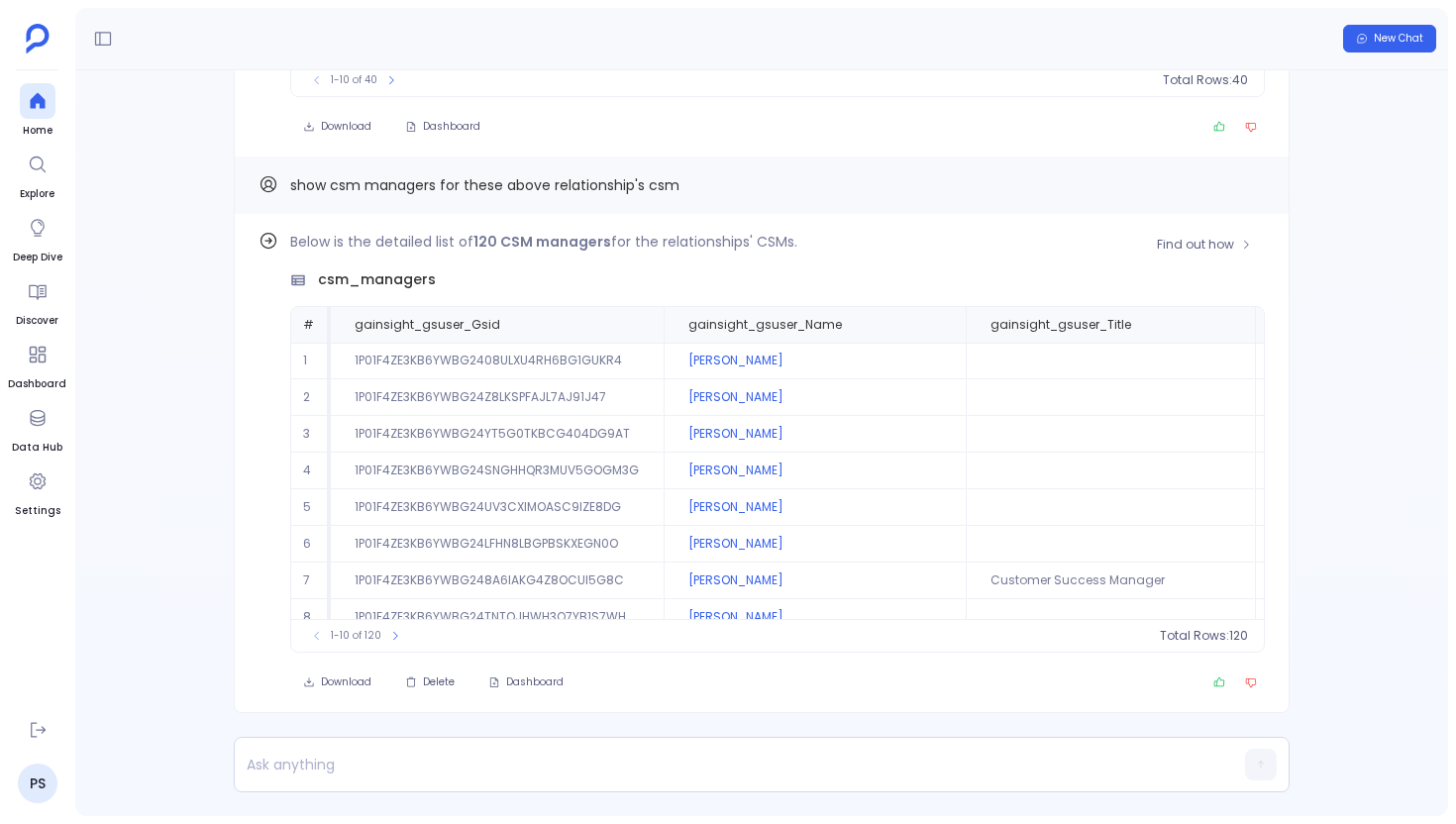 click on "1P01F4ZE3KB6YWBG24Z8LKSPFAJL7AJ91J47" at bounding box center [497, 397] 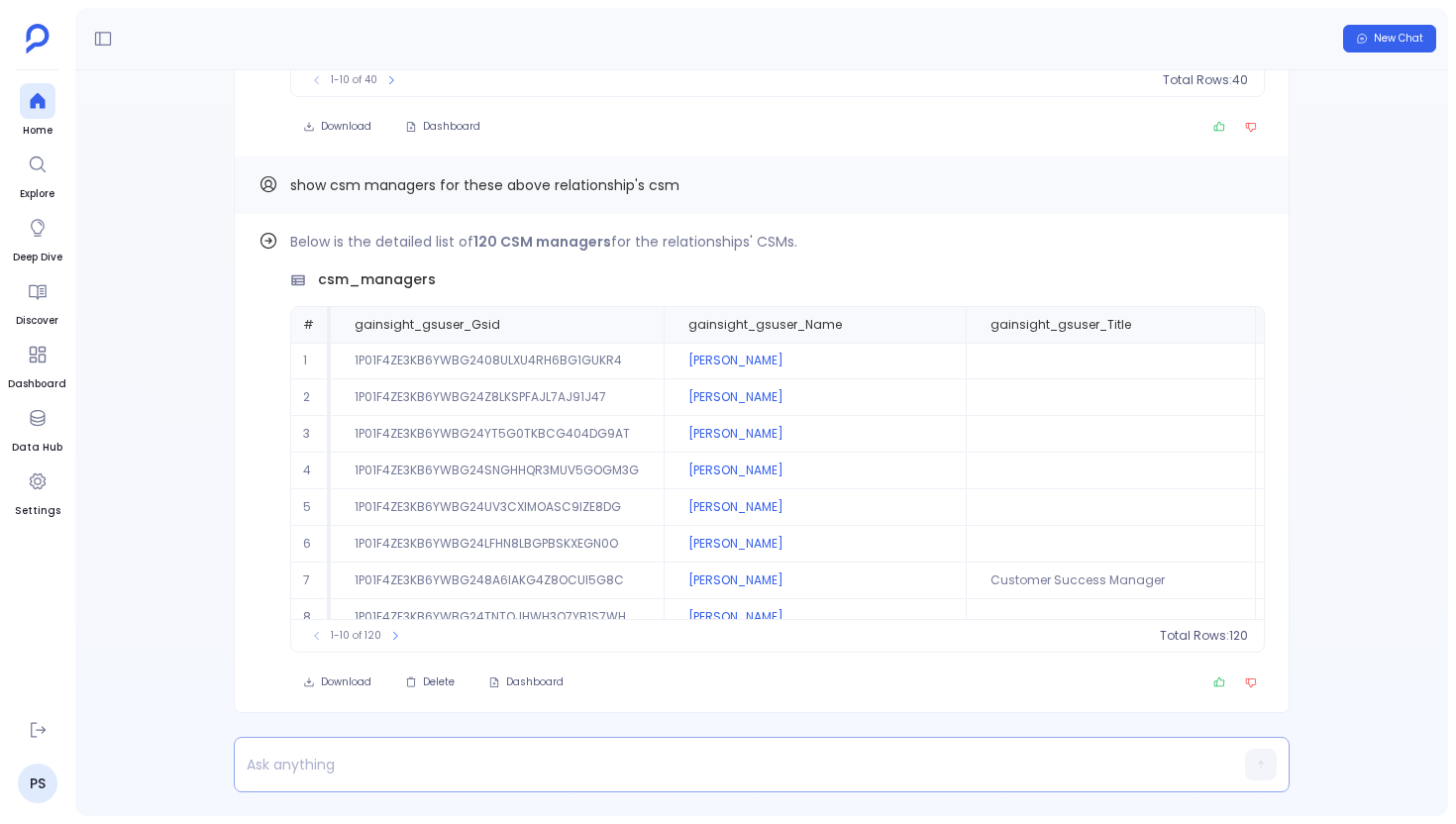 click at bounding box center (723, 765) 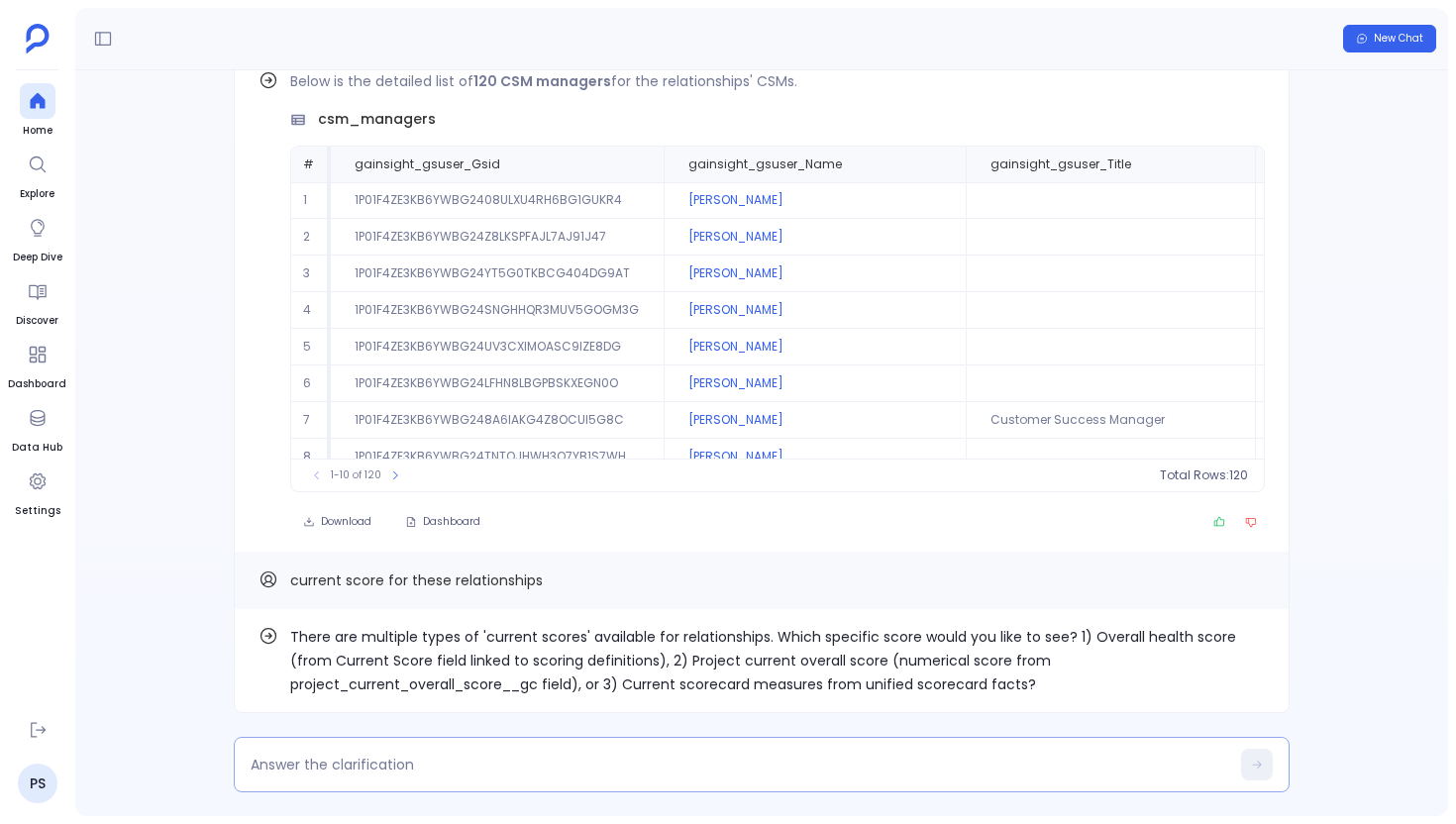click at bounding box center [740, 765] 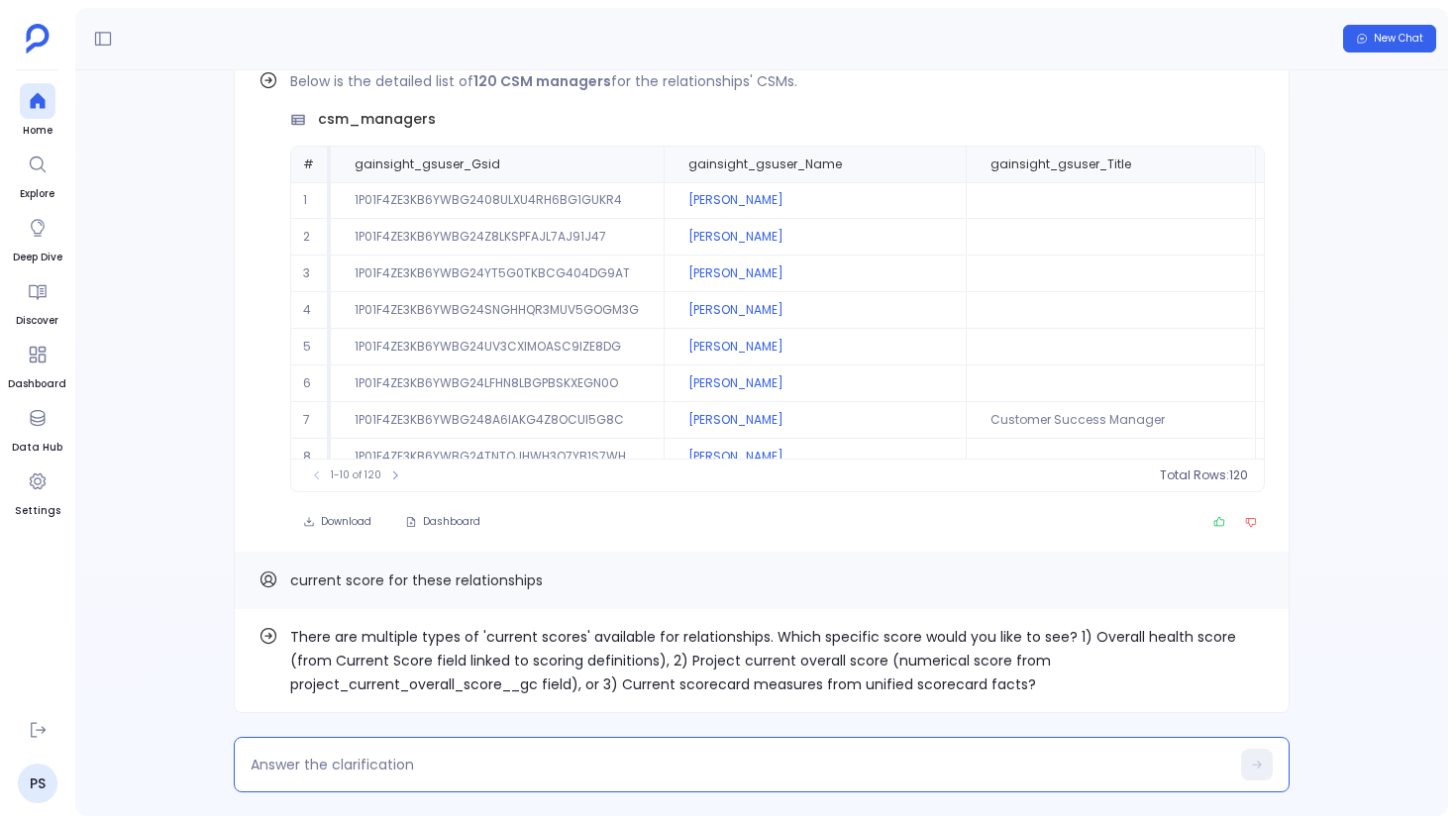 type on "2" 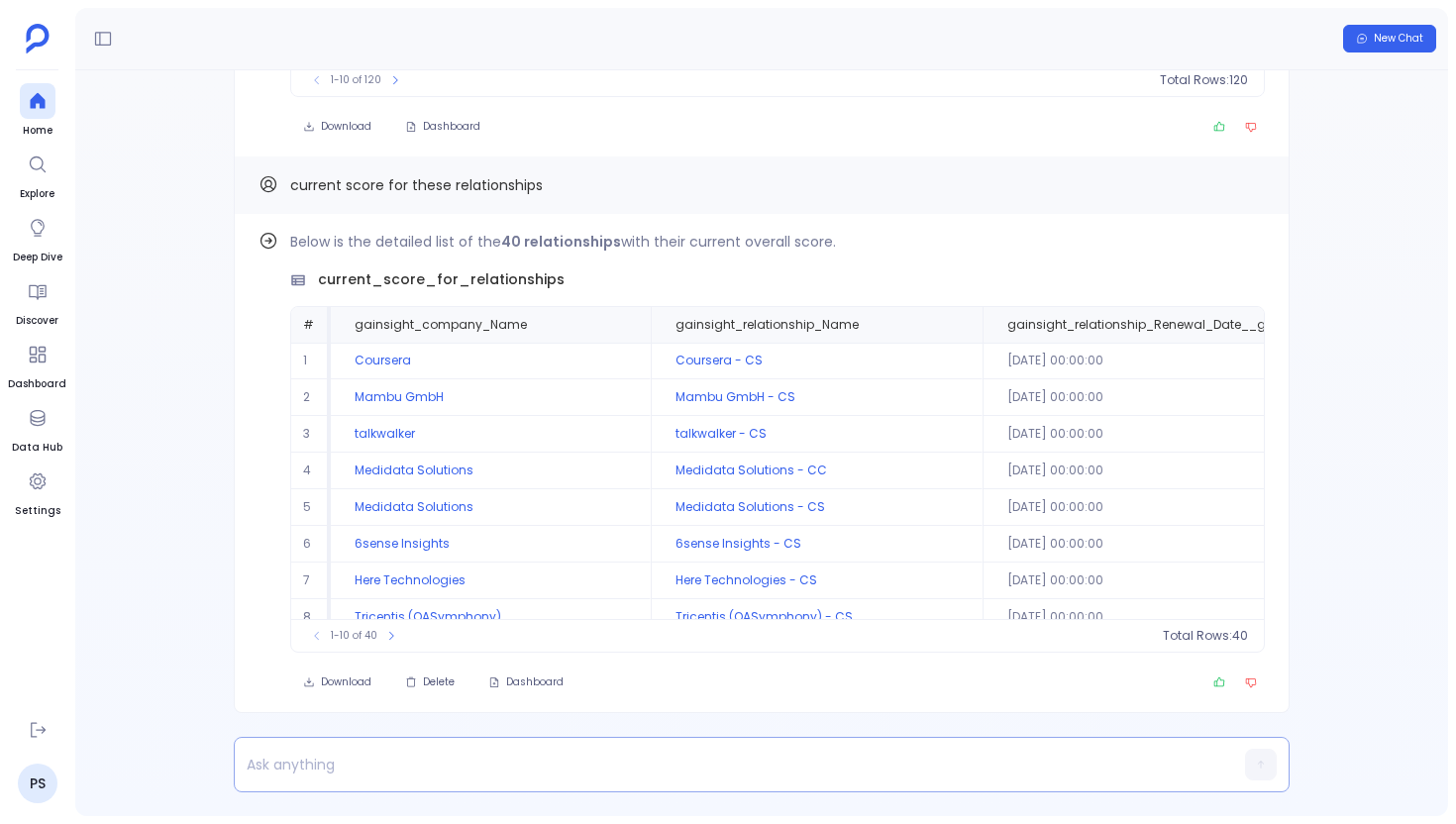 click at bounding box center [723, 765] 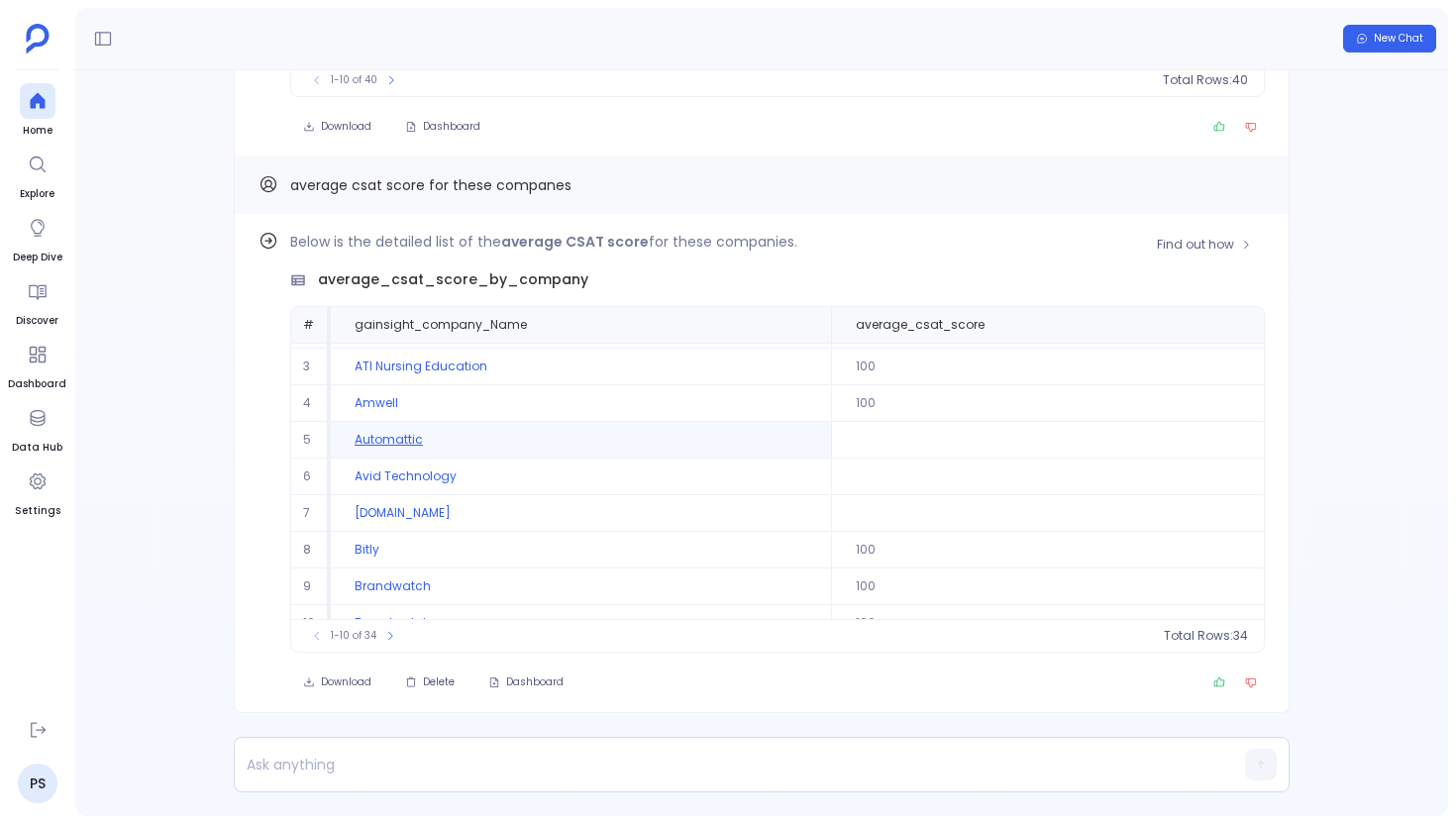 scroll, scrollTop: 0, scrollLeft: 0, axis: both 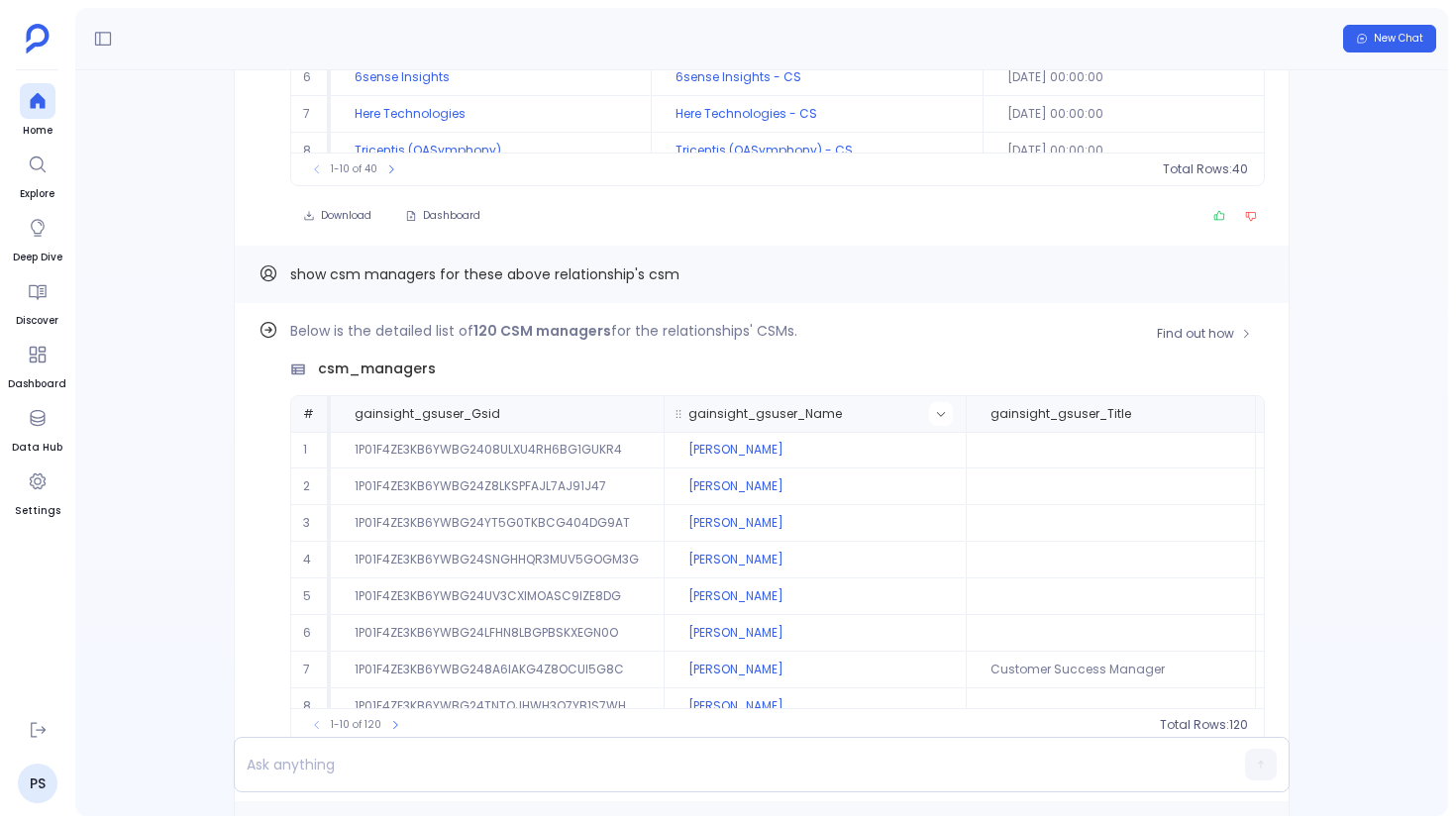 click at bounding box center (941, 414) 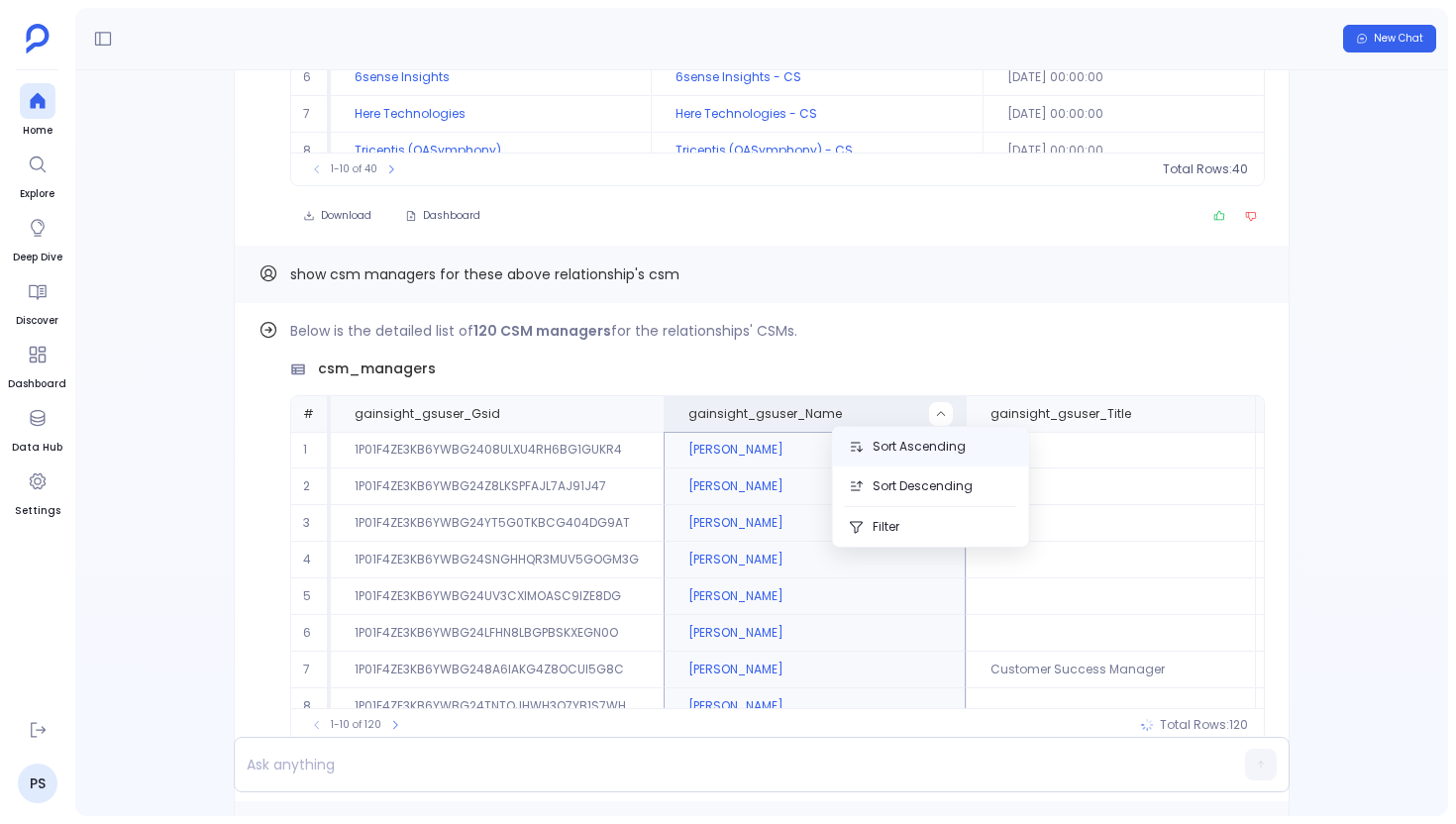 click on "Sort Ascending" at bounding box center [931, 447] 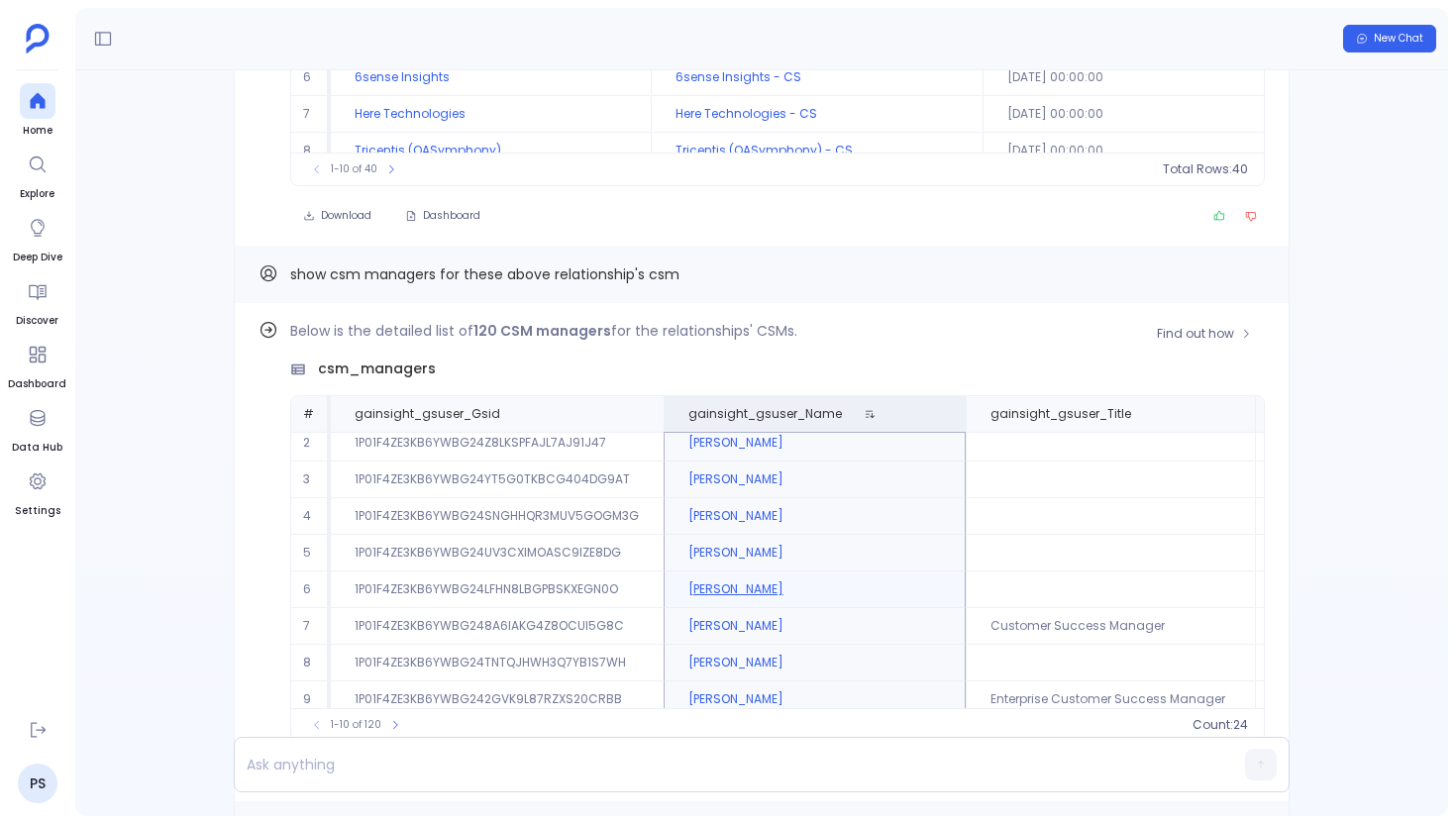 scroll, scrollTop: 95, scrollLeft: 0, axis: vertical 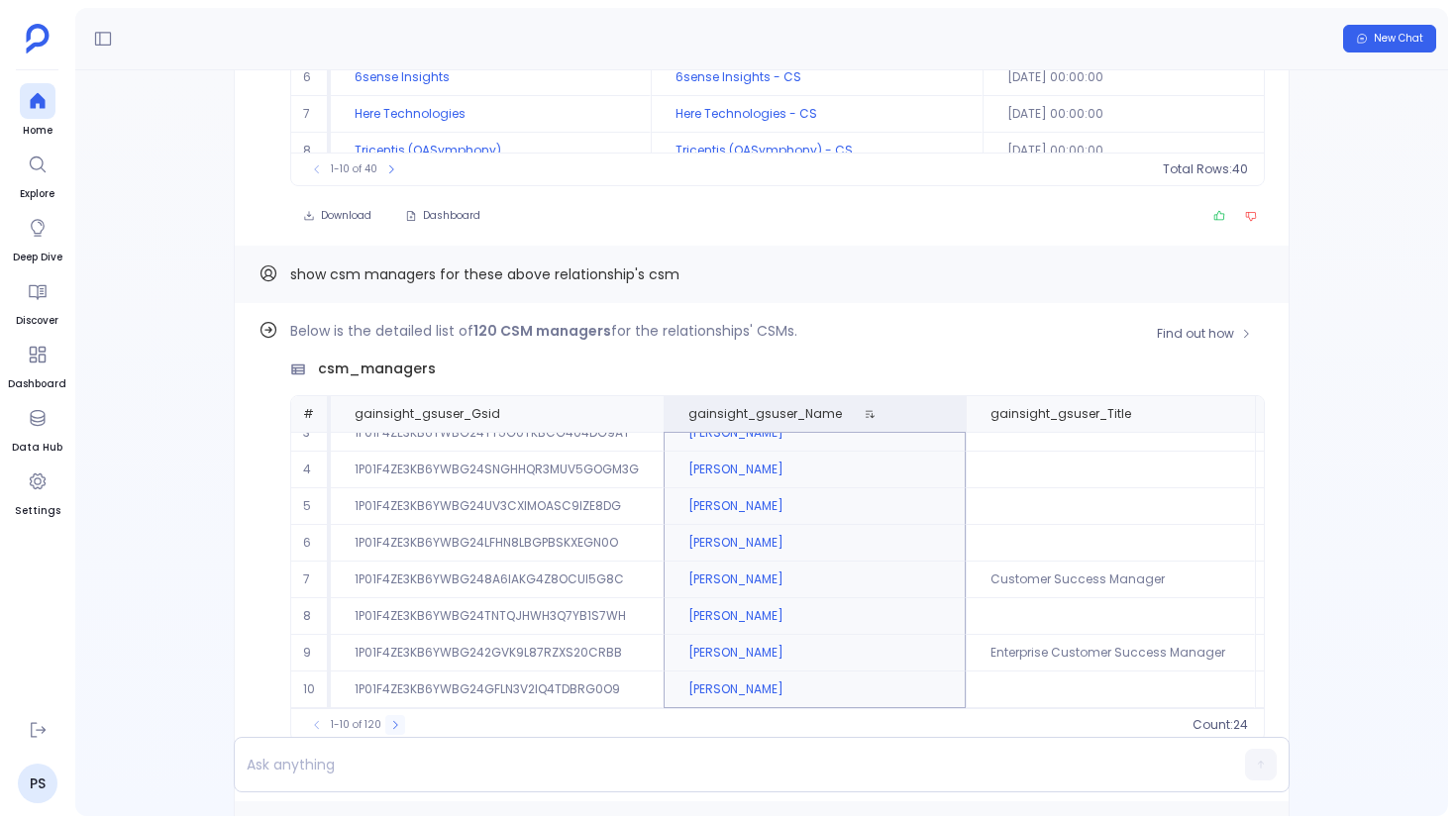 click 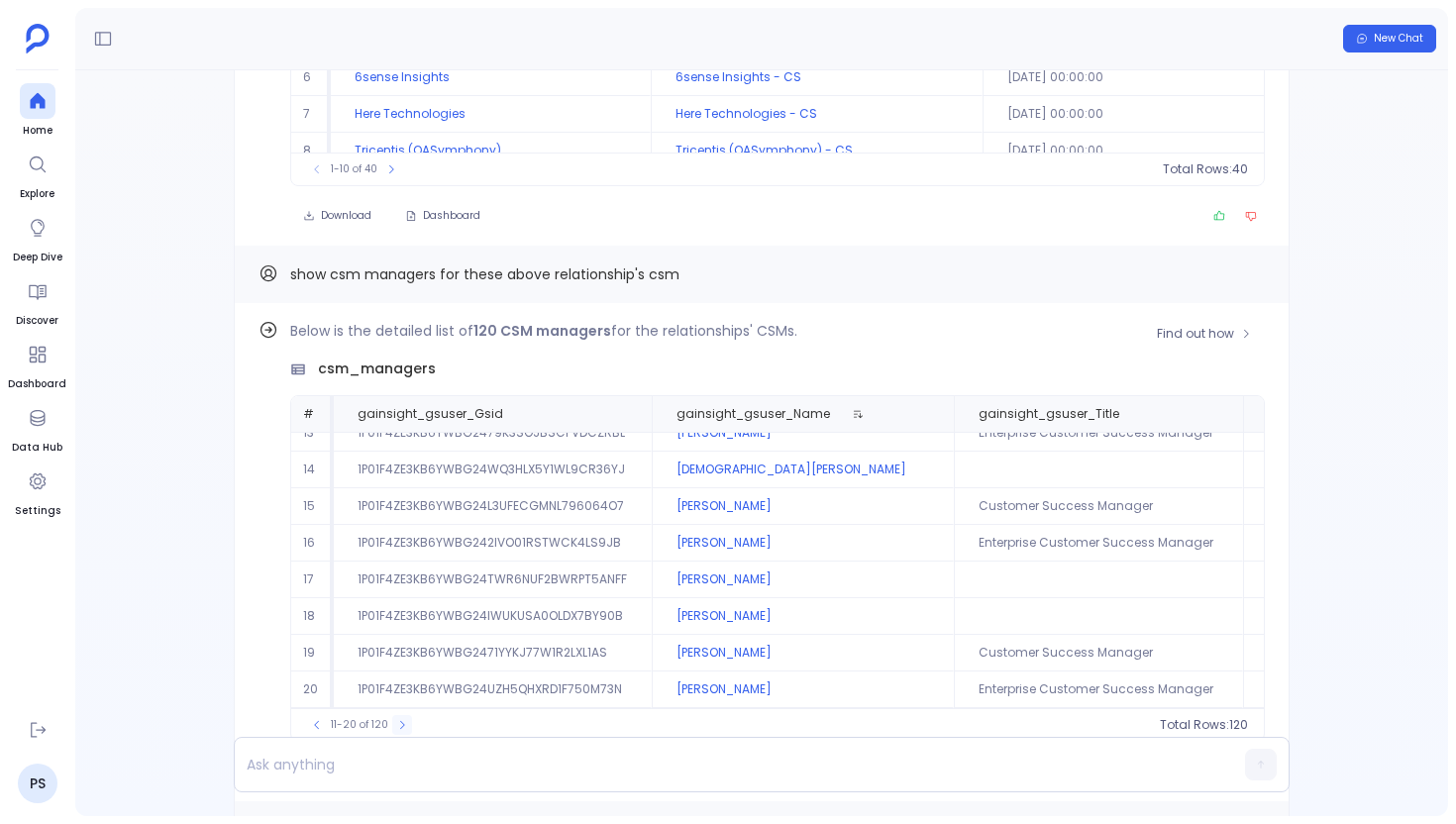 click 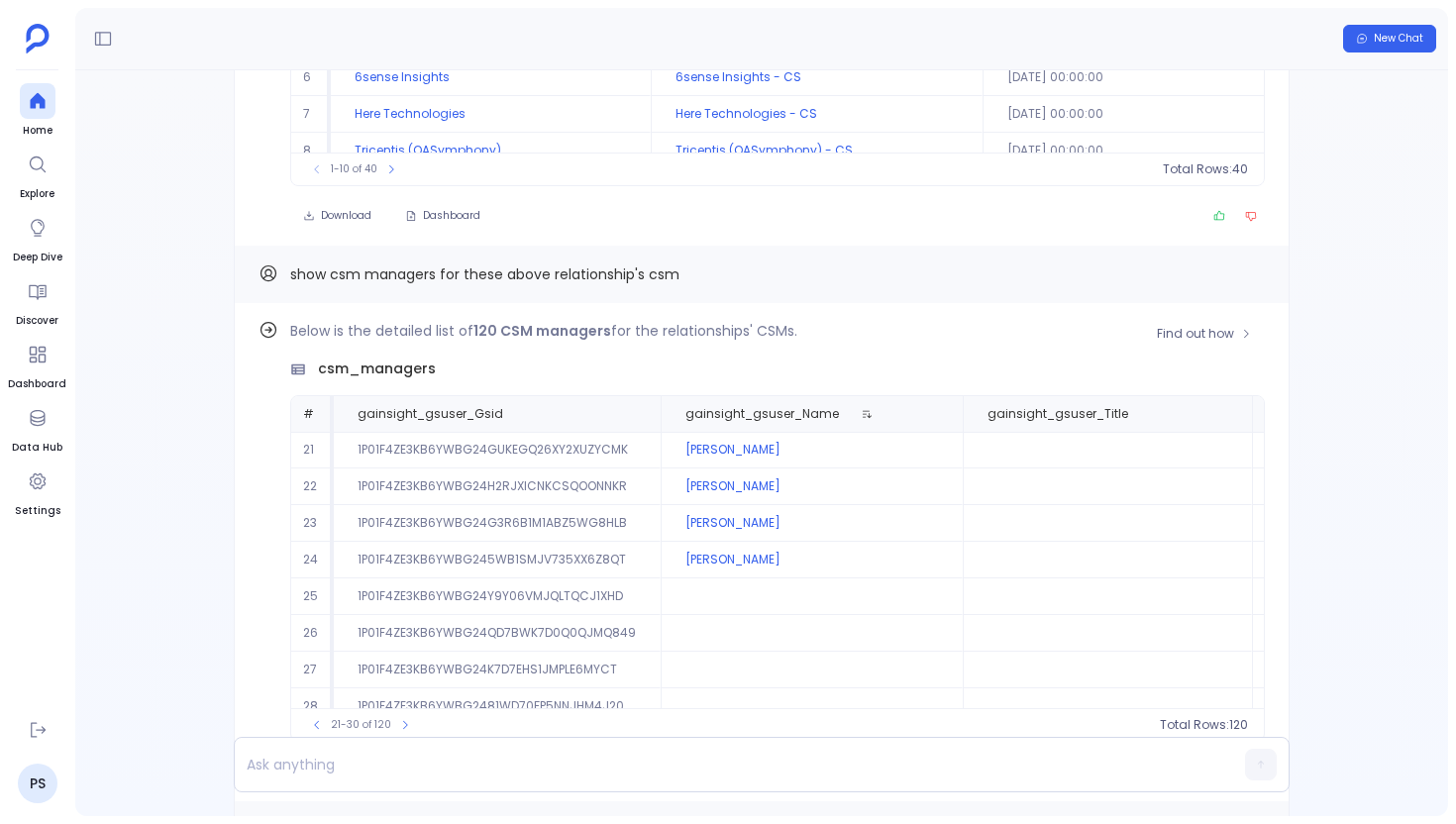 scroll, scrollTop: 95, scrollLeft: 0, axis: vertical 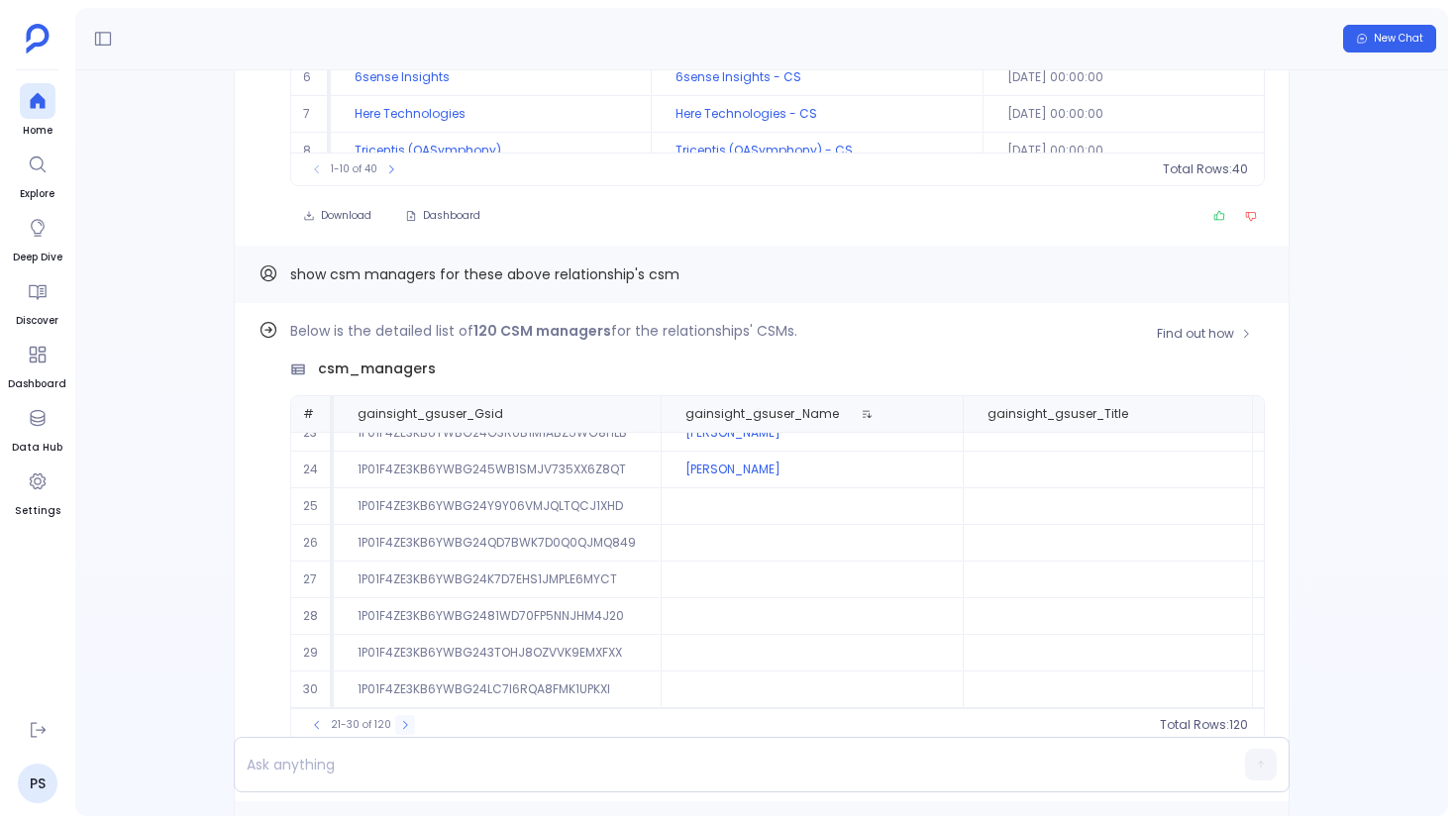 click 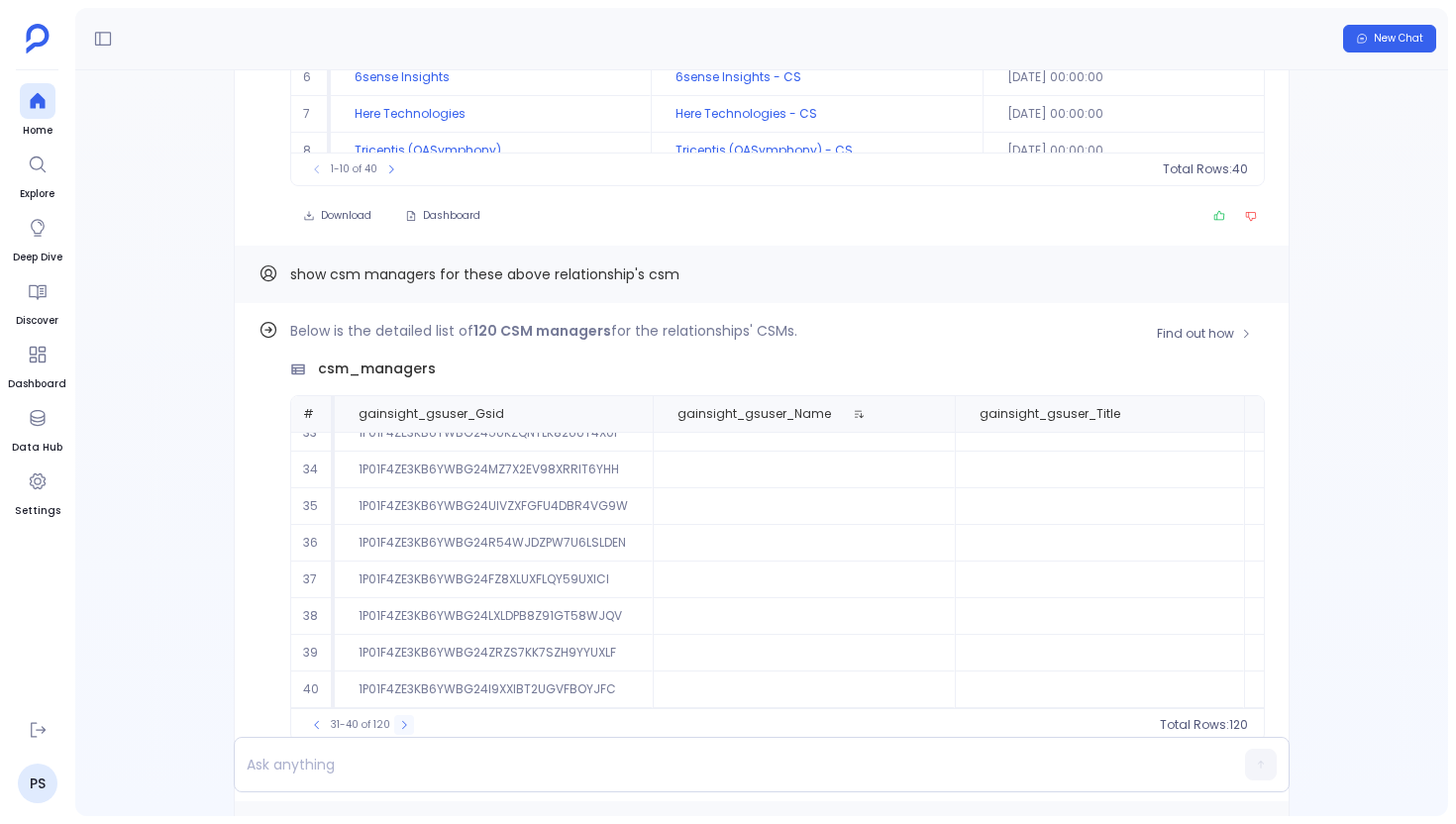 click 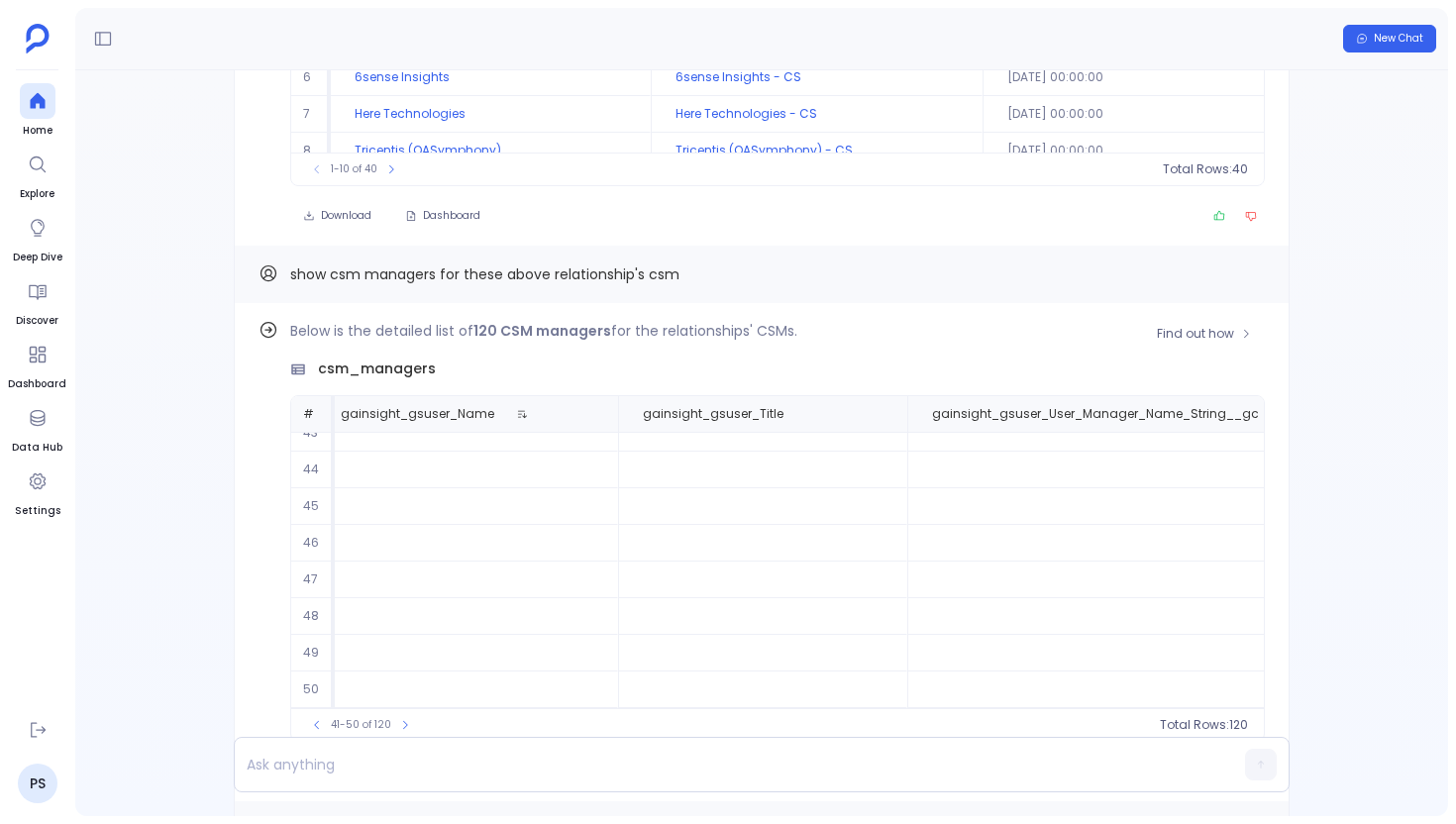 scroll, scrollTop: 95, scrollLeft: 0, axis: vertical 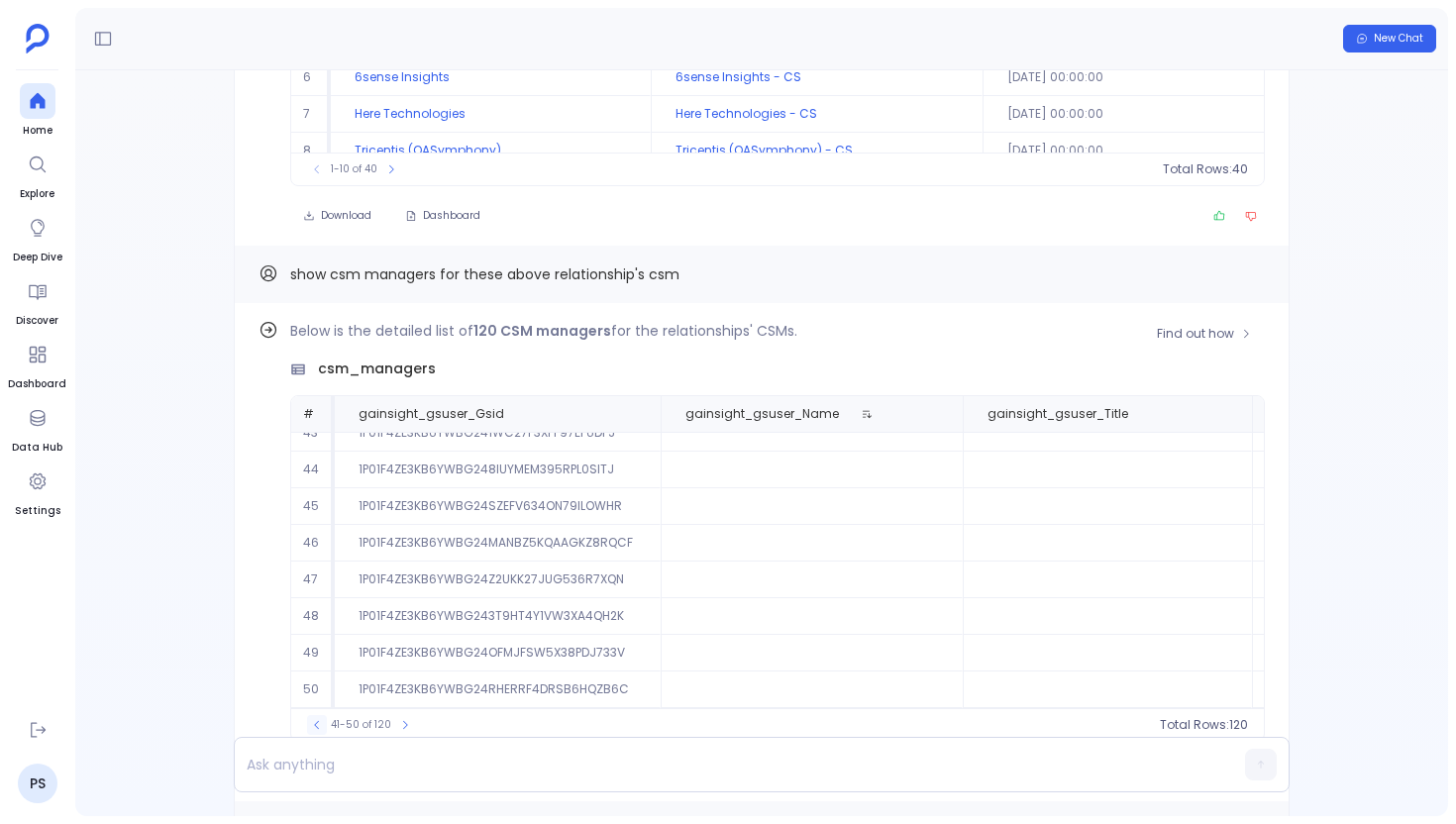 click at bounding box center [317, 725] 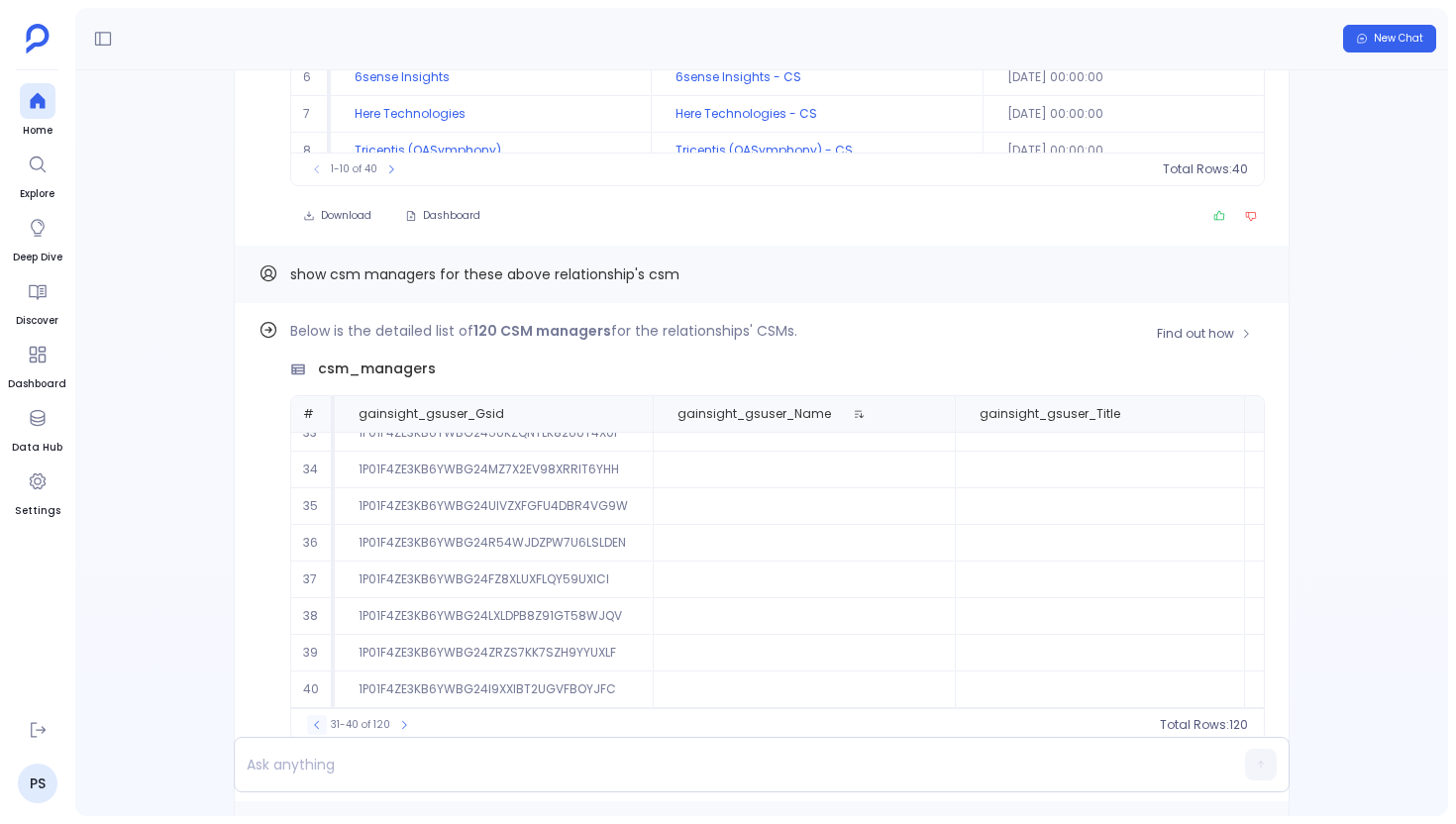 click at bounding box center (317, 725) 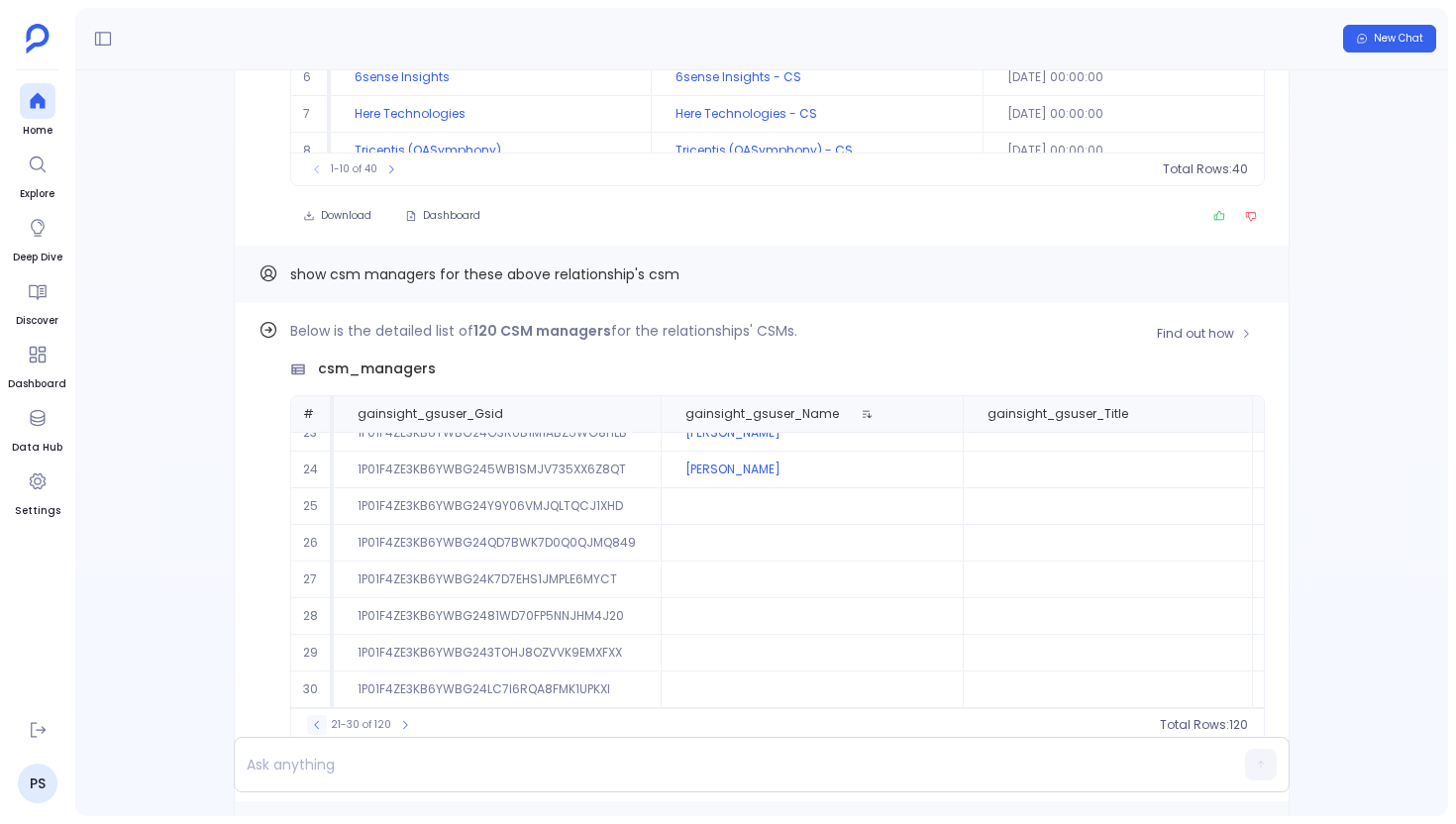 click at bounding box center (317, 725) 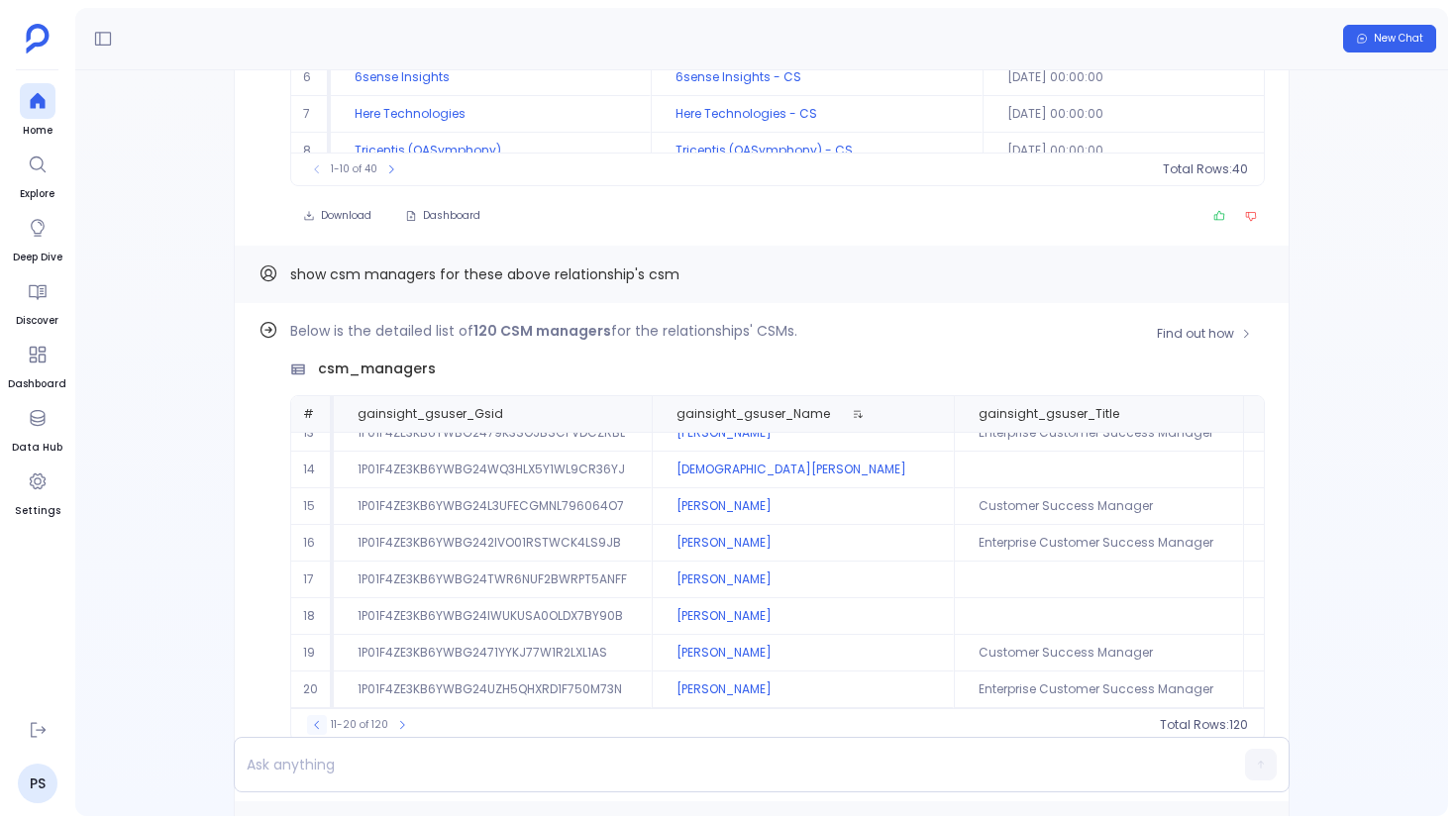 click 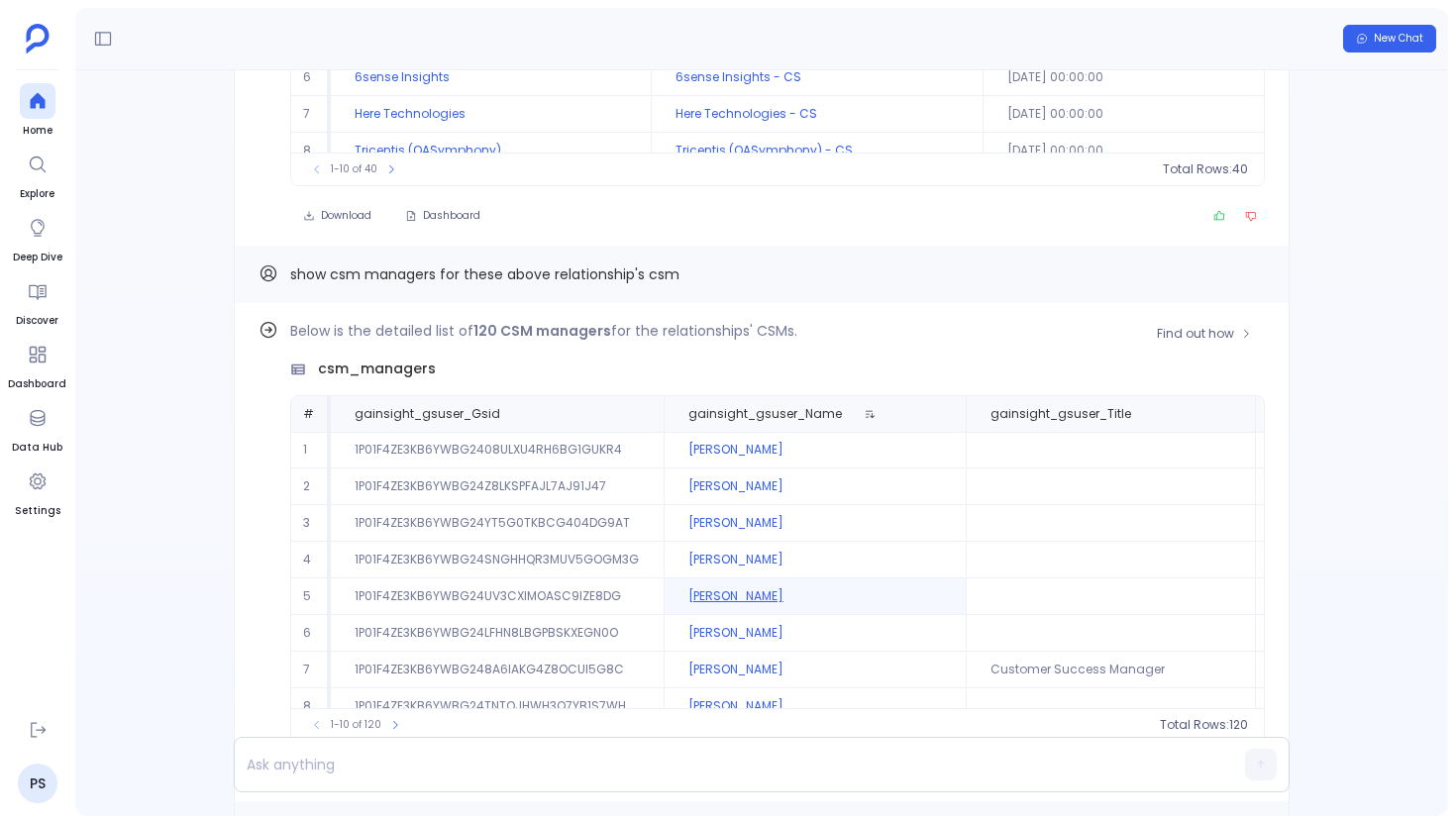 scroll, scrollTop: 95, scrollLeft: 0, axis: vertical 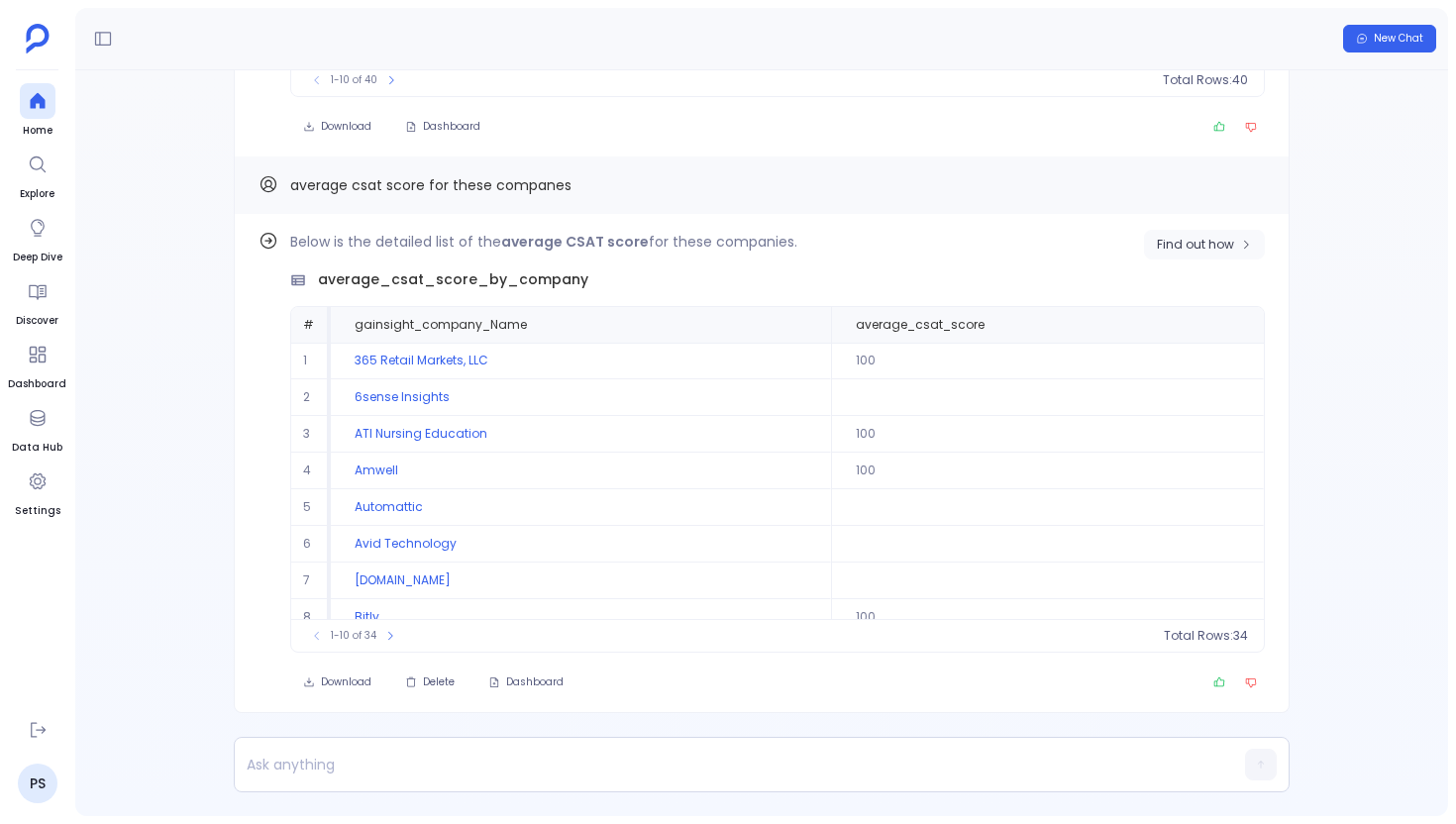 click on "Find out how" at bounding box center [1204, 245] 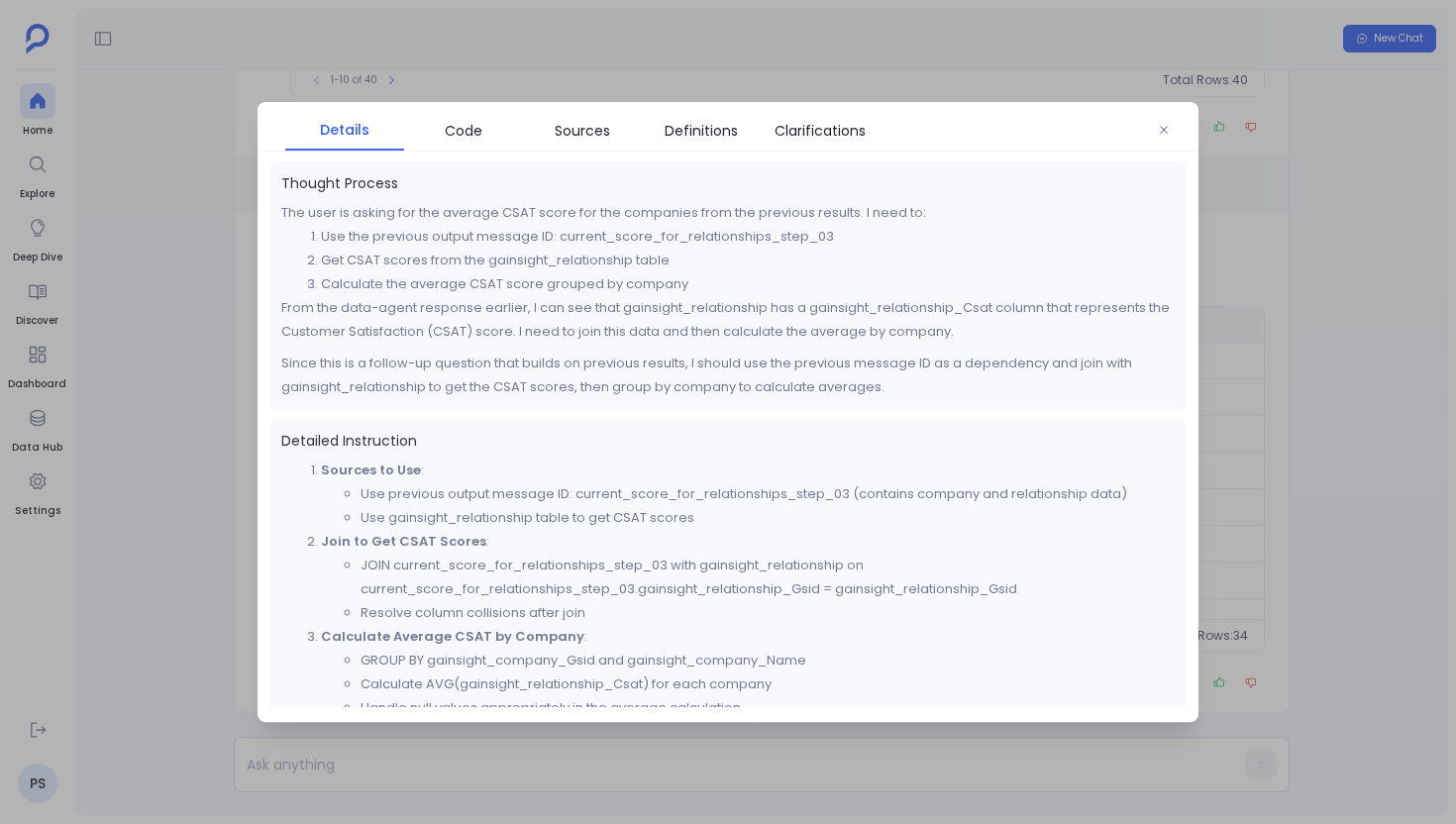 click at bounding box center [728, 412] 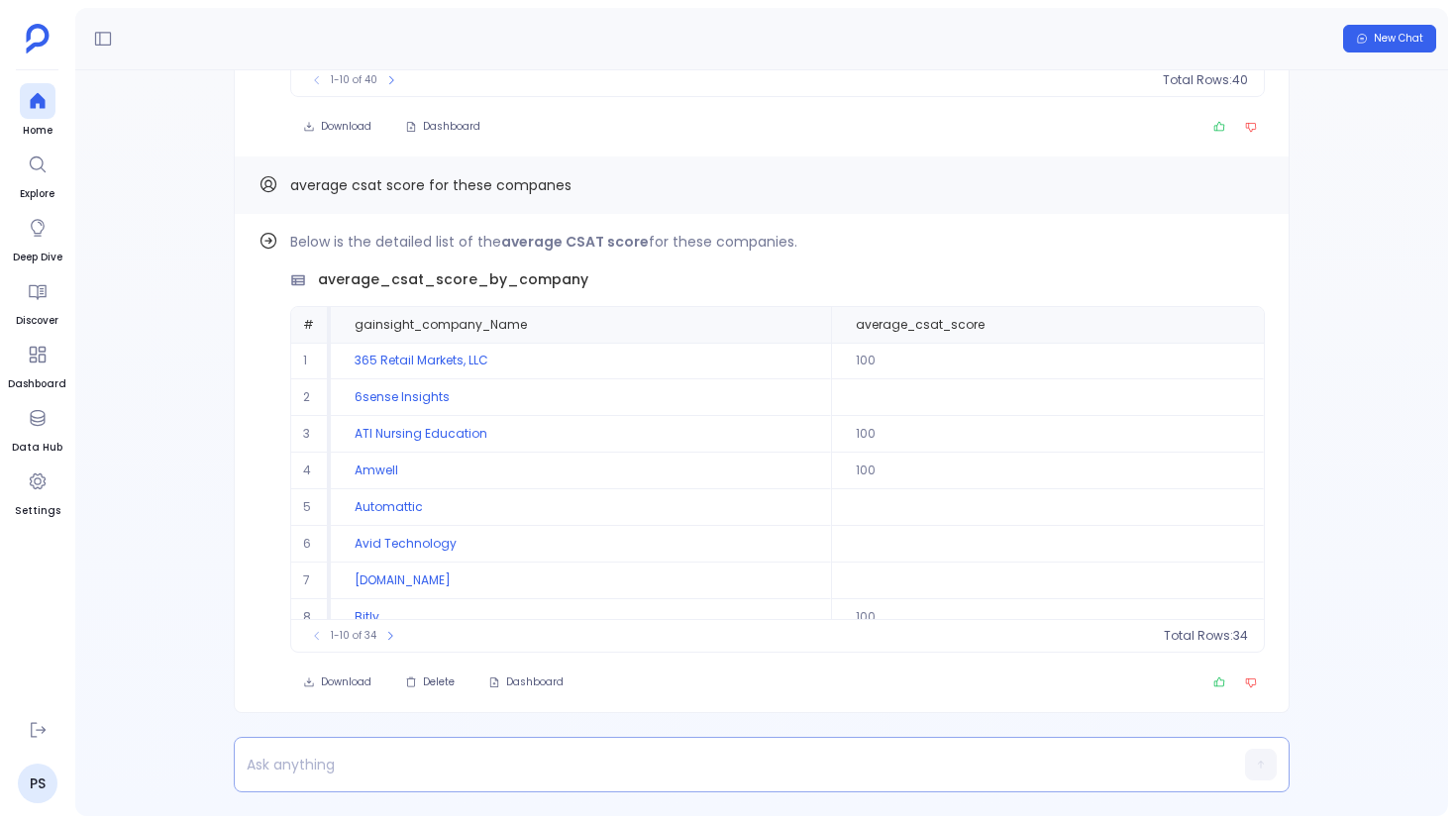 click at bounding box center (723, 765) 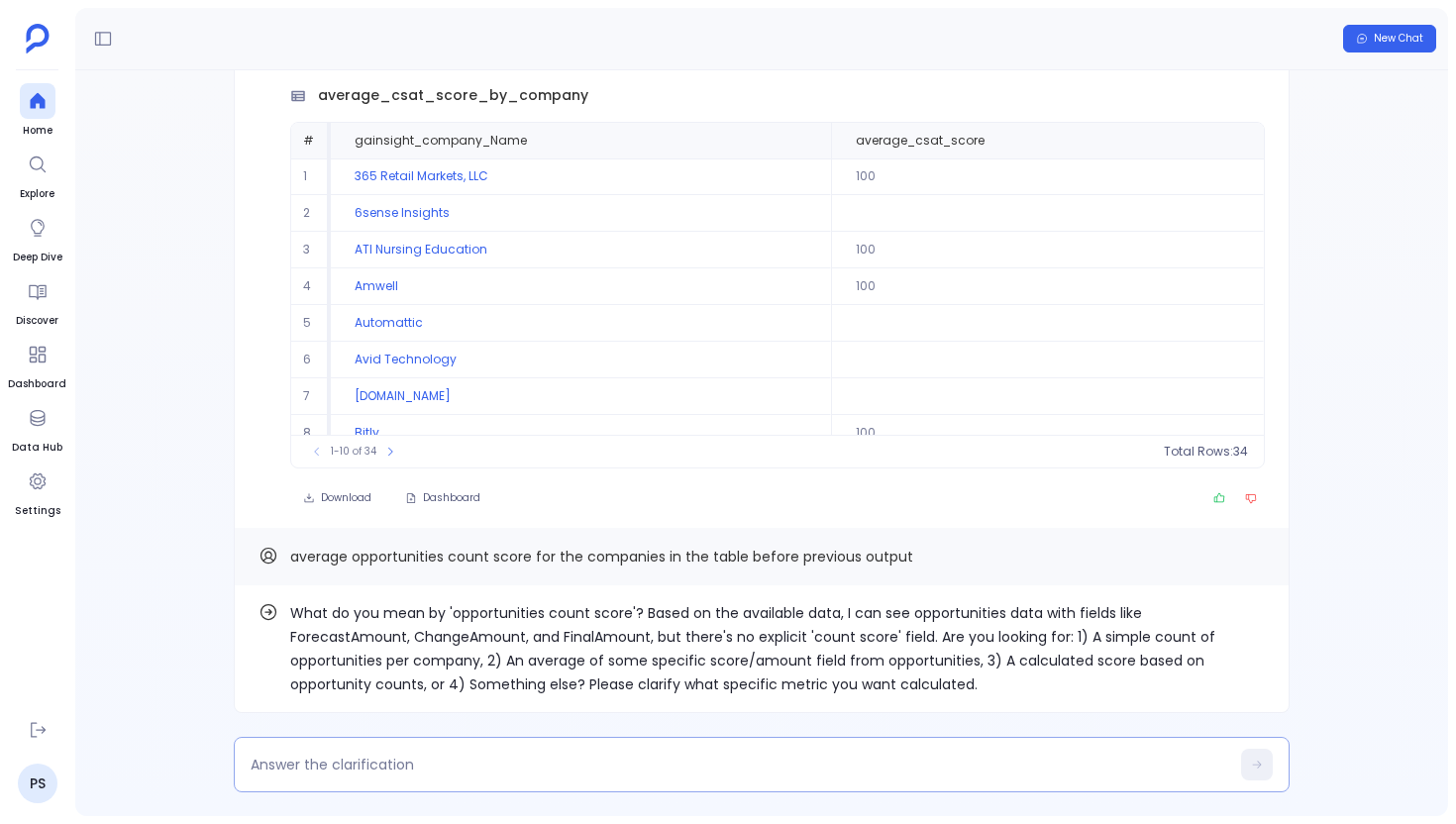 click at bounding box center [740, 765] 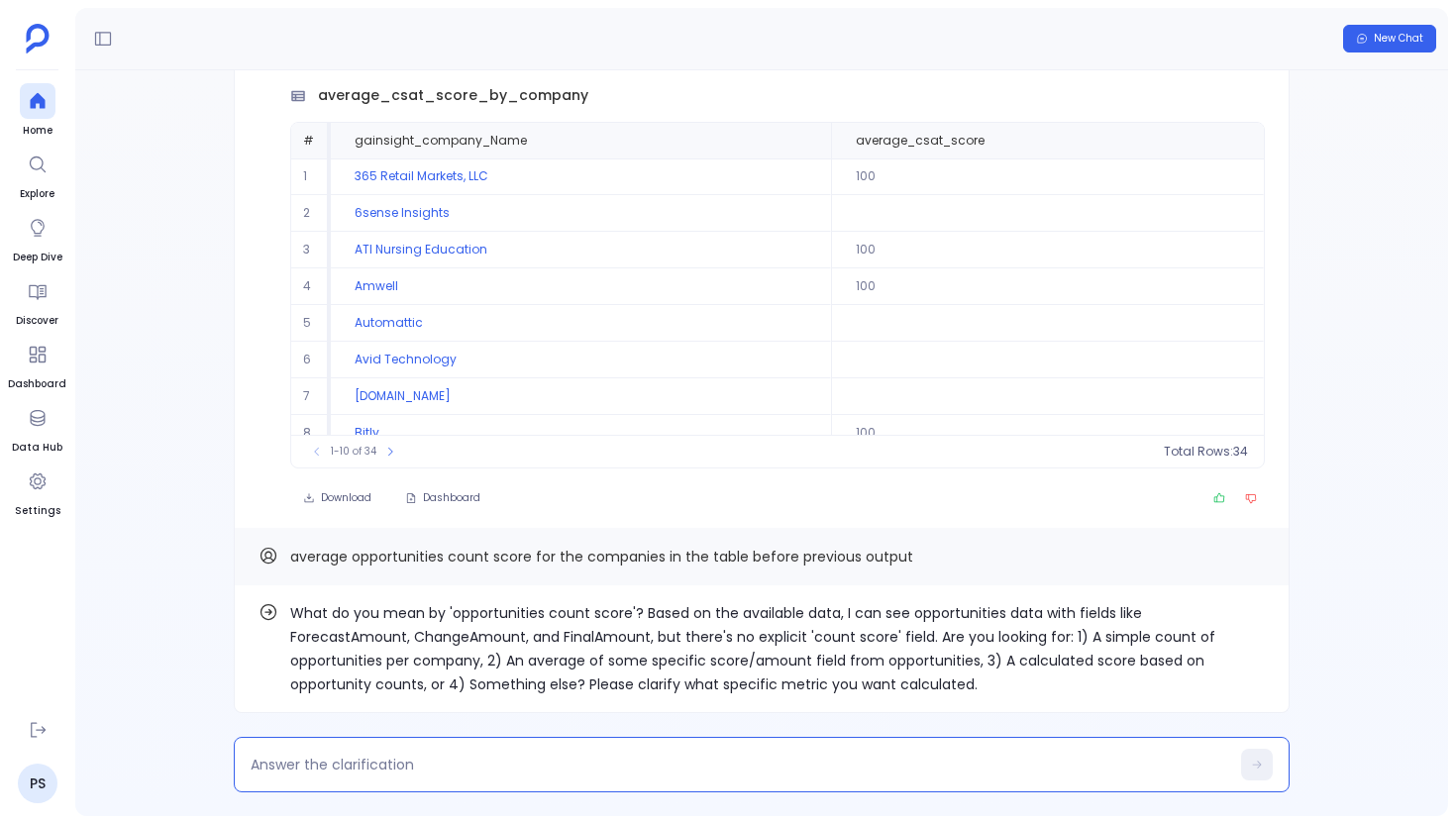 type on "1" 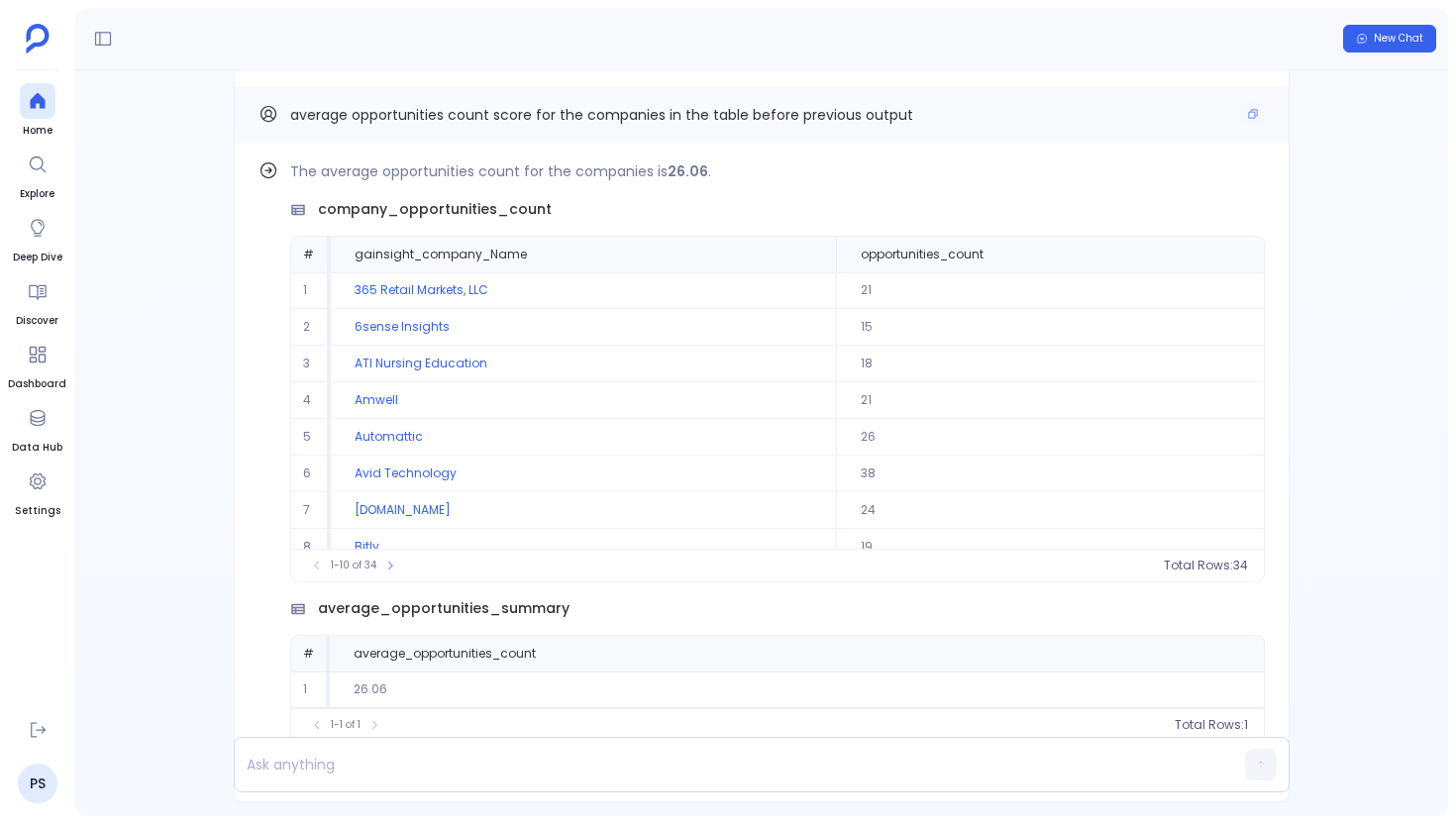 scroll, scrollTop: 0, scrollLeft: 0, axis: both 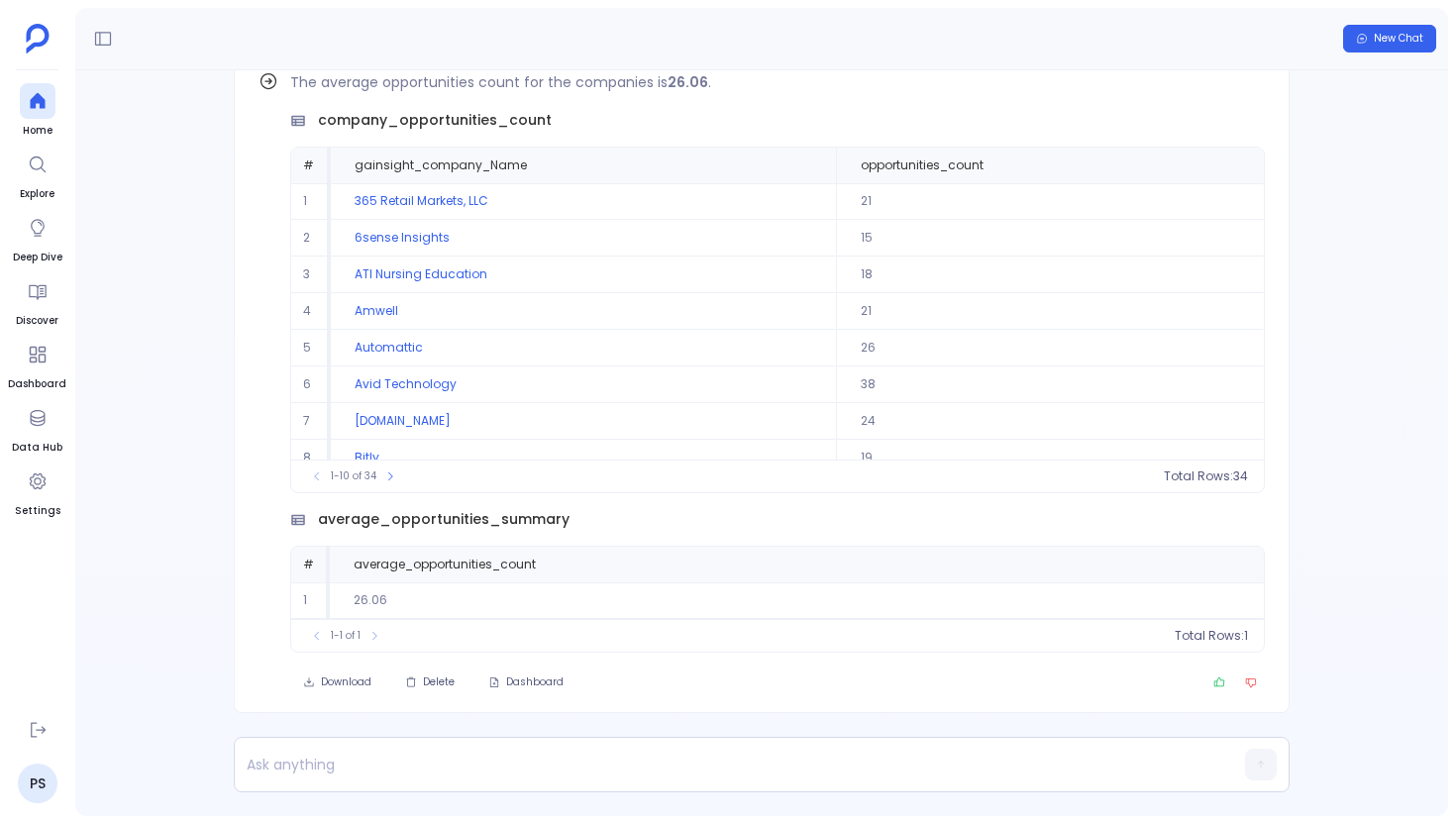 click on "6sense Insights" at bounding box center (583, 238) 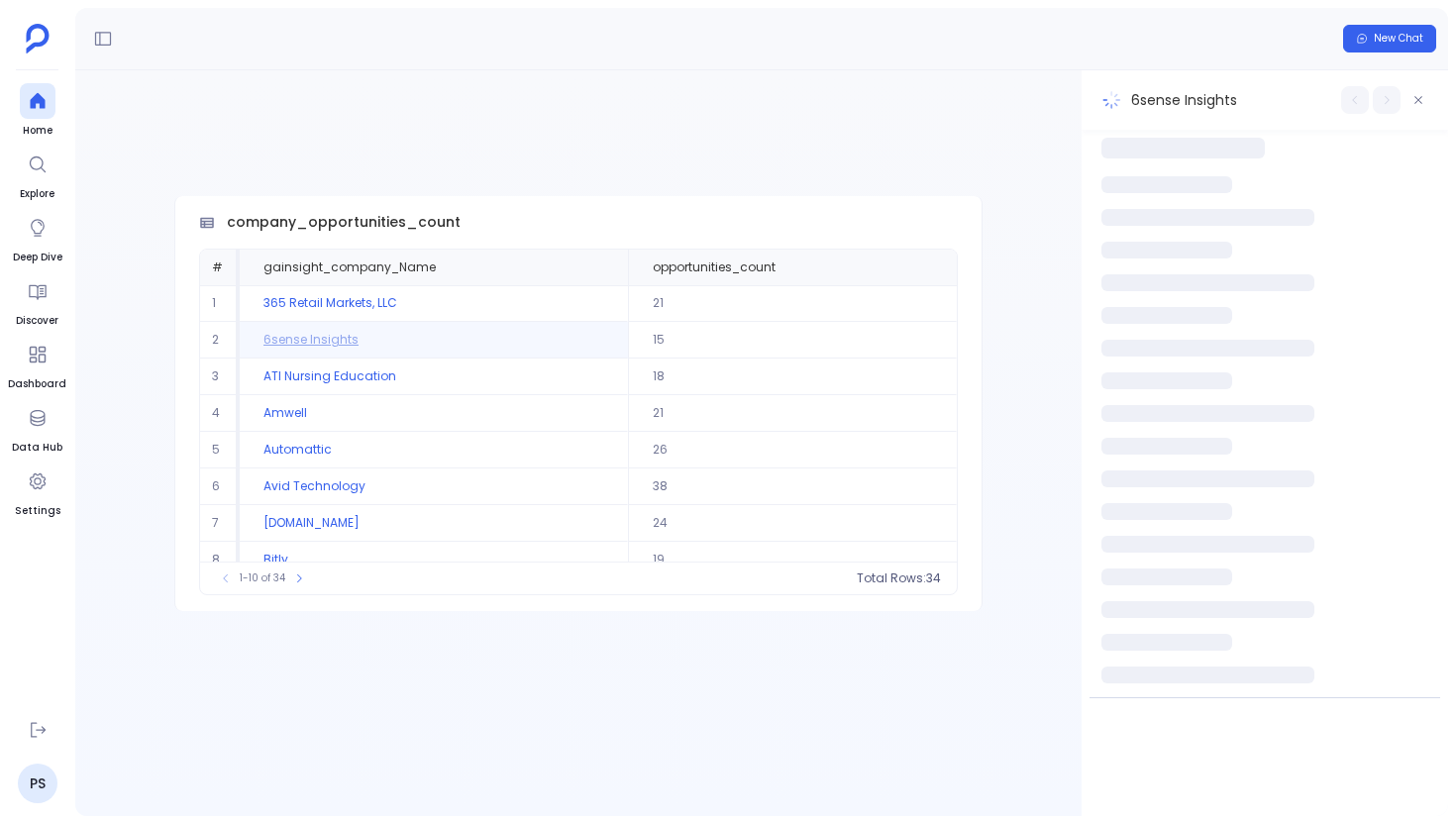 click on "New Chat" at bounding box center [762, 39] 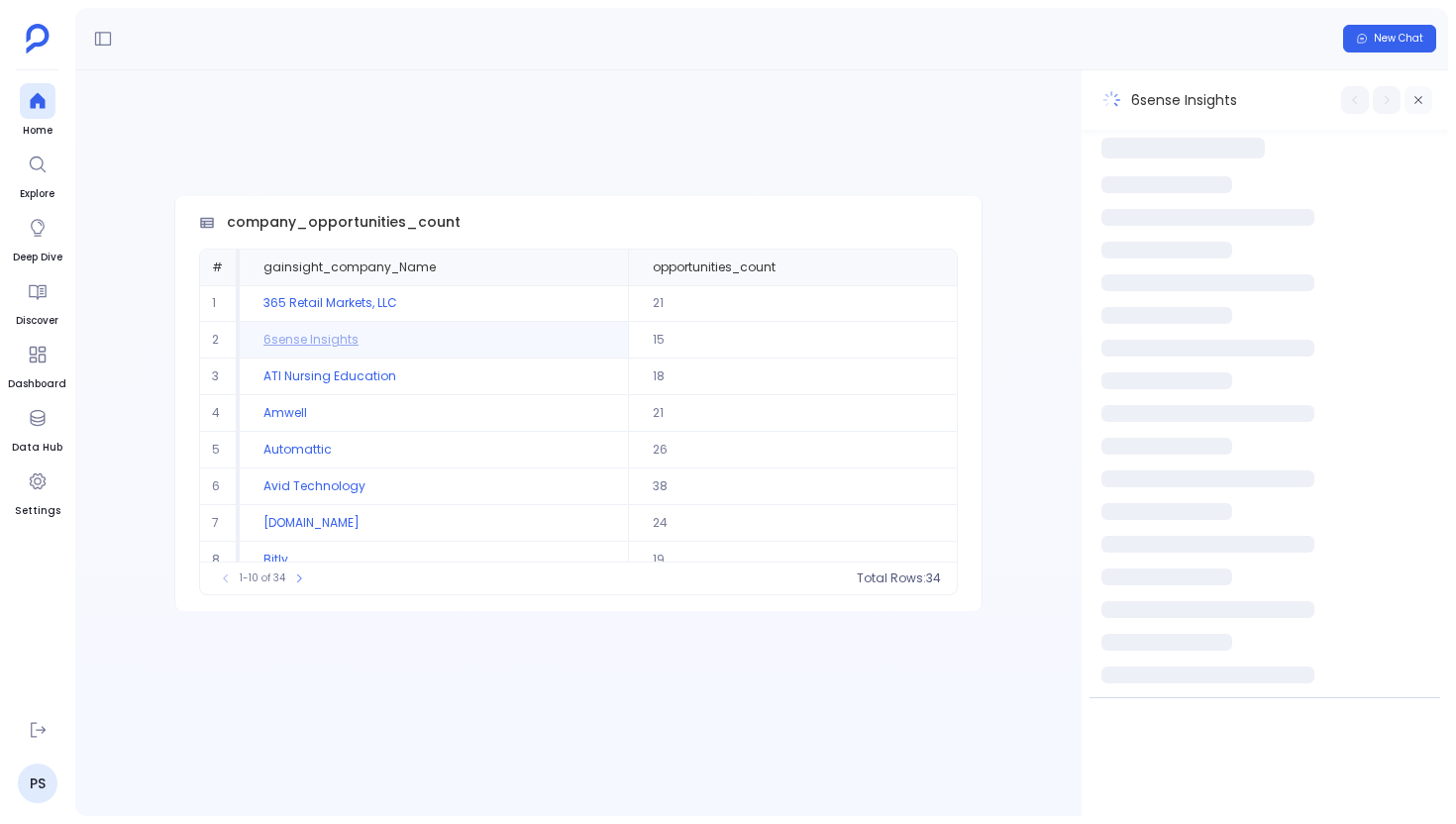 click 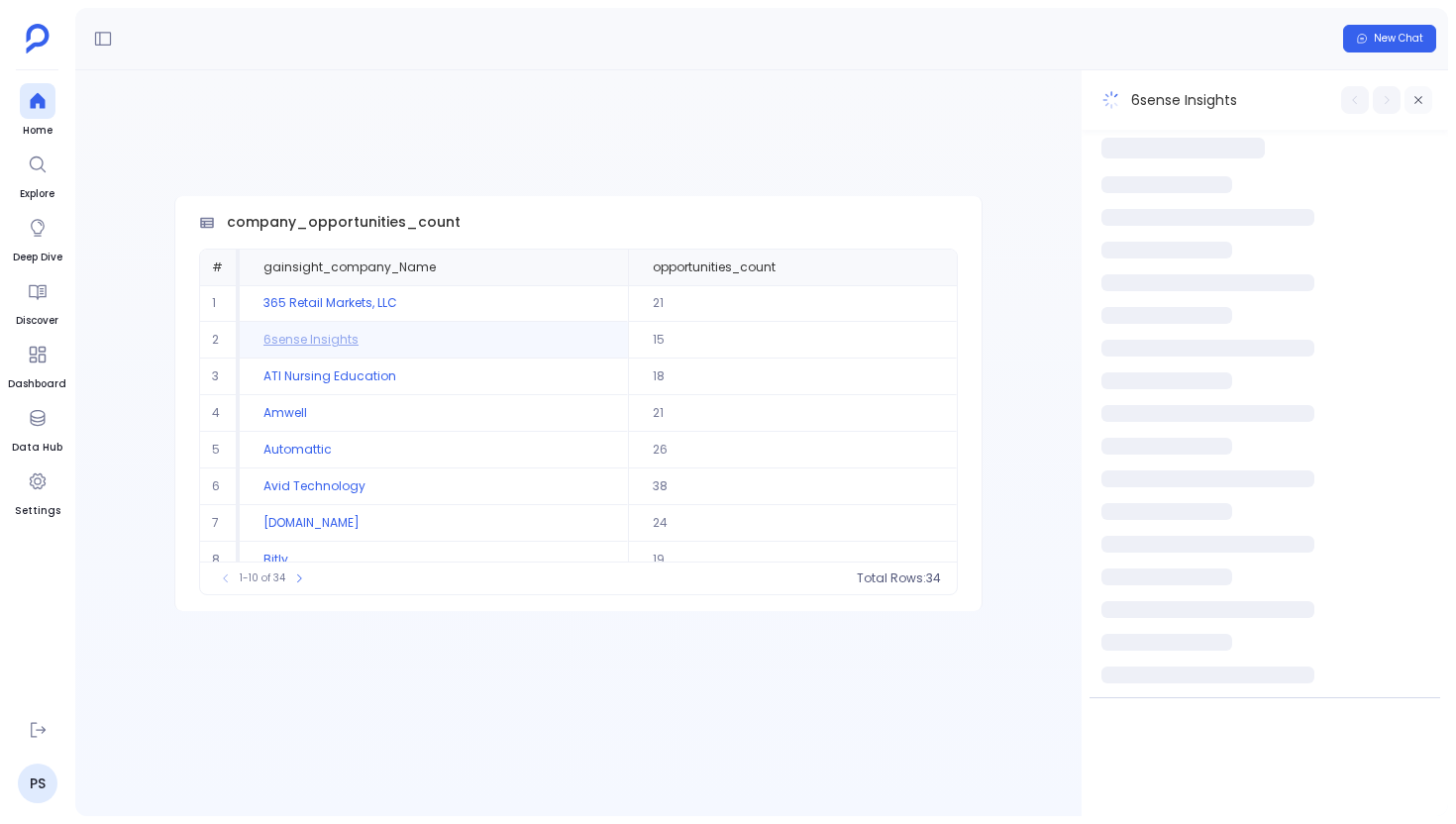 scroll, scrollTop: -112, scrollLeft: 0, axis: vertical 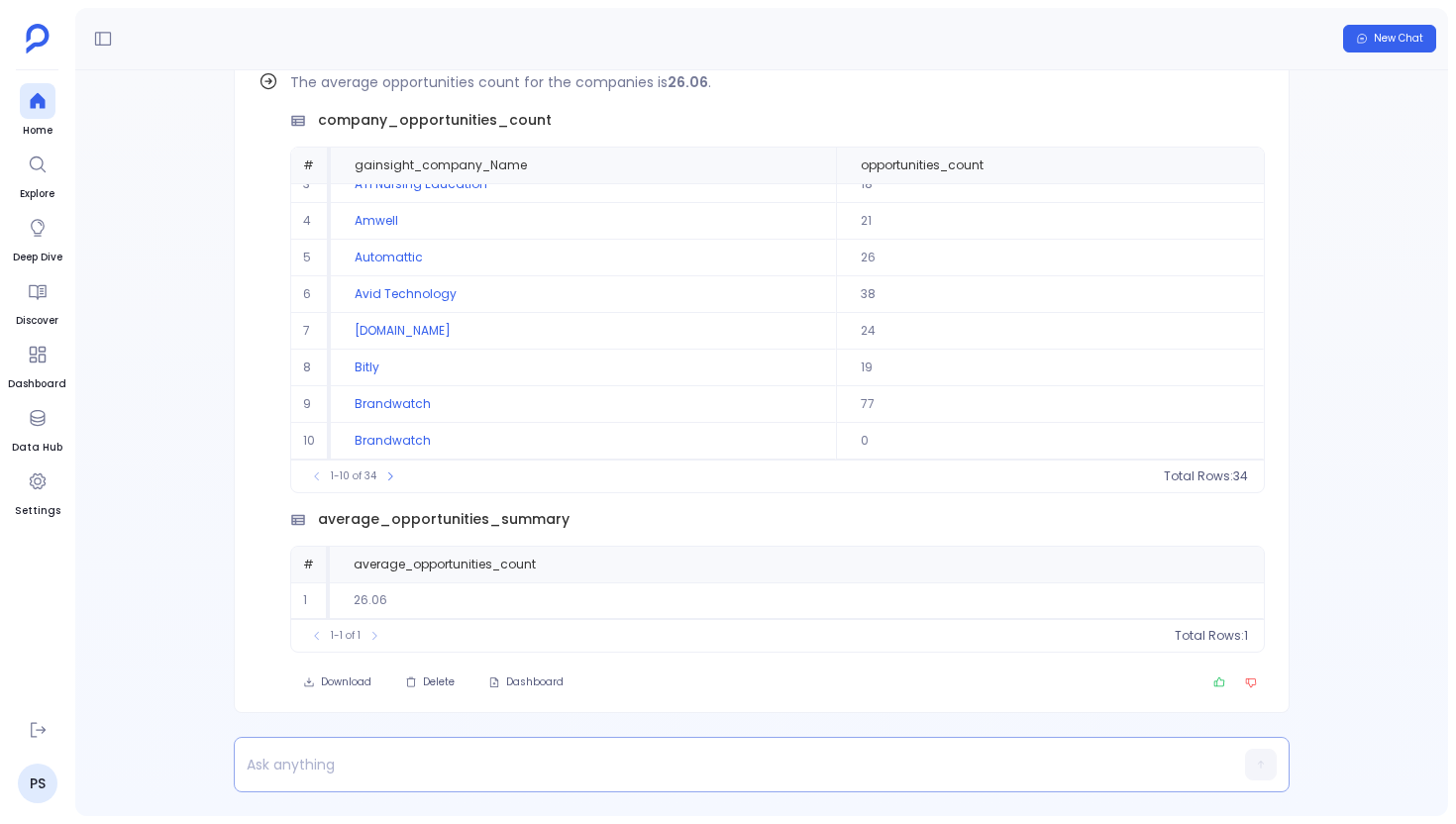 click at bounding box center (723, 765) 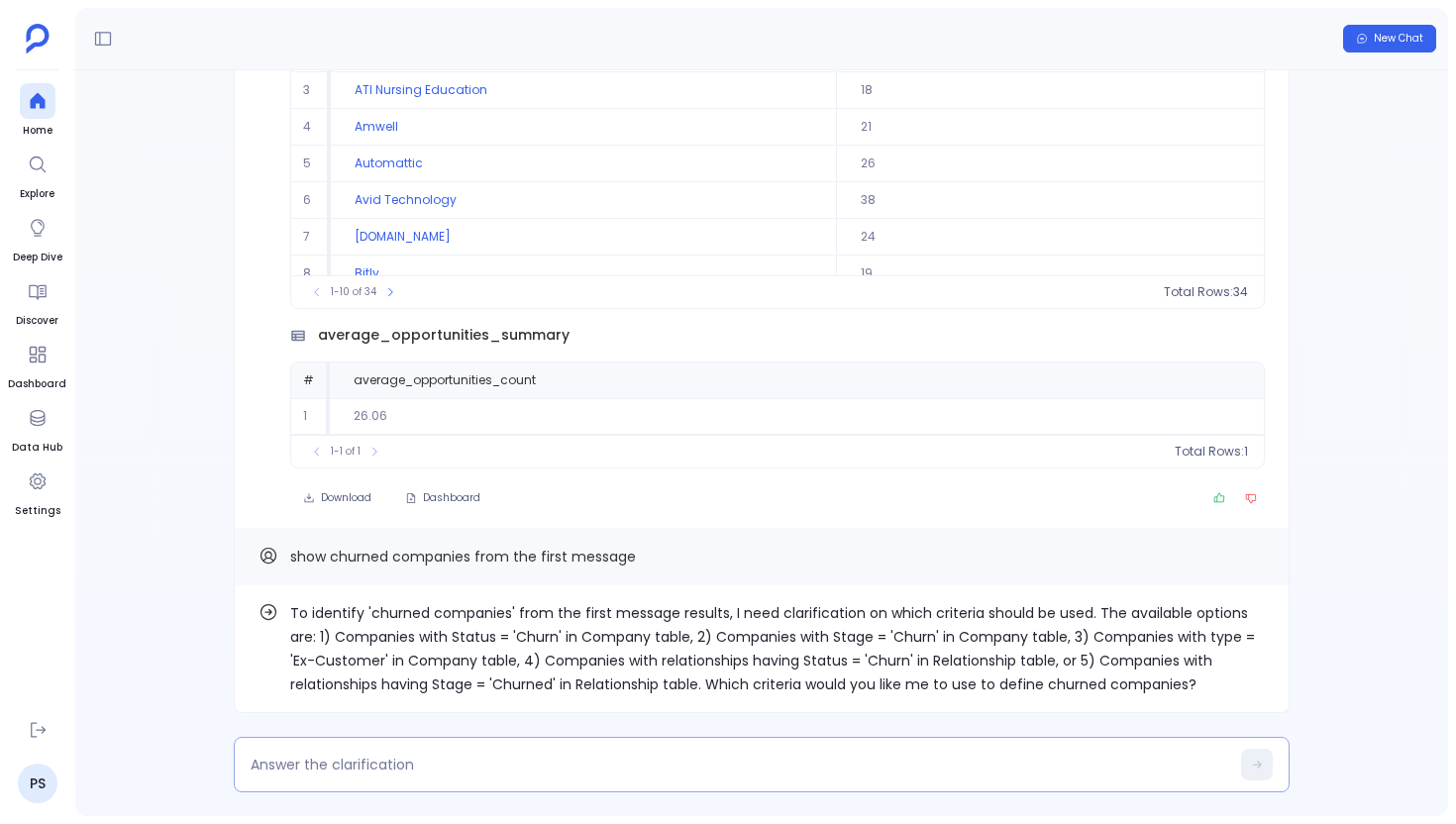 click at bounding box center (740, 765) 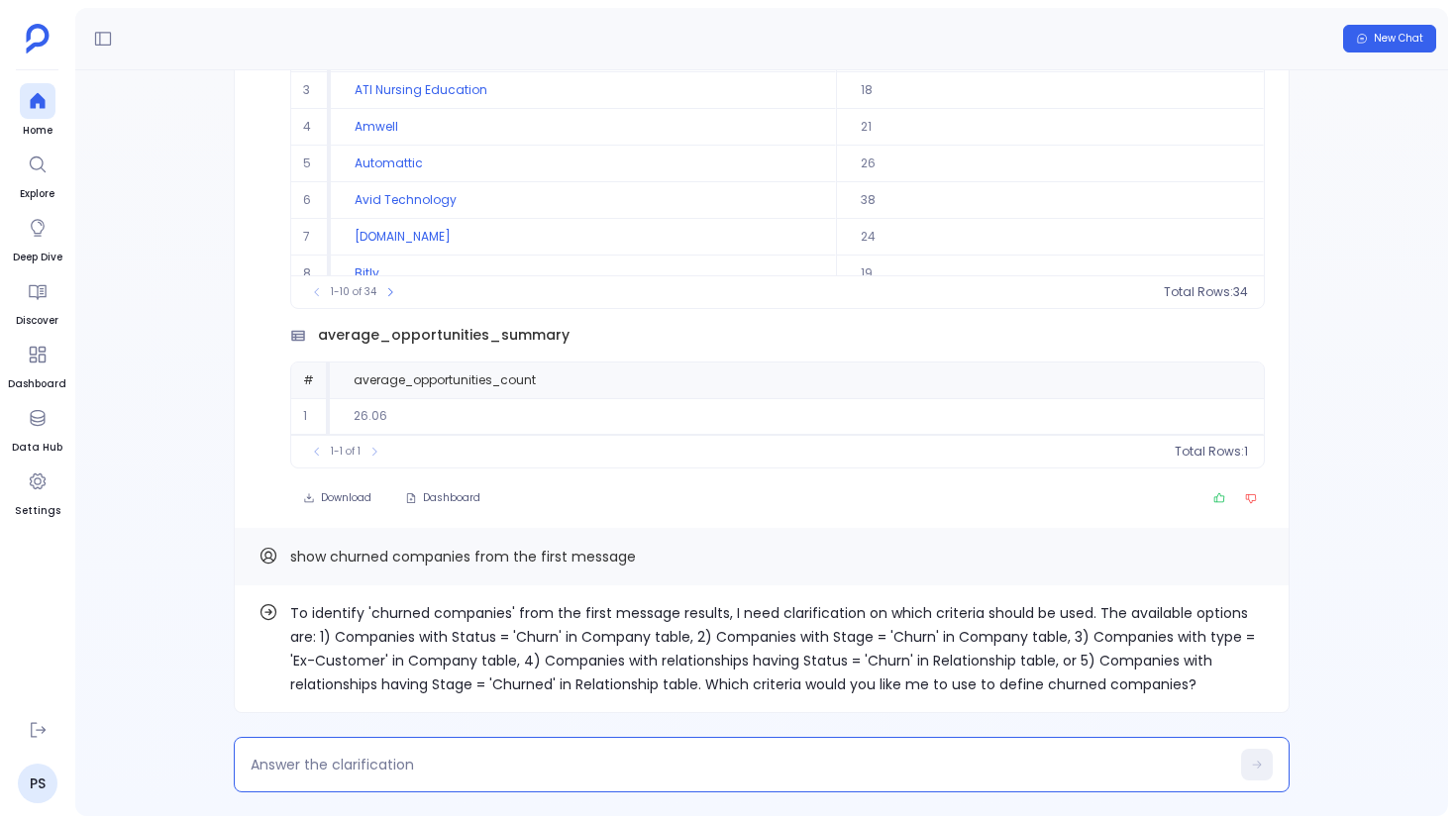 type on "1" 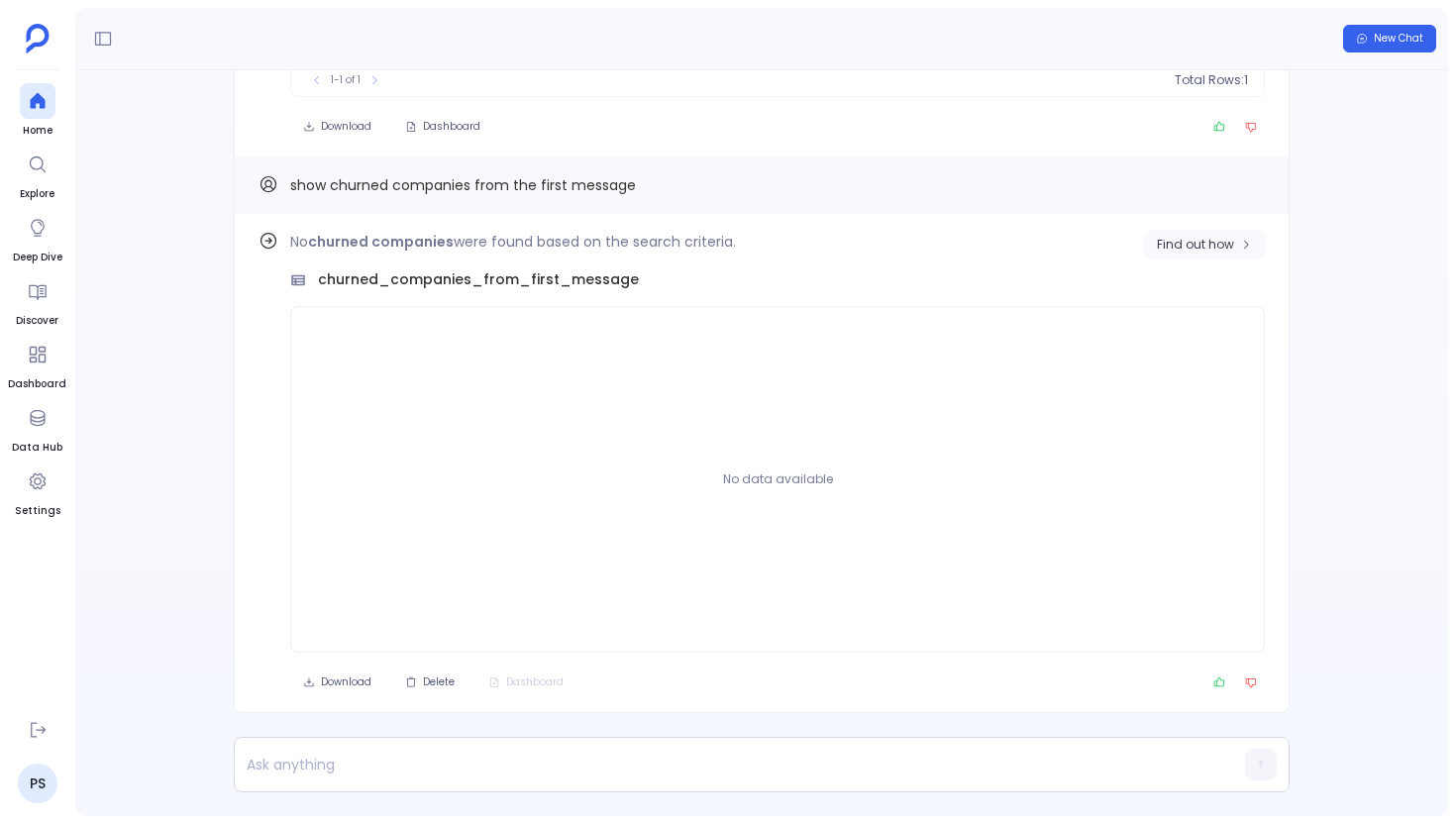 click on "Find out how" at bounding box center (1196, 245) 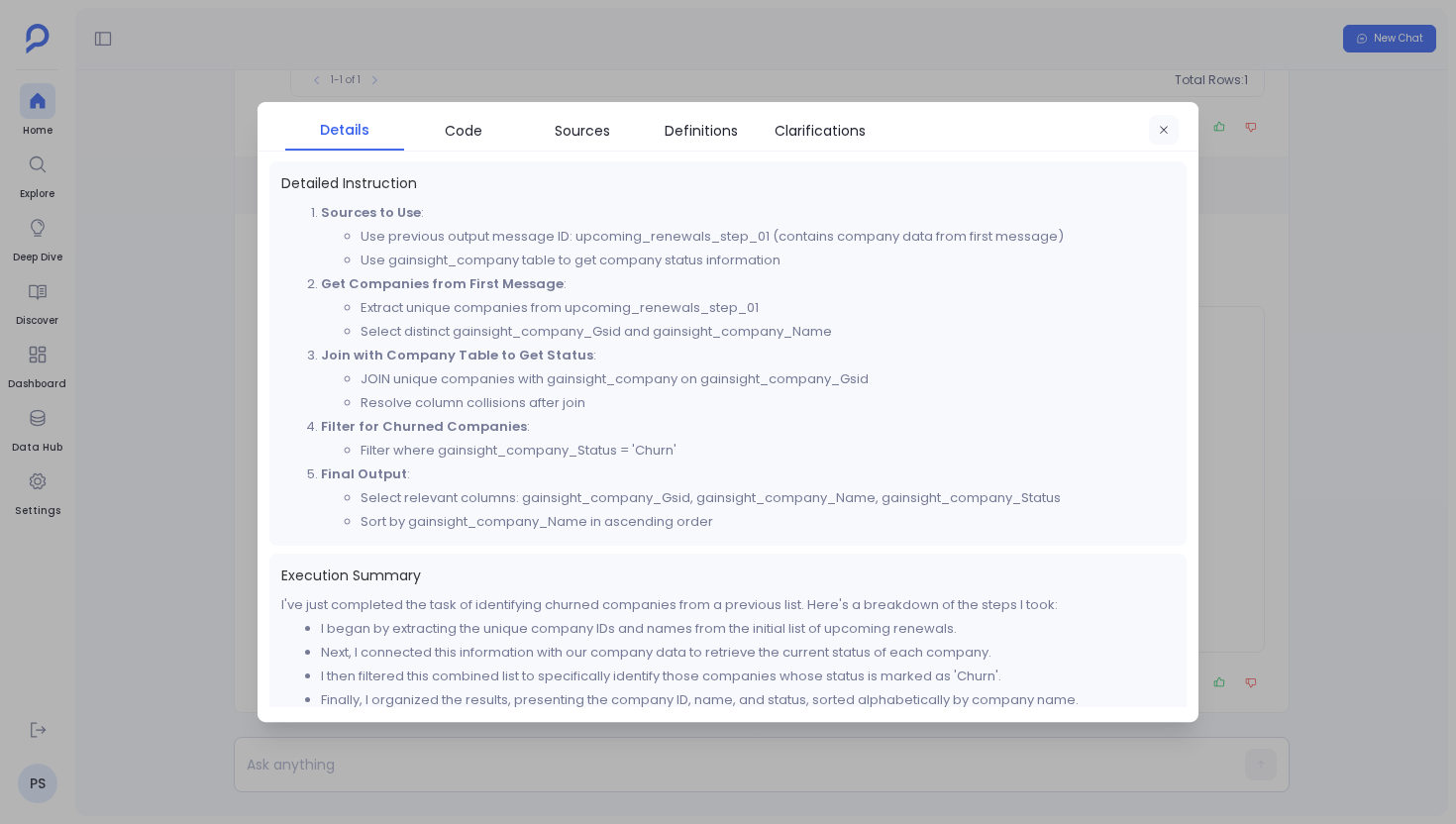 click at bounding box center (1164, 131) 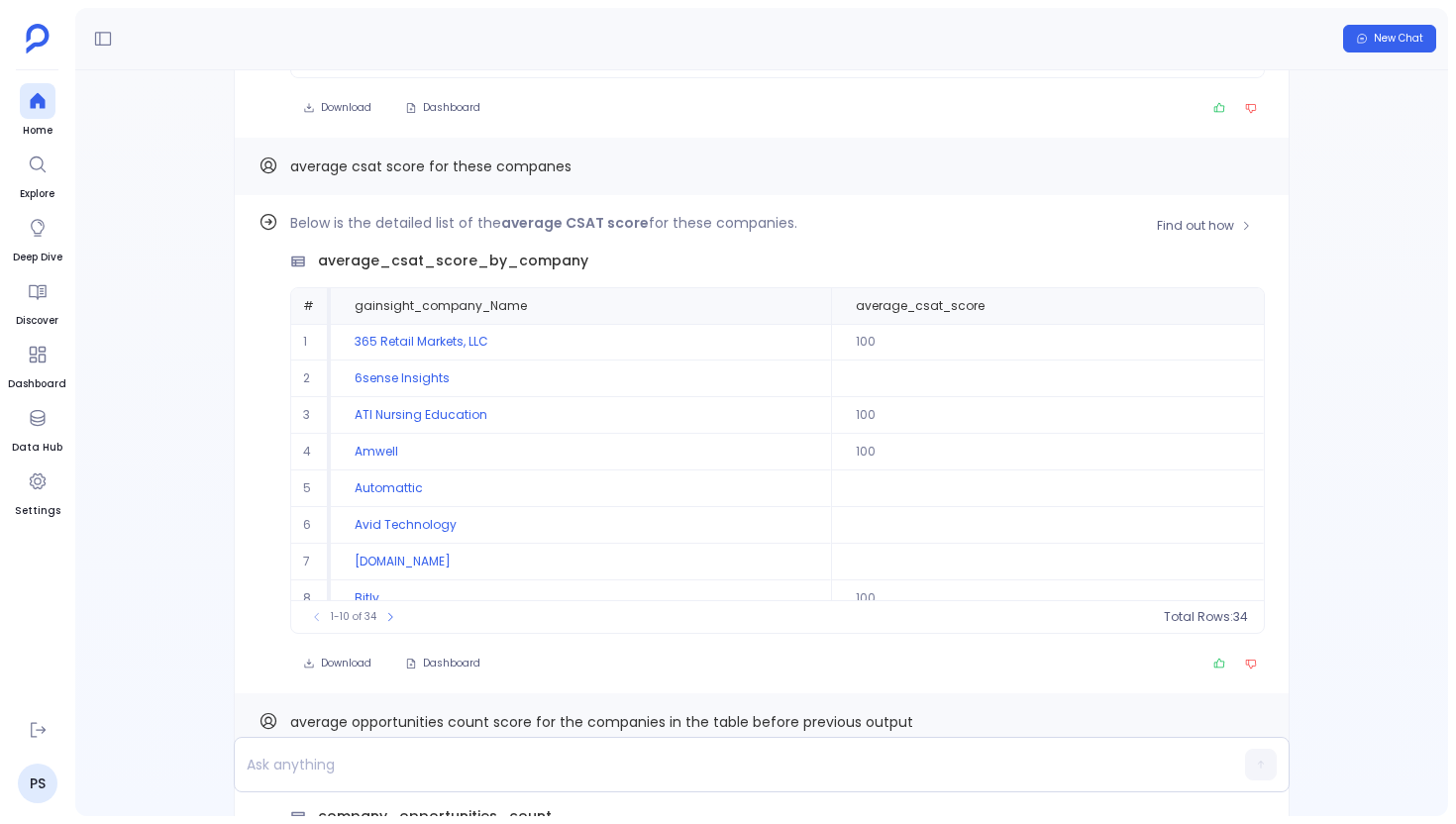 scroll, scrollTop: -1274, scrollLeft: 0, axis: vertical 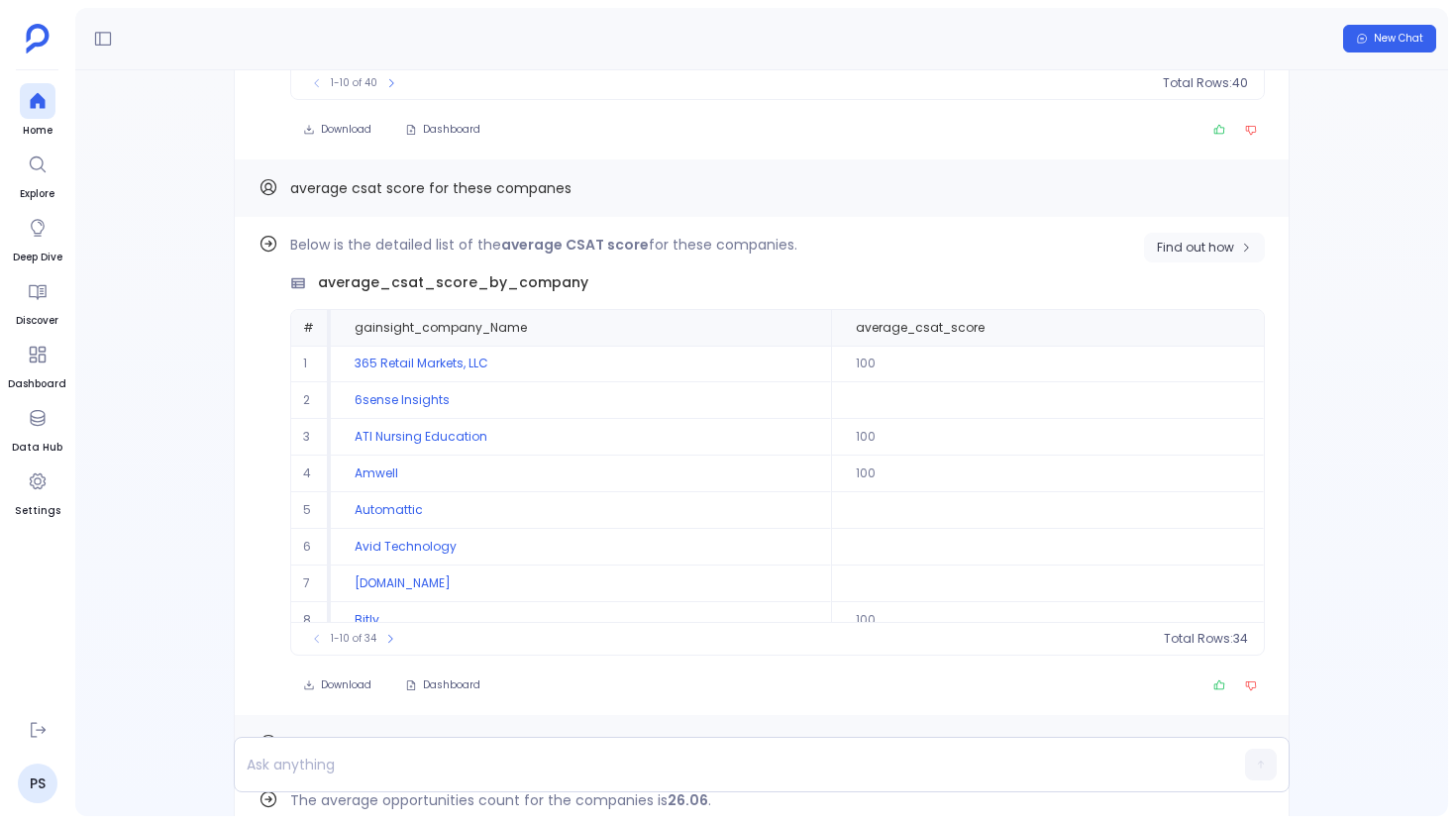 click on "Find out how" at bounding box center (1204, 248) 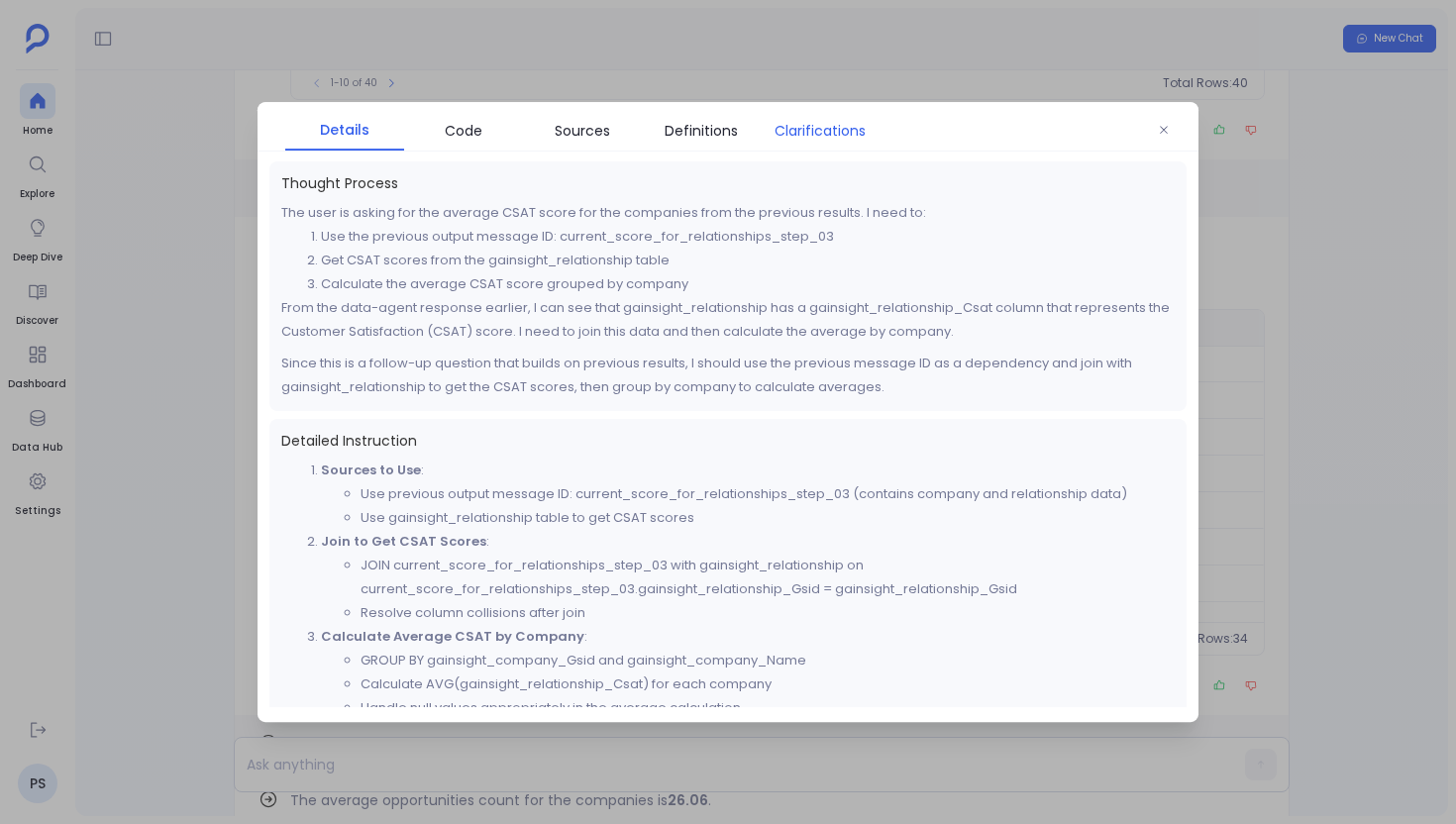 click on "Clarifications" at bounding box center [820, 131] 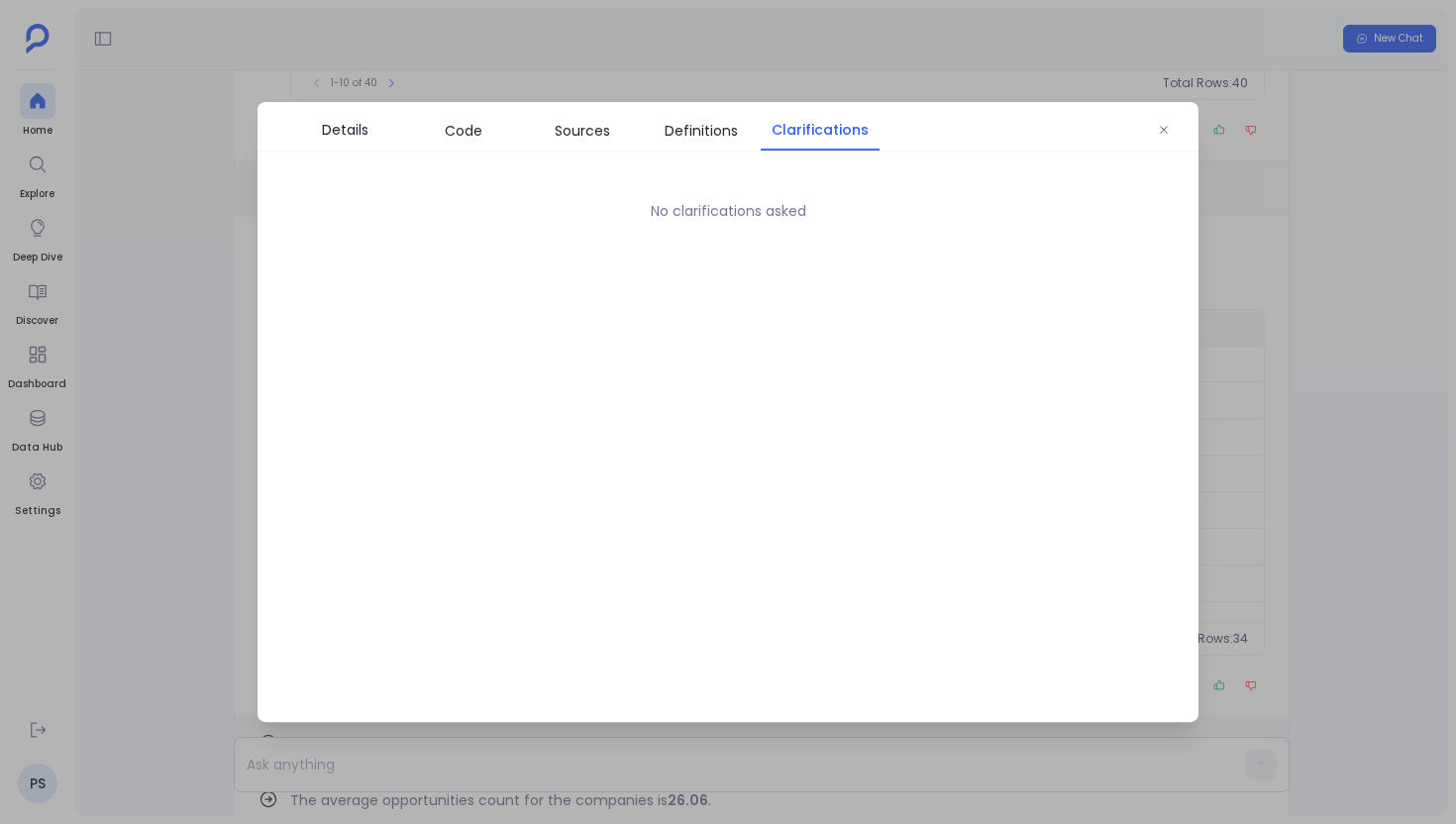 click at bounding box center (728, 412) 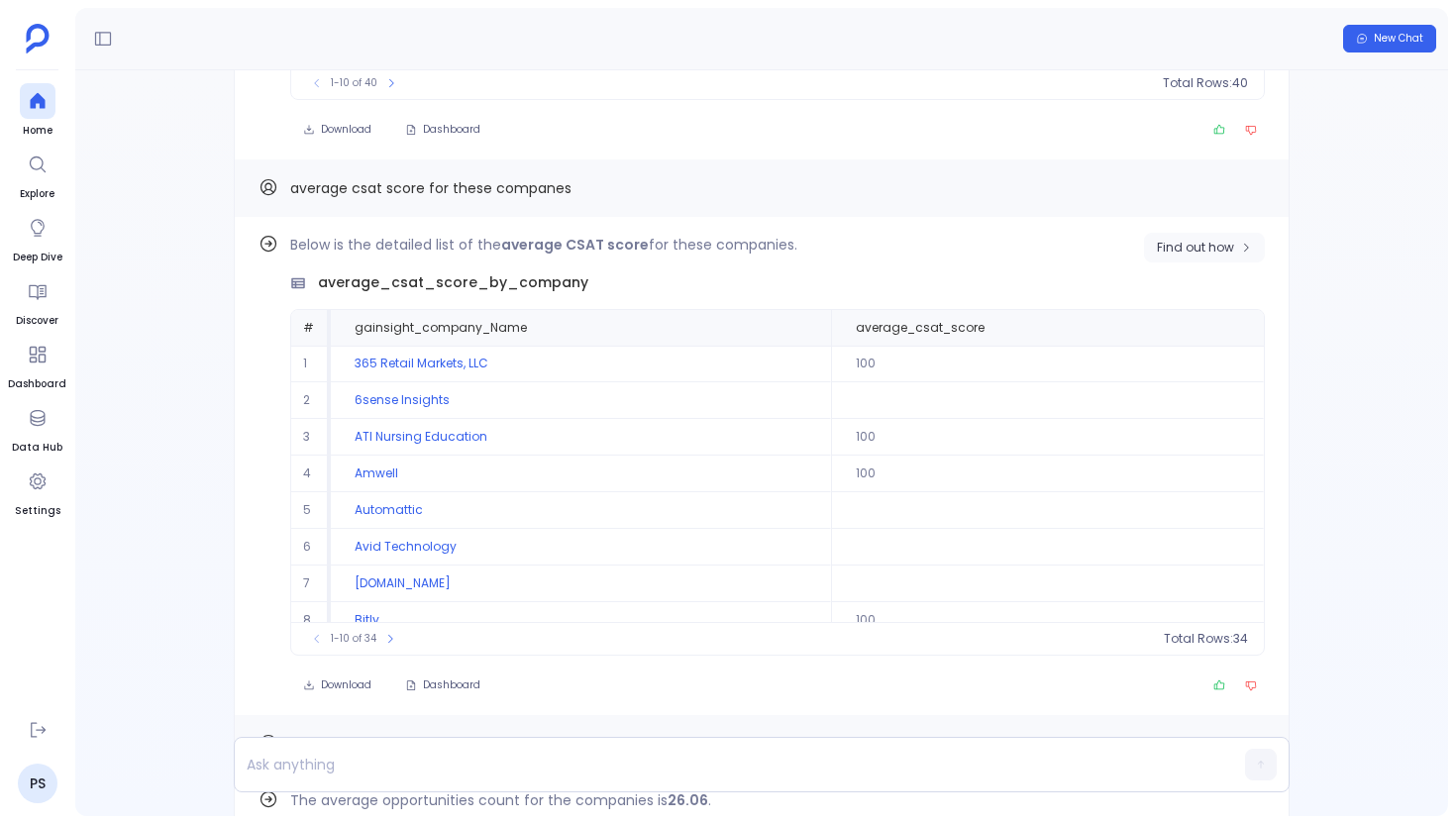 click on "Find out how" at bounding box center [1196, 248] 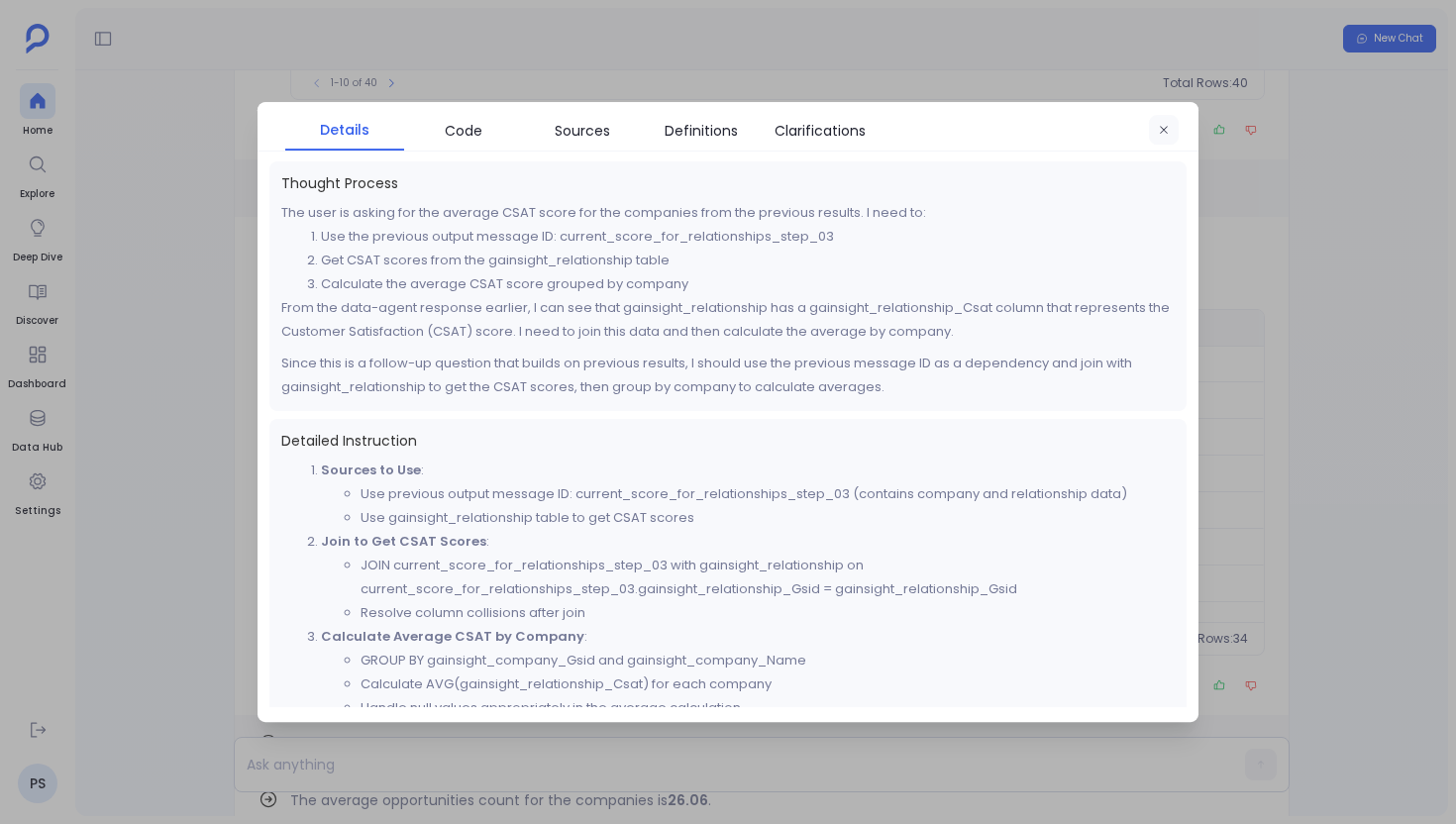 click 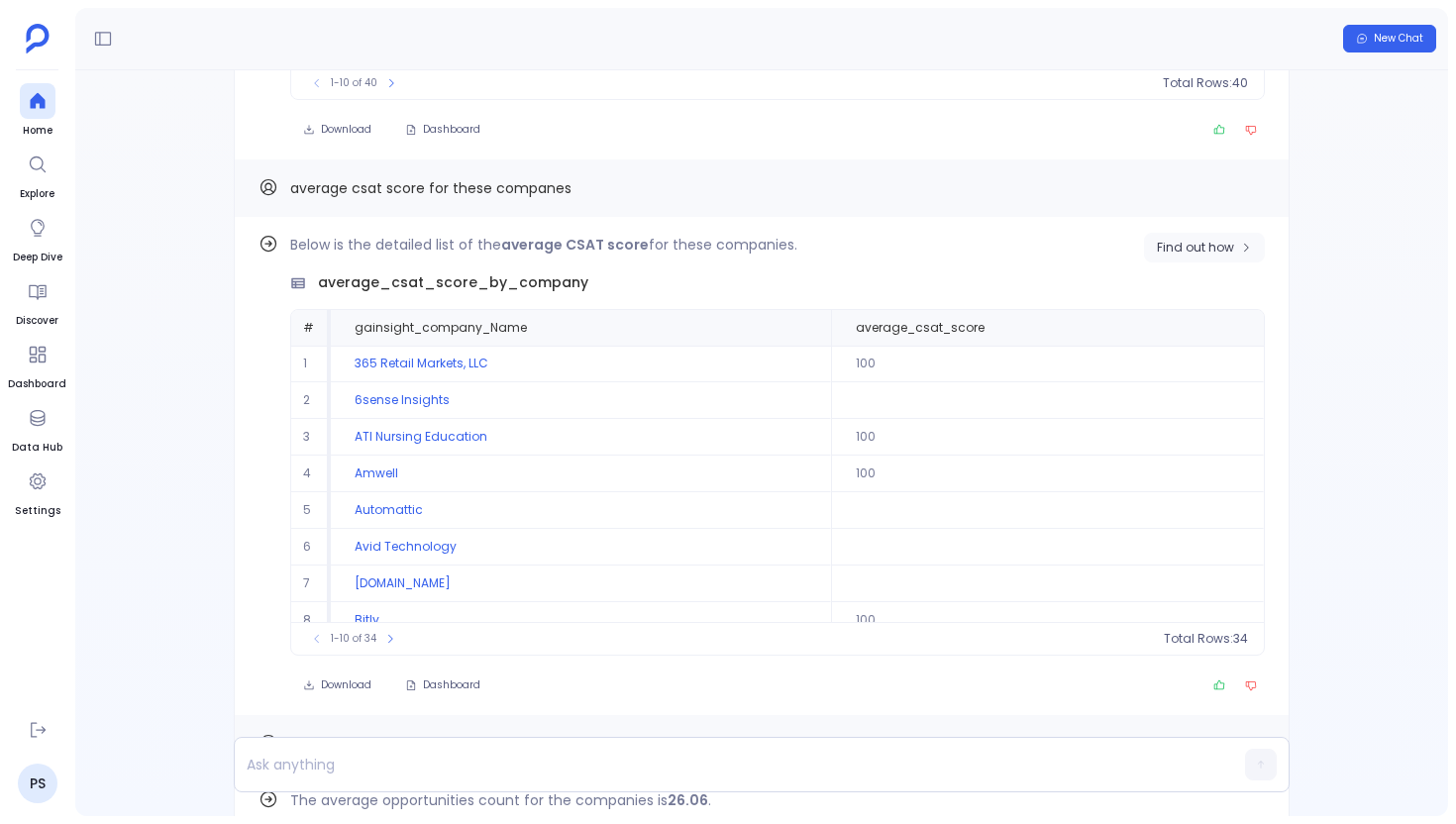click on "Find out how" at bounding box center (1196, 248) 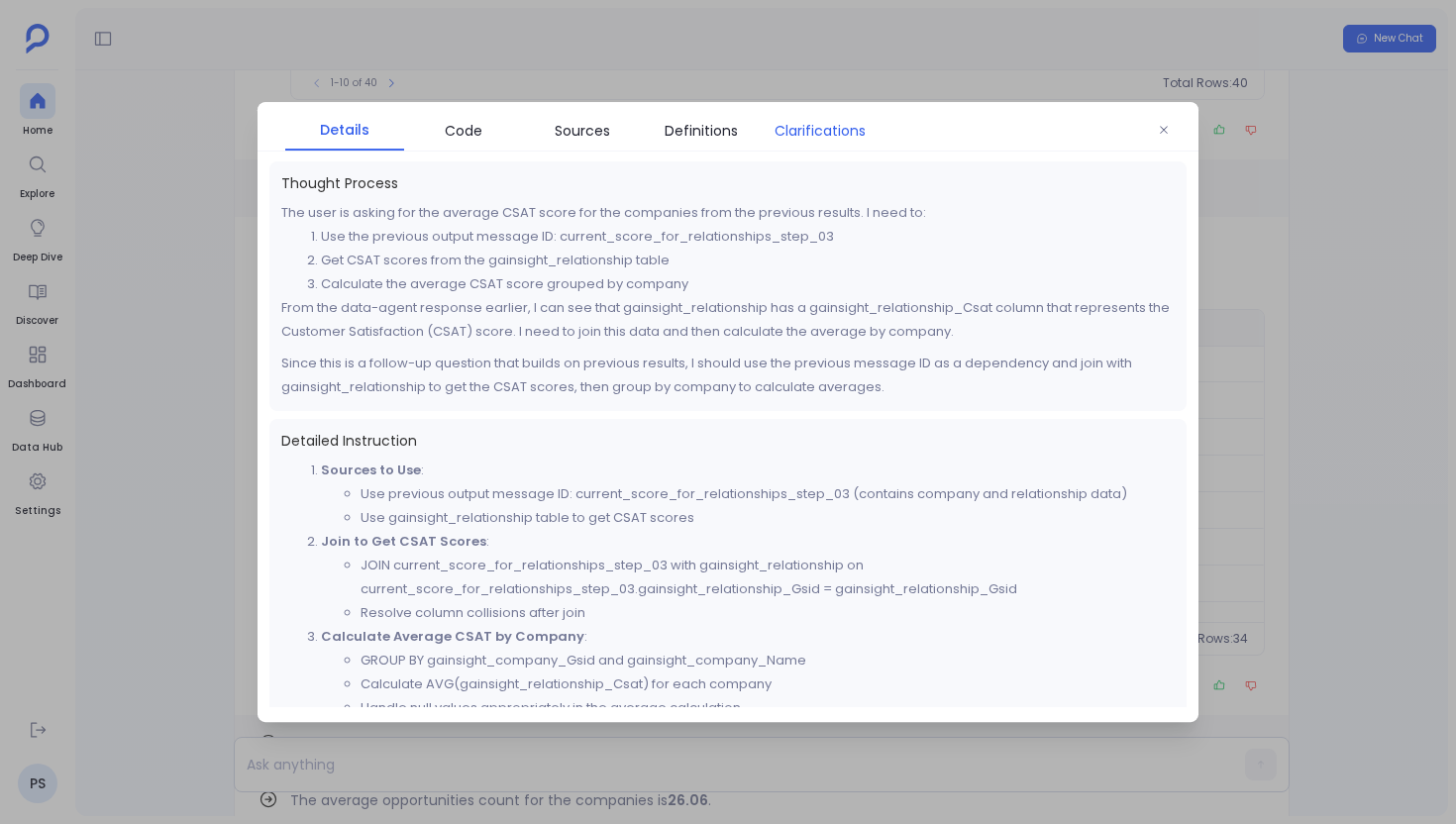 click on "Clarifications" at bounding box center (820, 131) 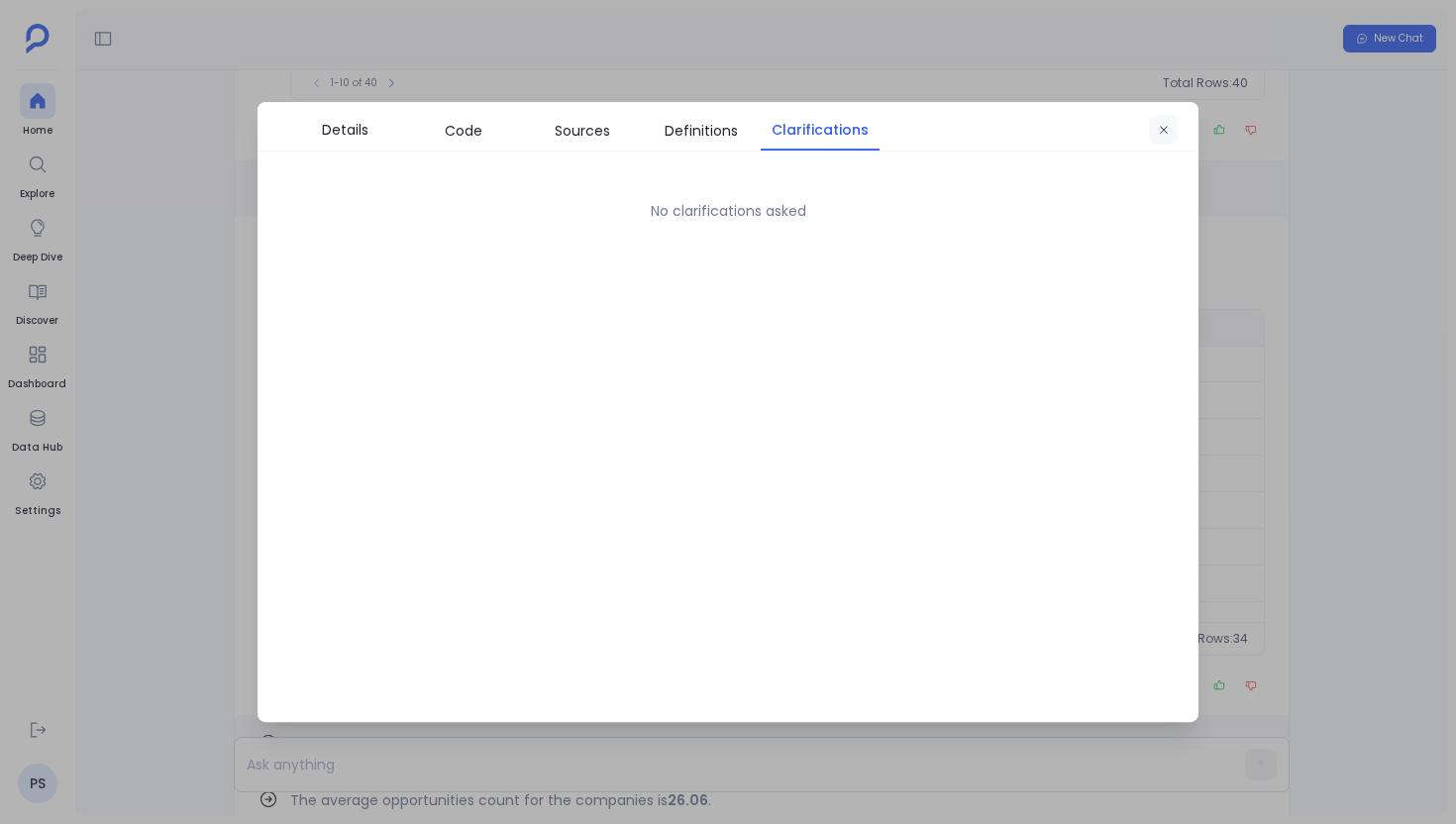 click at bounding box center (1164, 131) 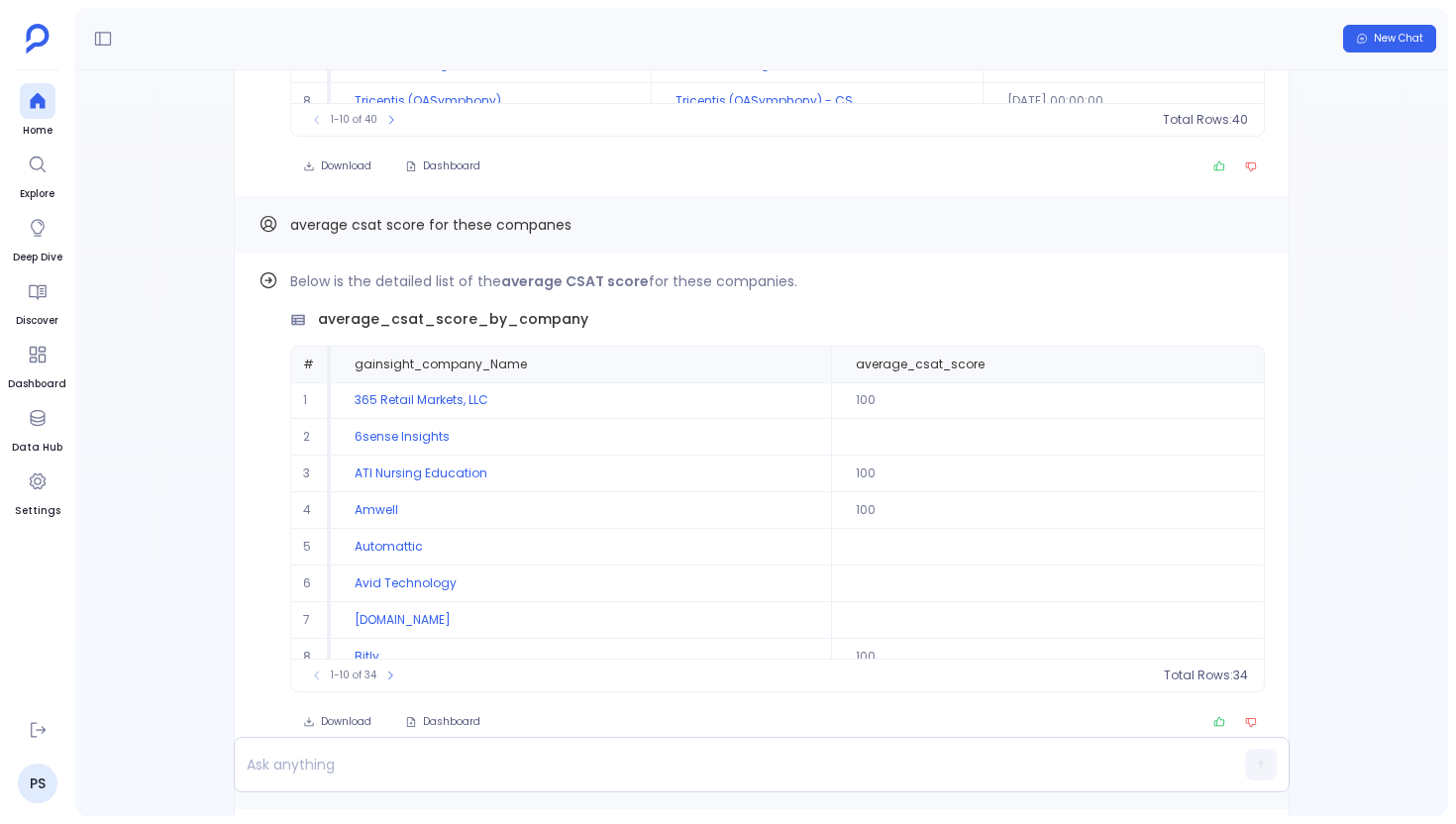 scroll, scrollTop: -1349, scrollLeft: 0, axis: vertical 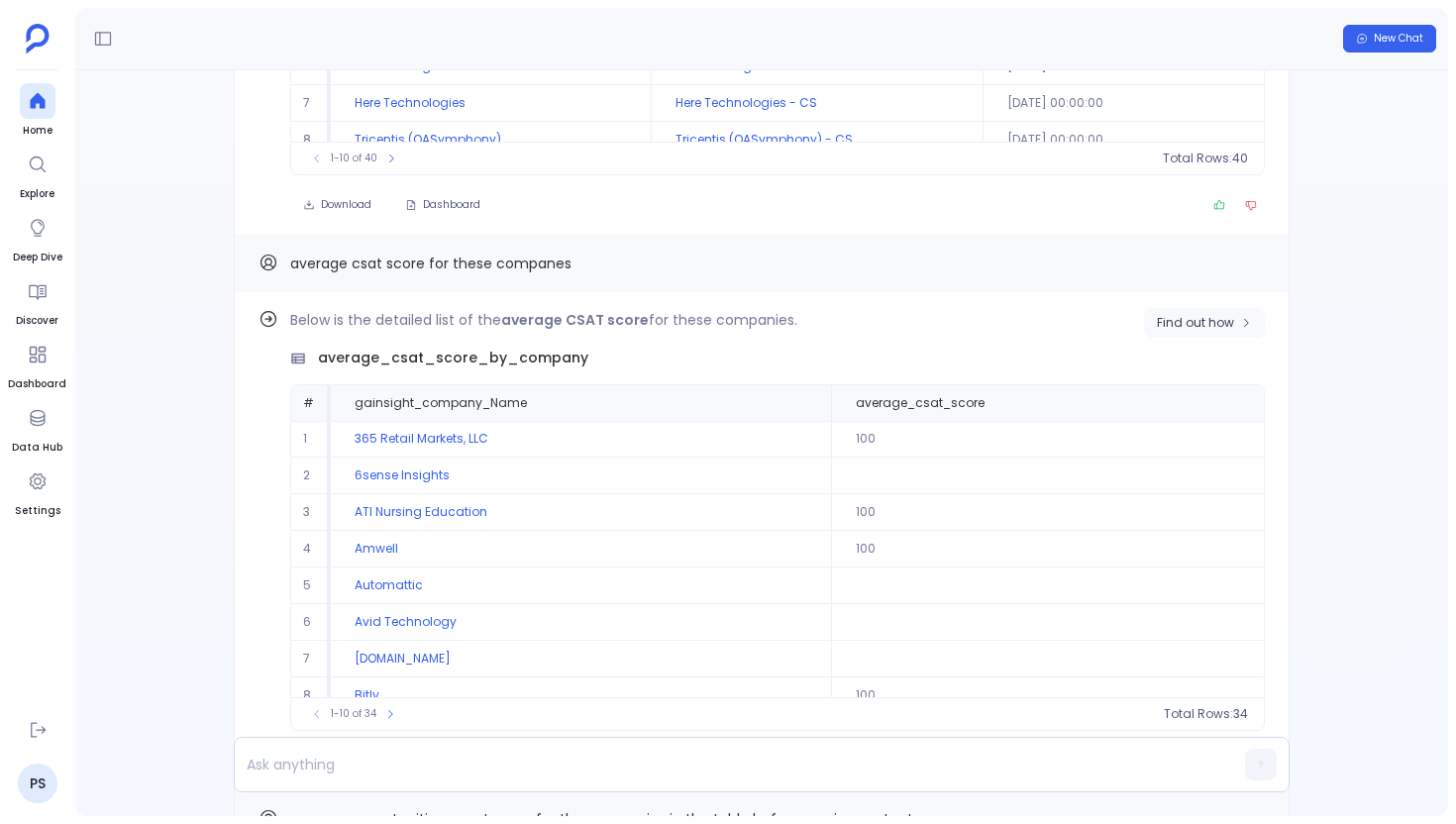 click on "Find out how" at bounding box center [1204, 323] 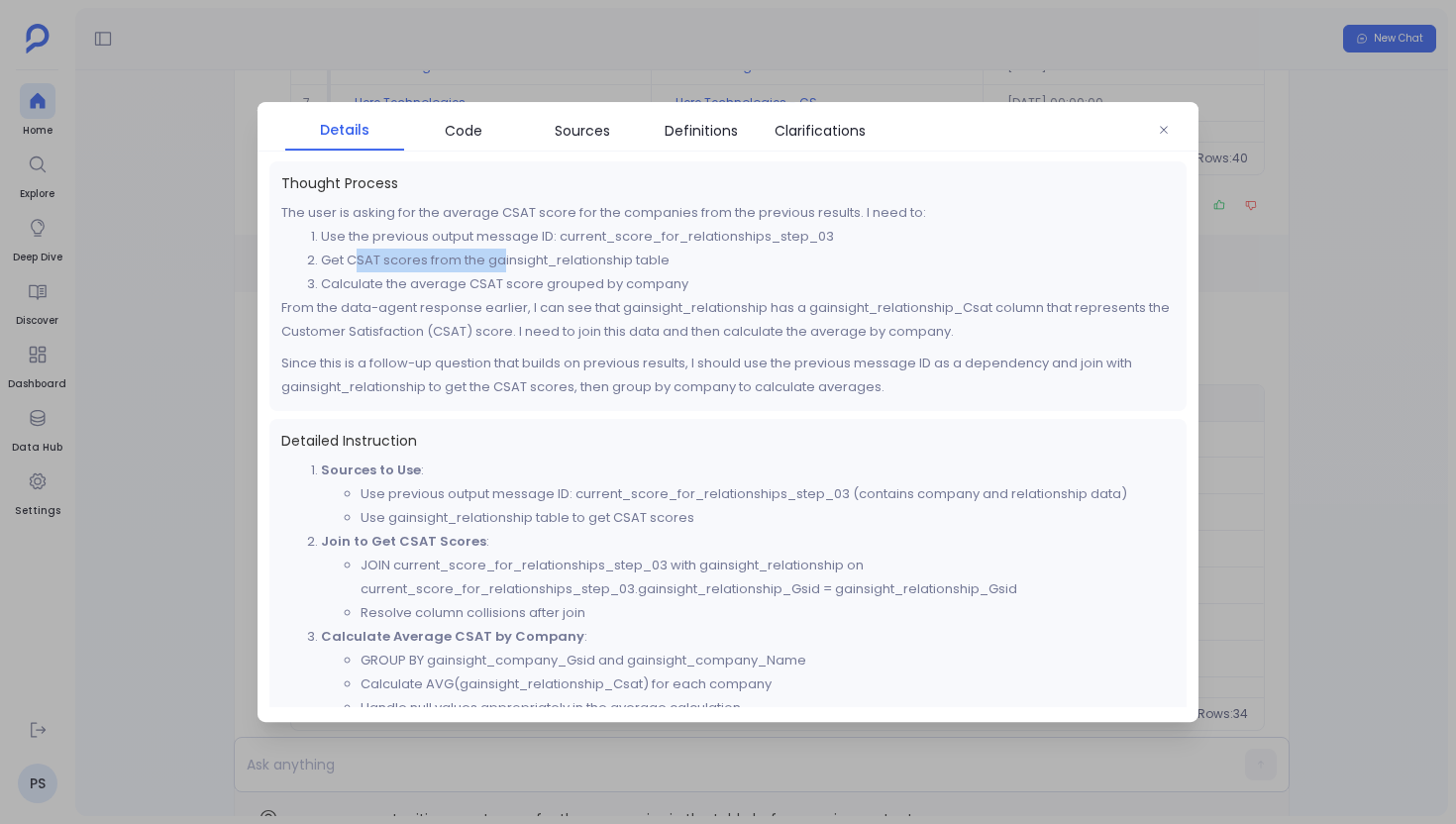 drag, startPoint x: 355, startPoint y: 259, endPoint x: 502, endPoint y: 257, distance: 147.0136 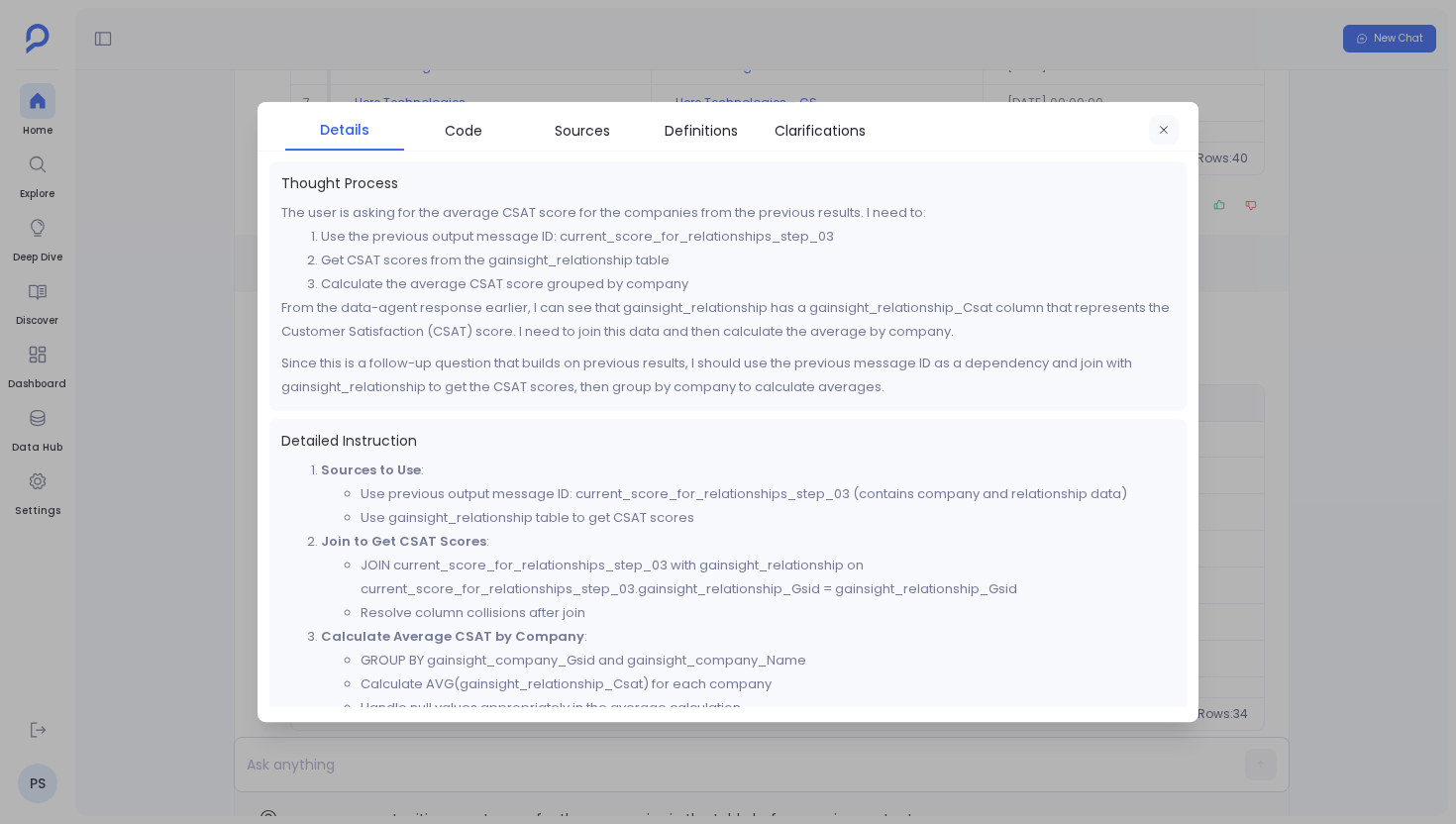 click 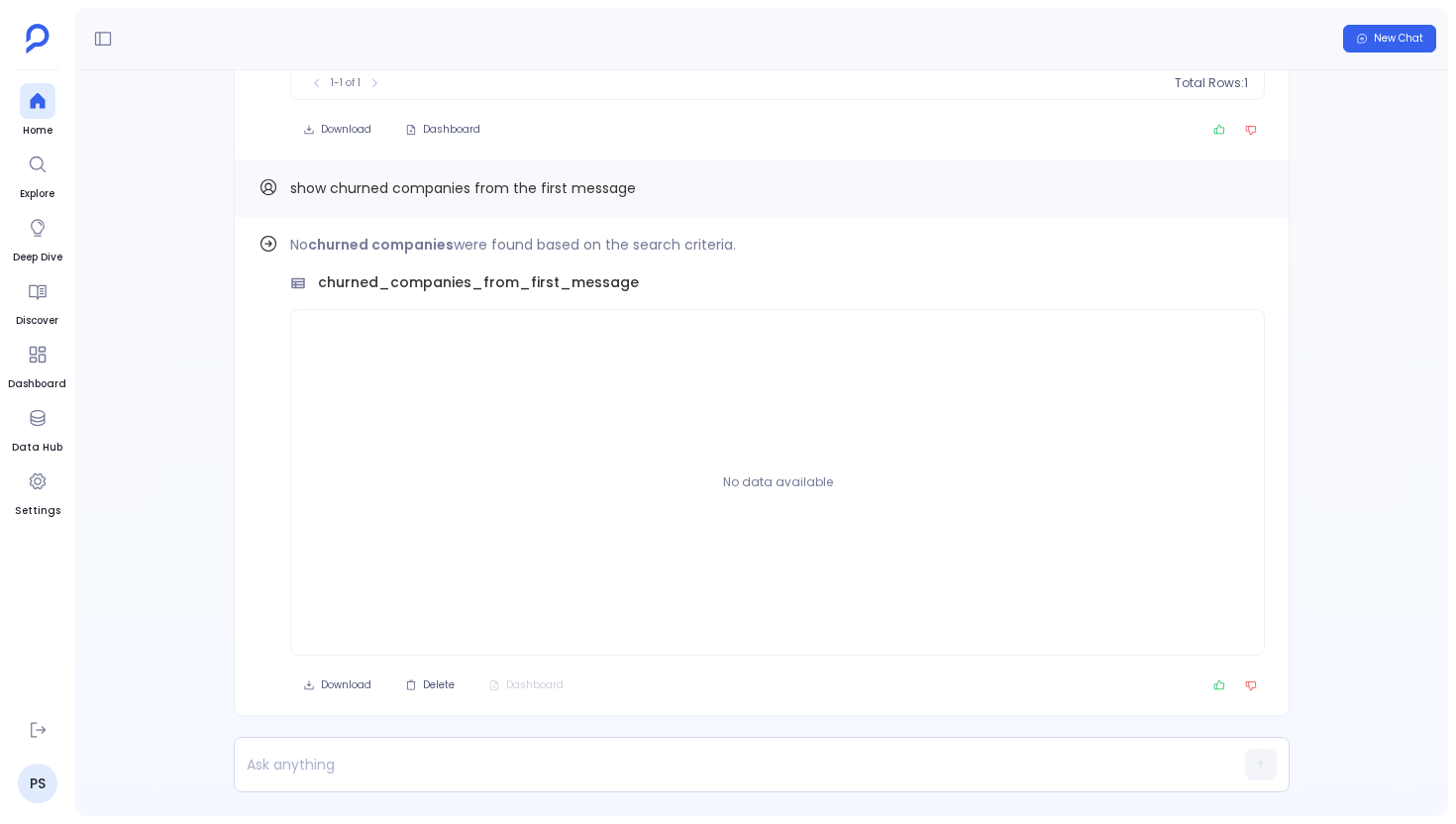 scroll, scrollTop: 0, scrollLeft: 0, axis: both 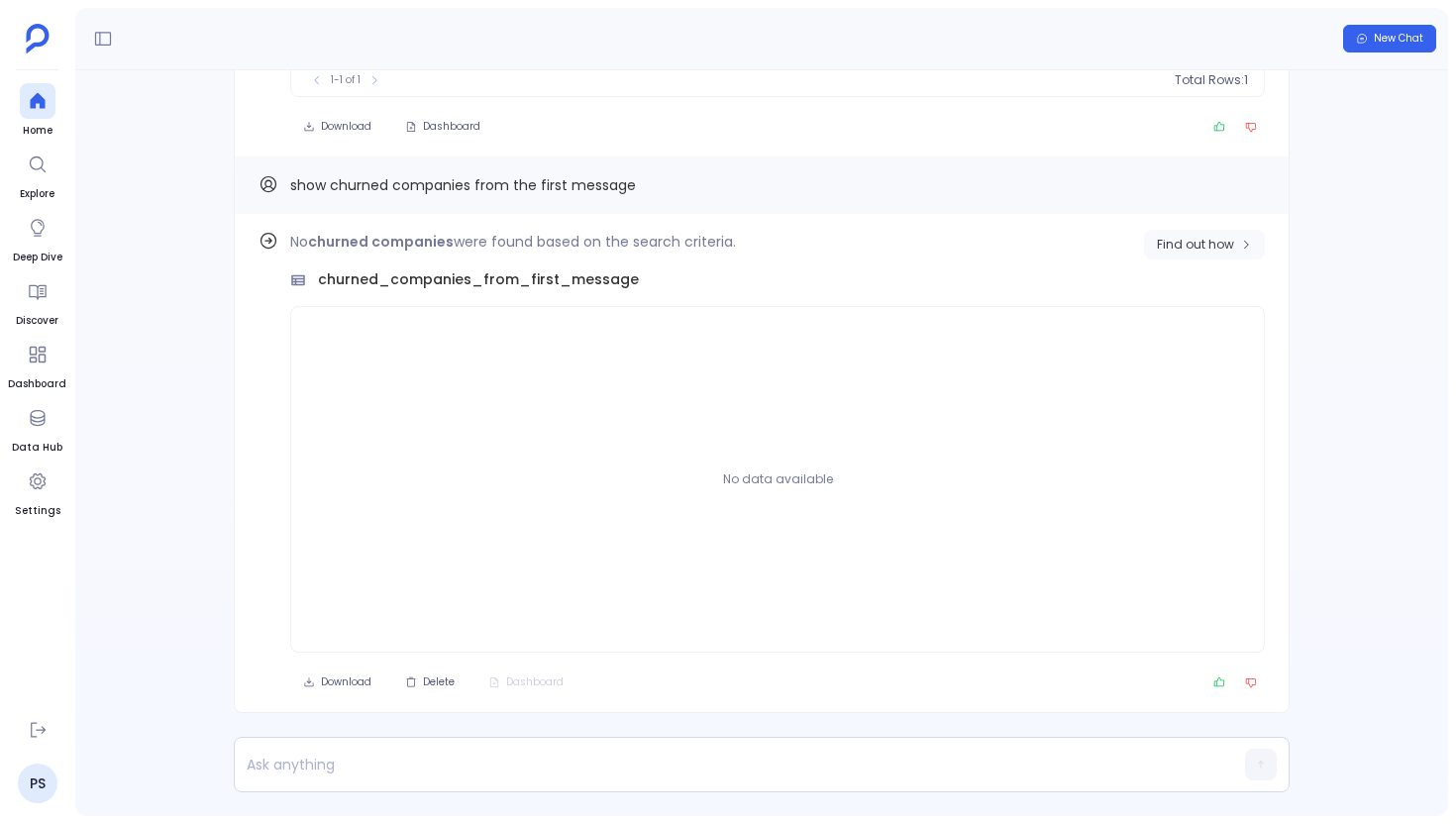 click on "Find out how" at bounding box center [1204, 245] 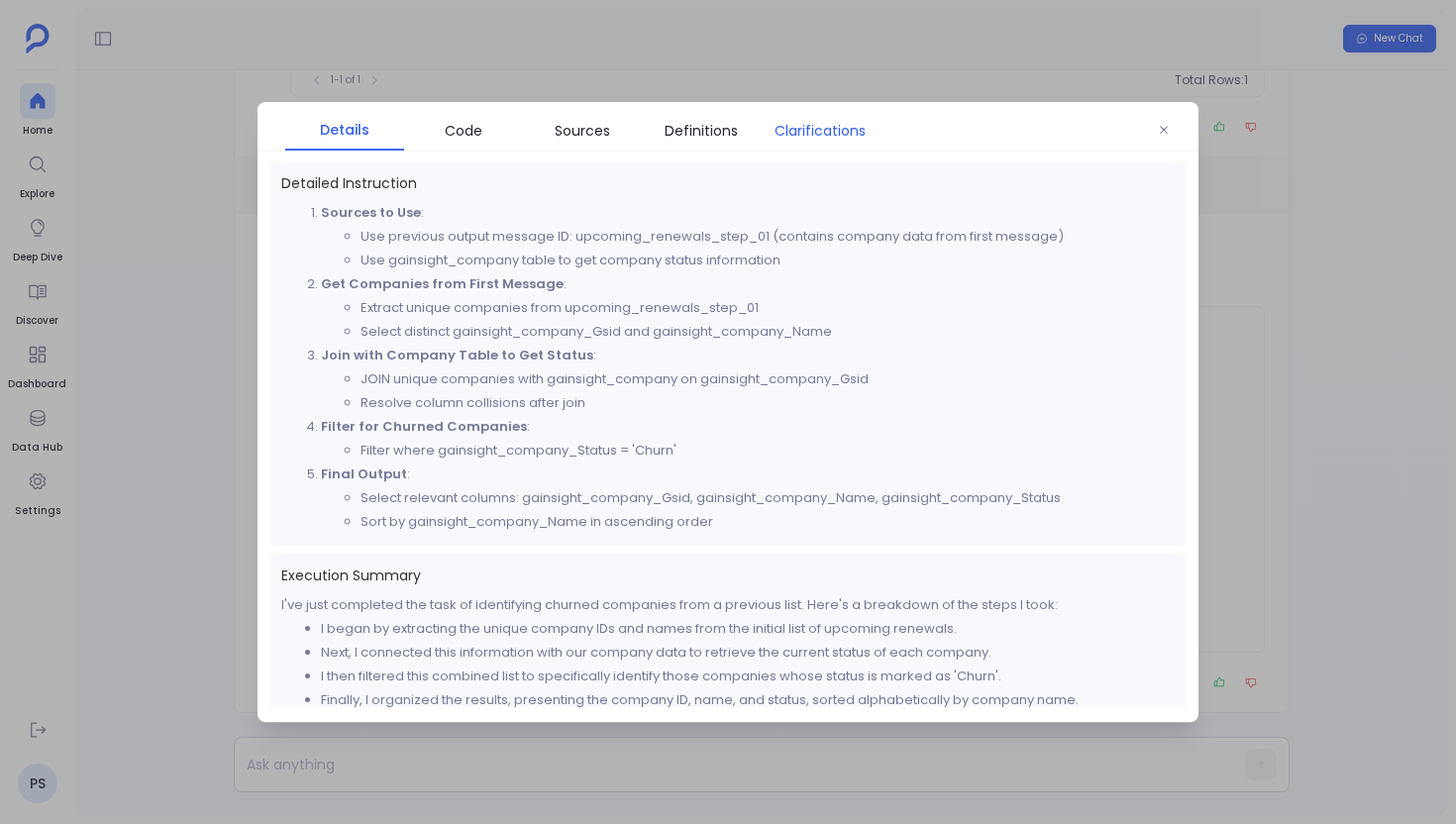click on "Clarifications" at bounding box center [820, 131] 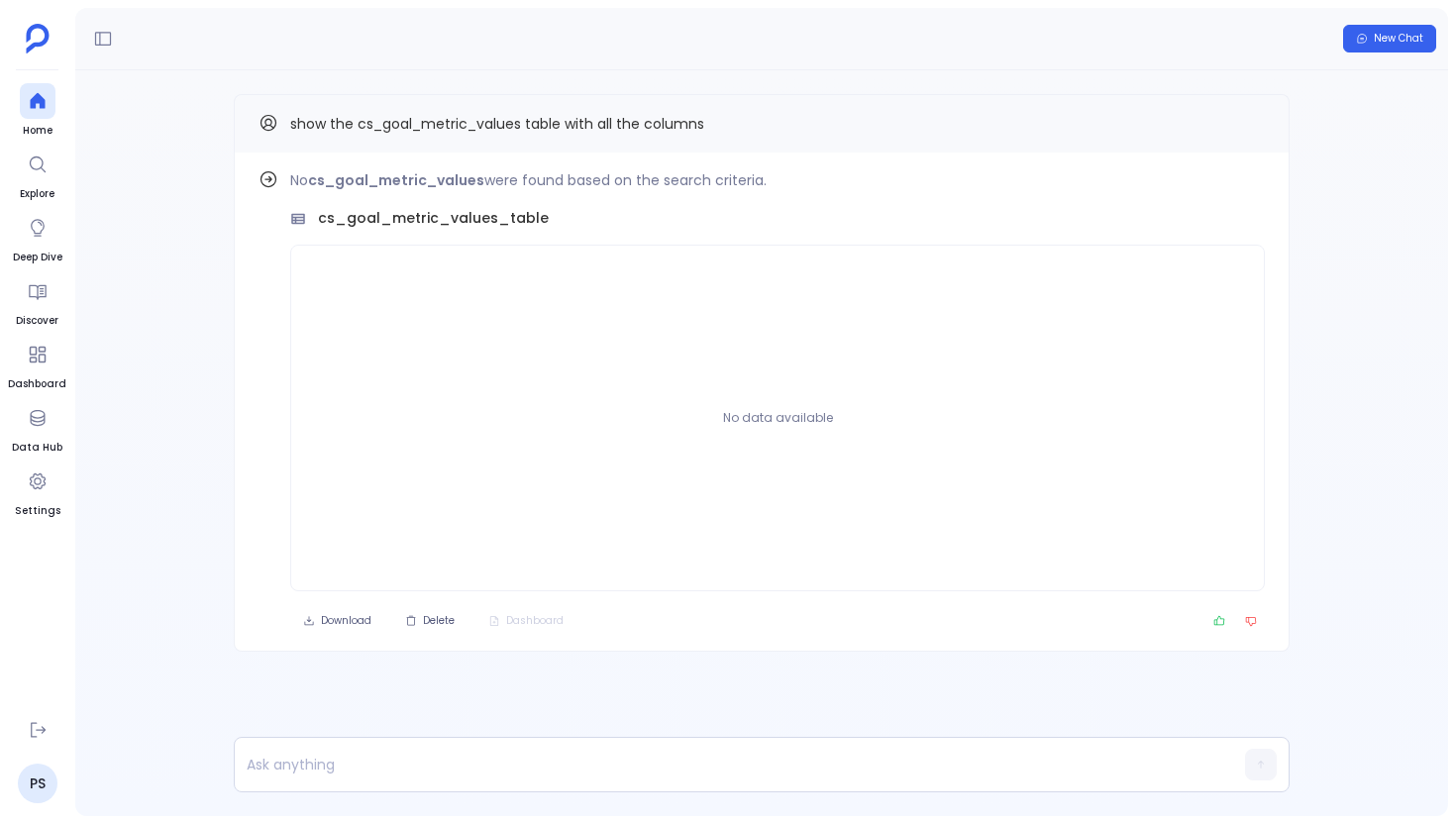 scroll, scrollTop: 0, scrollLeft: 0, axis: both 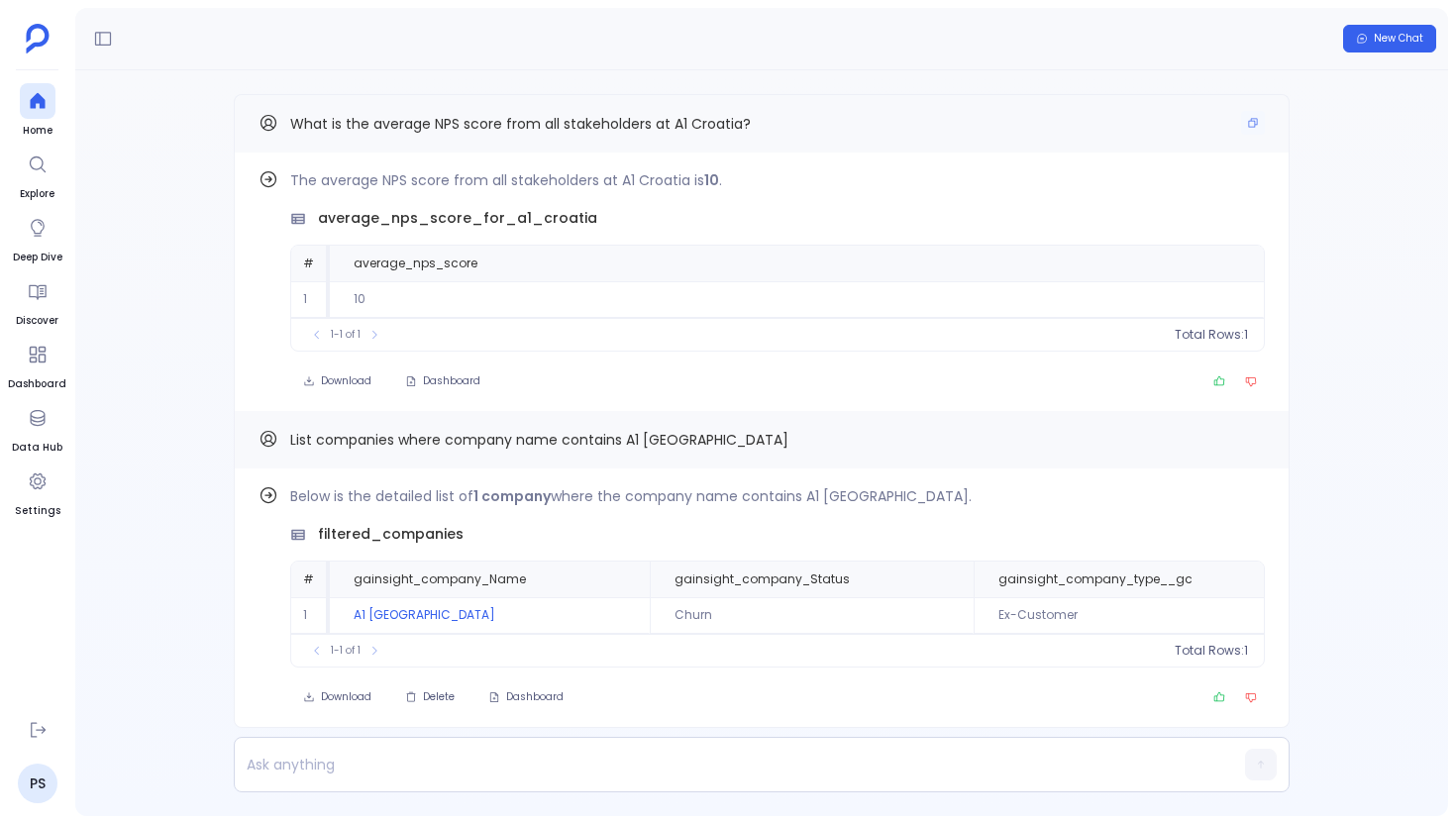 click on "What is the average NPS score from all stakeholders at A1 Croatia?" at bounding box center (520, 124) 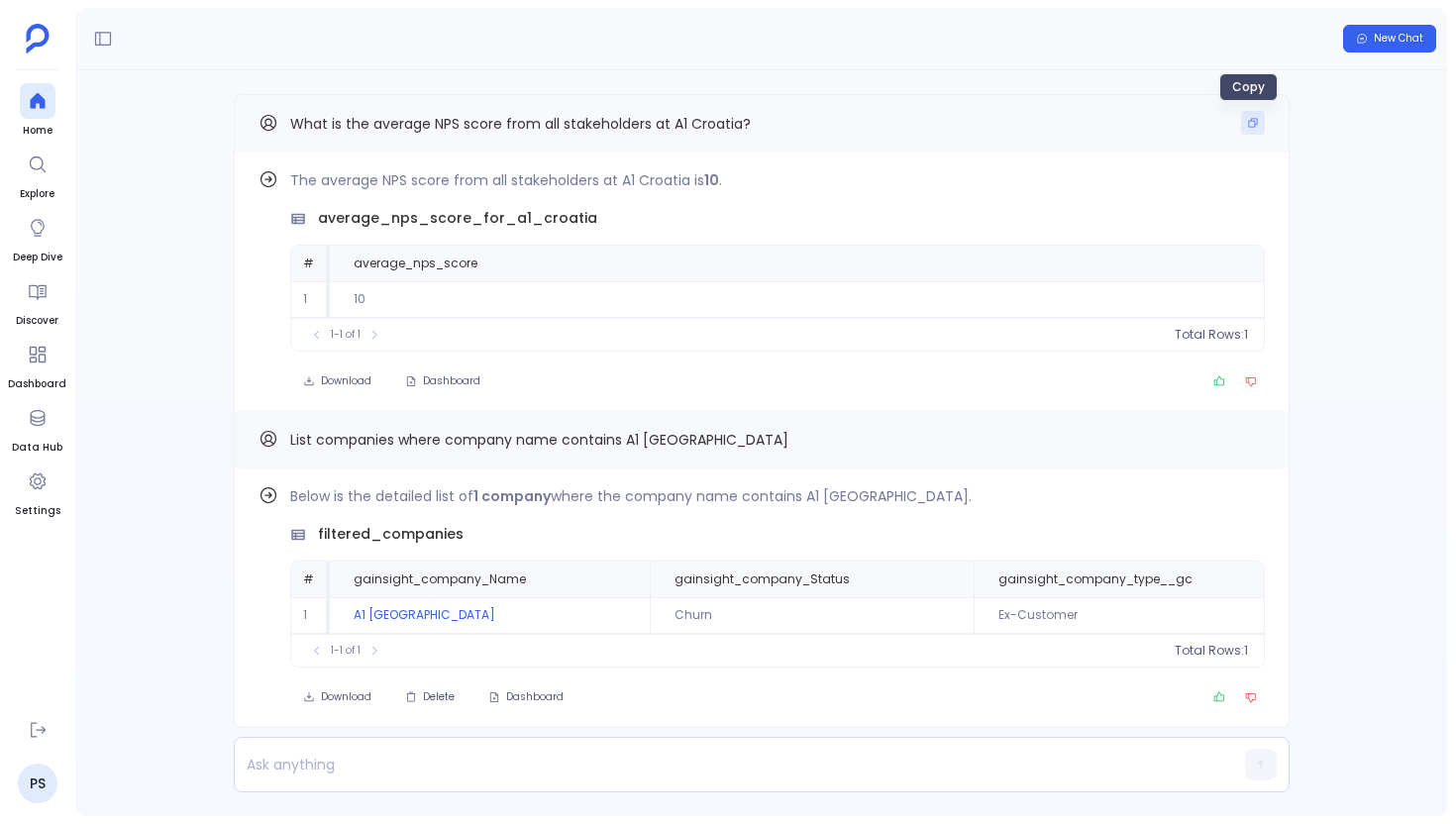 click 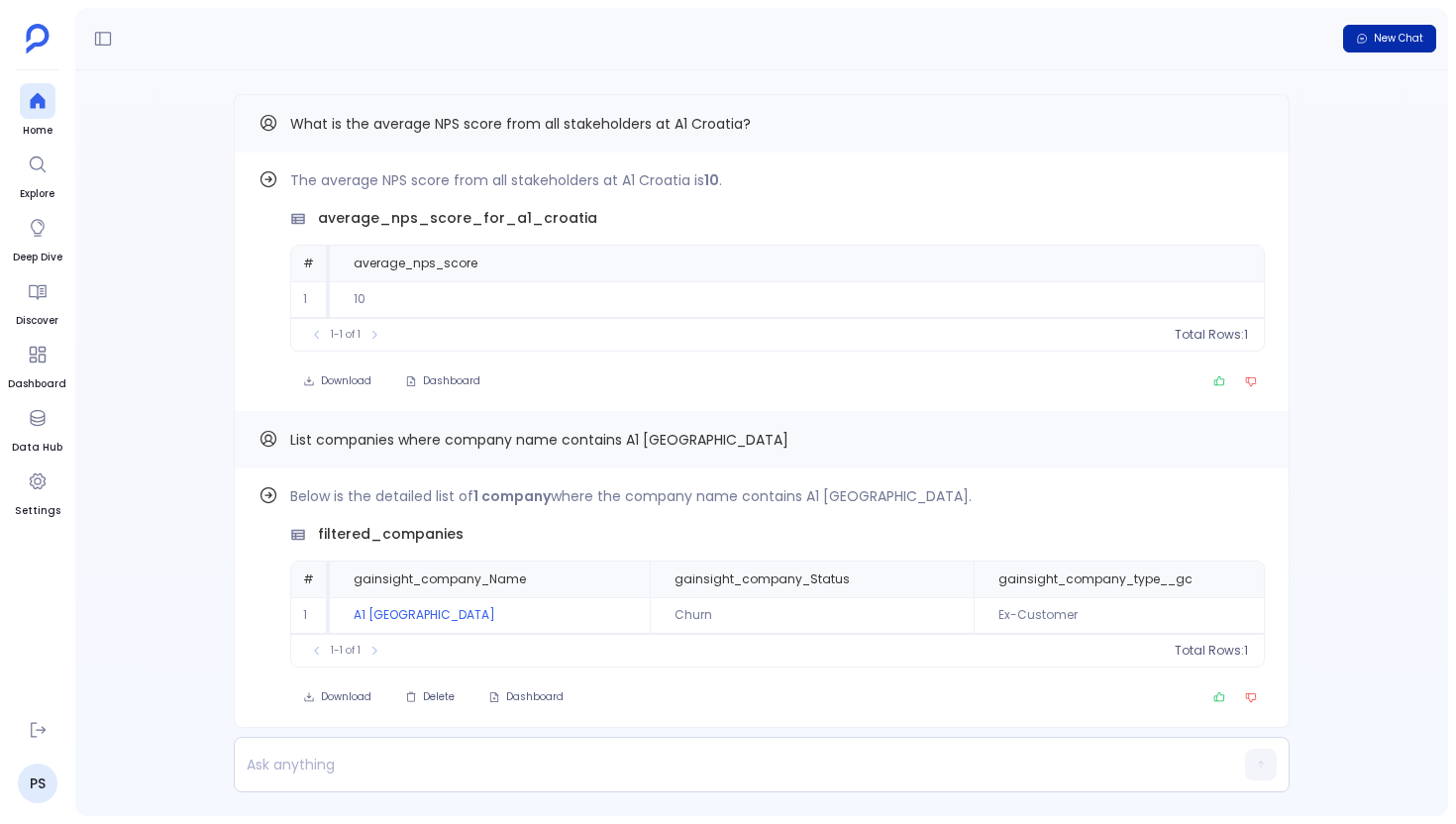 click on "New Chat" at bounding box center [1399, 39] 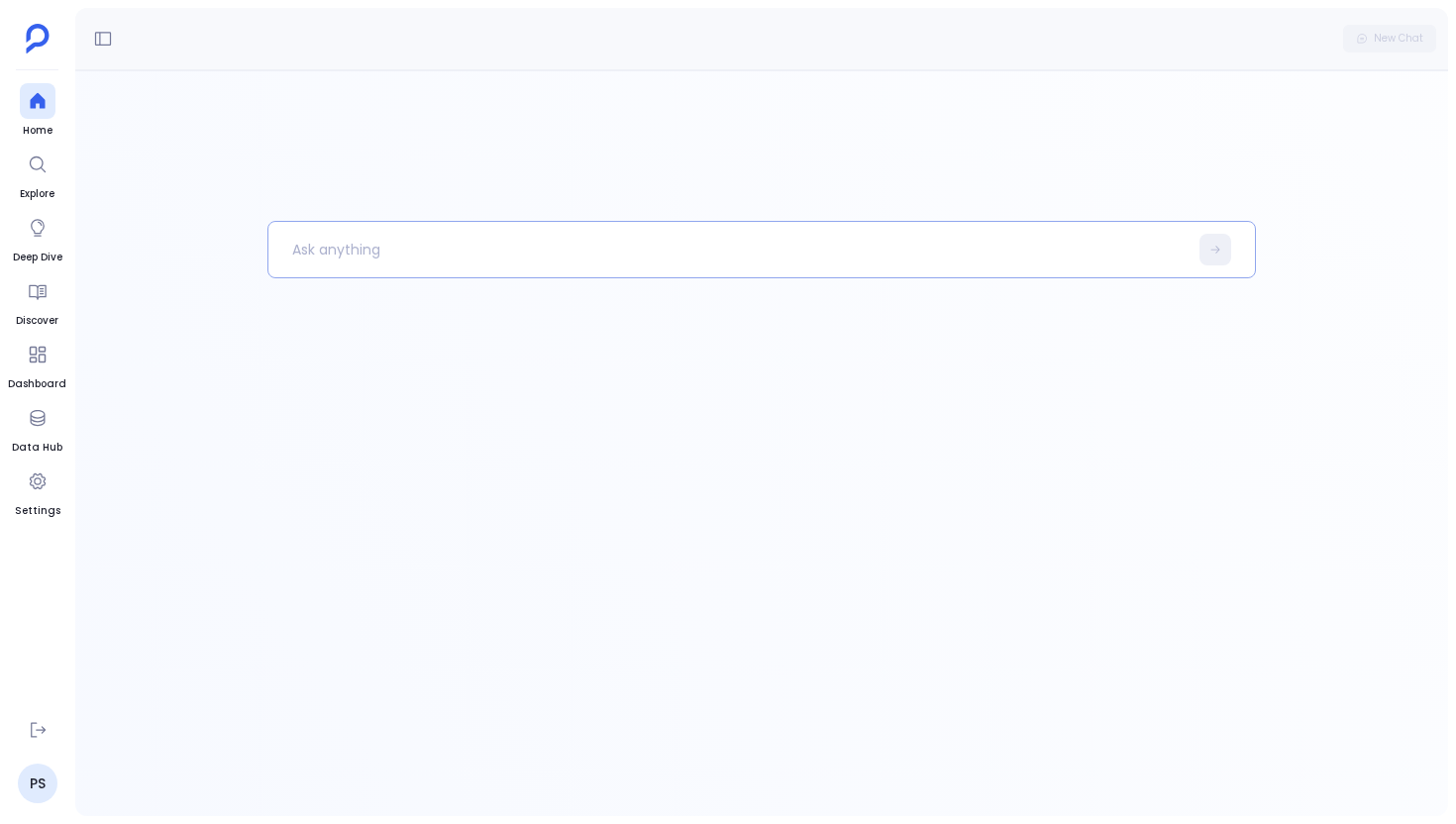 click at bounding box center (728, 250) 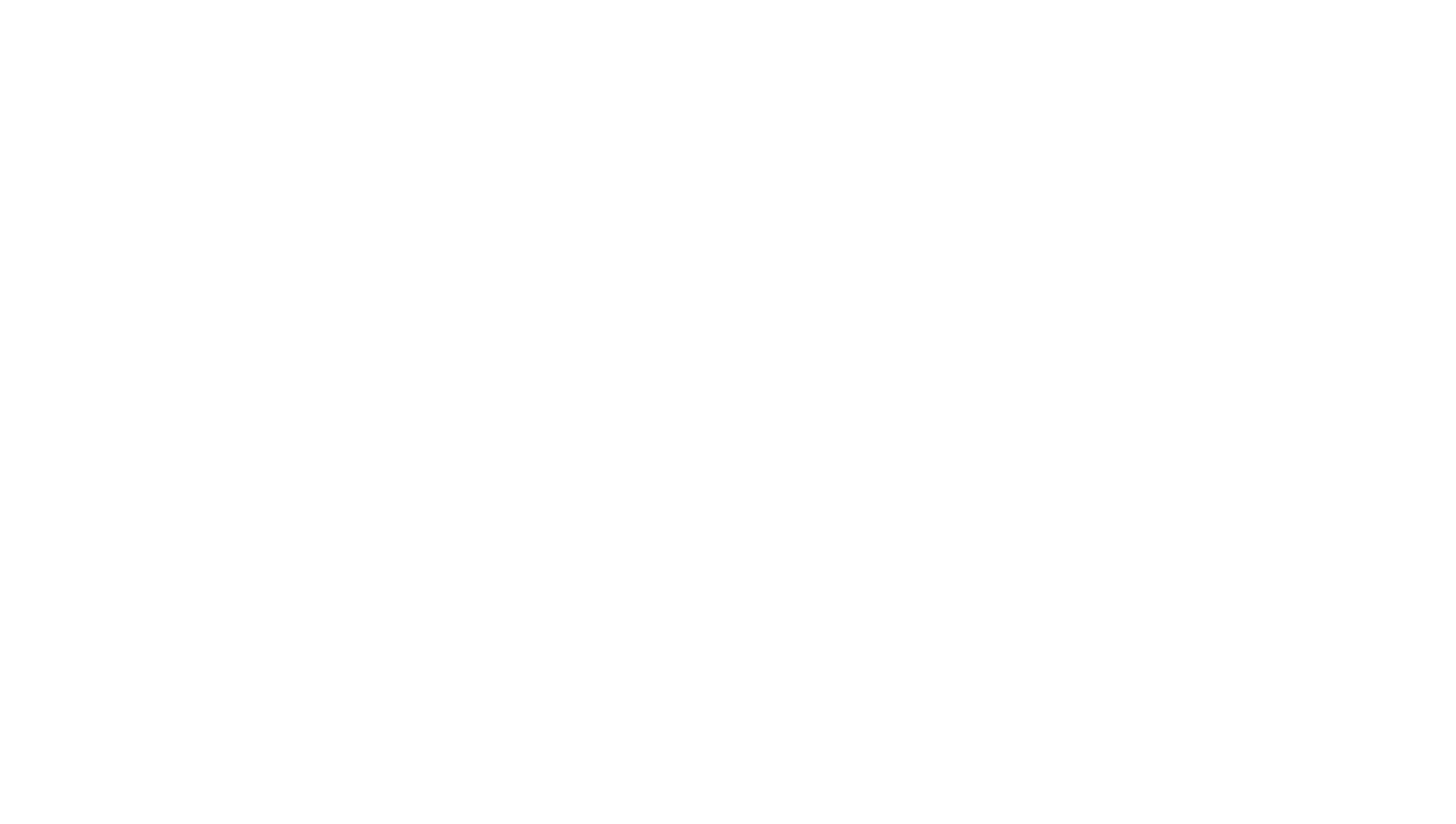 scroll, scrollTop: 0, scrollLeft: 0, axis: both 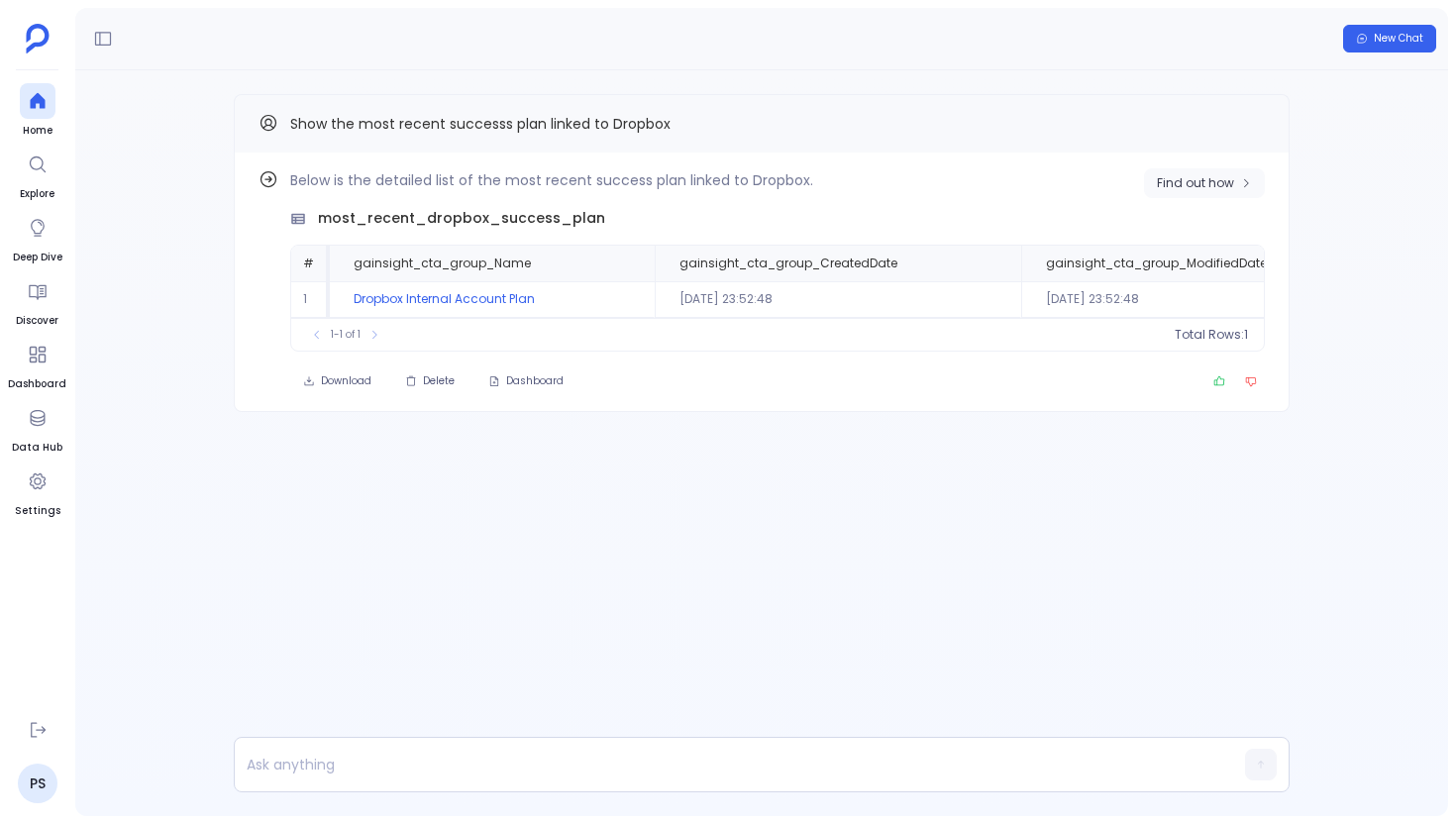 click on "Find out how" at bounding box center [1196, 183] 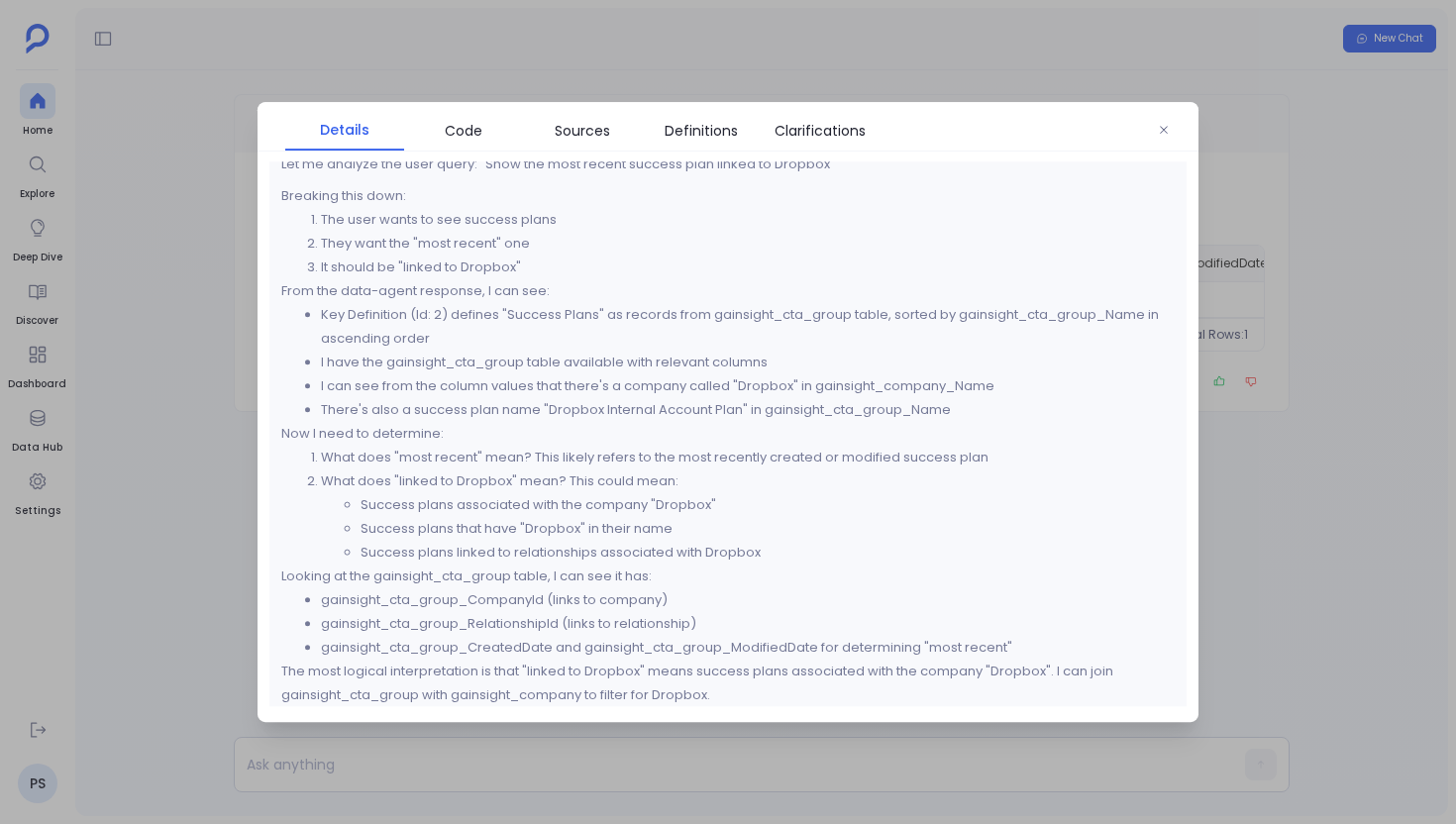 scroll, scrollTop: 50, scrollLeft: 0, axis: vertical 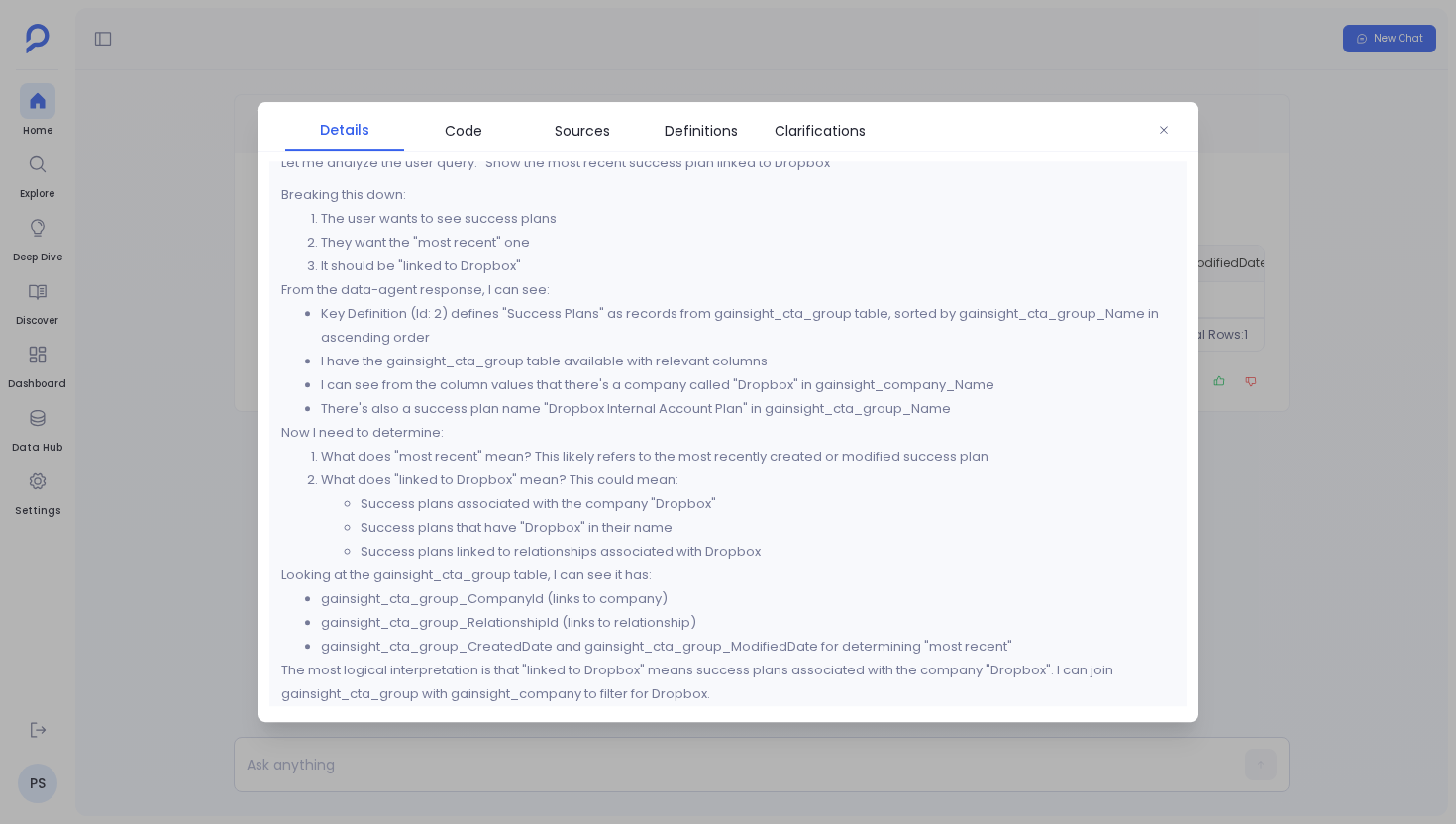 click at bounding box center [728, 412] 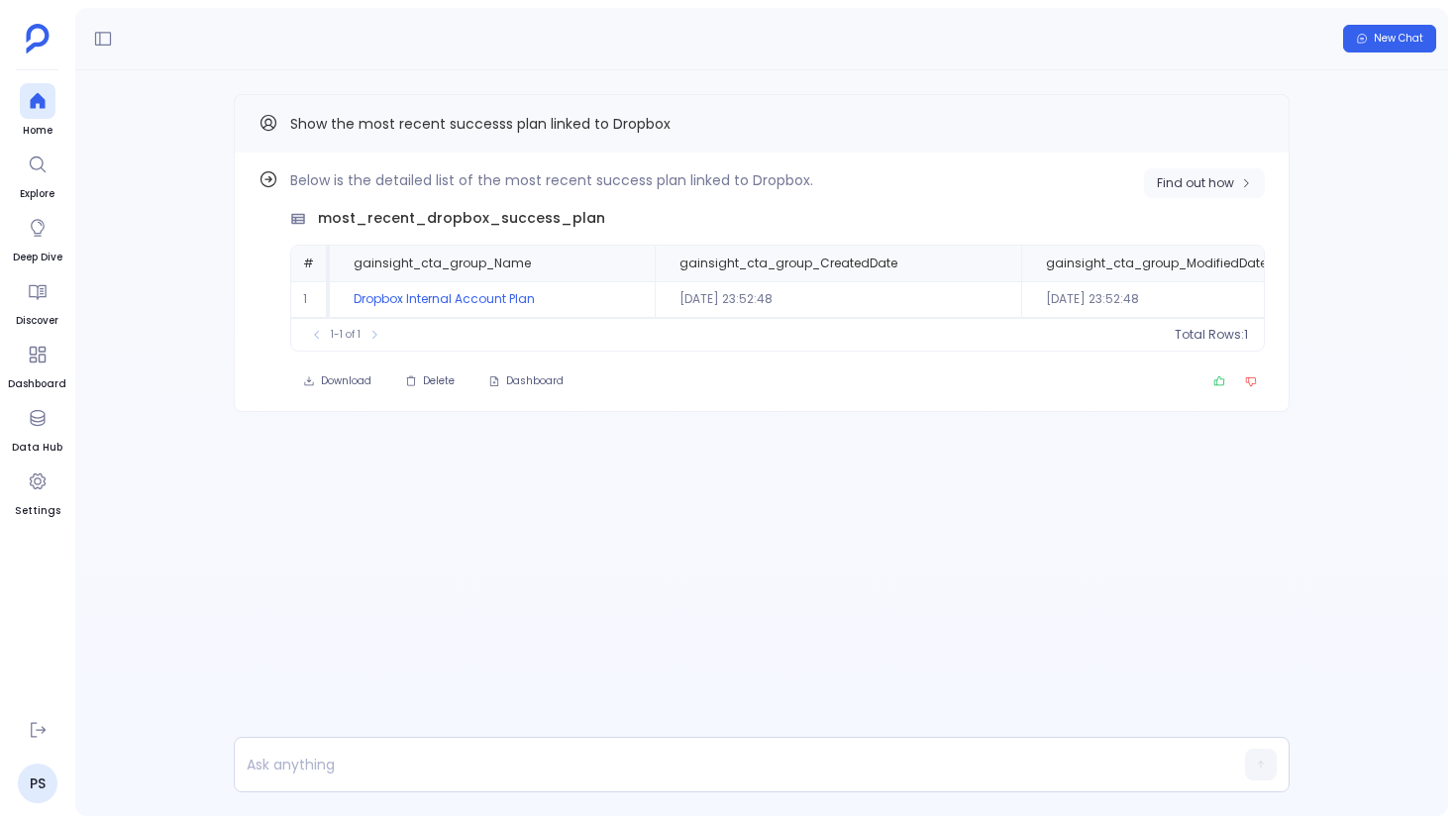 click on "Find out how" at bounding box center [1196, 183] 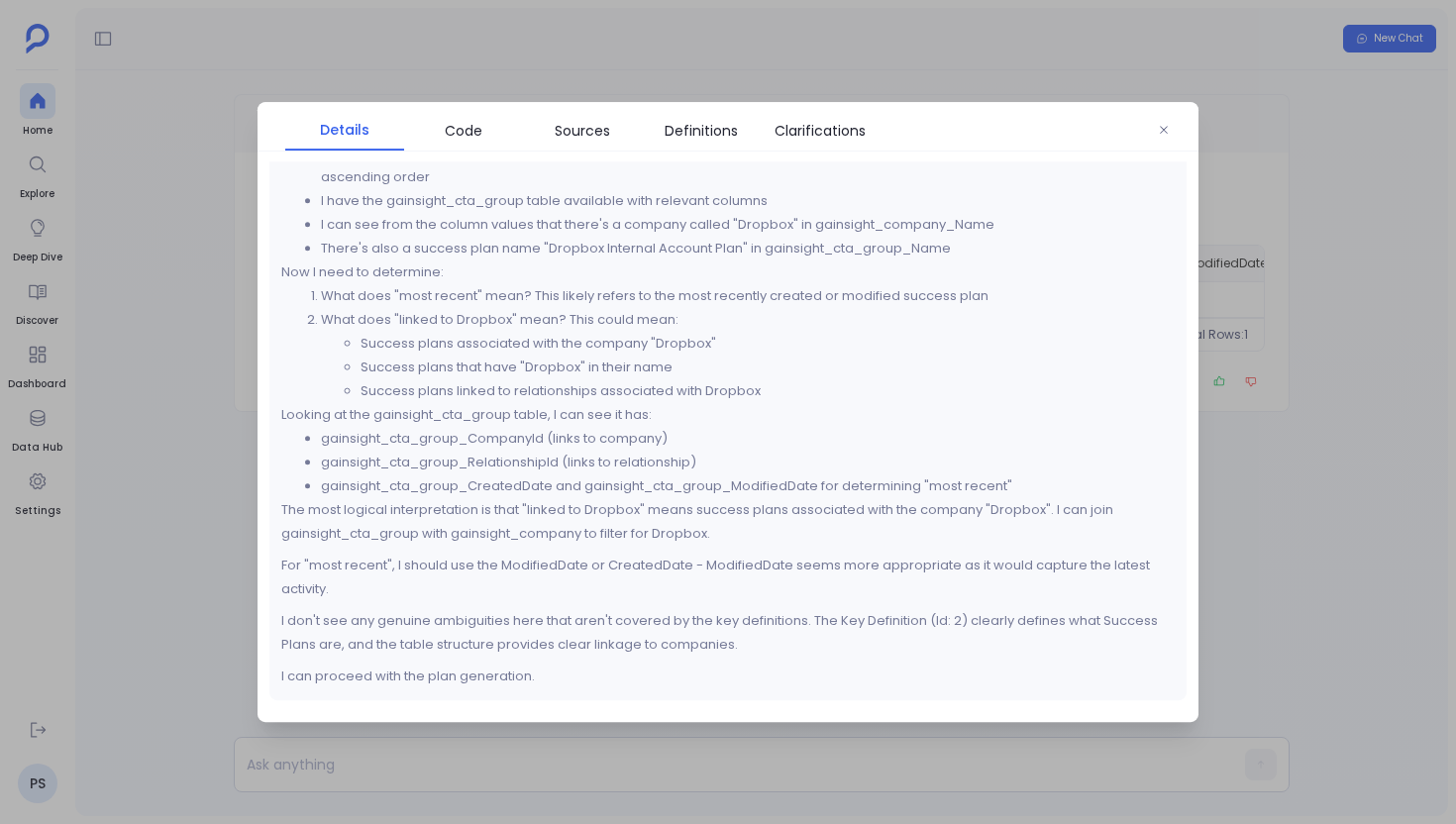 scroll, scrollTop: 211, scrollLeft: 0, axis: vertical 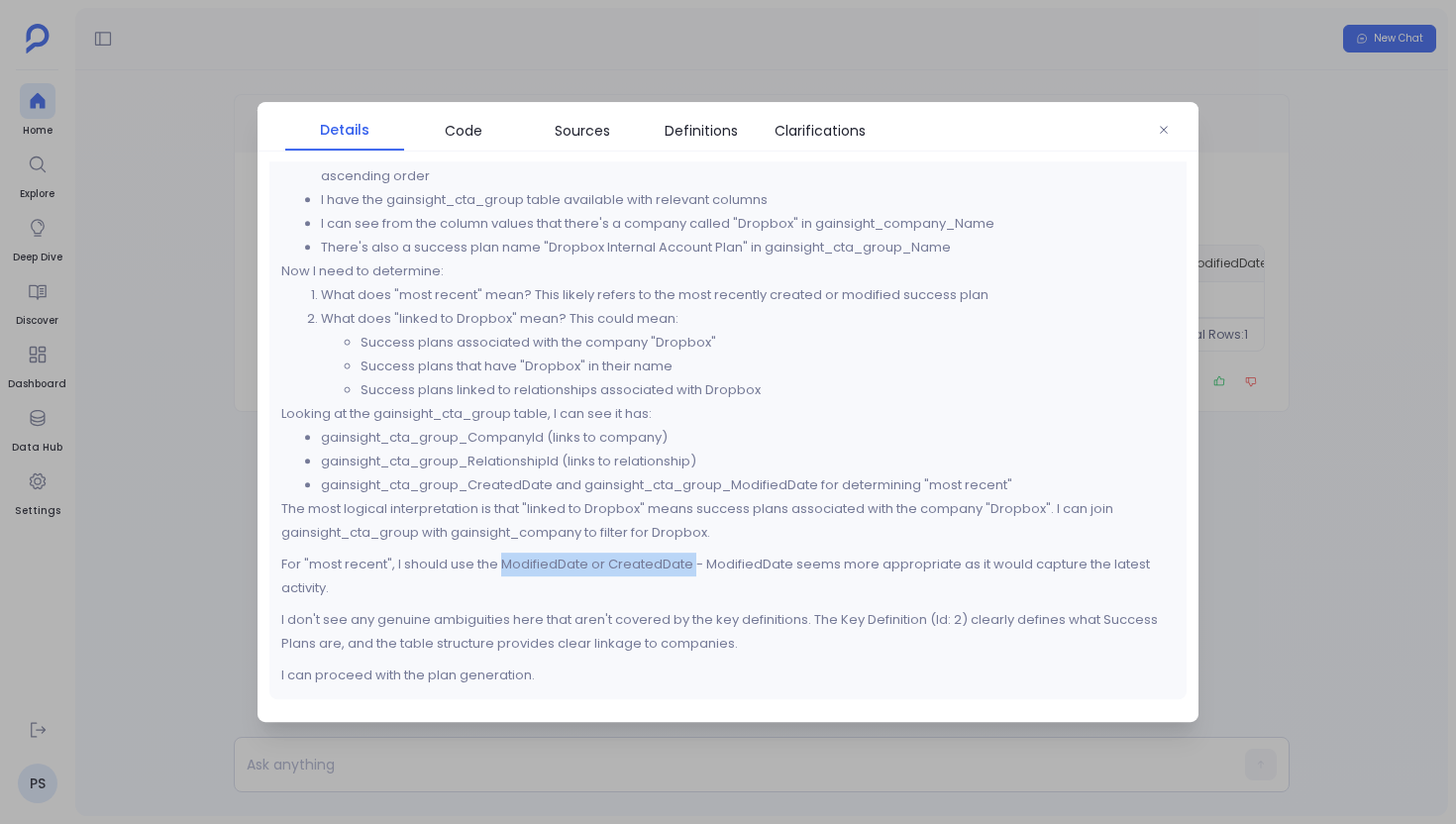 drag, startPoint x: 499, startPoint y: 568, endPoint x: 691, endPoint y: 562, distance: 192.09373 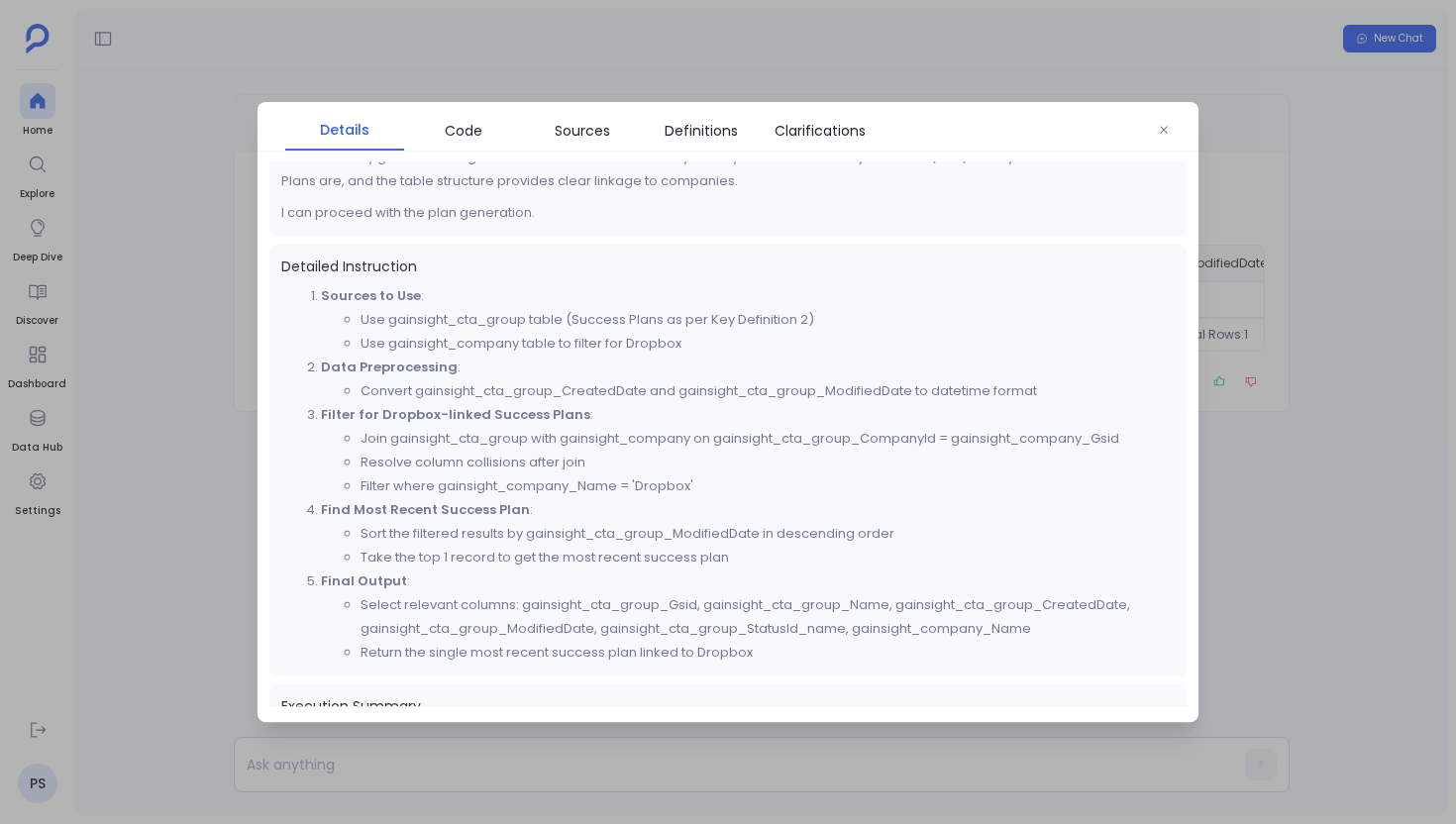 scroll, scrollTop: 696, scrollLeft: 0, axis: vertical 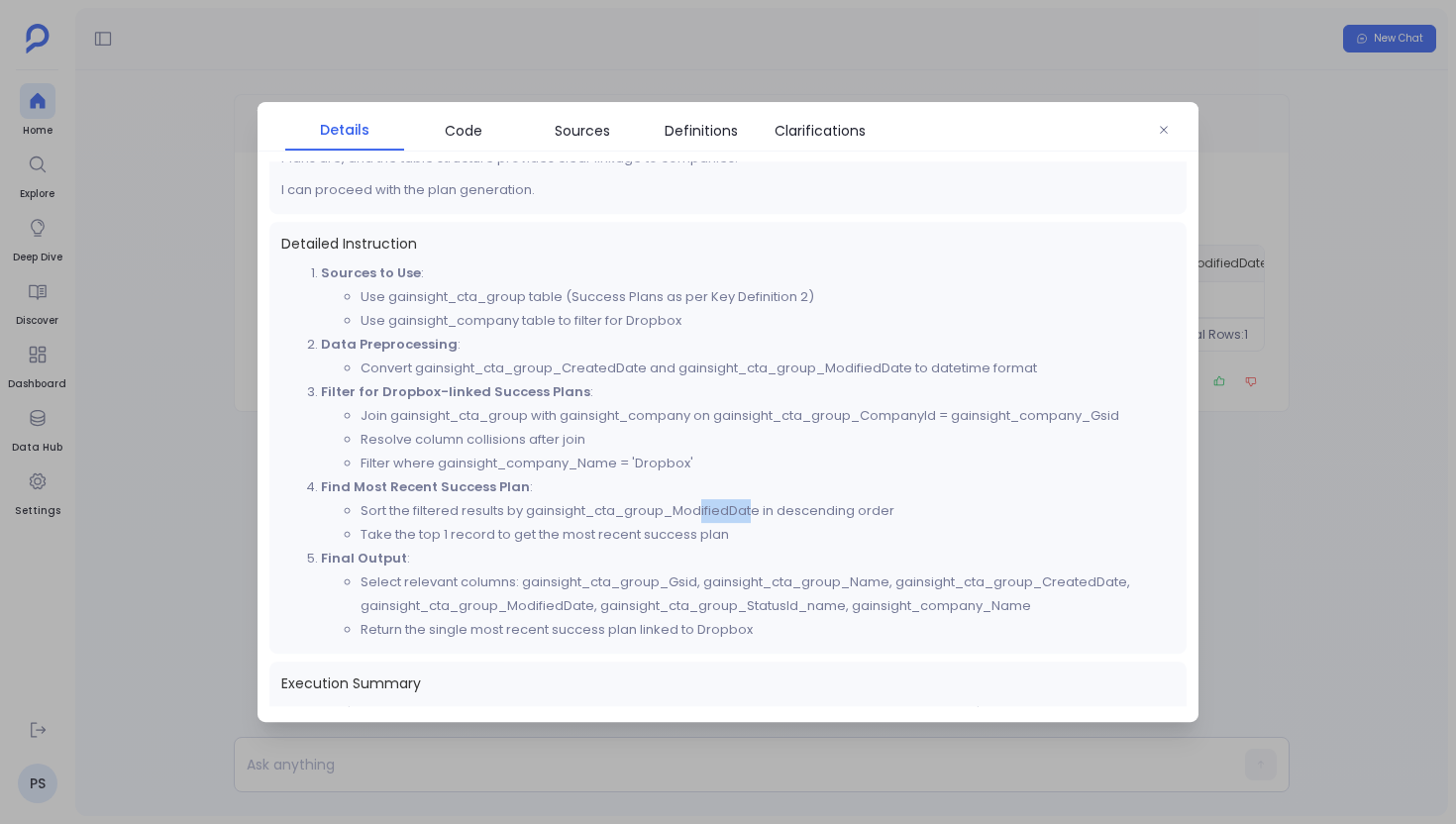 drag, startPoint x: 699, startPoint y: 511, endPoint x: 757, endPoint y: 519, distance: 58.549125 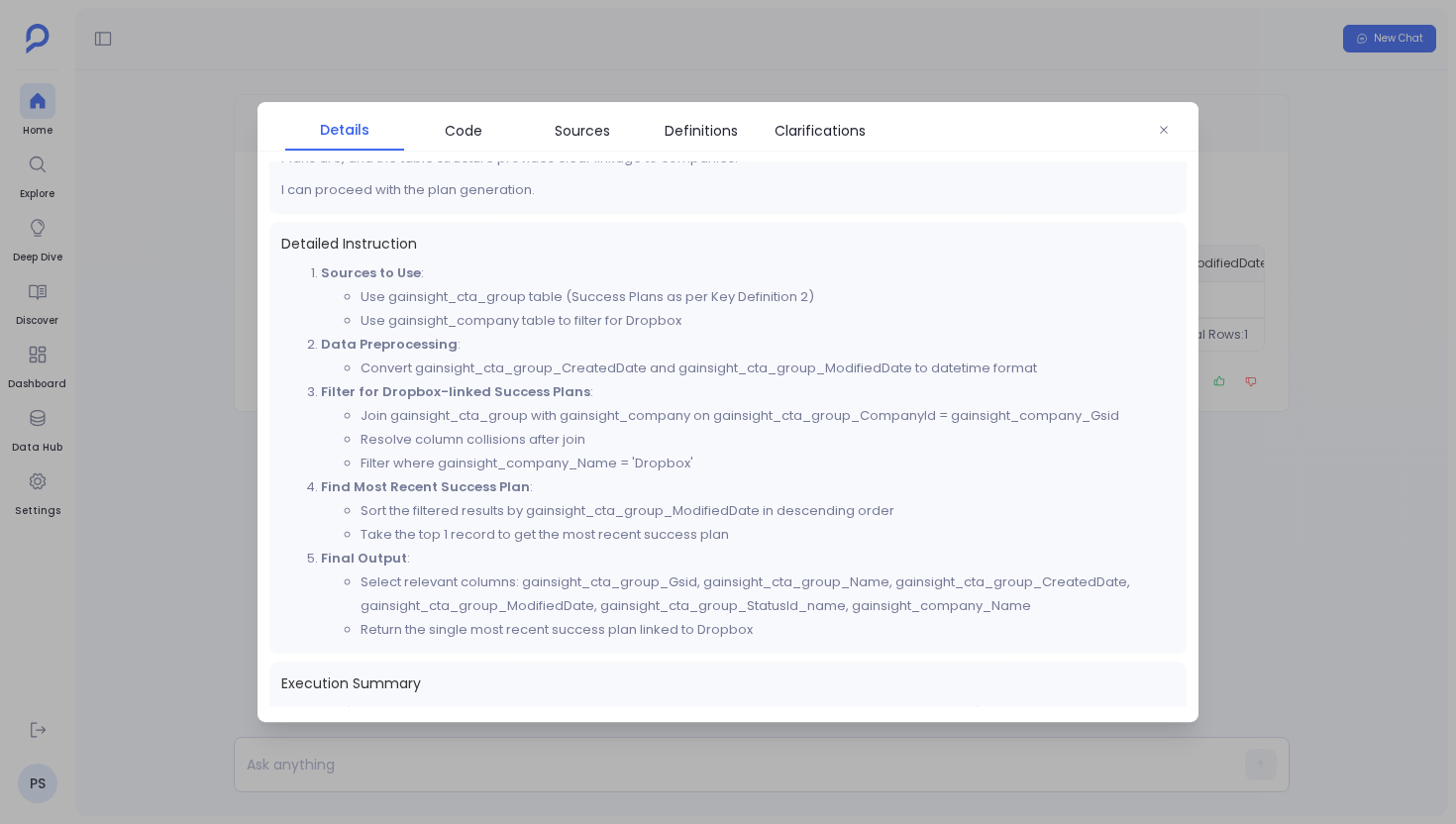click at bounding box center (728, 412) 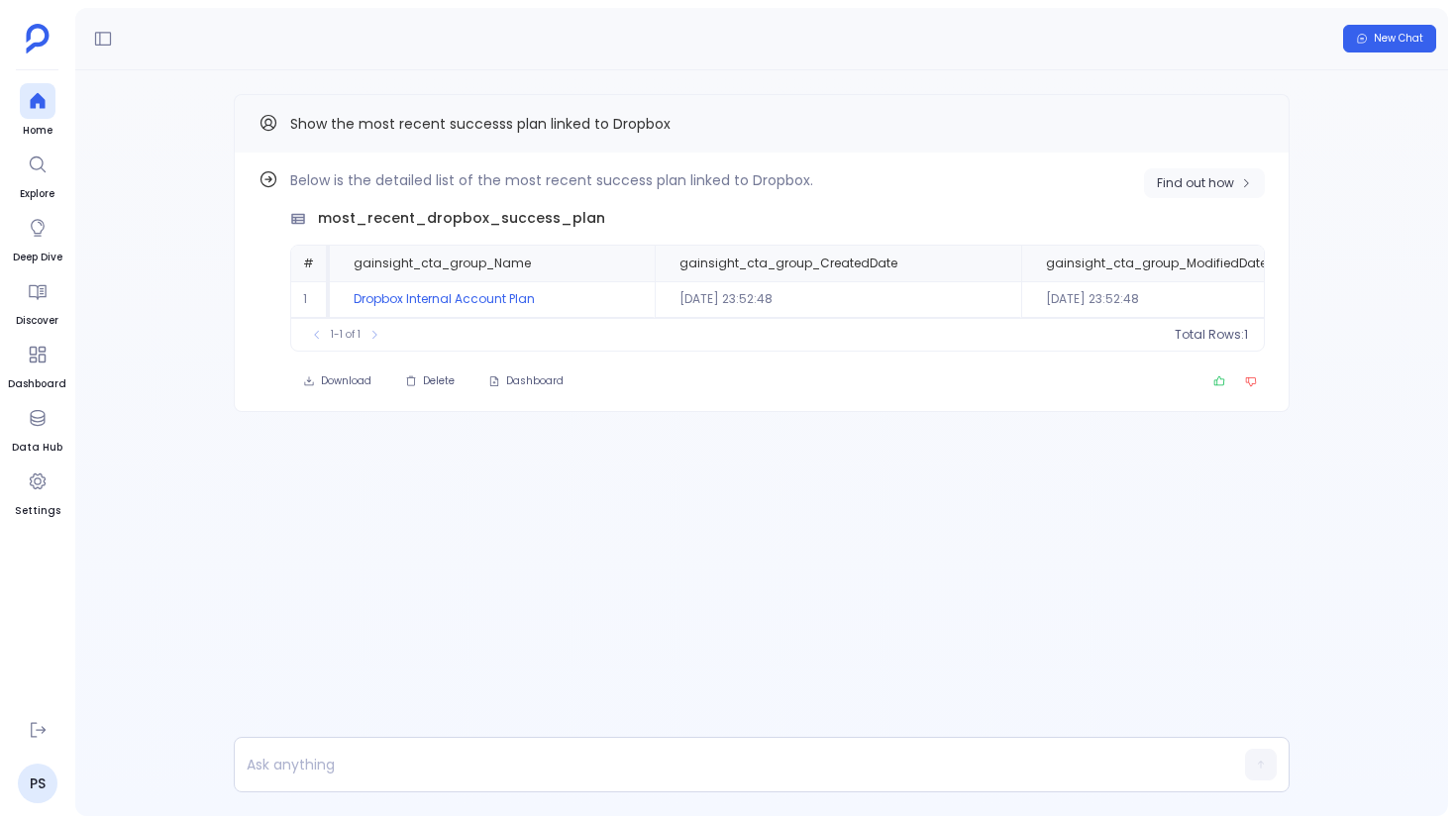 click on "Find out how" at bounding box center (1196, 183) 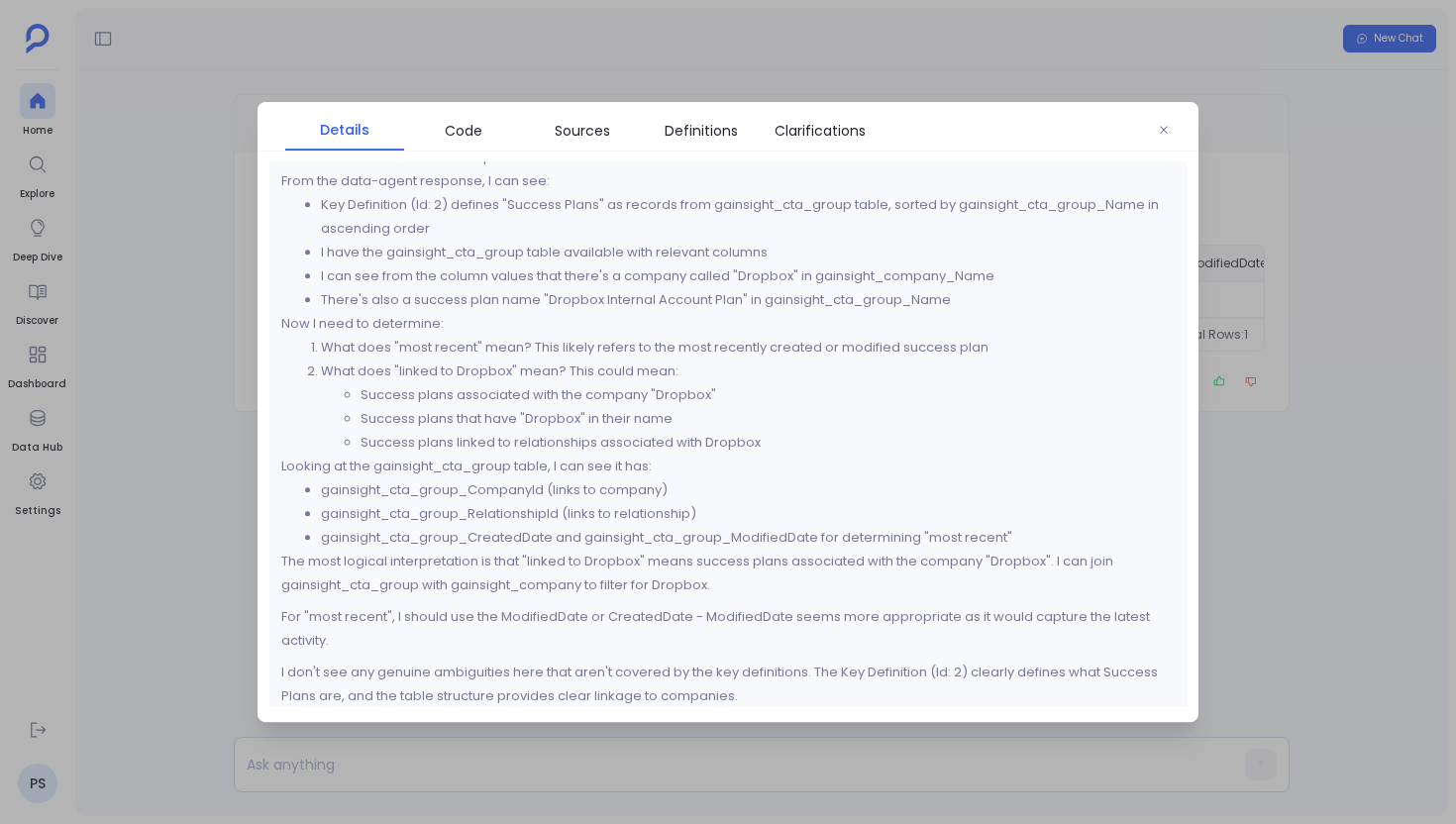 scroll, scrollTop: 179, scrollLeft: 0, axis: vertical 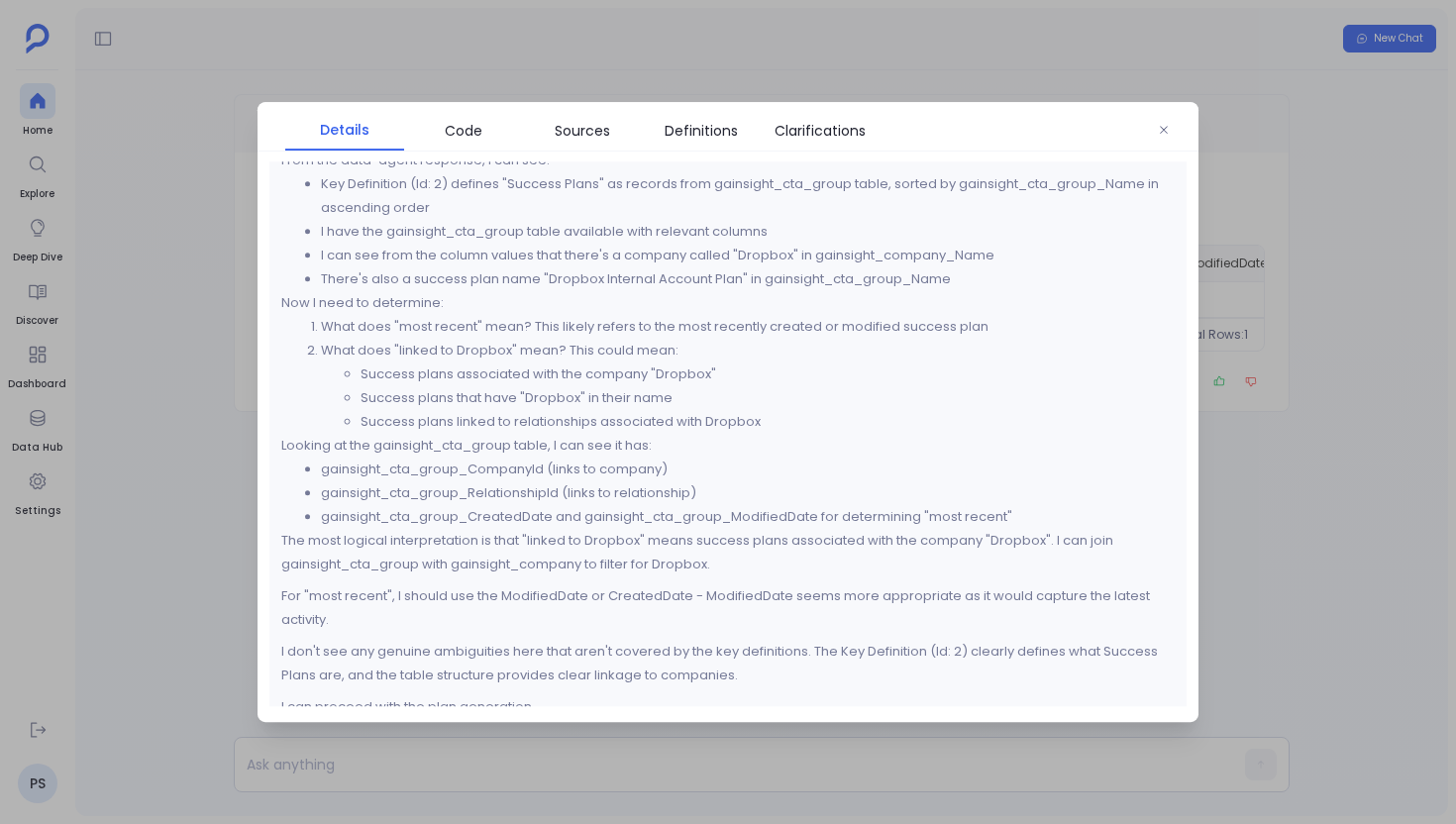 click at bounding box center (728, 412) 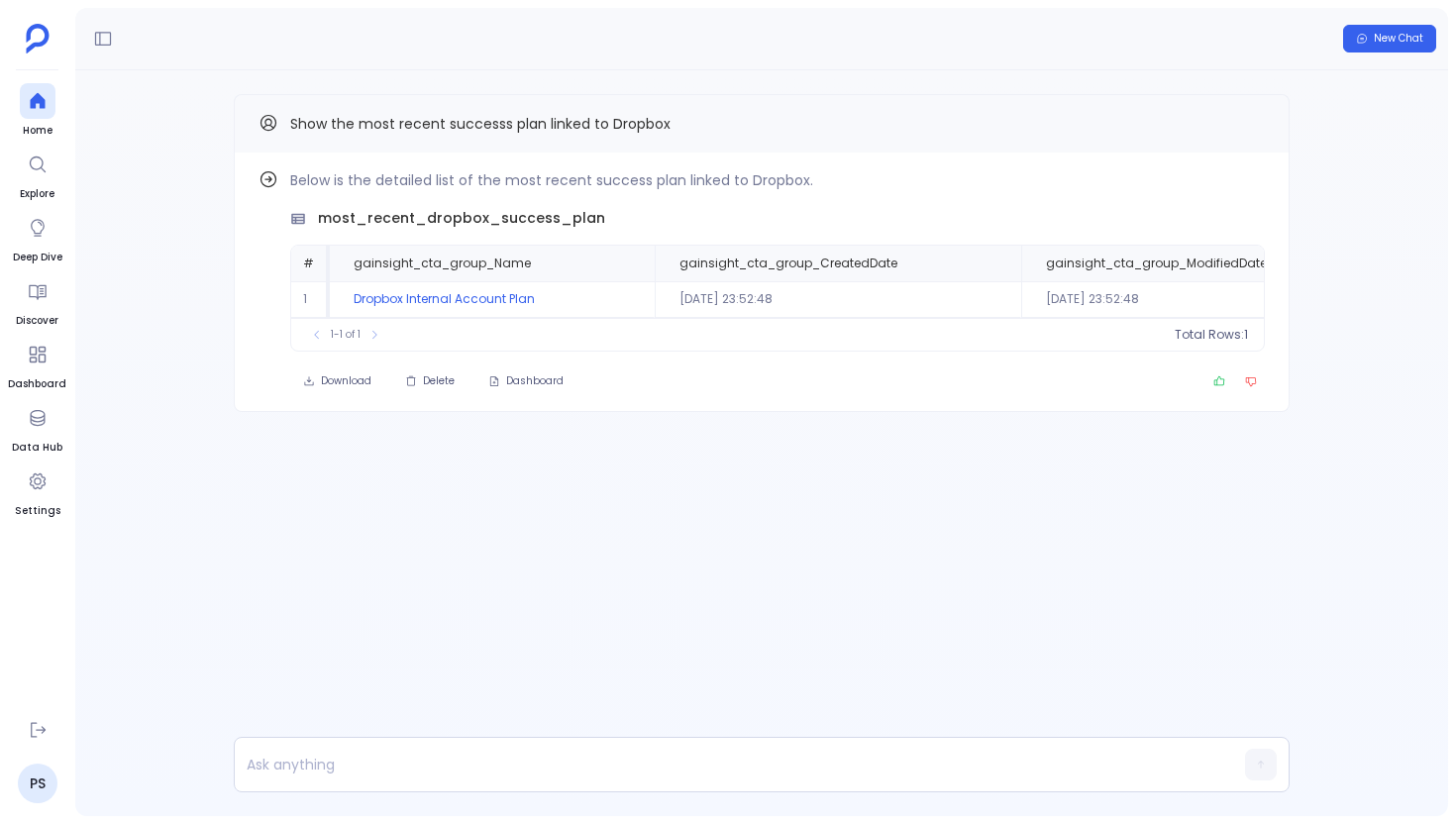 click on "Find out how Below is the detailed list of the most recent success plan linked to Dropbox. most_recent_dropbox_success_plan # gainsight_cta_group_Name gainsight_cta_group_CreatedDate gainsight_cta_group_ModifiedDate gainsight_cta_group_StatusId_name gainsight_company_Name 1 Dropbox Internal Account Plan 2025-02-28 23:52:48 2025-02-28 23:52:48 Draft Dropbox
To pick up a draggable item, press the space bar.
While dragging, use the arrow keys to move the item.
Press space again to drop the item in its new position, or press escape to cancel.
1-1 of 1 Total Rows:  1 Download Delete Dashboard Show the most recent successs plan linked to Dropbox" at bounding box center (762, 443) 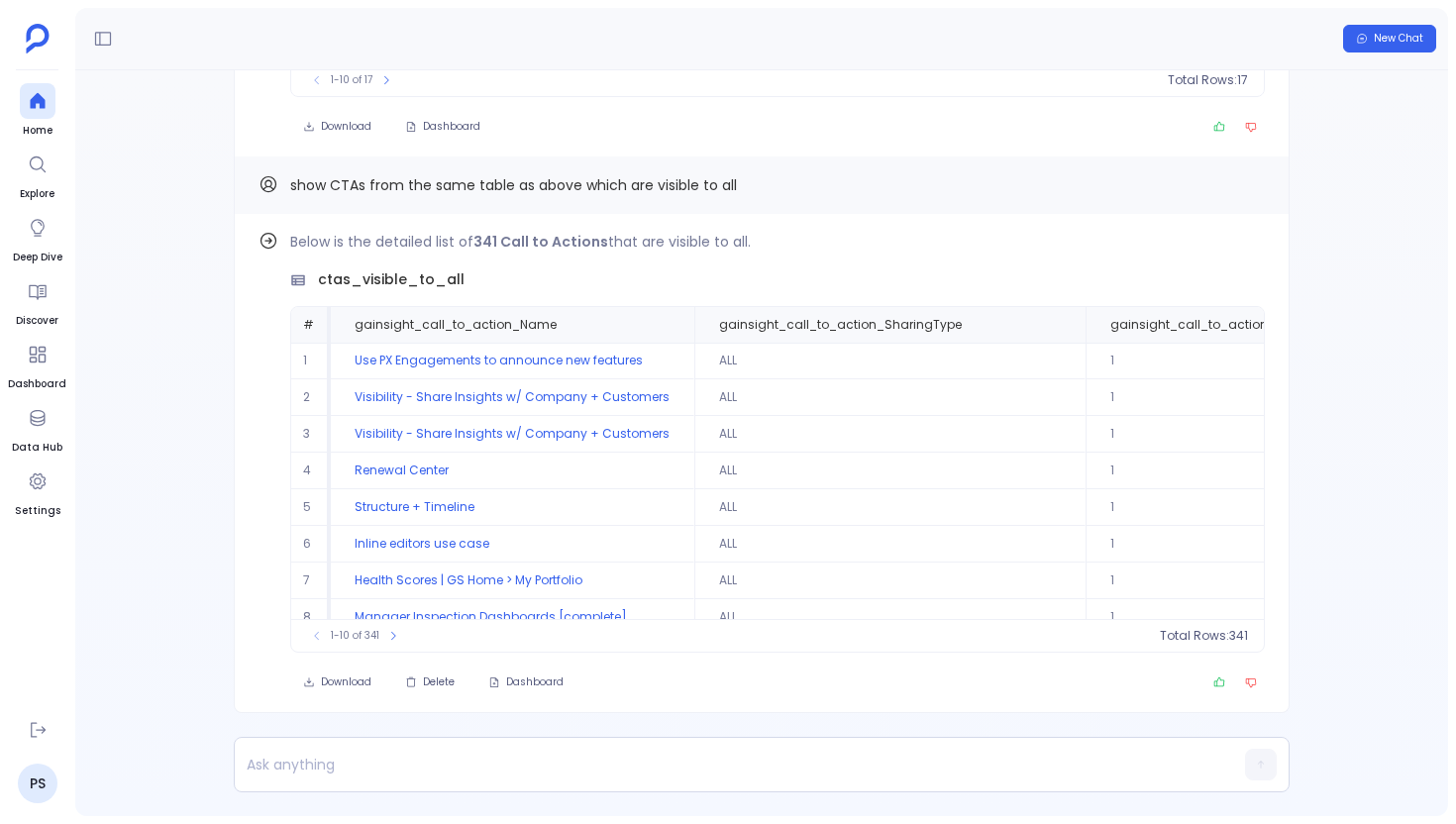 scroll, scrollTop: 0, scrollLeft: 0, axis: both 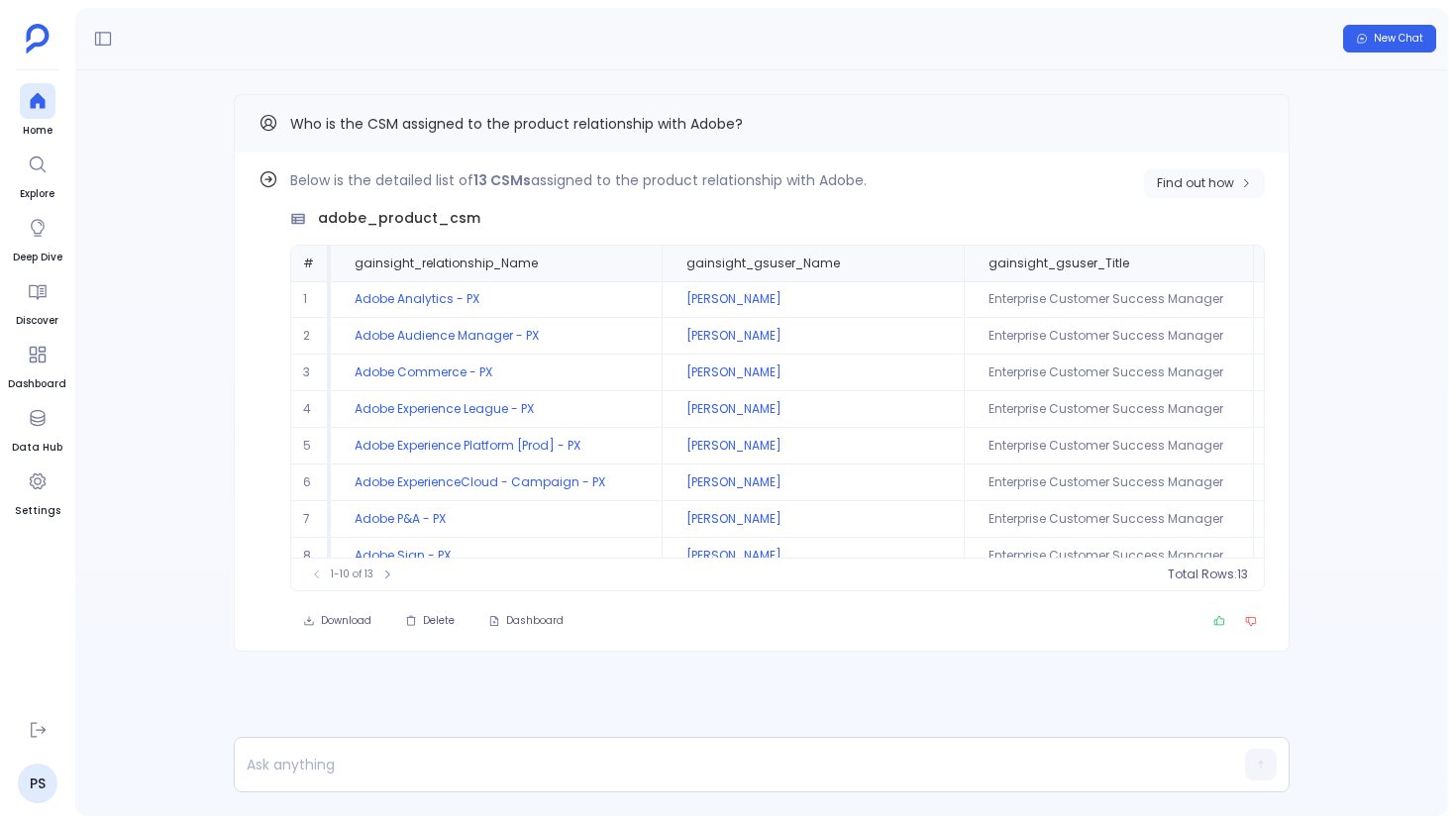 click on "Find out how" at bounding box center (1196, 183) 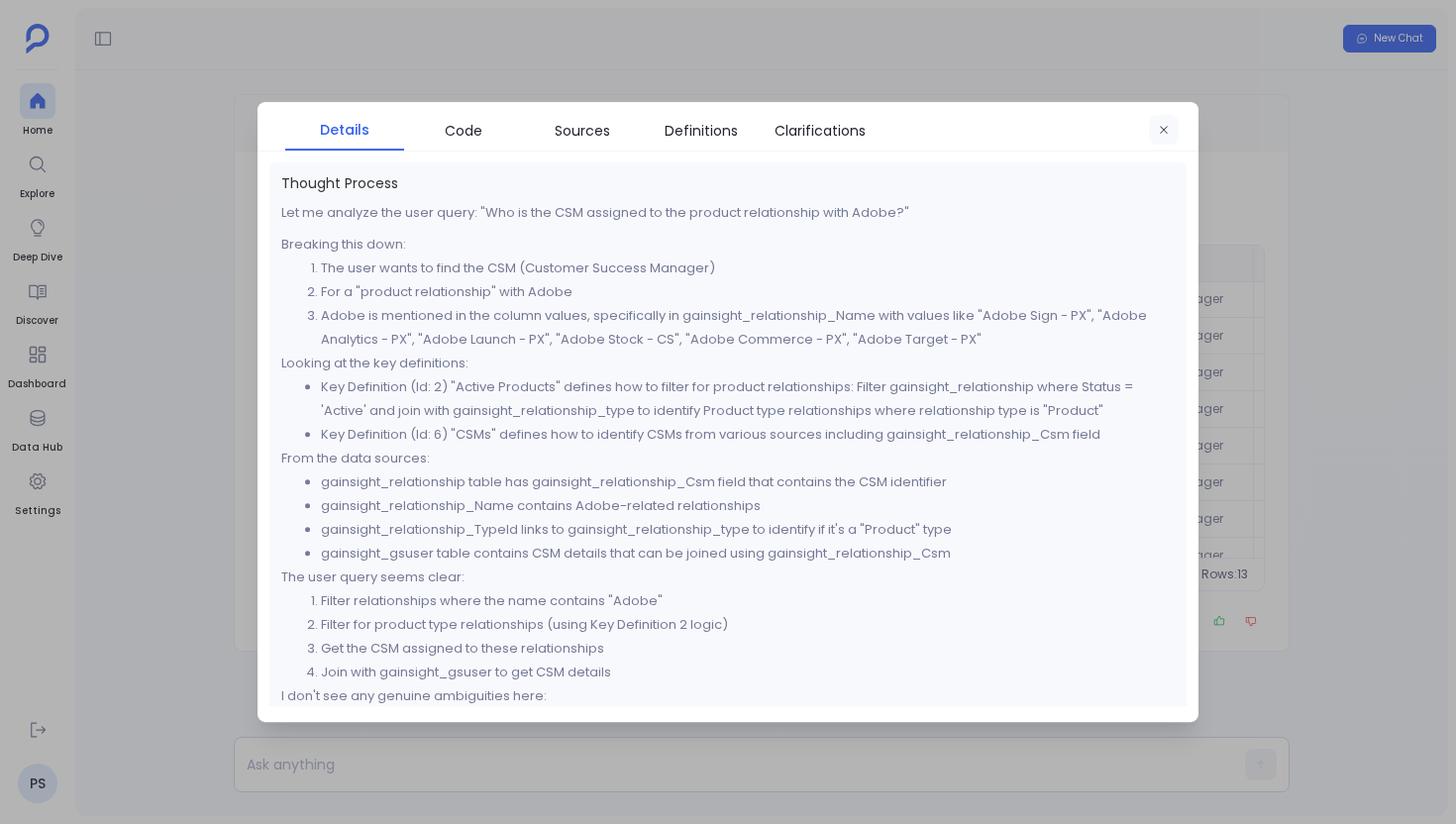 click at bounding box center [1164, 131] 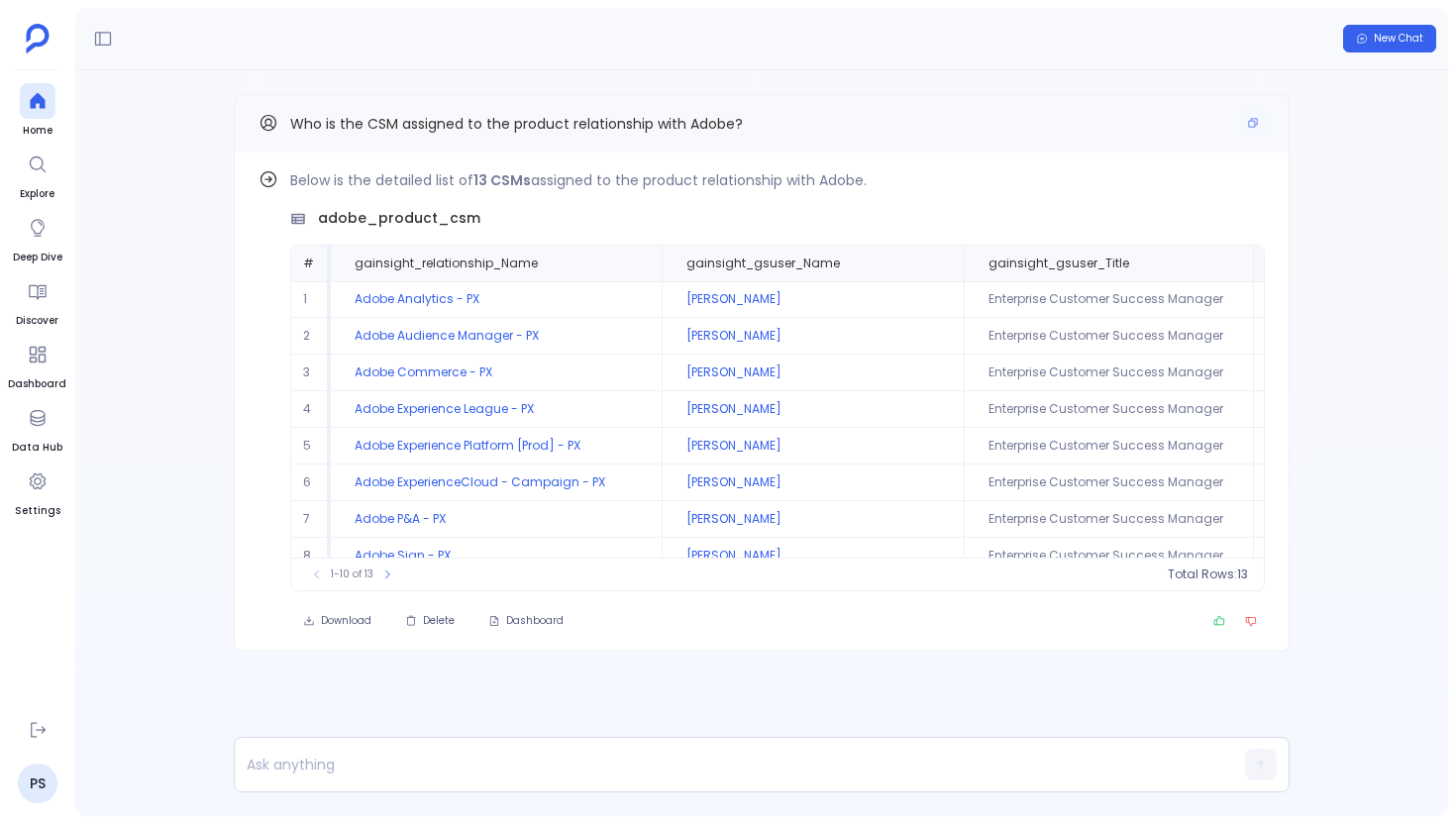 click on "Who is the CSM assigned to the product relationship with Adobe?" at bounding box center (516, 124) 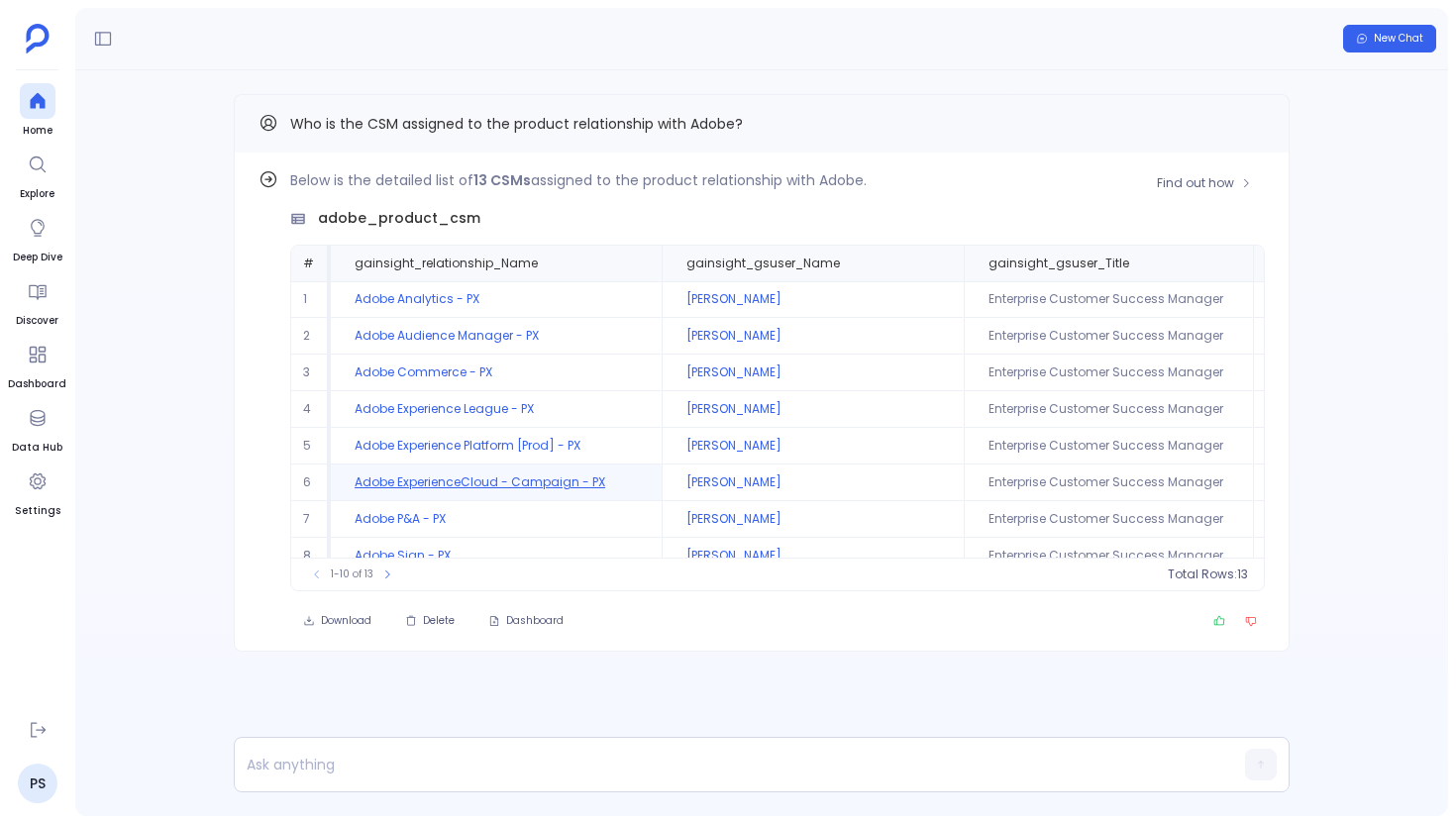 scroll, scrollTop: 95, scrollLeft: 0, axis: vertical 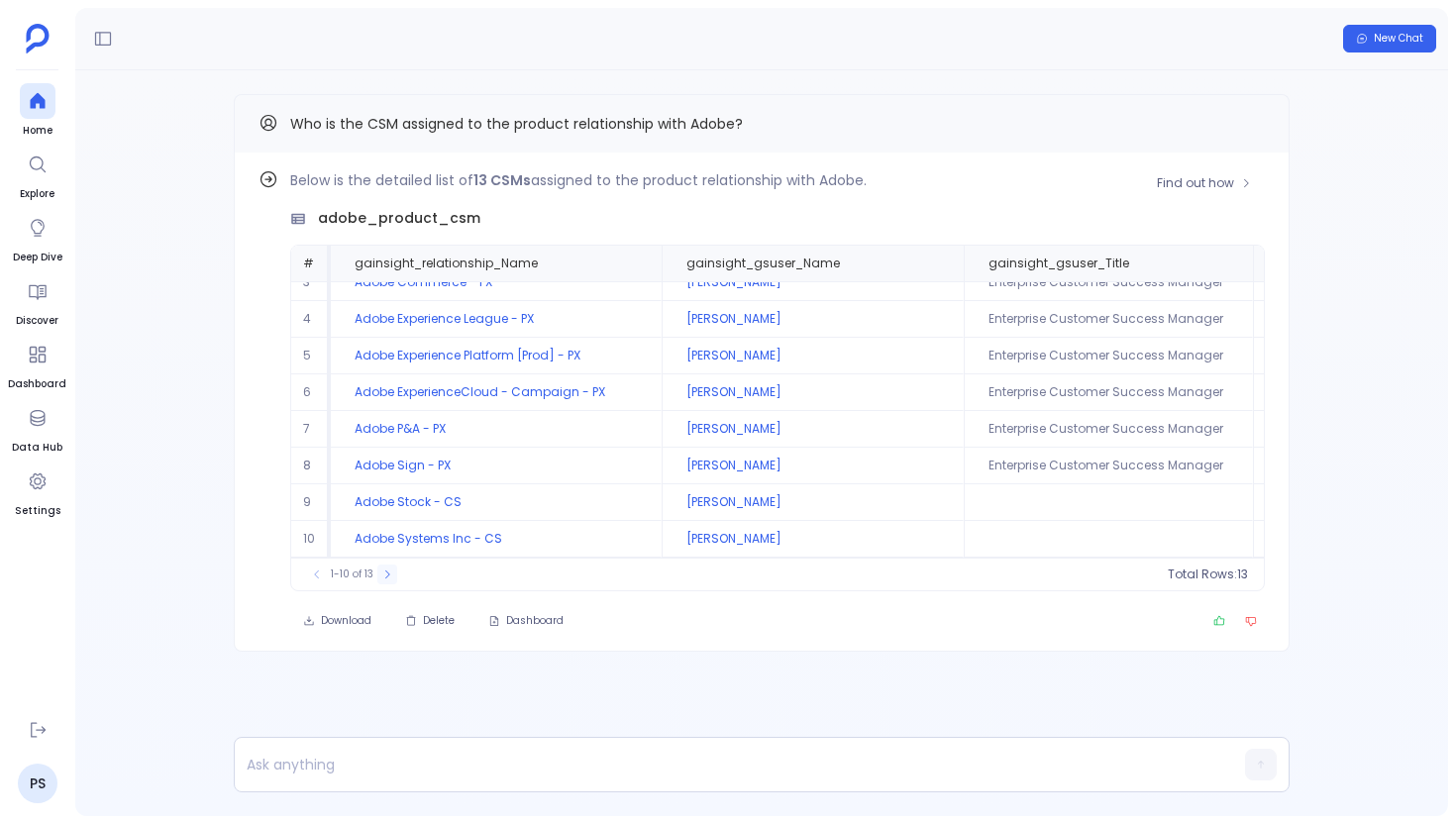 click at bounding box center (387, 574) 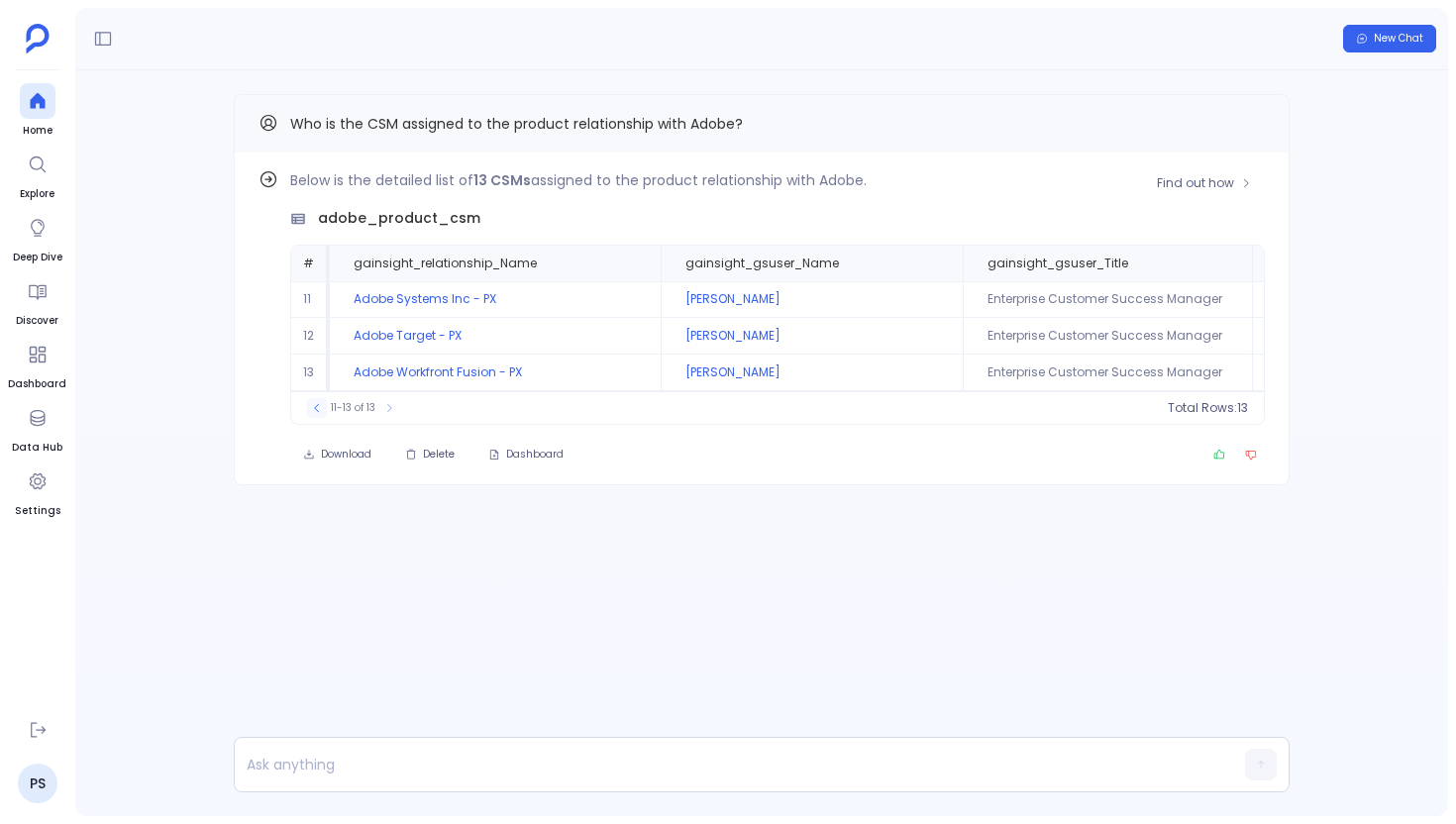 click 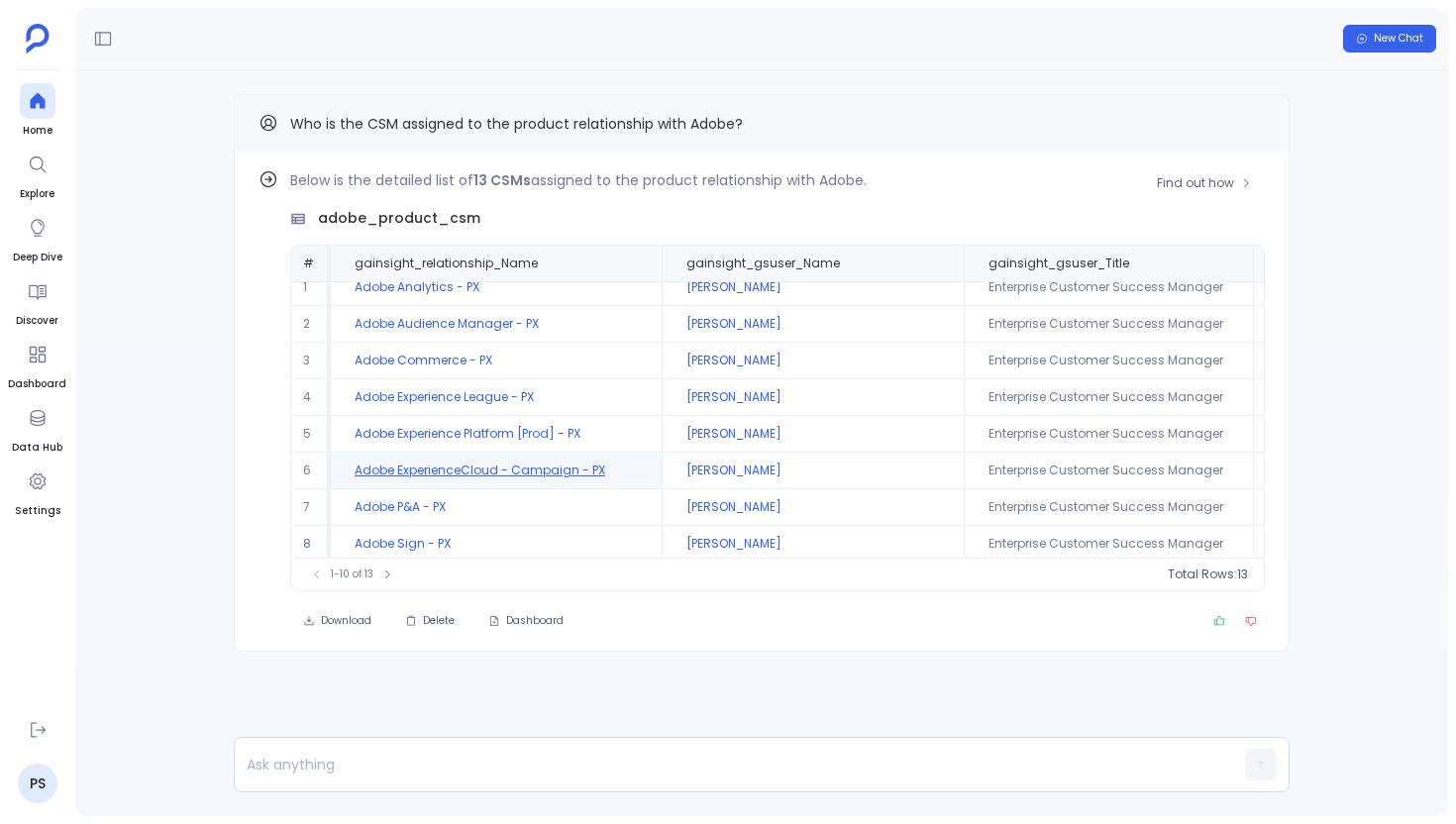 scroll, scrollTop: 95, scrollLeft: 0, axis: vertical 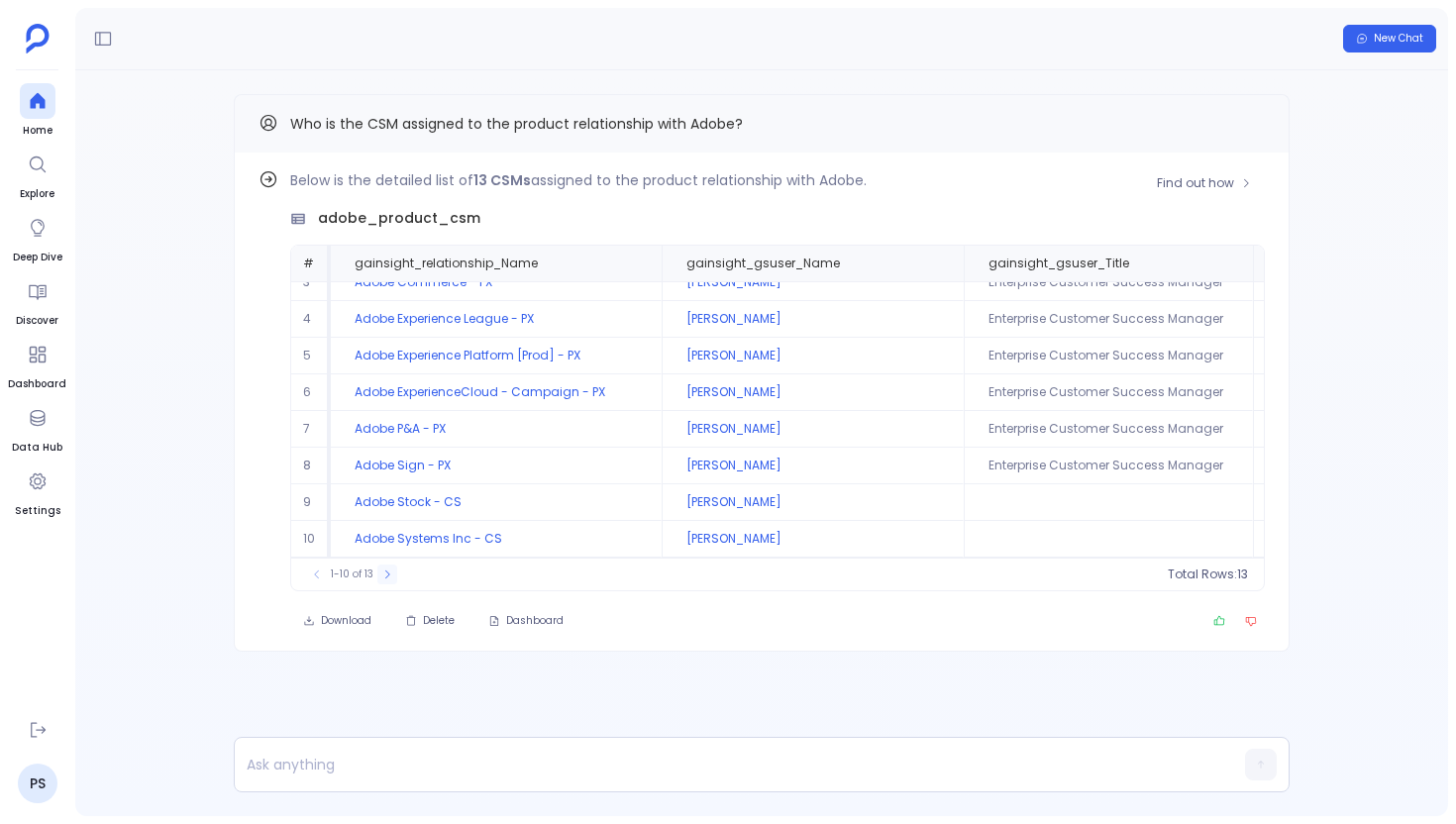 click 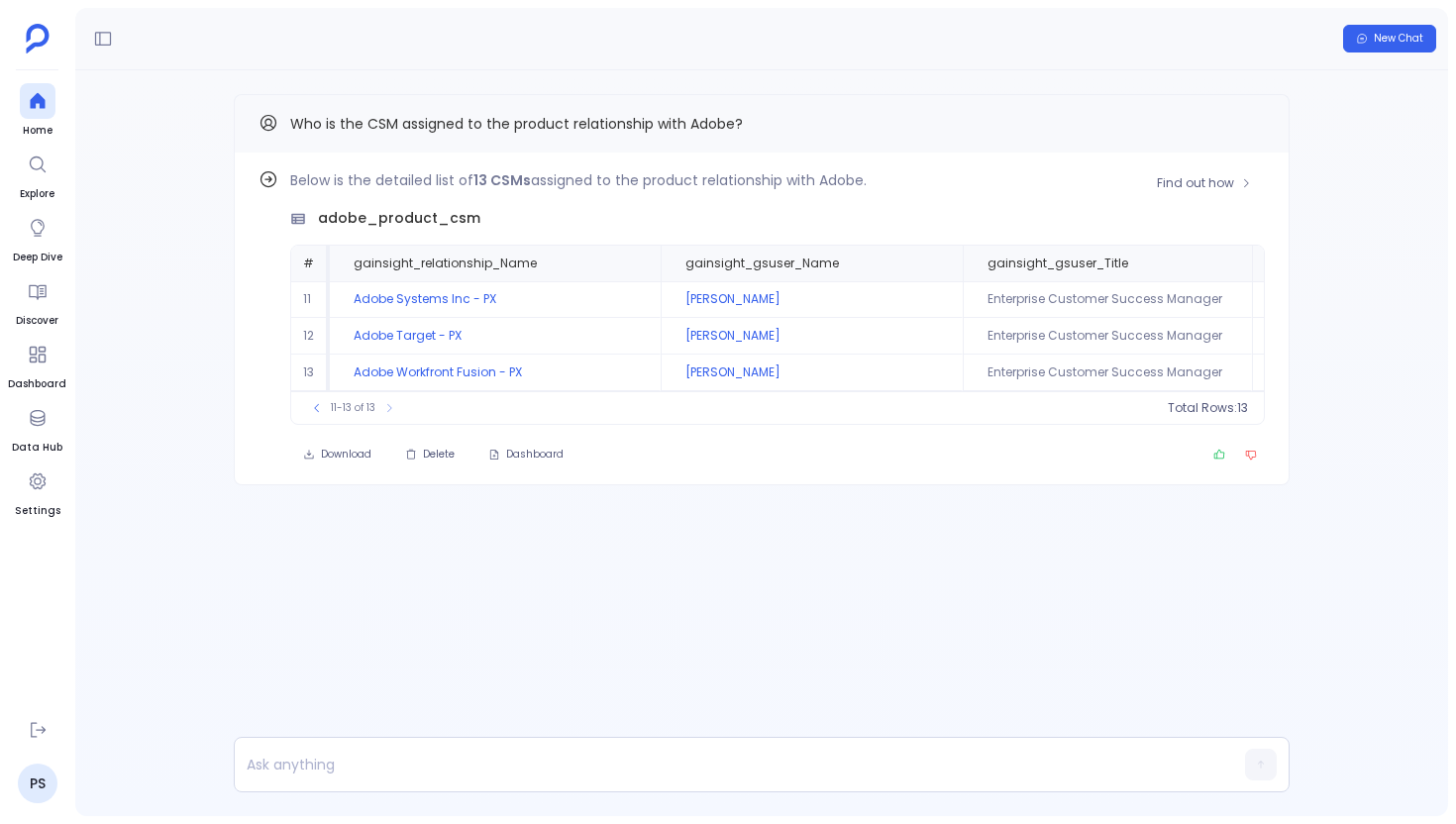 scroll, scrollTop: 0, scrollLeft: 0, axis: both 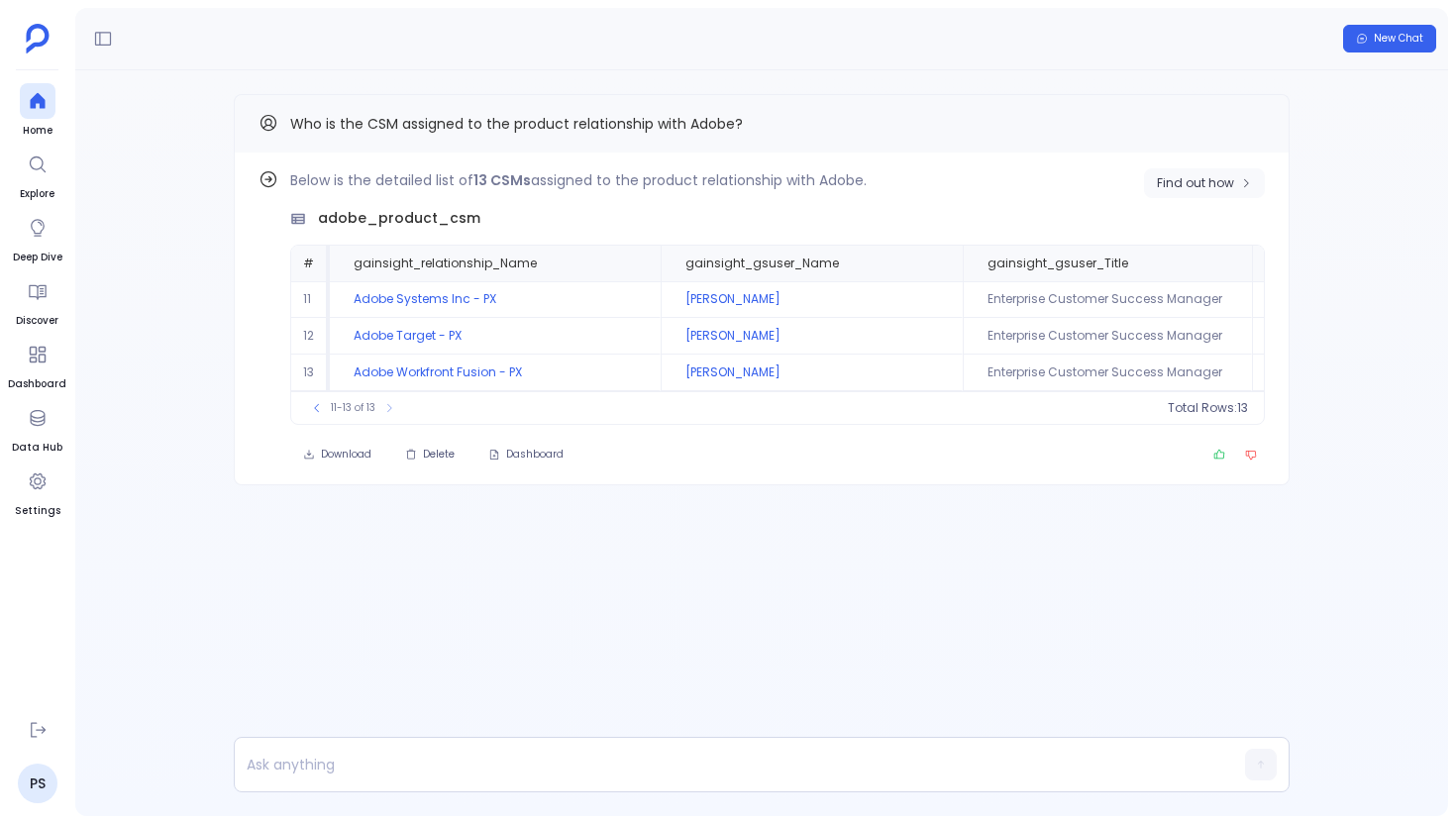 click on "Find out how" at bounding box center (1204, 183) 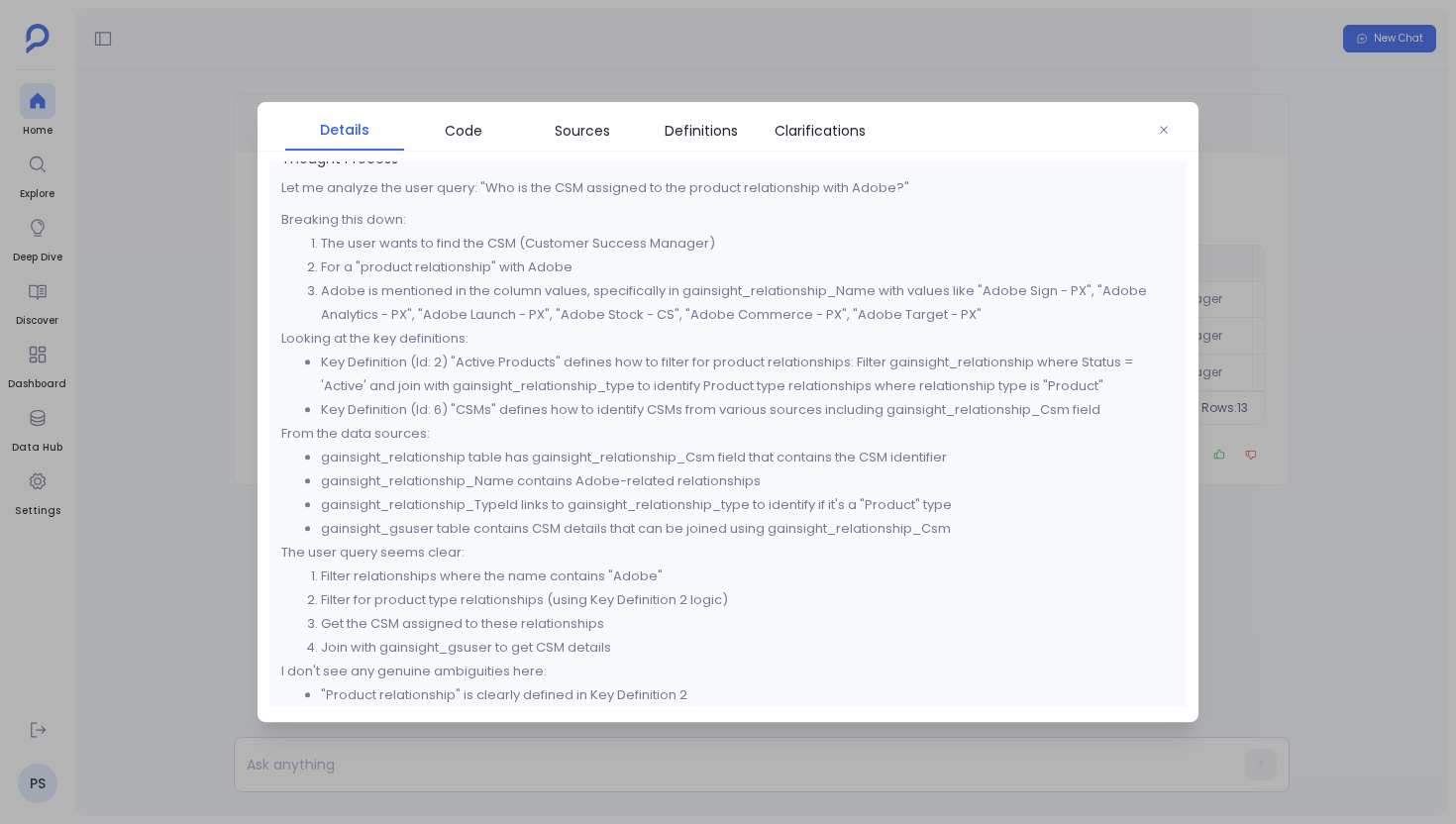 scroll, scrollTop: 32, scrollLeft: 0, axis: vertical 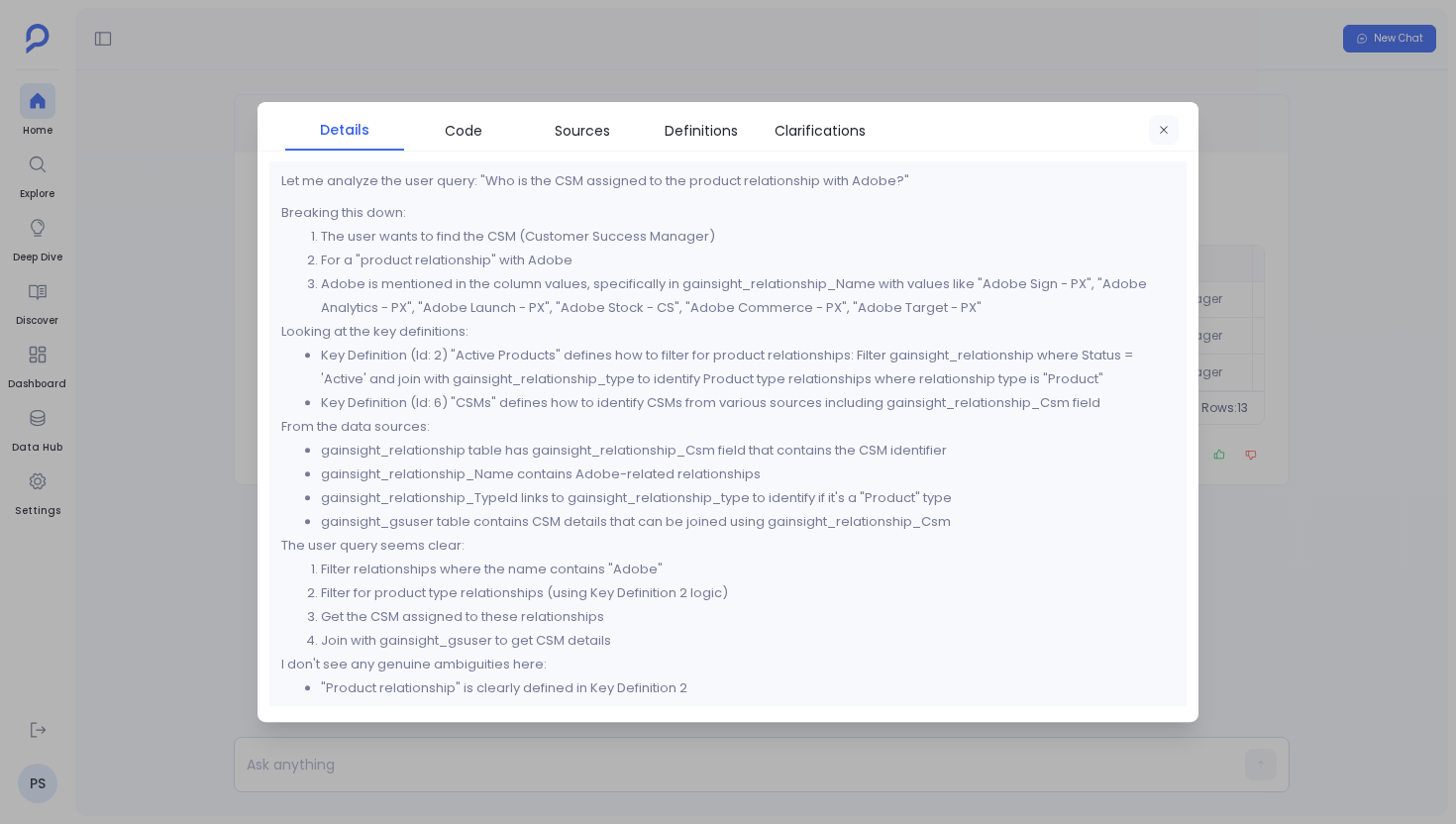 click 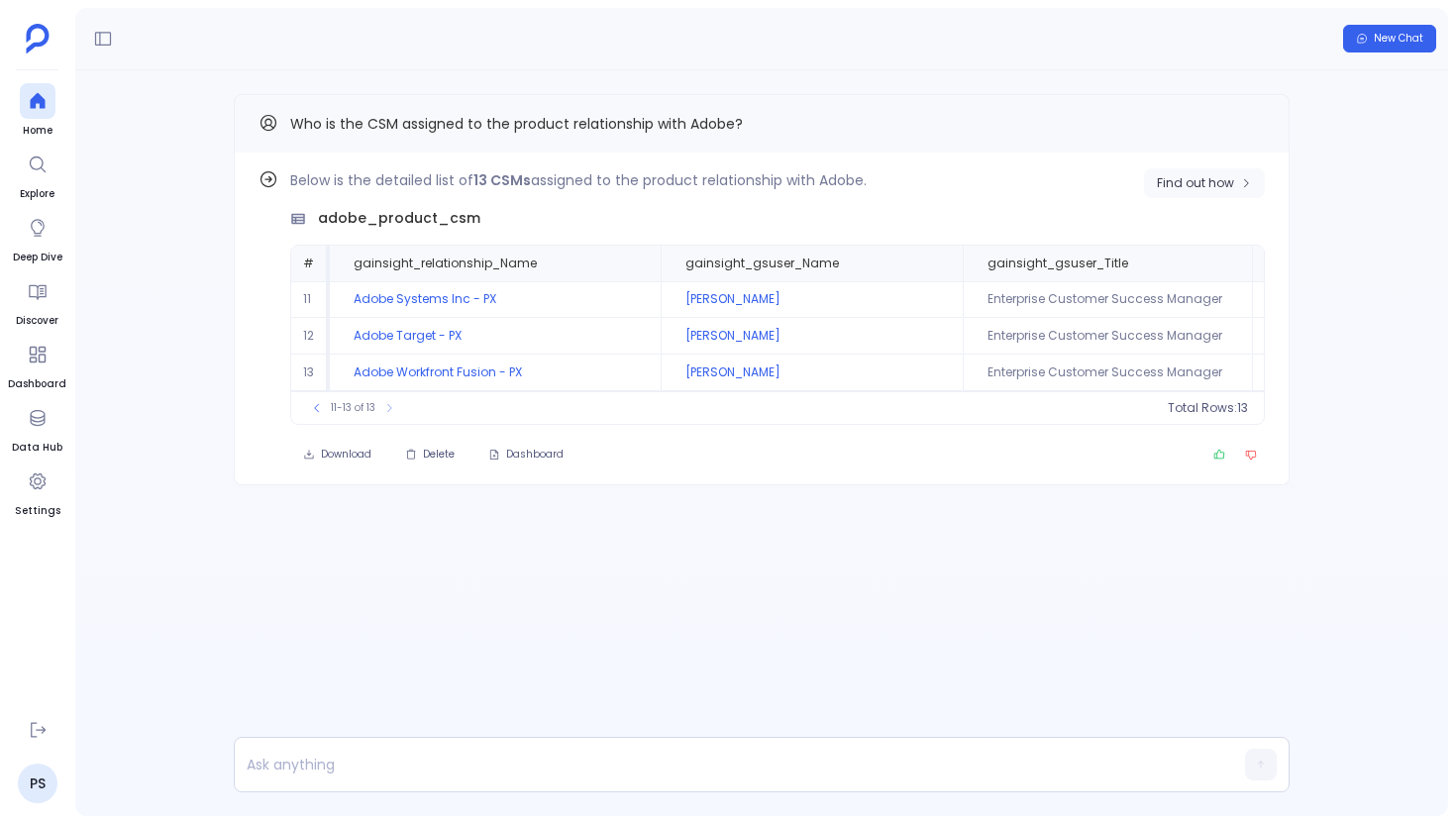 click on "Find out how" at bounding box center (1196, 183) 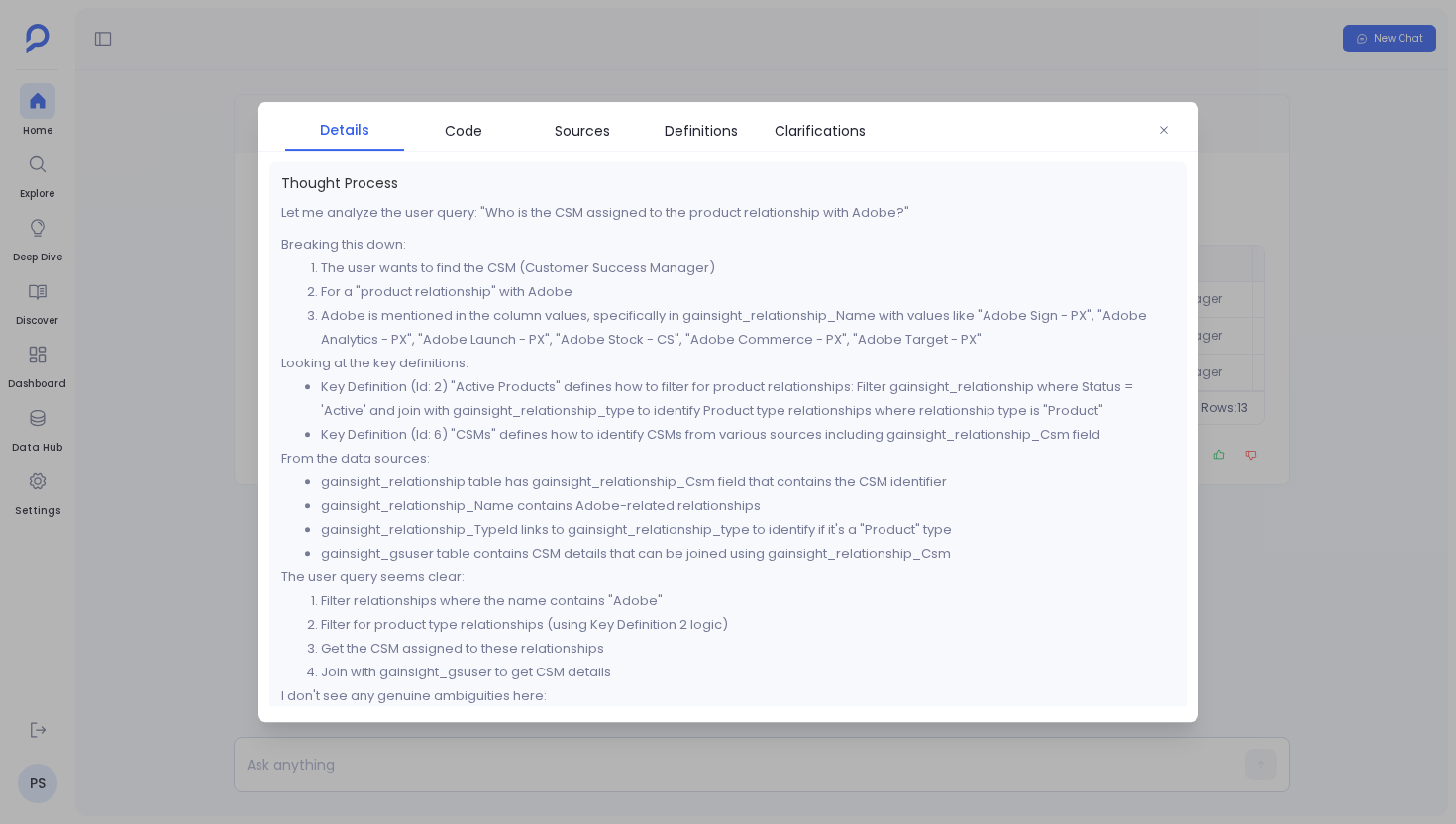 click at bounding box center [728, 412] 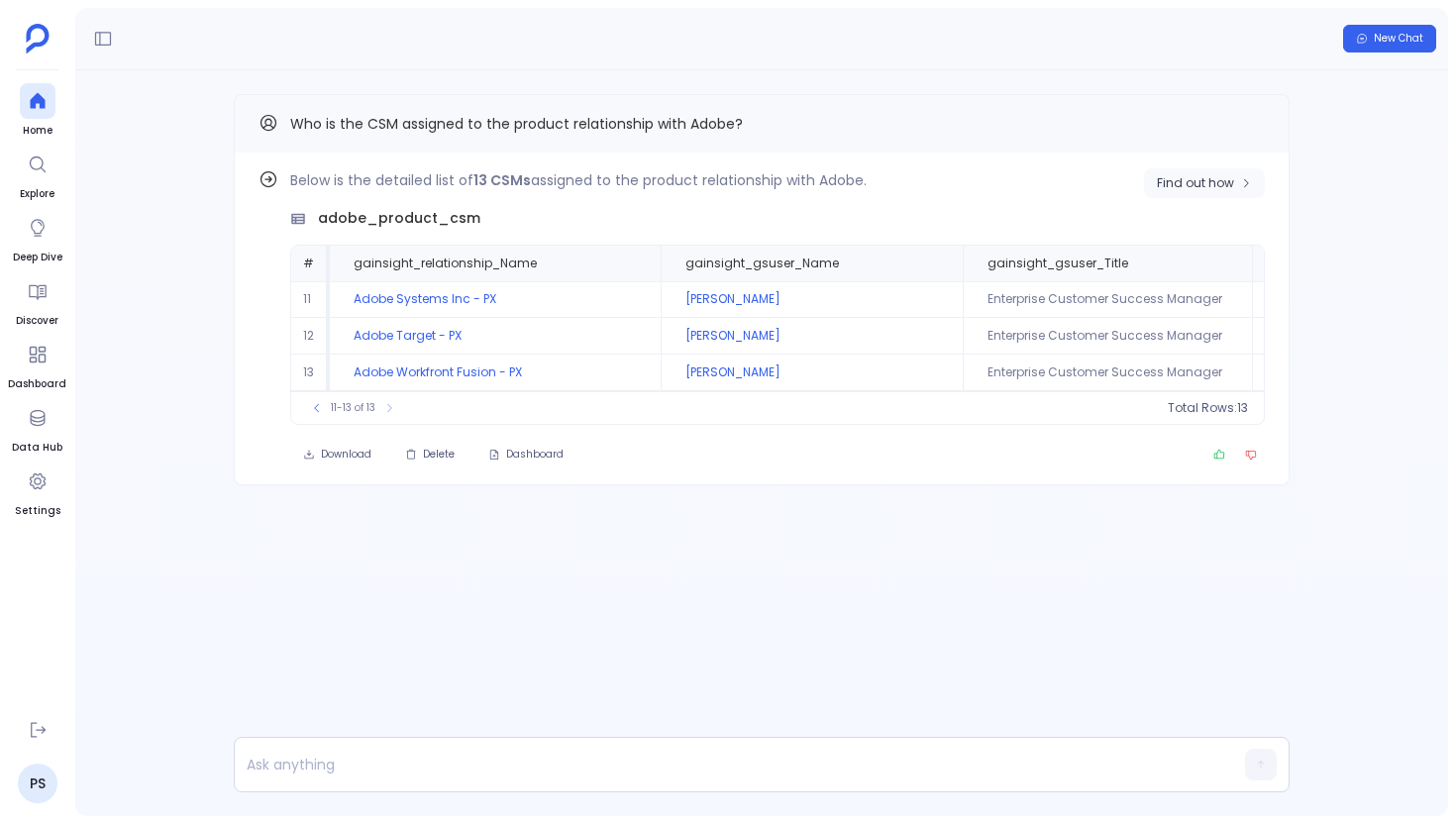 click on "Find out how" at bounding box center (1196, 183) 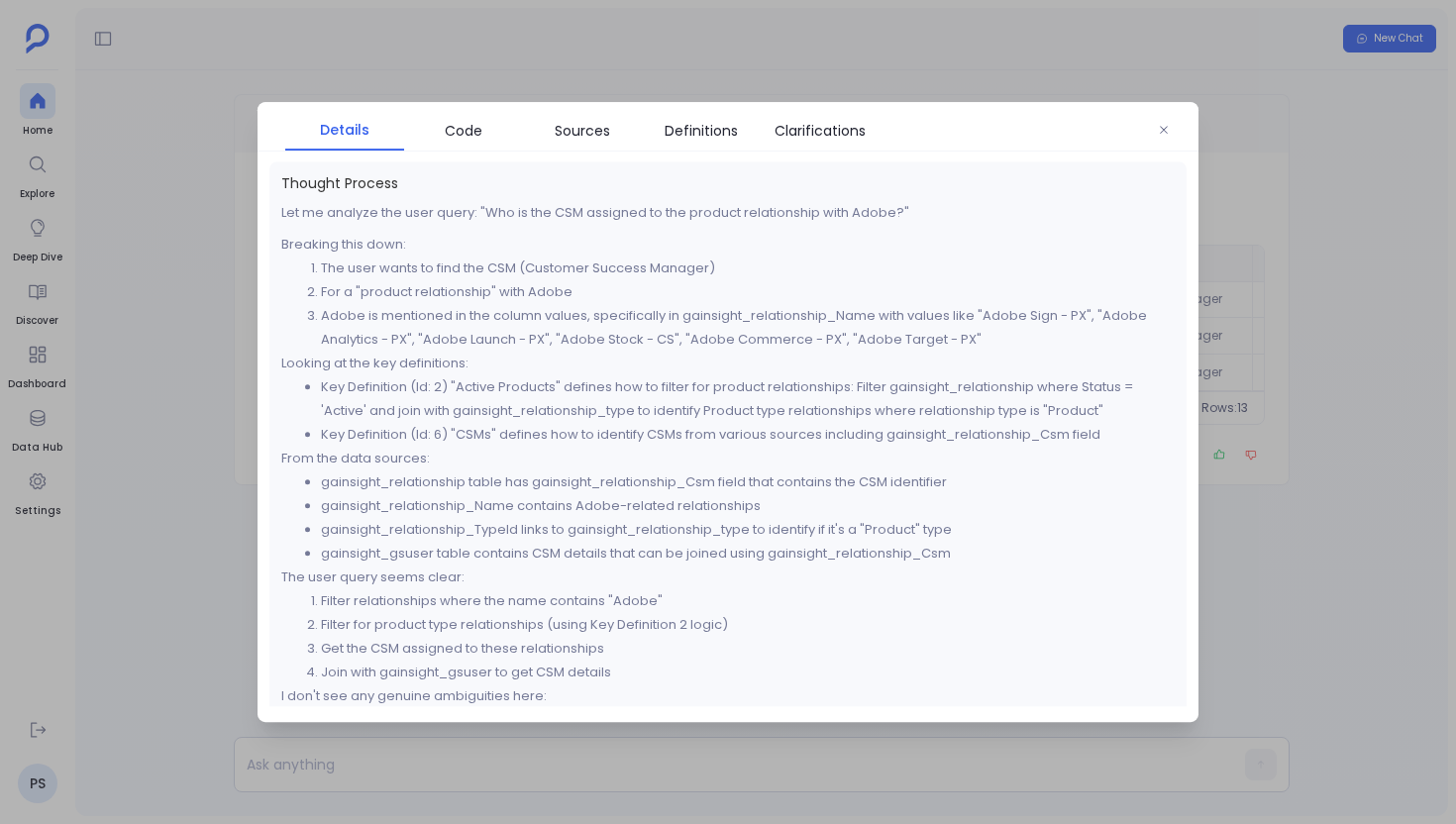 click at bounding box center (728, 412) 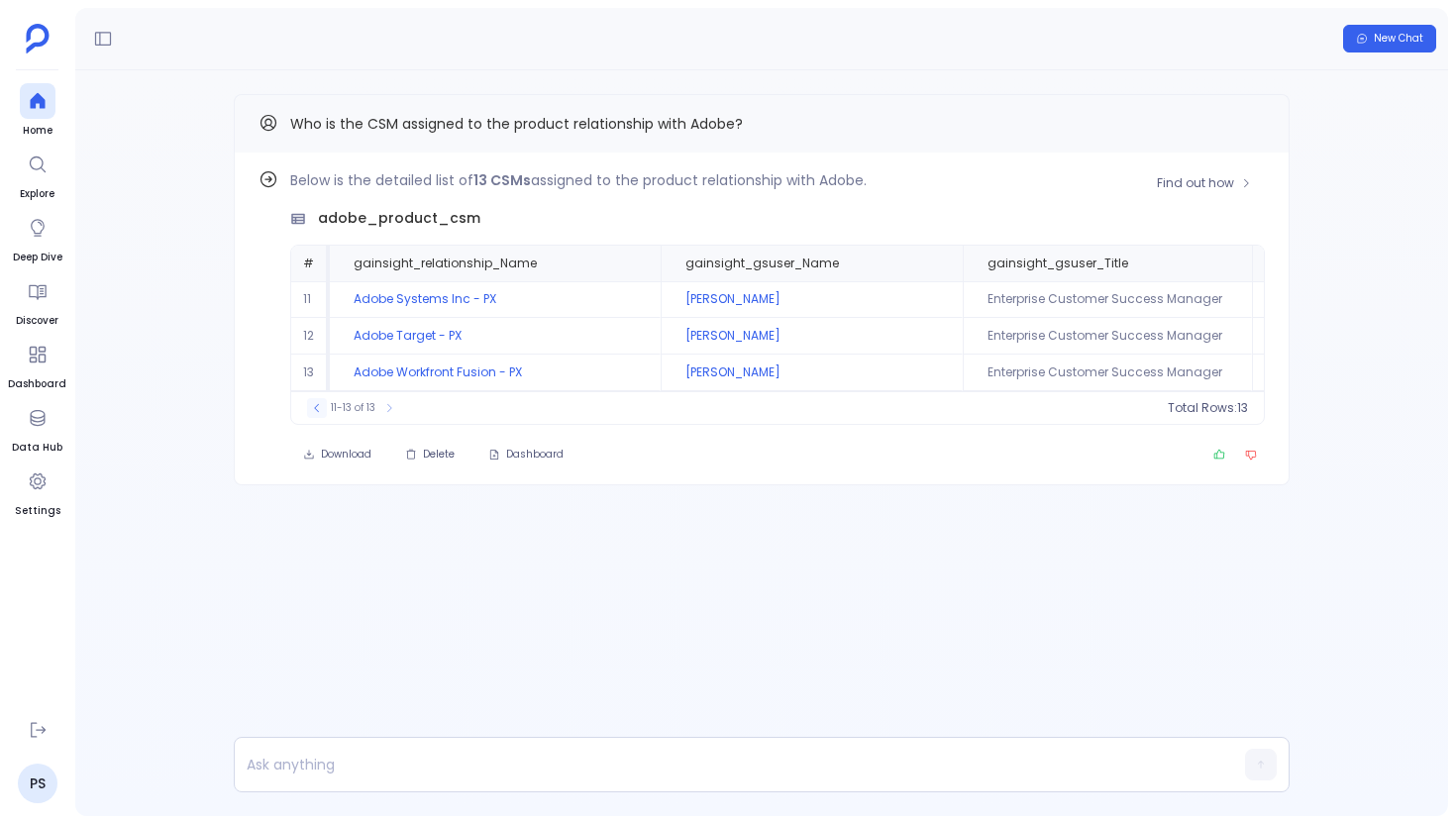click 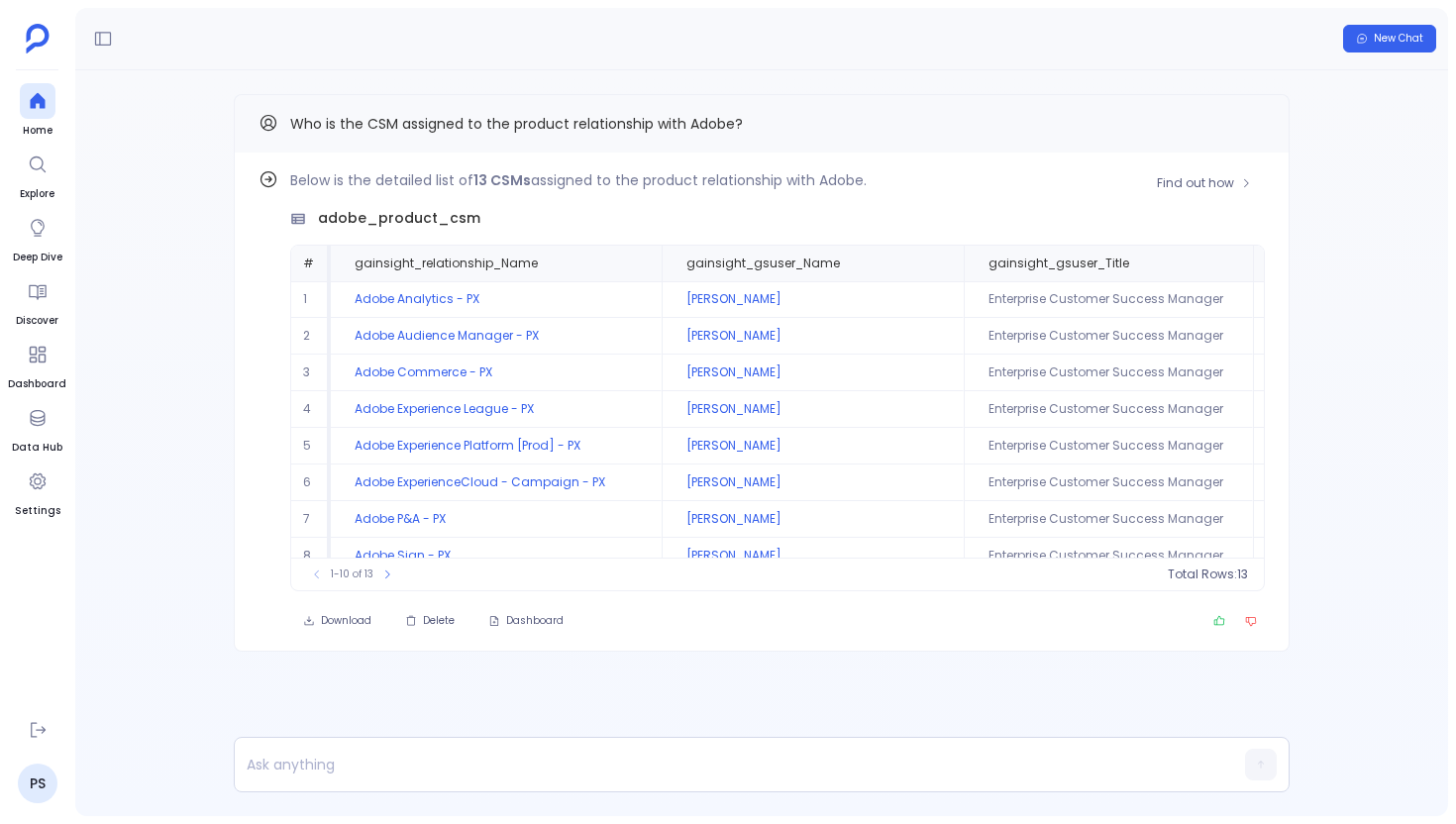 click on "4" at bounding box center (311, 409) 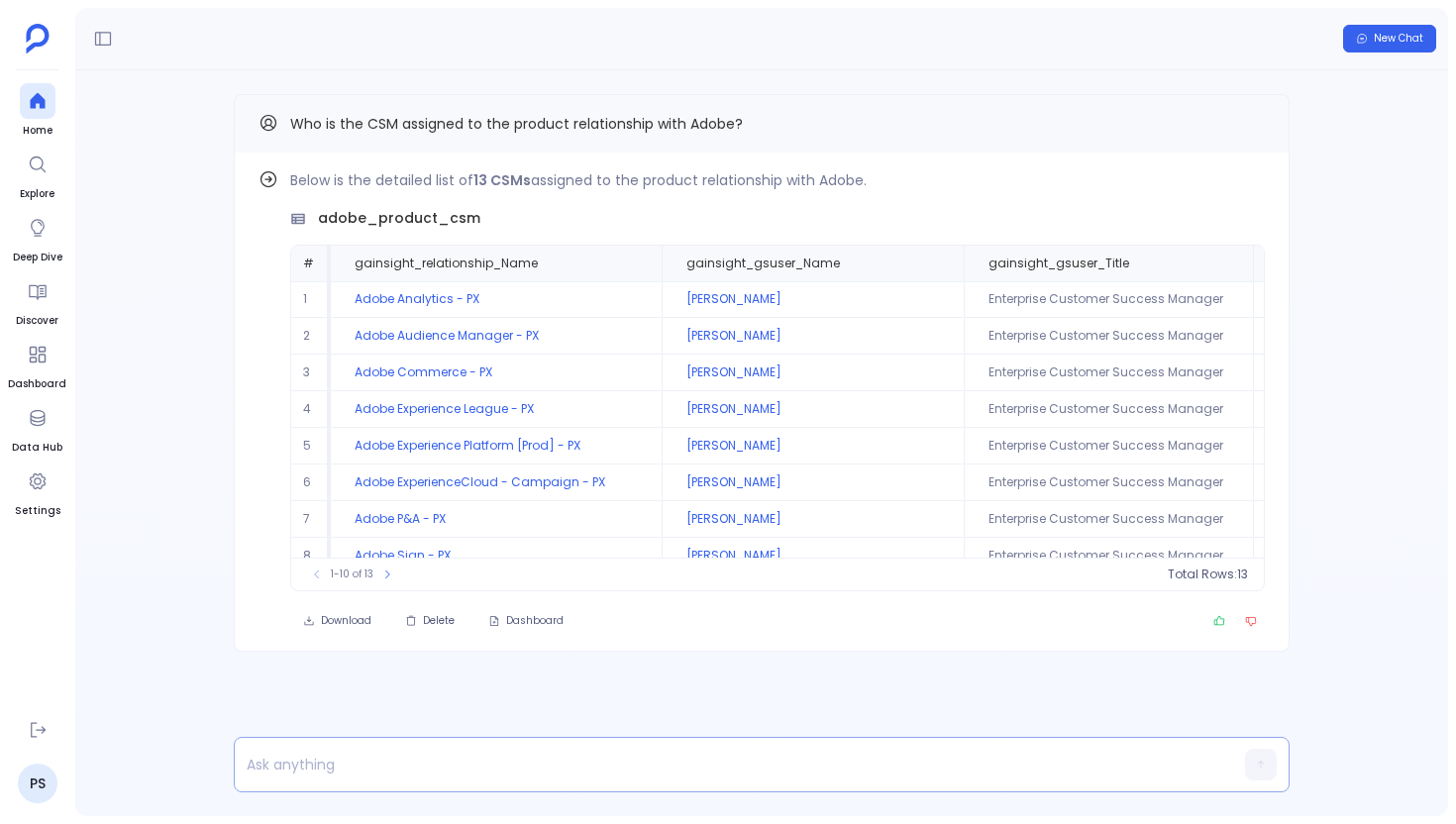 click at bounding box center [723, 765] 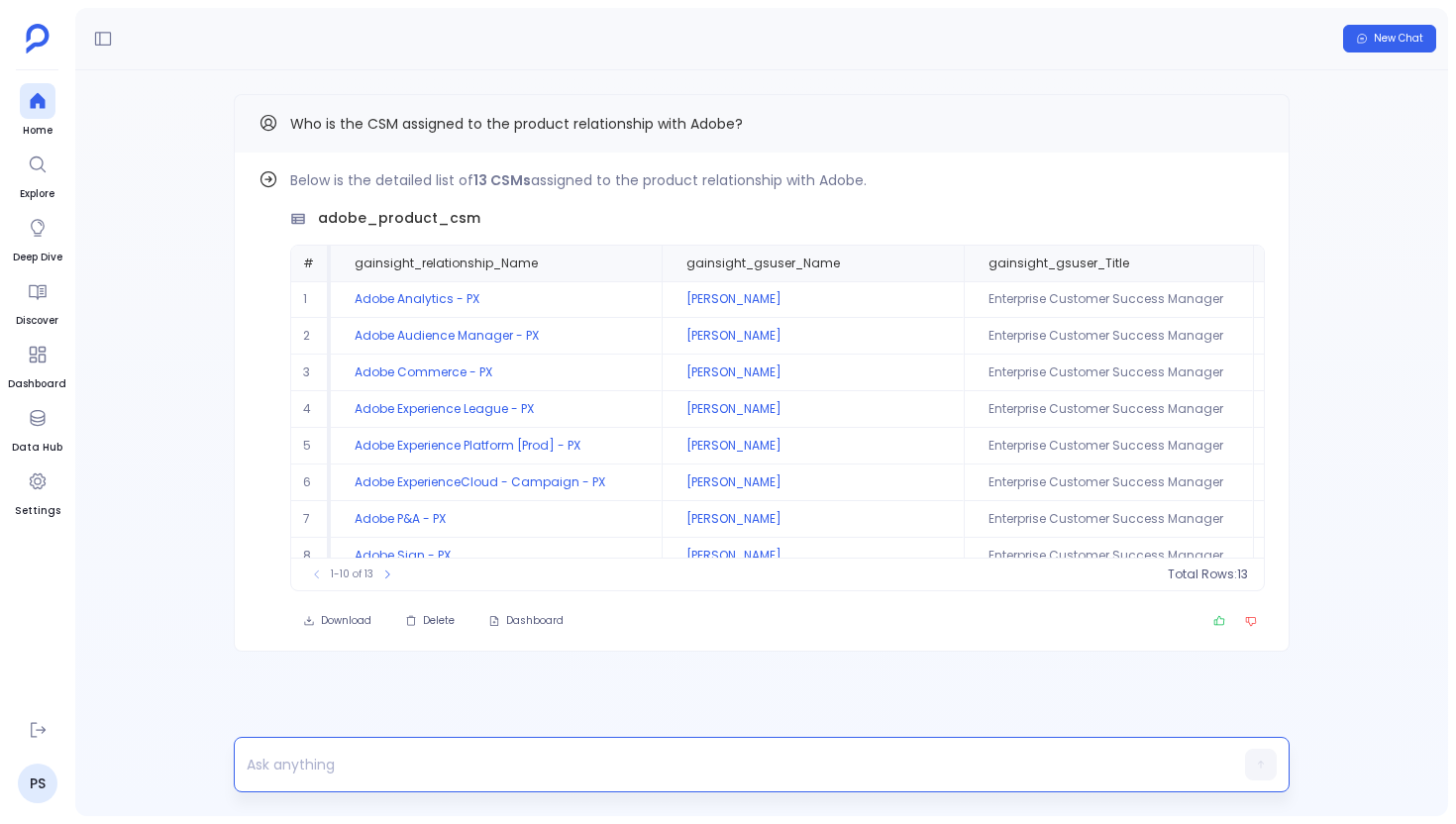 click at bounding box center (723, 765) 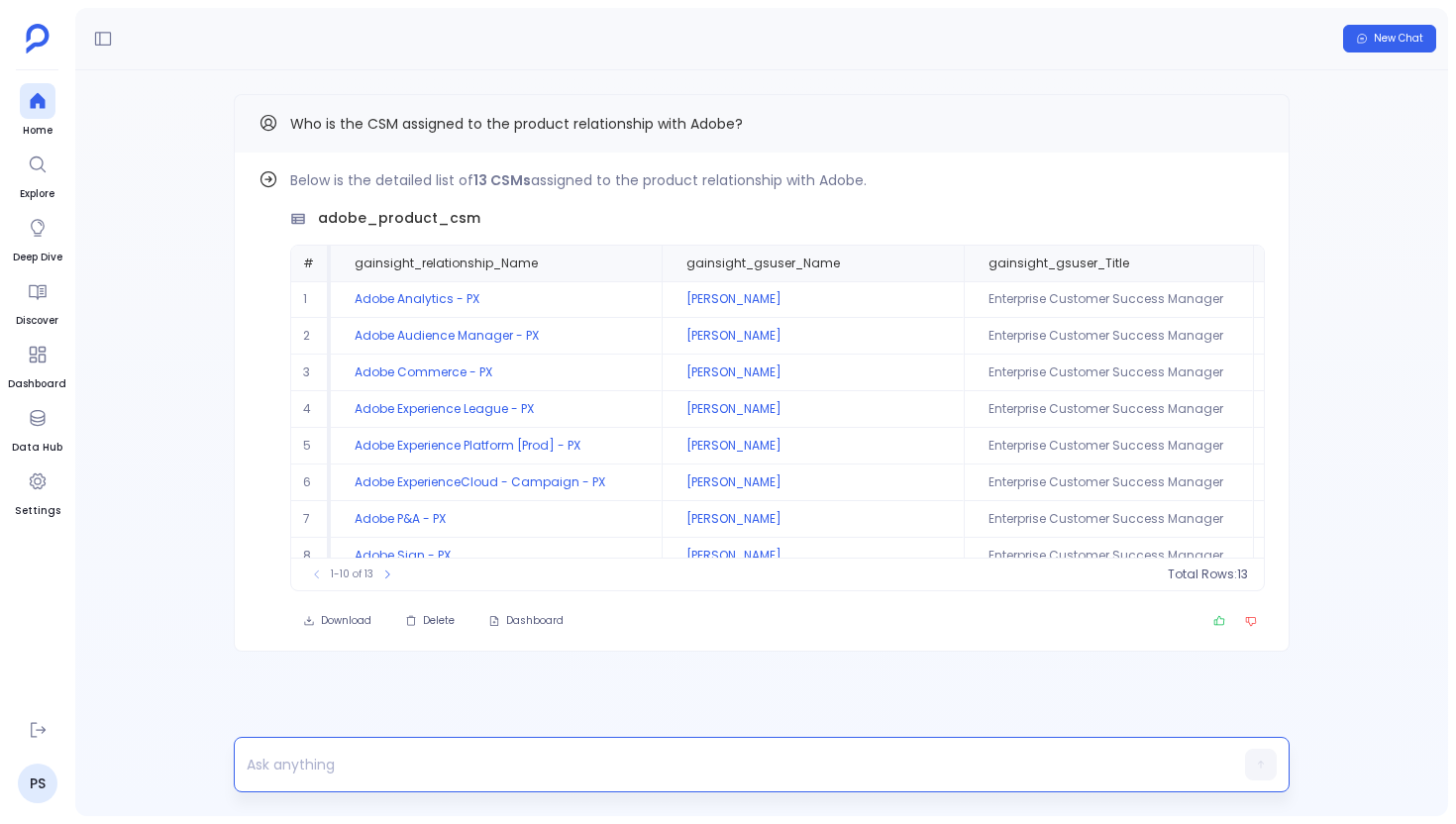 type 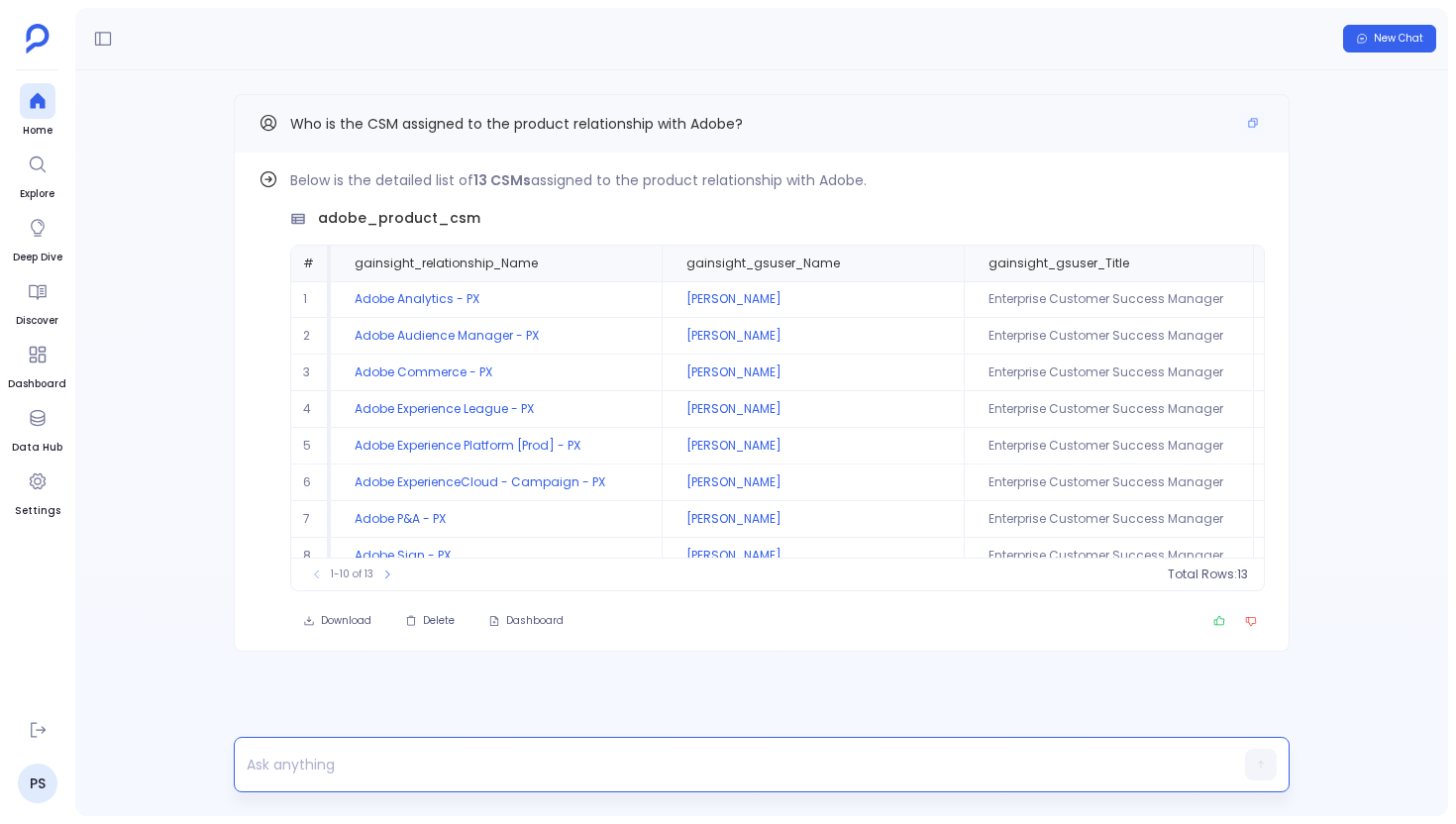 click on "Who is the CSM assigned to the product relationship with Adobe?" at bounding box center (516, 124) 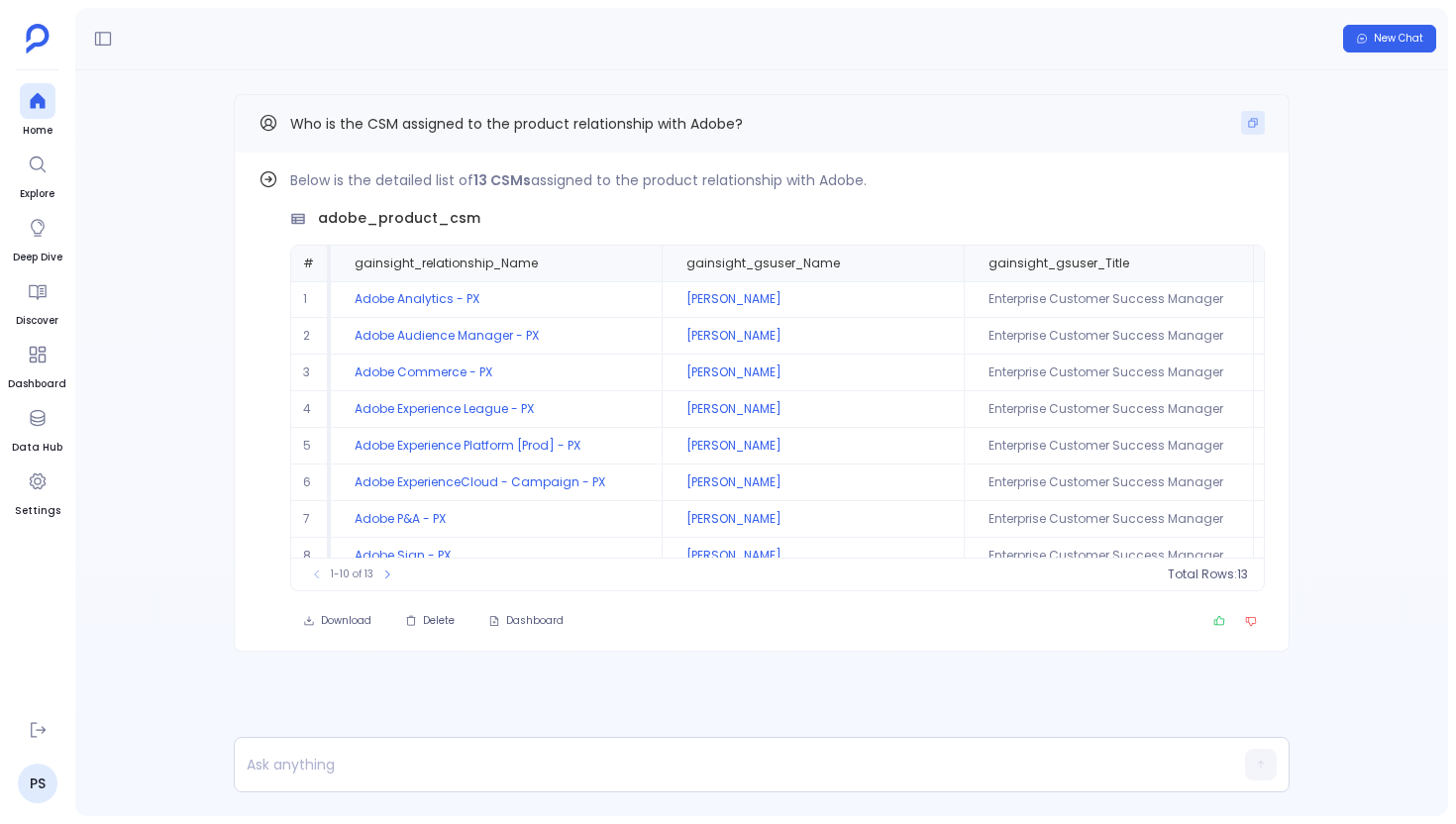 click 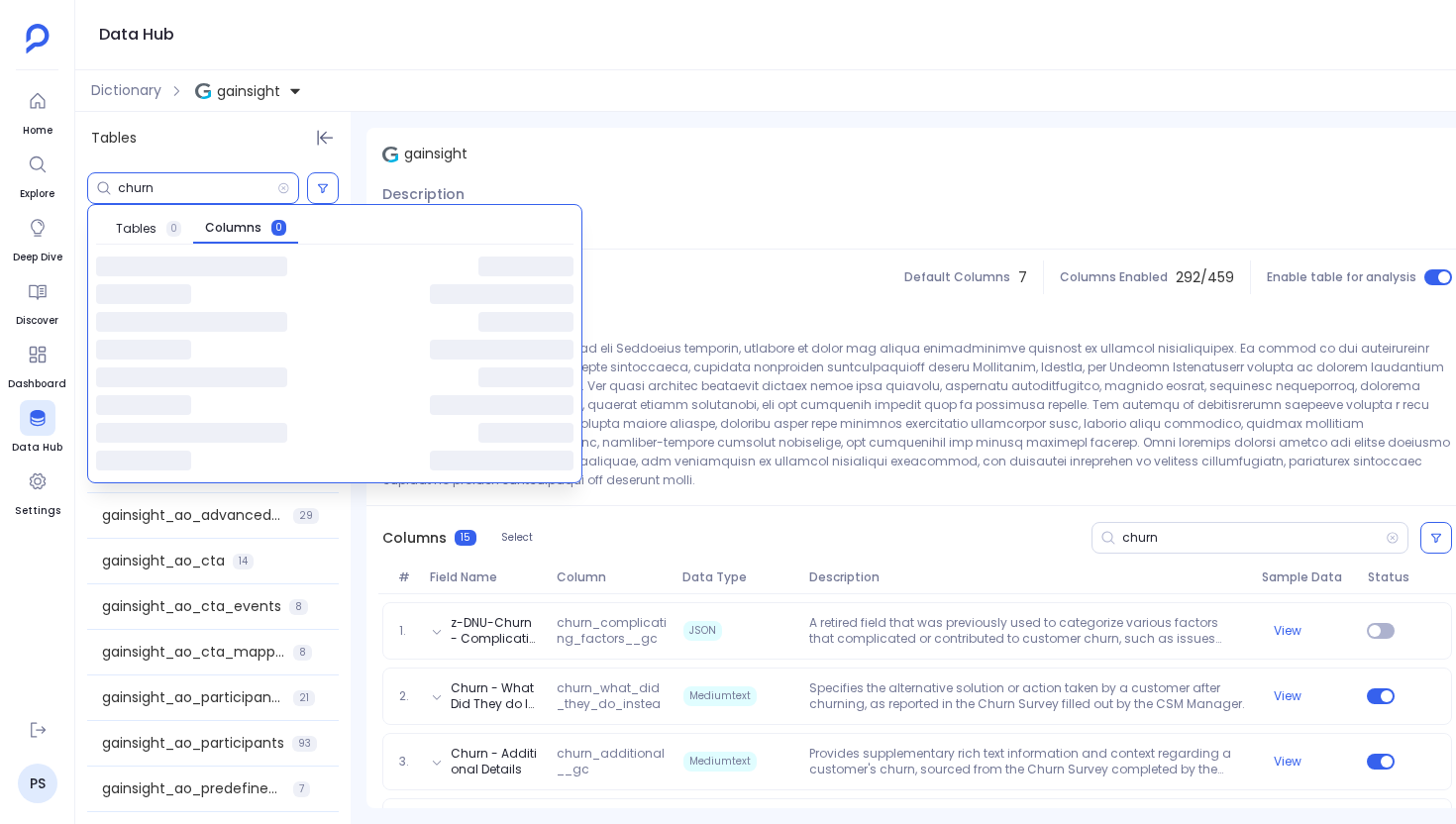 scroll, scrollTop: 0, scrollLeft: 0, axis: both 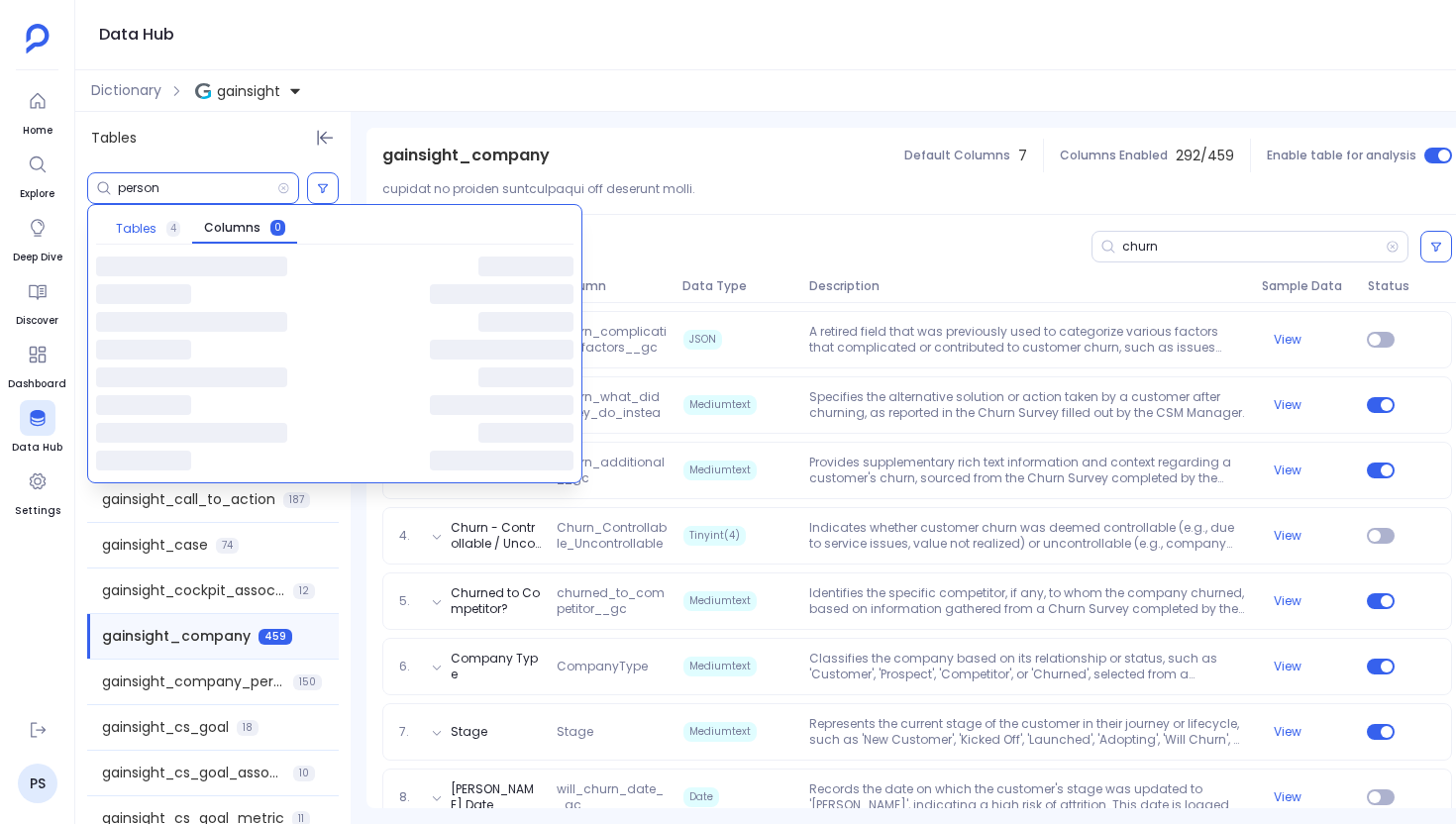 click on "Tables" at bounding box center (136, 229) 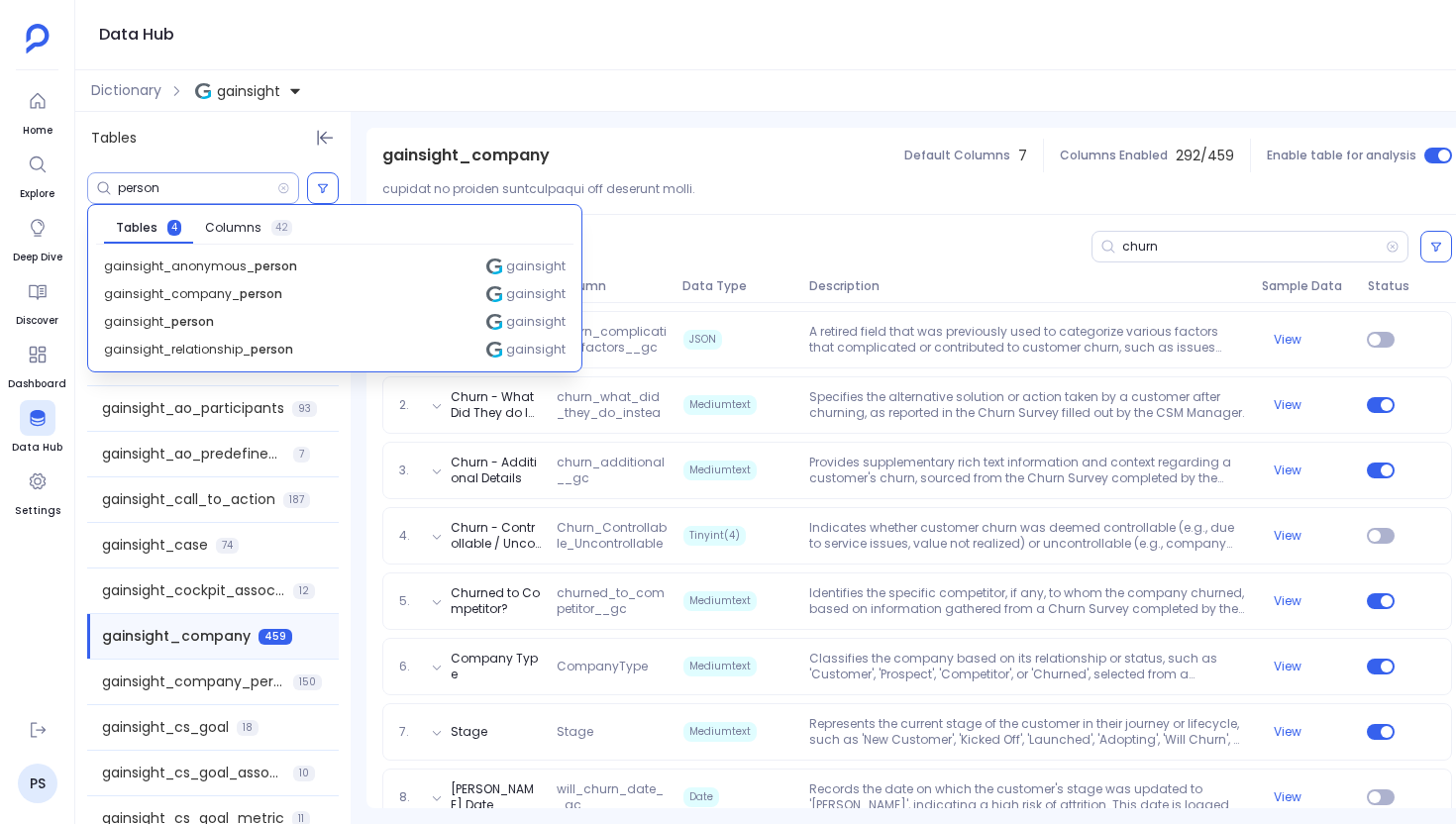 click on "person" at bounding box center [197, 188] 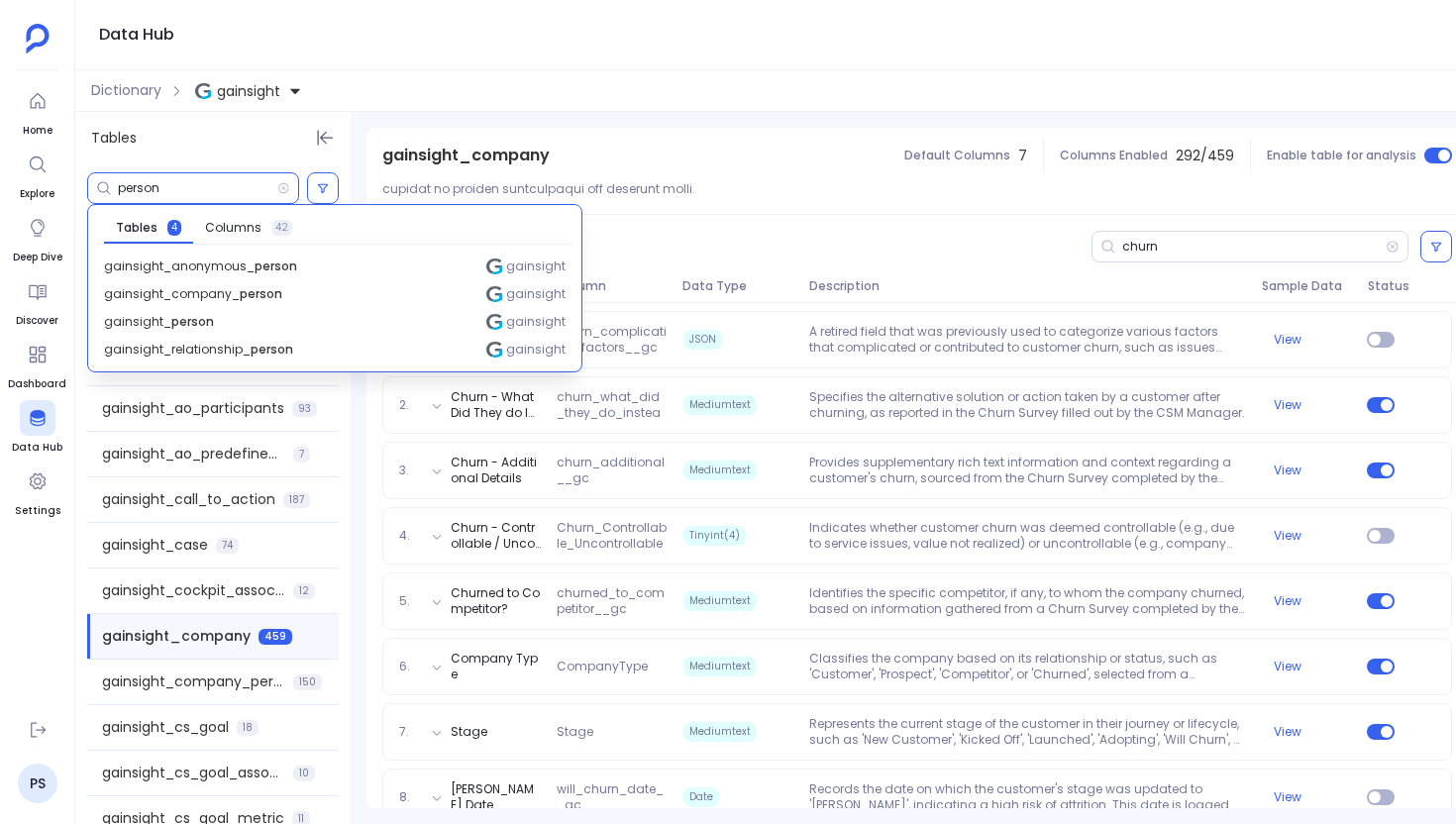 click on "person" at bounding box center (197, 188) 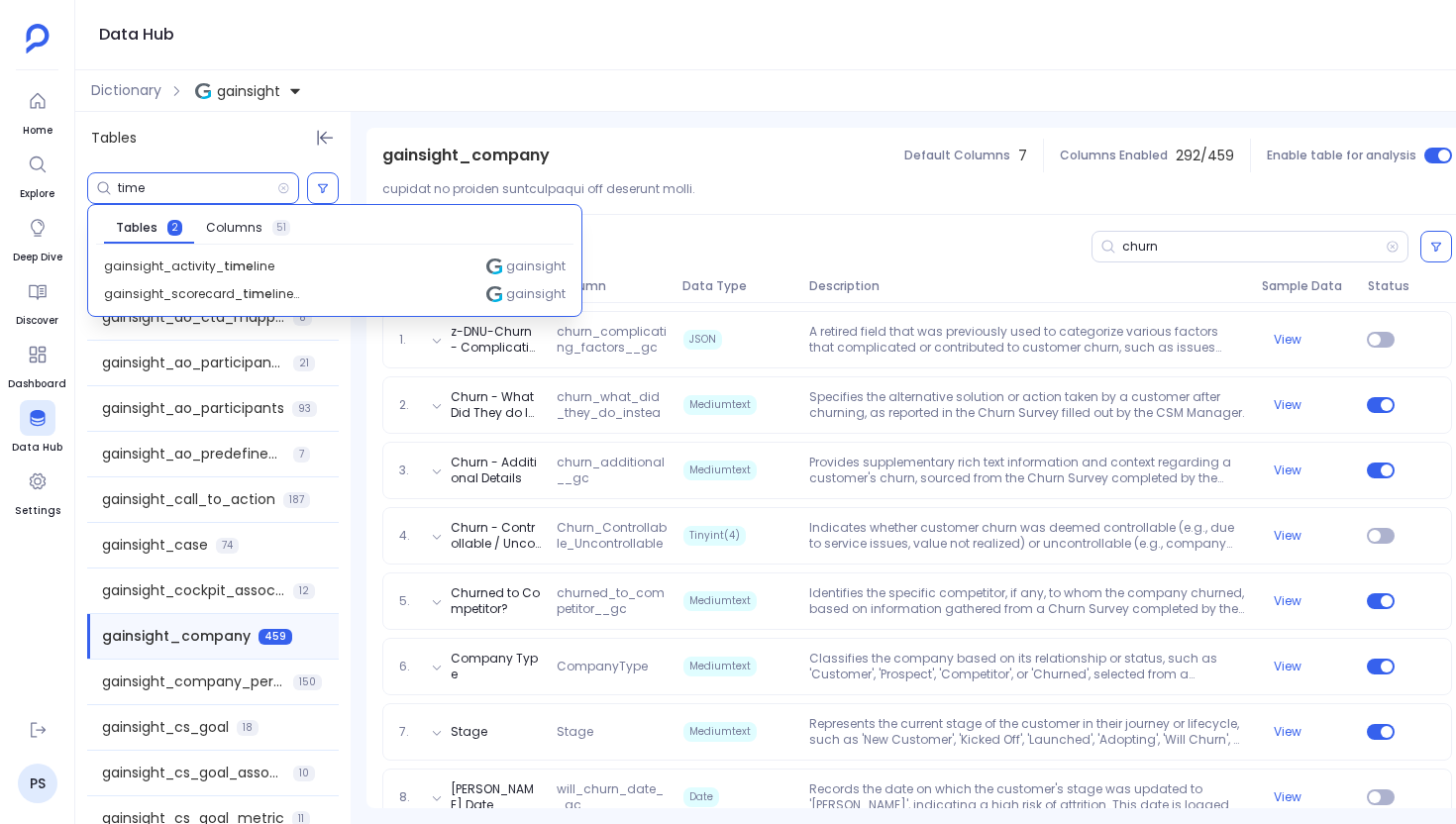 click on "time" at bounding box center (197, 188) 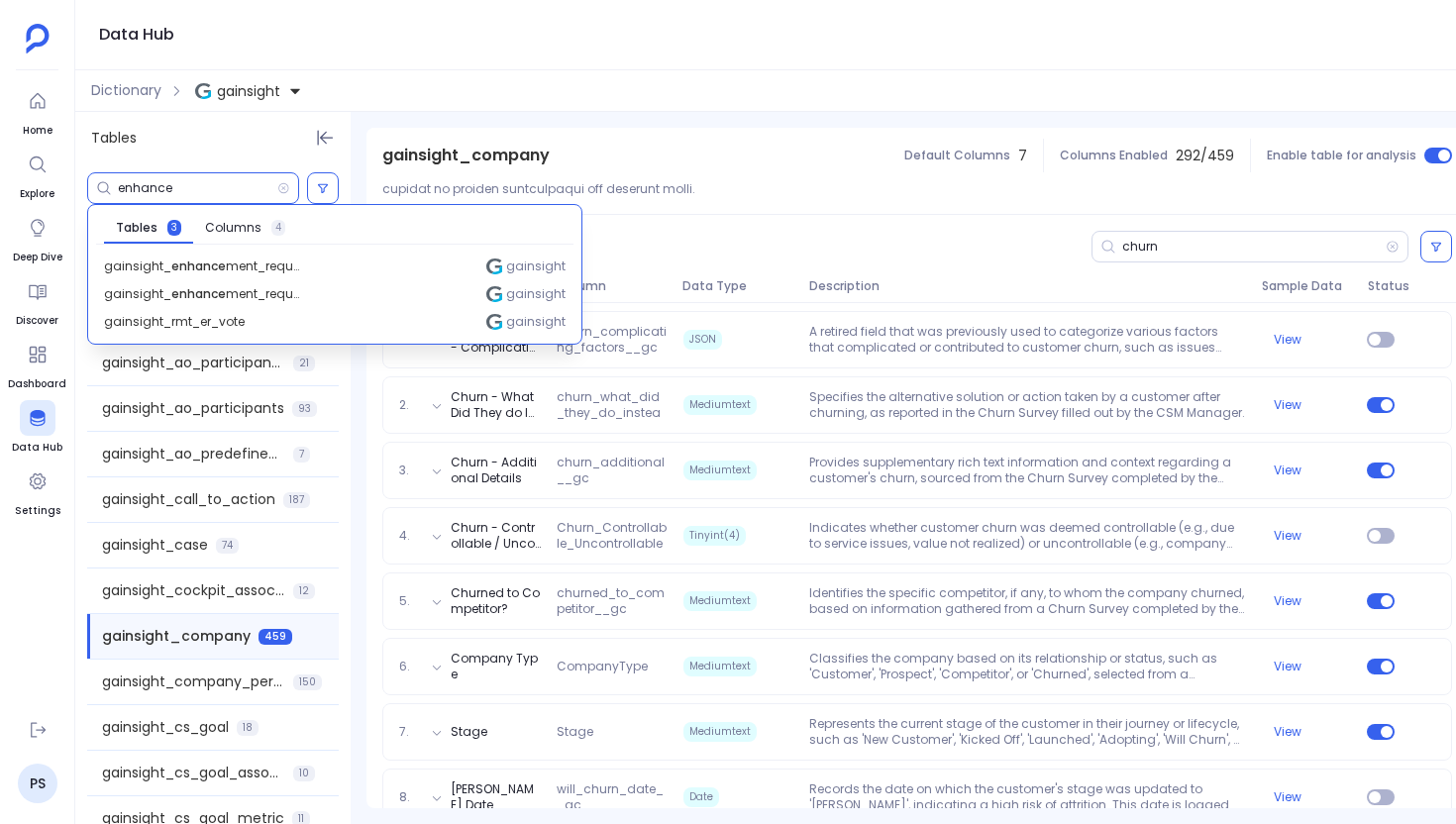 type on "enhance" 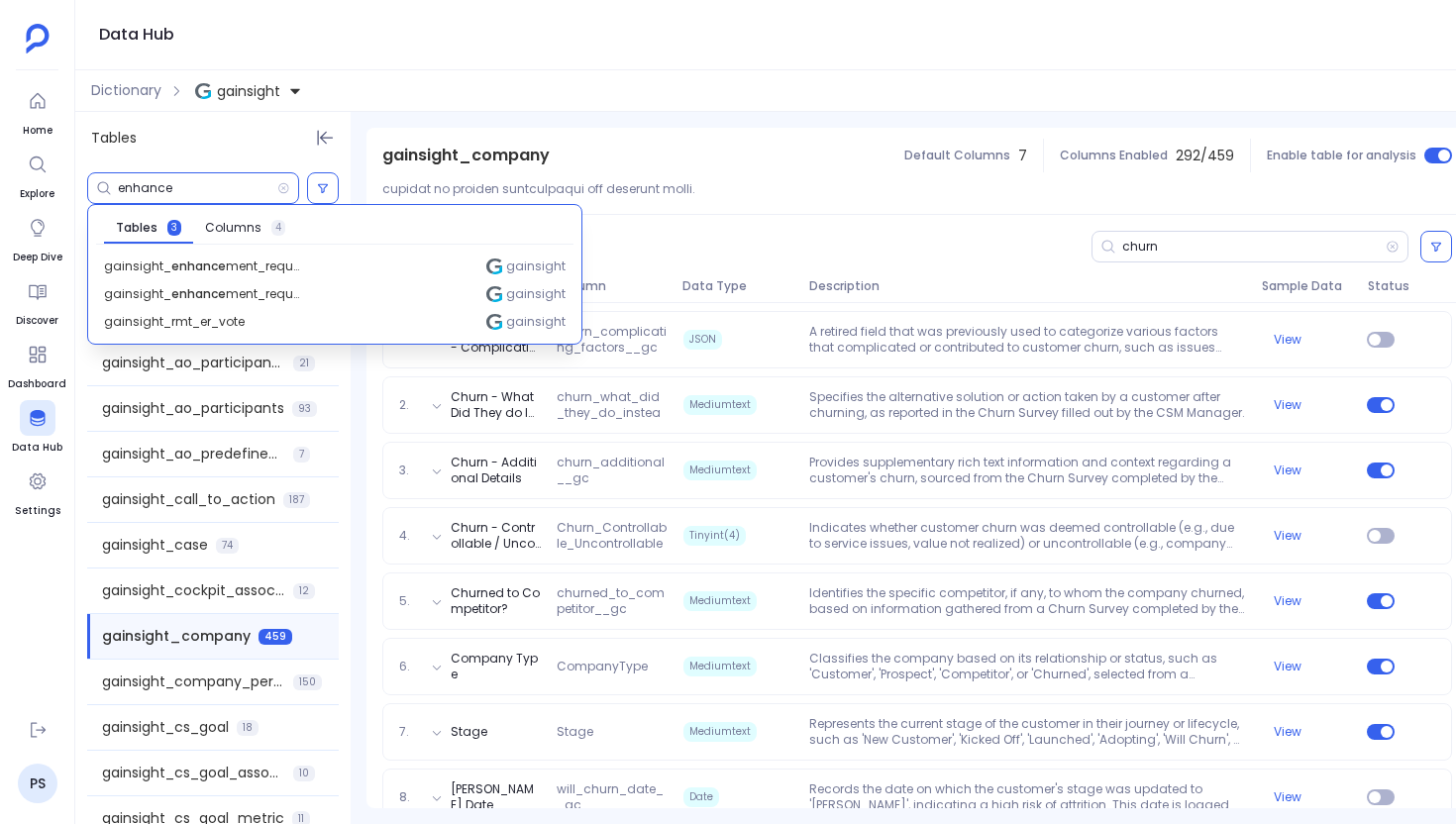 click on "gainsight_company Default Columns 7 Columns Enabled 292 / 459 Enable table for analysis" at bounding box center [917, 155] 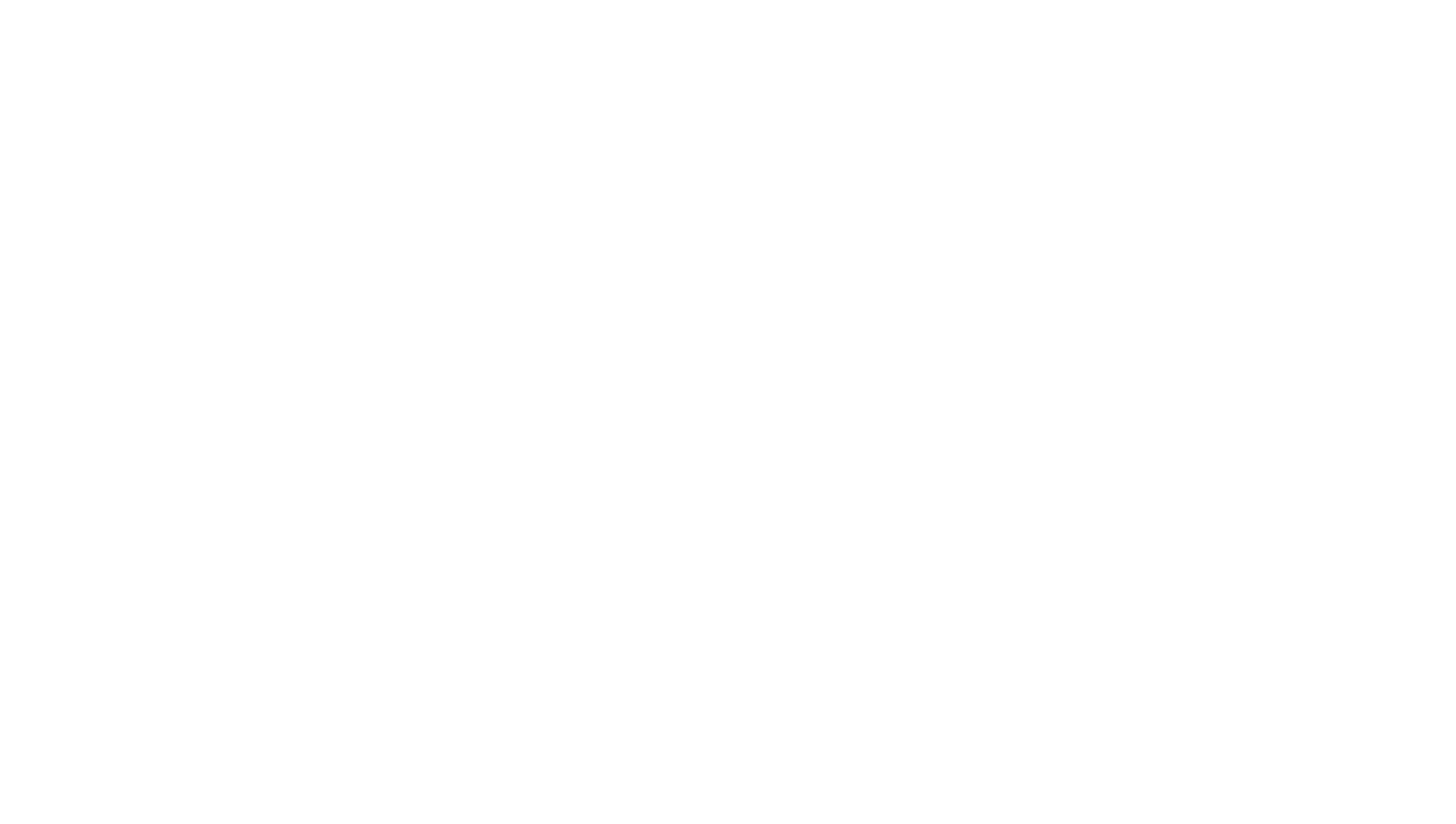 scroll, scrollTop: 0, scrollLeft: 0, axis: both 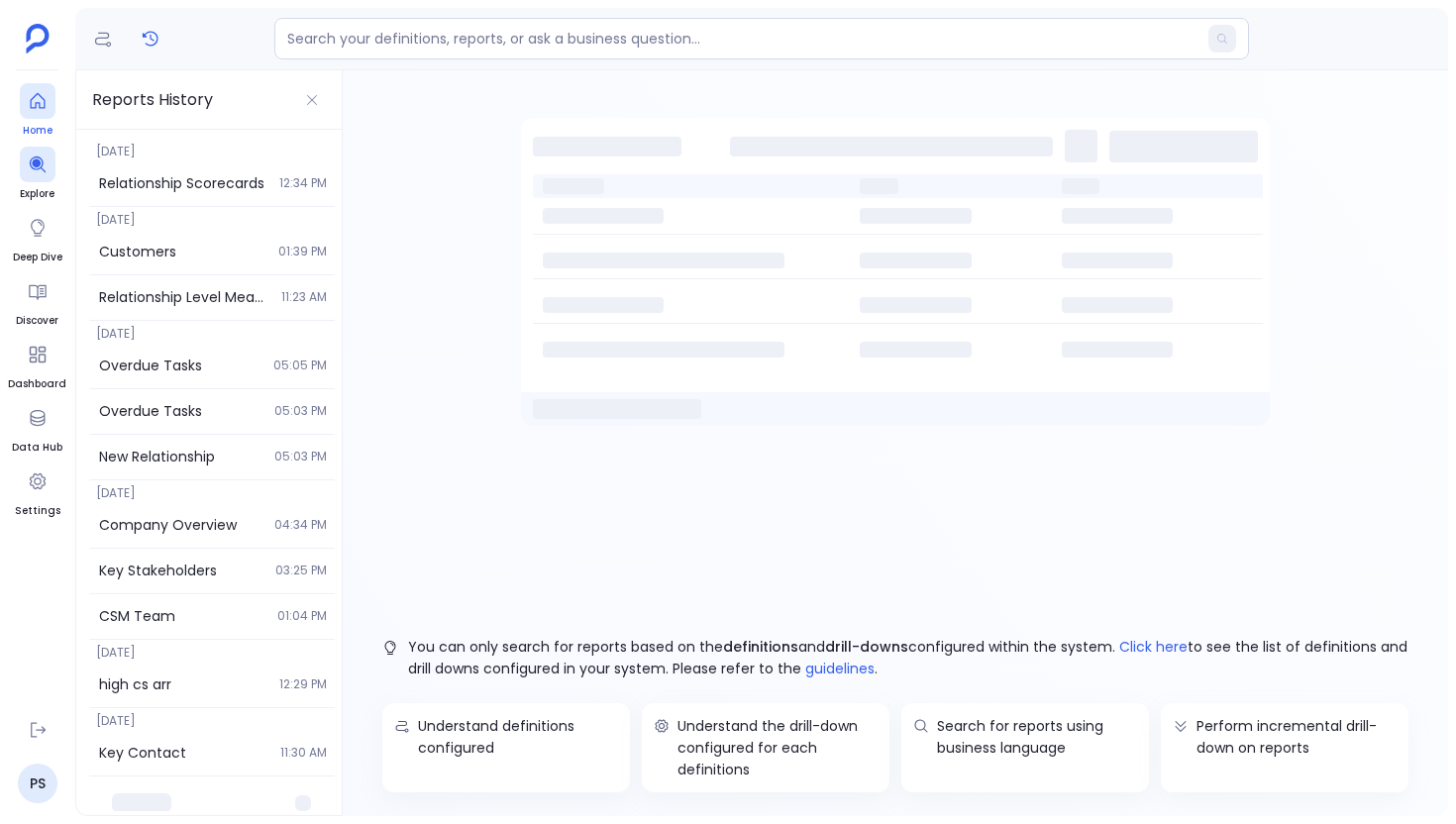 click at bounding box center (38, 101) 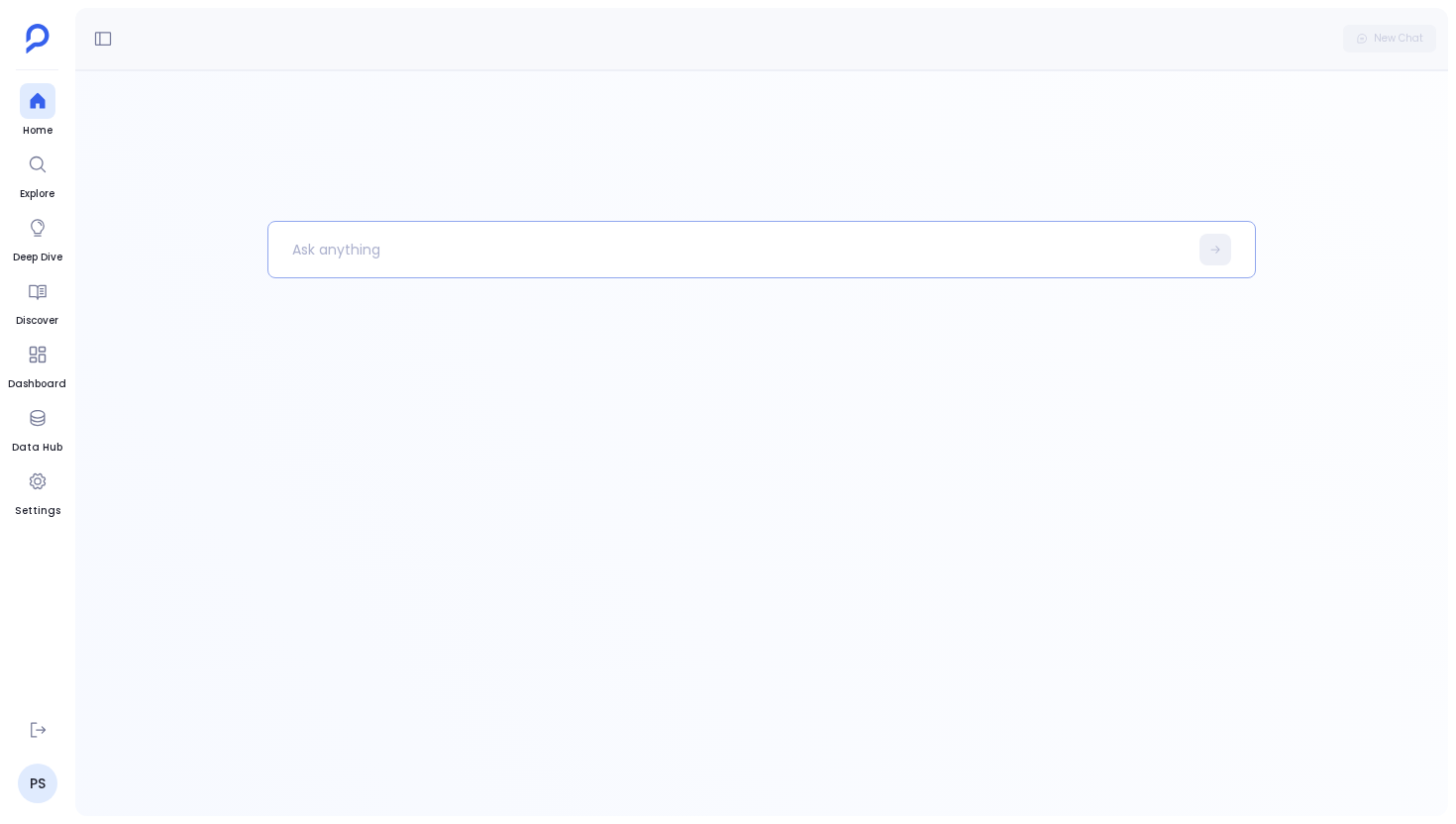 click at bounding box center [728, 250] 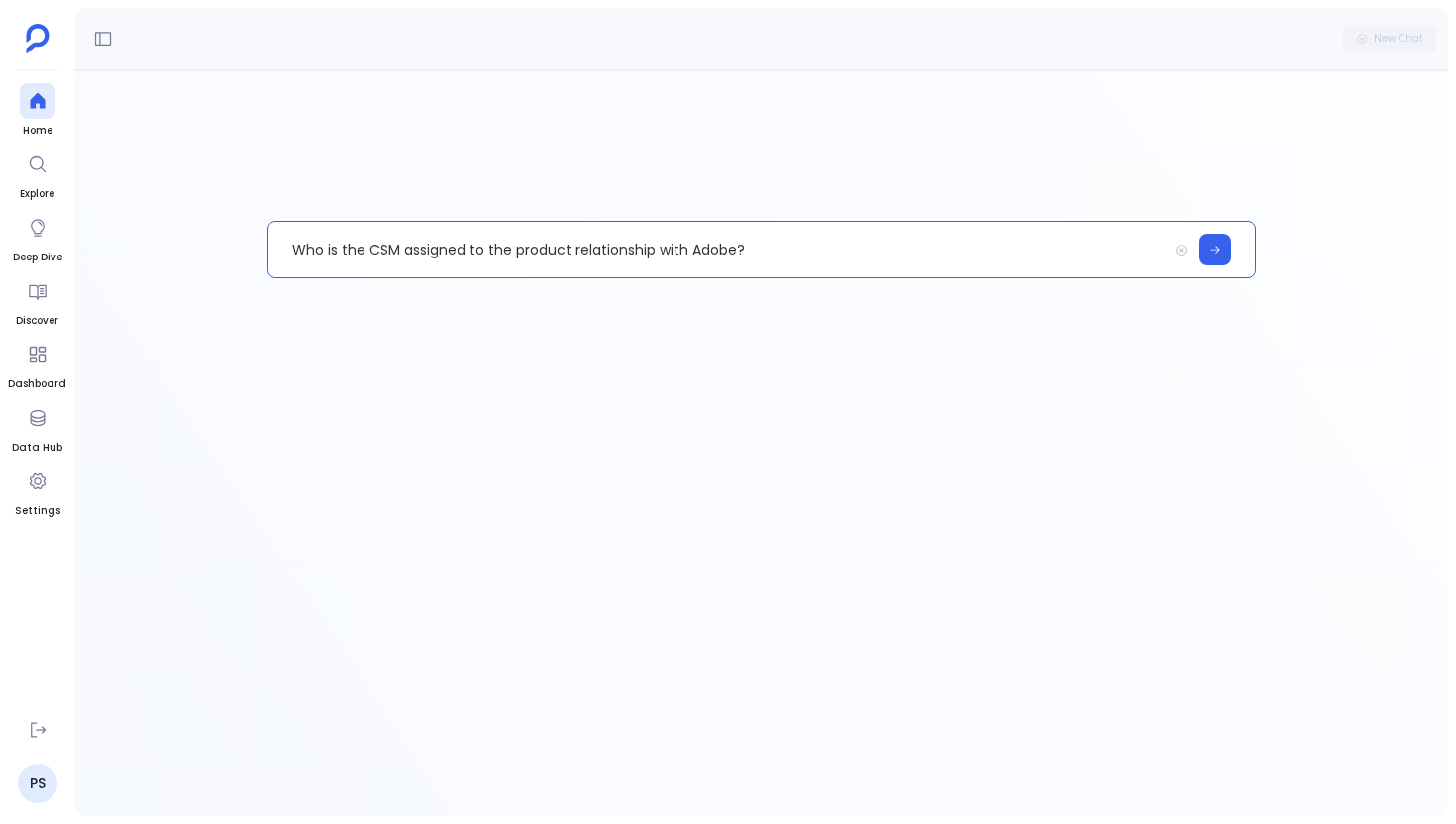click on "Who is the CSM assigned to the product relationship with Adobe?" at bounding box center [717, 250] 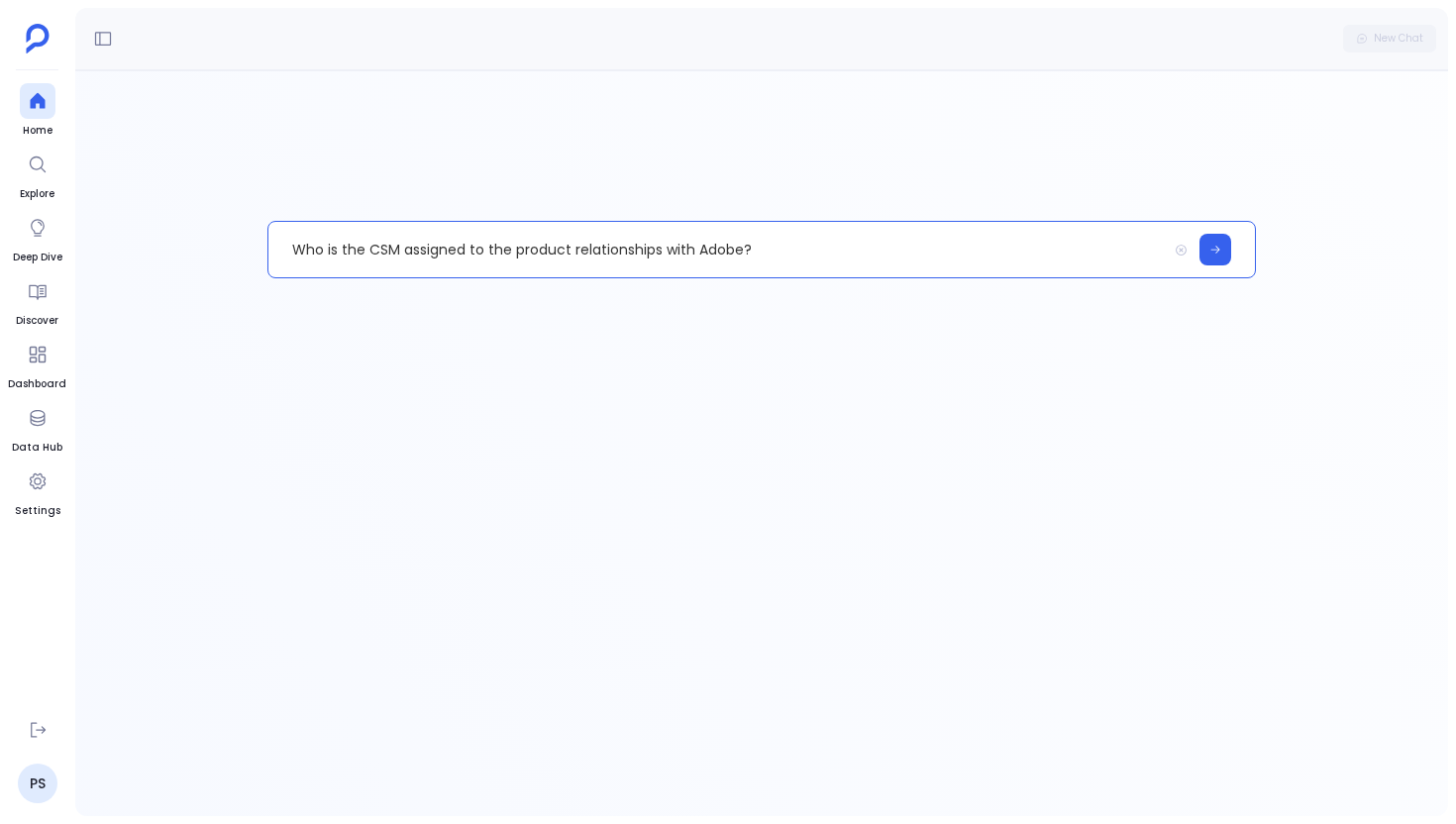 click on "Who is the CSM assigned to the product relationships with Adobe?" at bounding box center (717, 250) 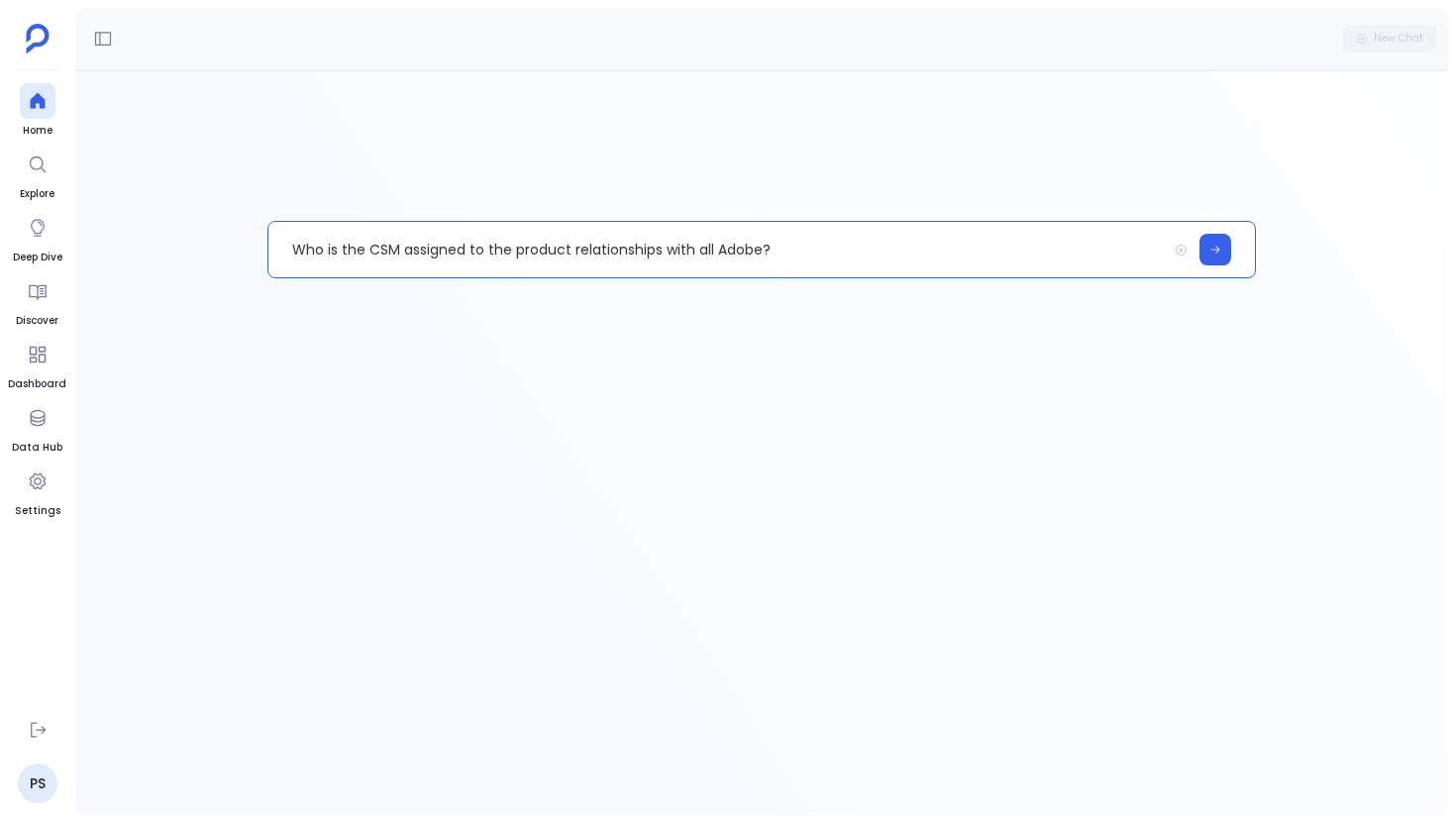 click on "Who is the CSM assigned to the product relationships with all Adobe?" at bounding box center (717, 250) 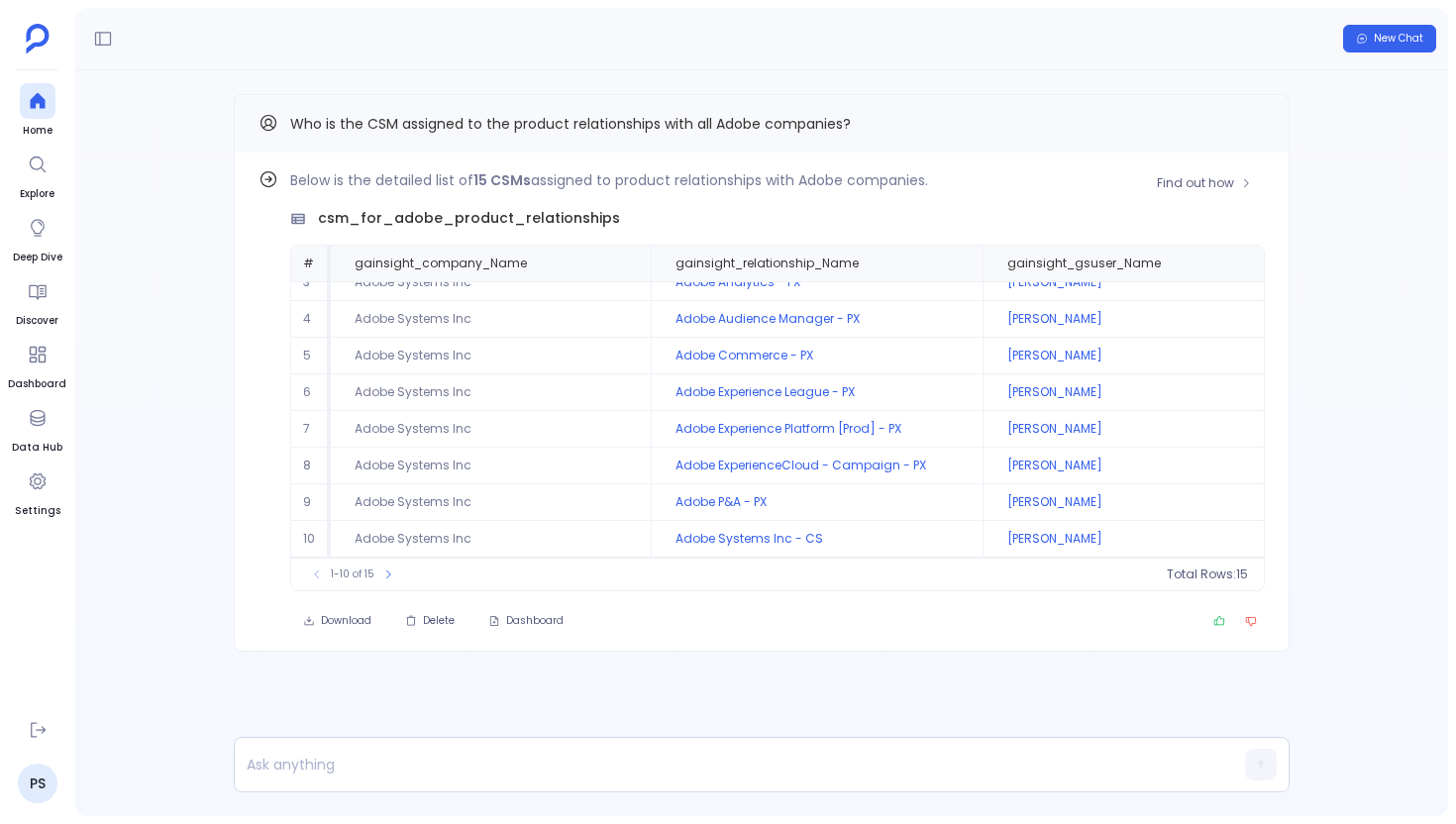 scroll, scrollTop: 0, scrollLeft: 0, axis: both 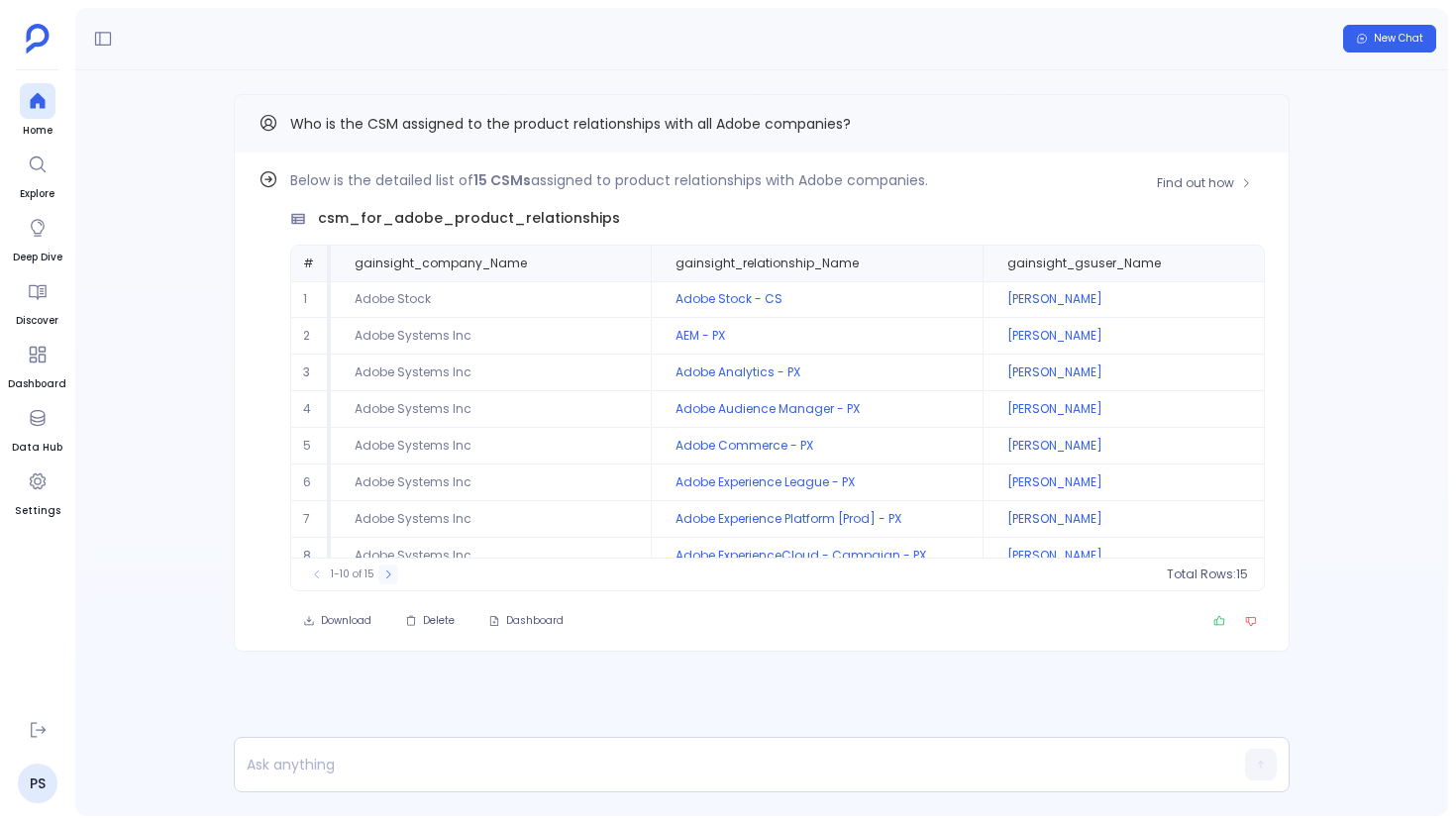 click at bounding box center [388, 574] 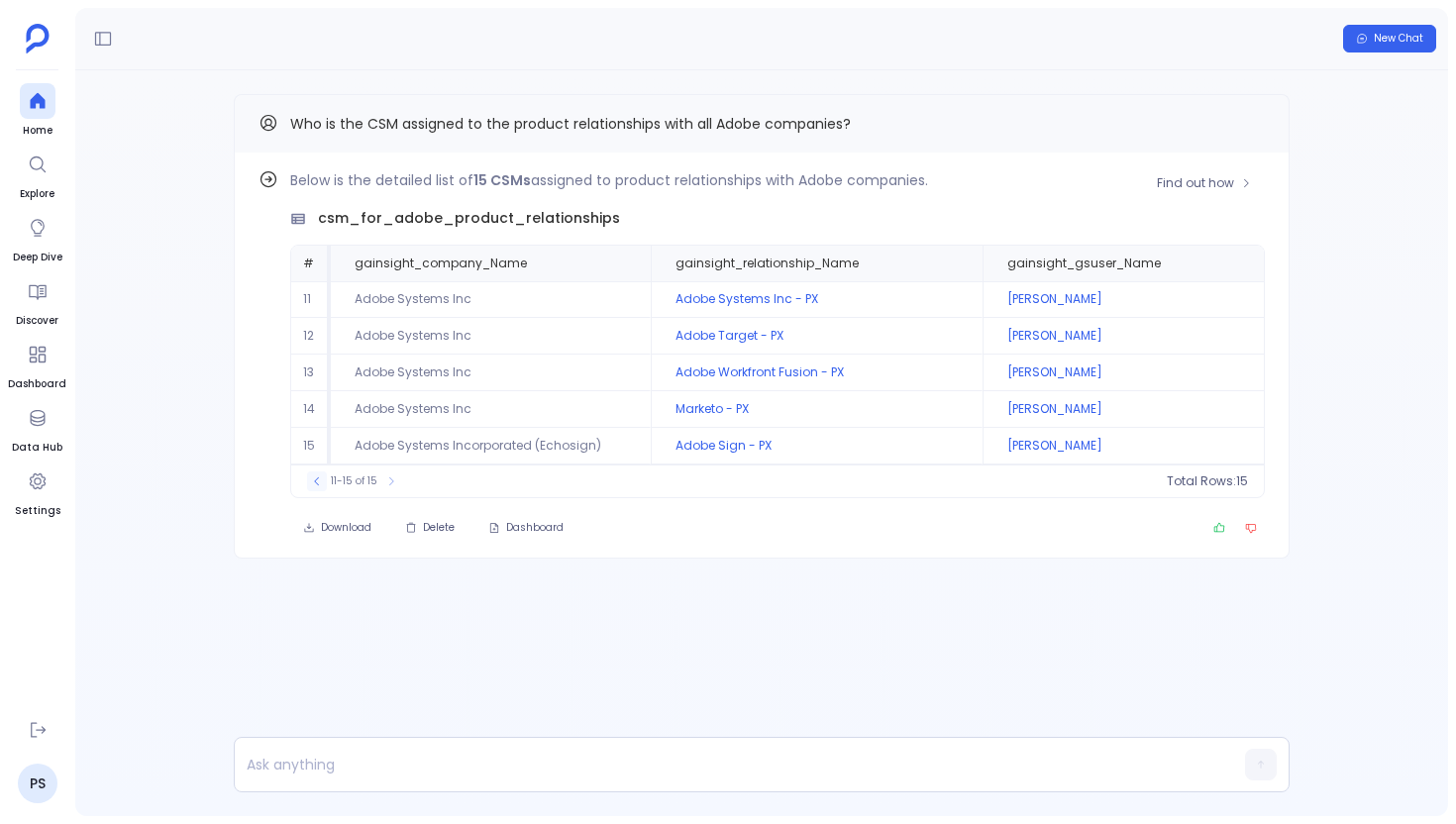 click at bounding box center [317, 481] 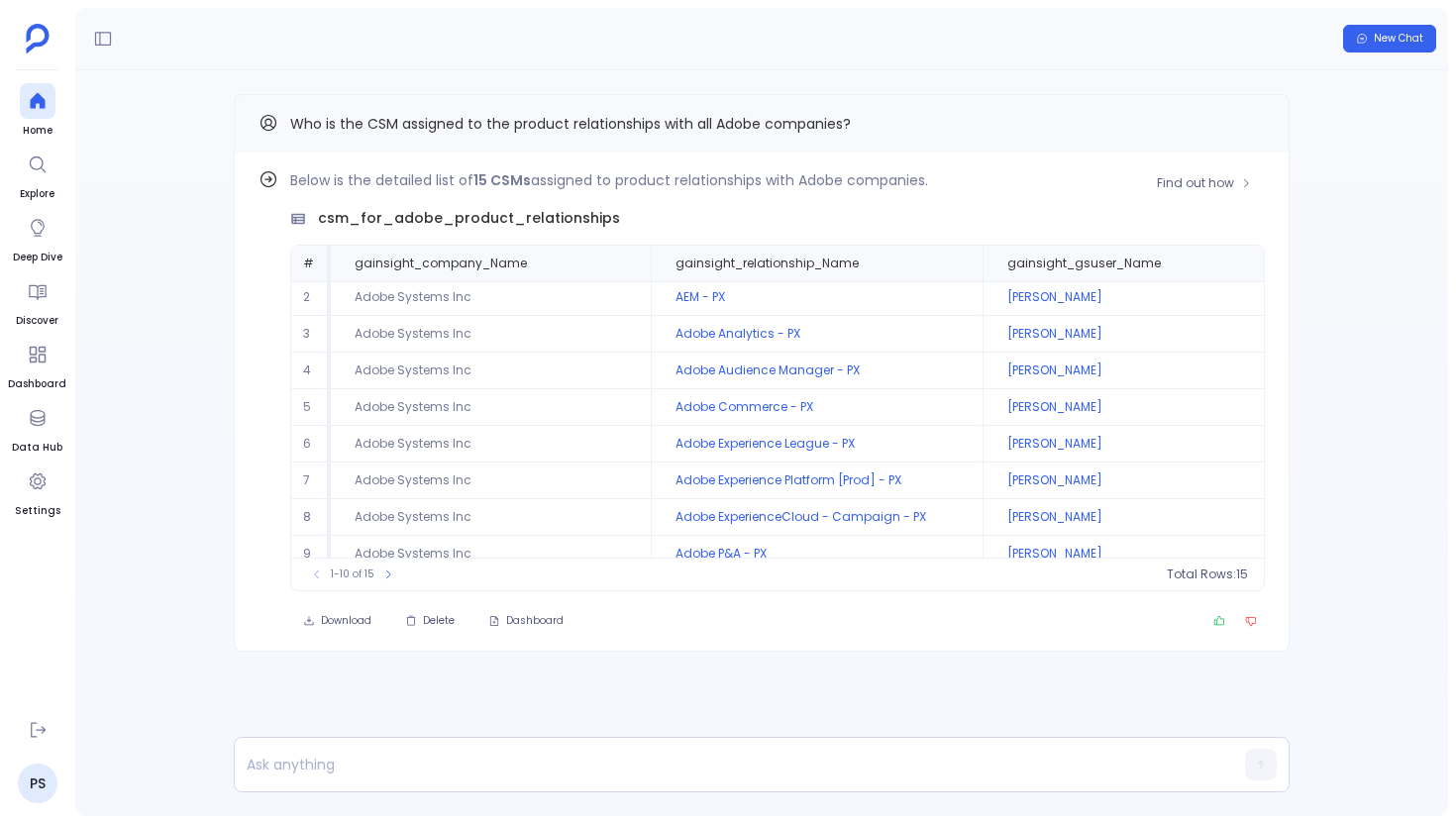 scroll, scrollTop: 0, scrollLeft: 0, axis: both 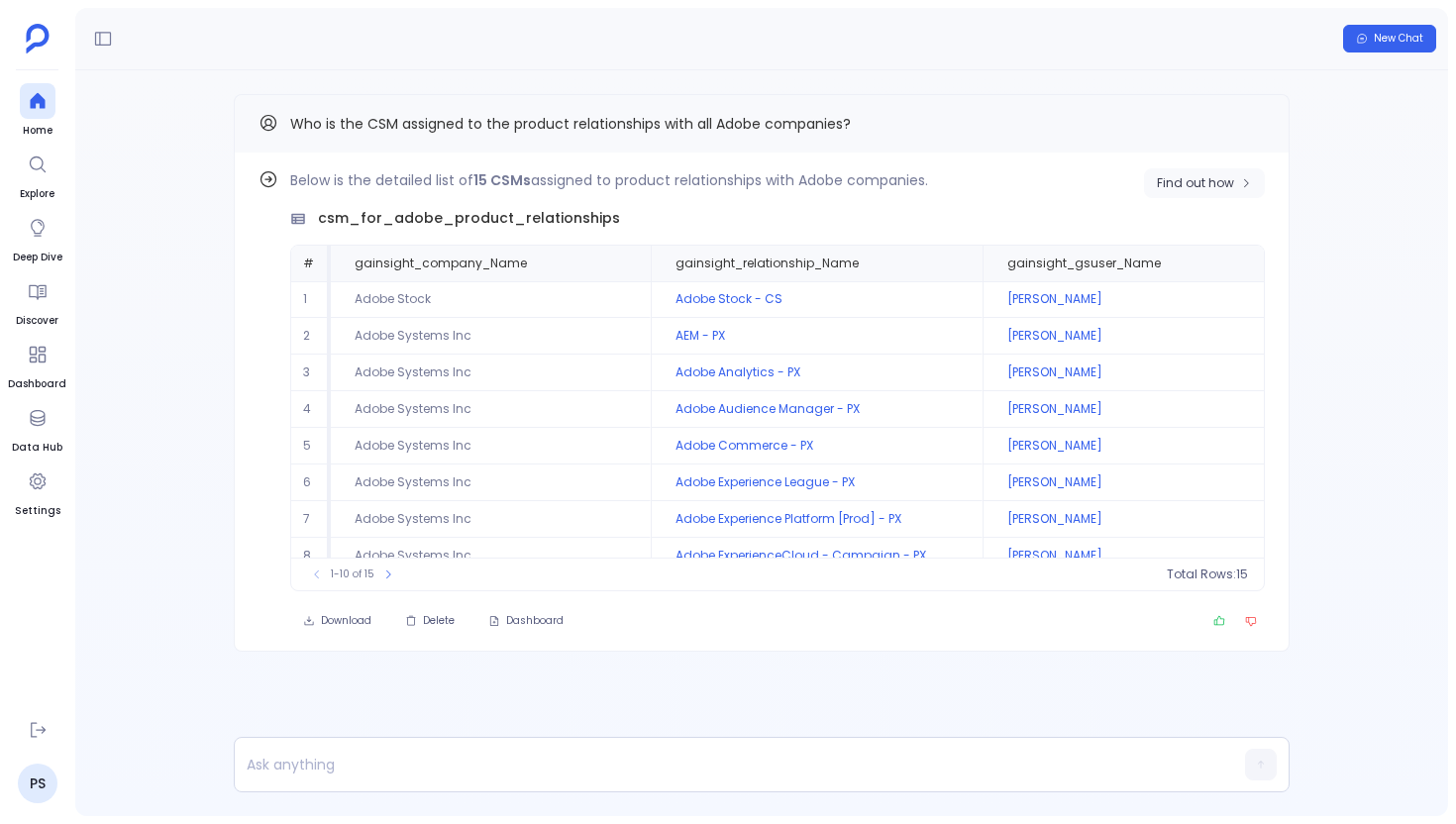 click on "Find out how" at bounding box center (1196, 183) 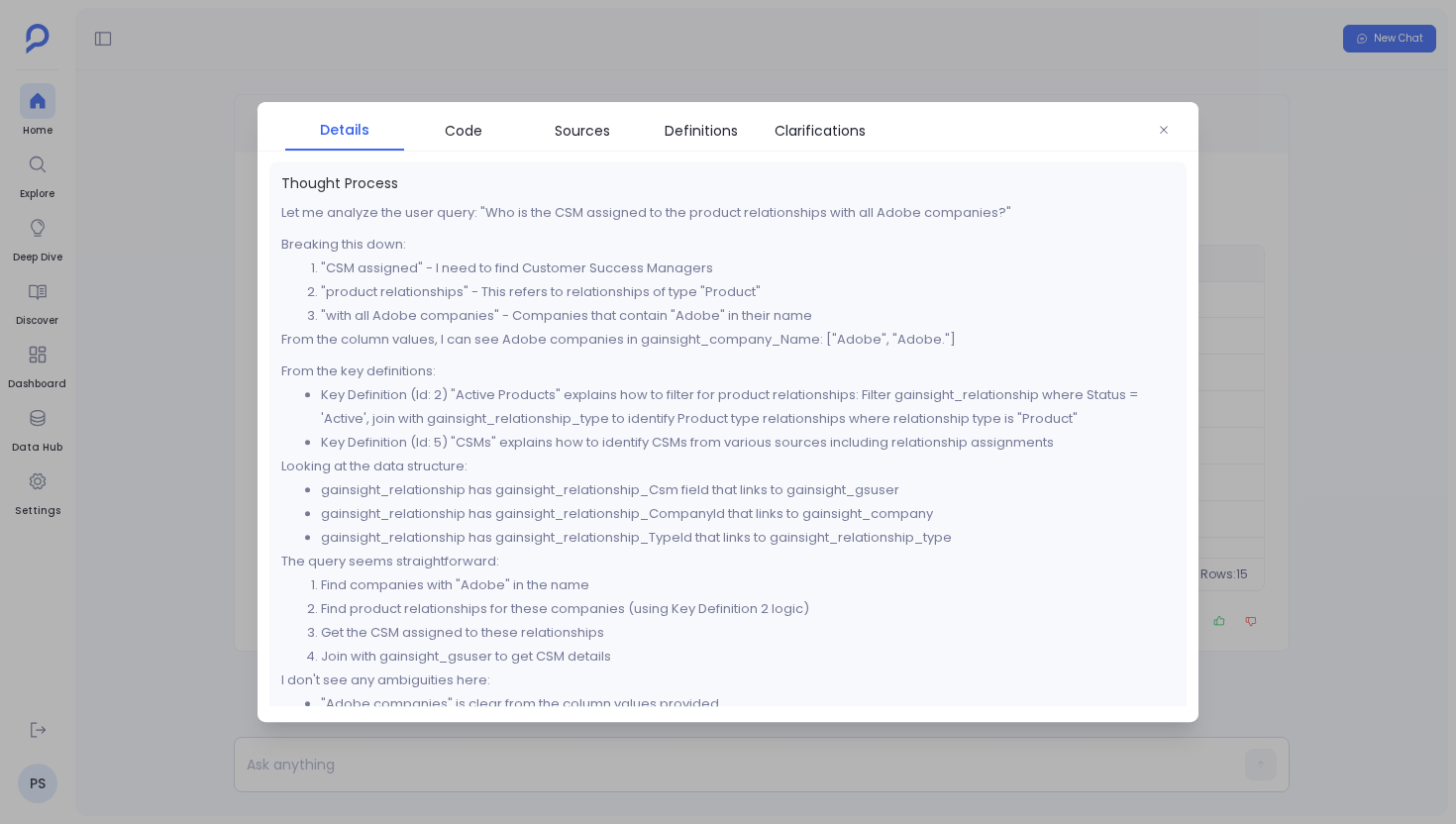 click at bounding box center (728, 412) 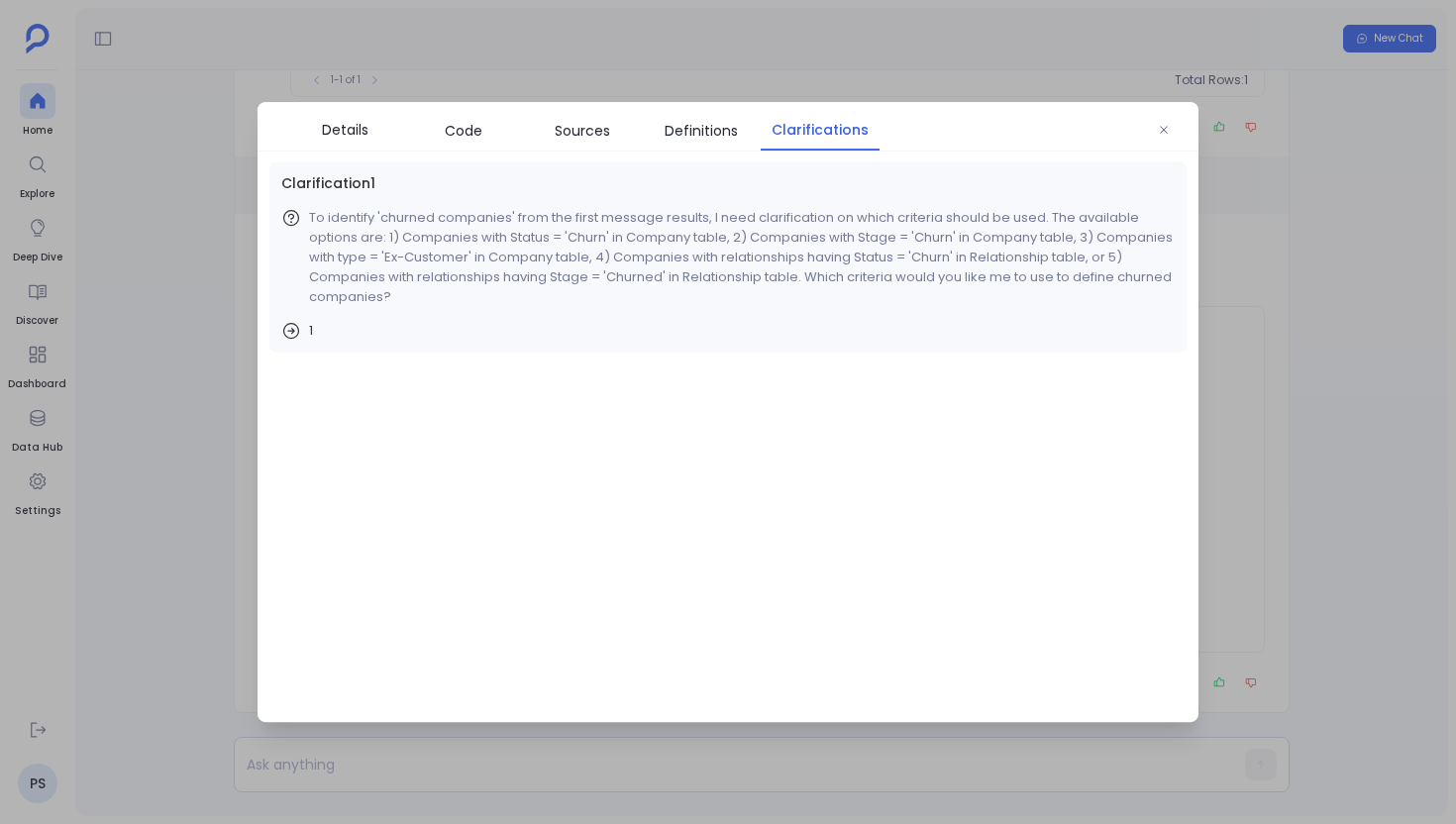 scroll, scrollTop: 0, scrollLeft: 0, axis: both 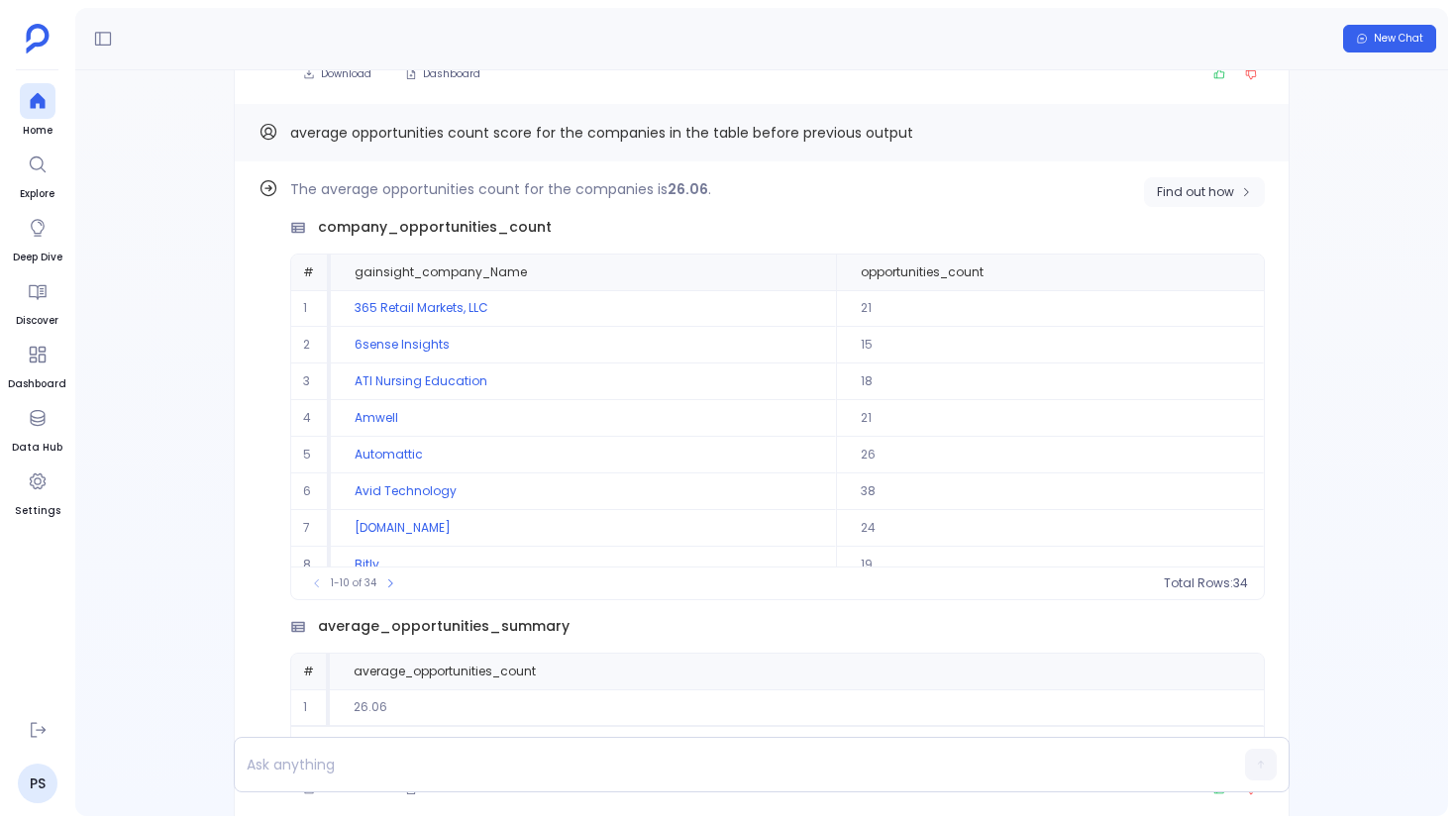 click on "Find out how" at bounding box center (1196, 192) 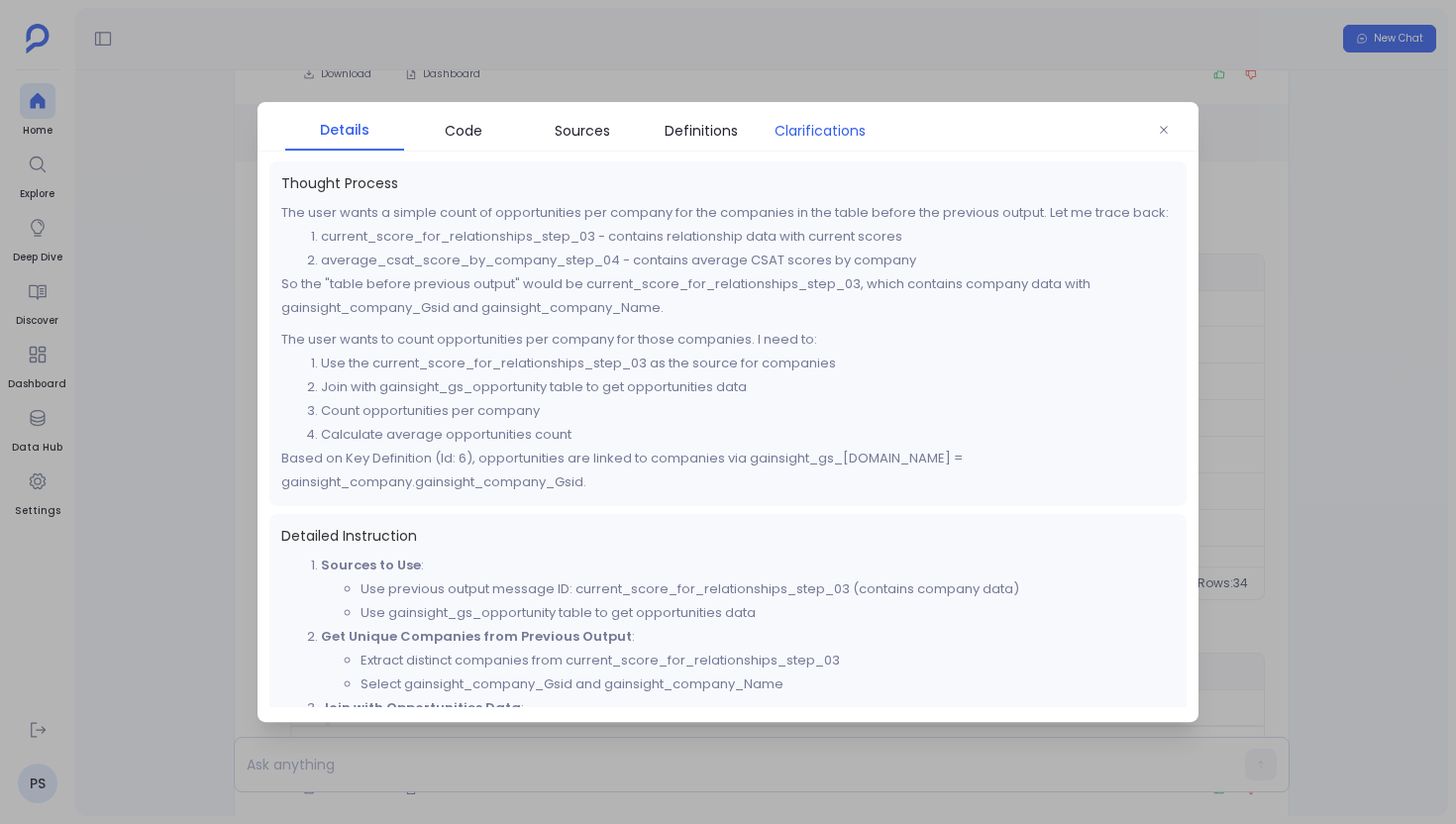 click on "Clarifications" at bounding box center (820, 131) 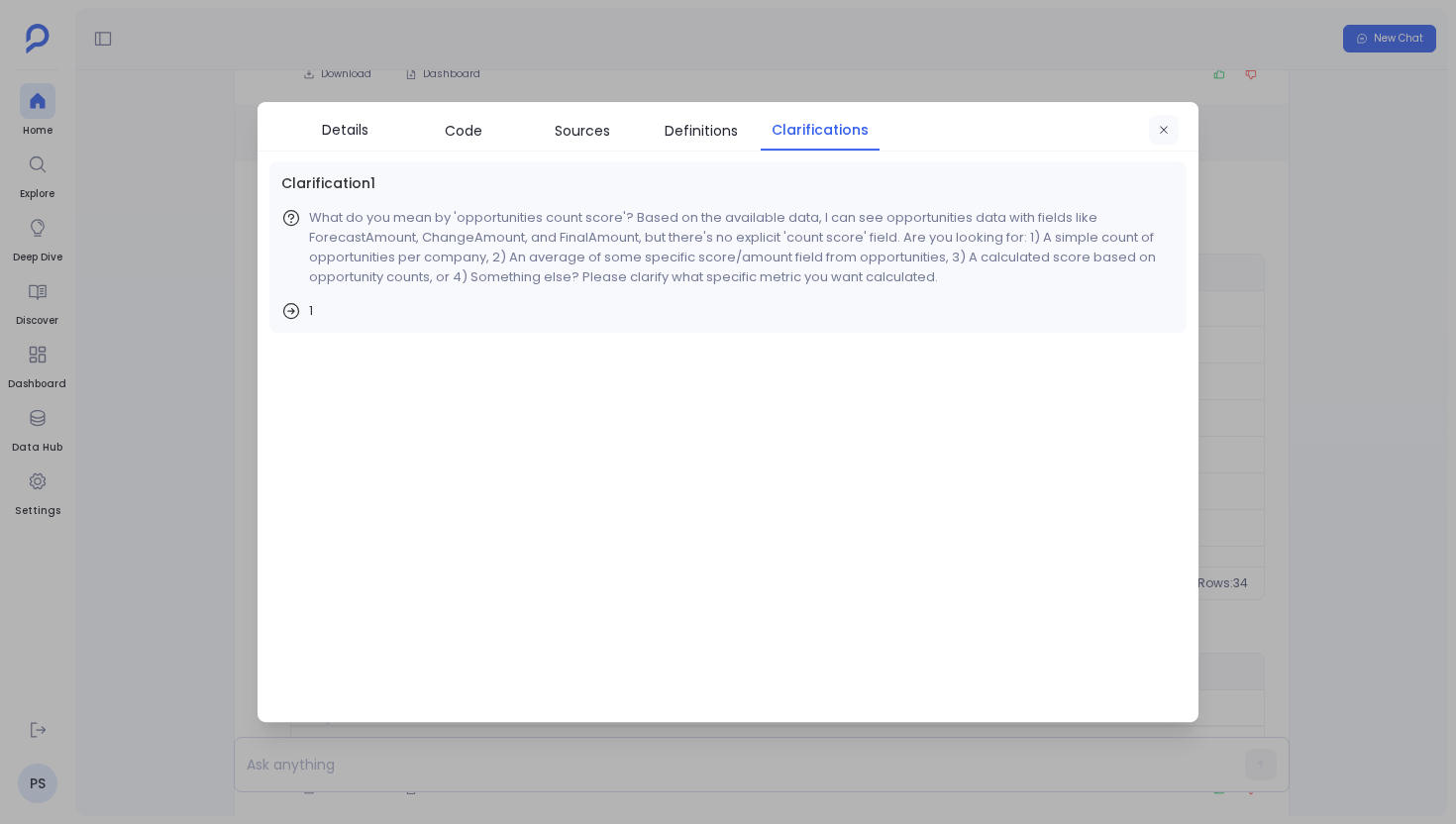 click at bounding box center [1164, 131] 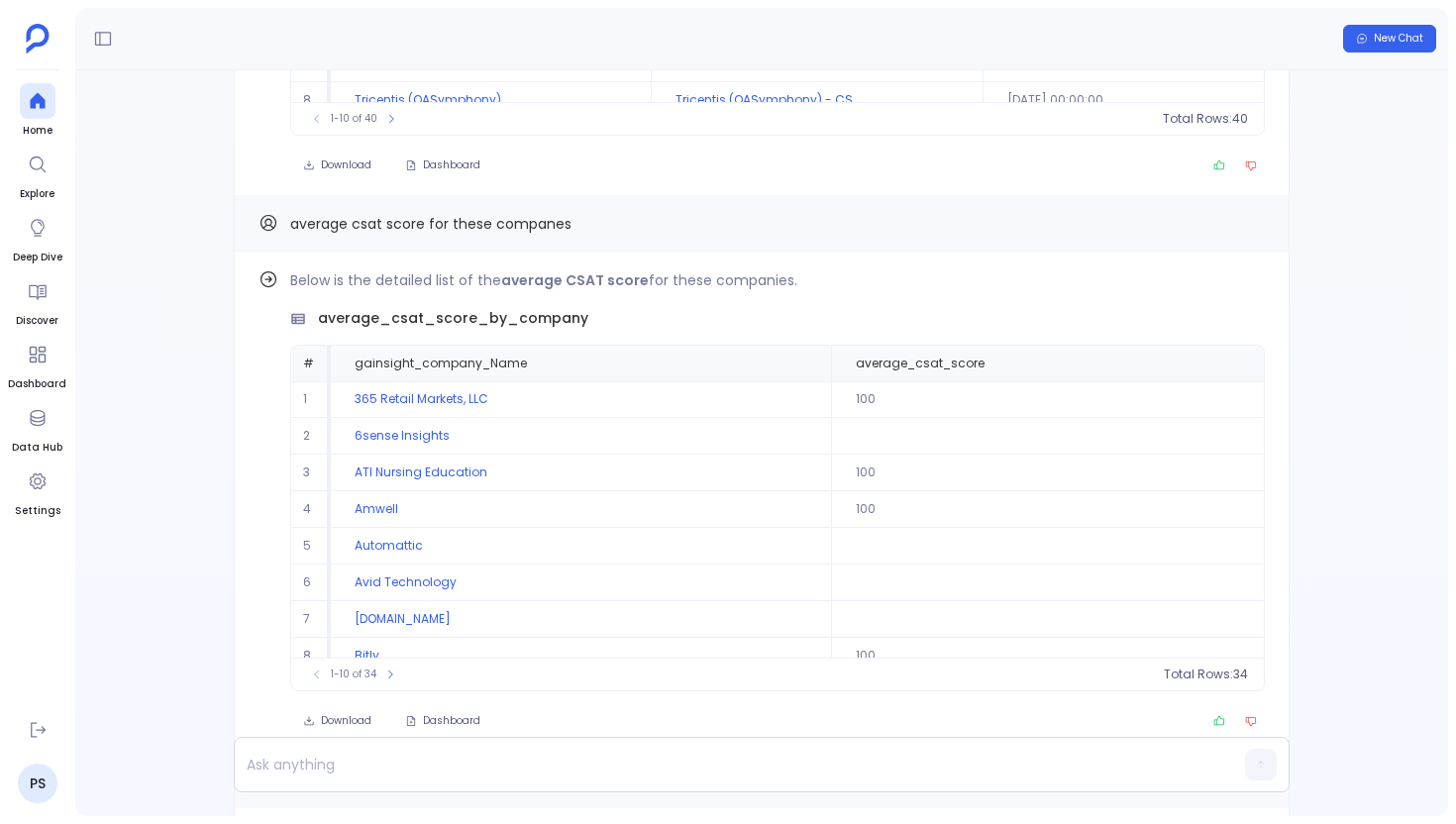 scroll, scrollTop: -1335, scrollLeft: 0, axis: vertical 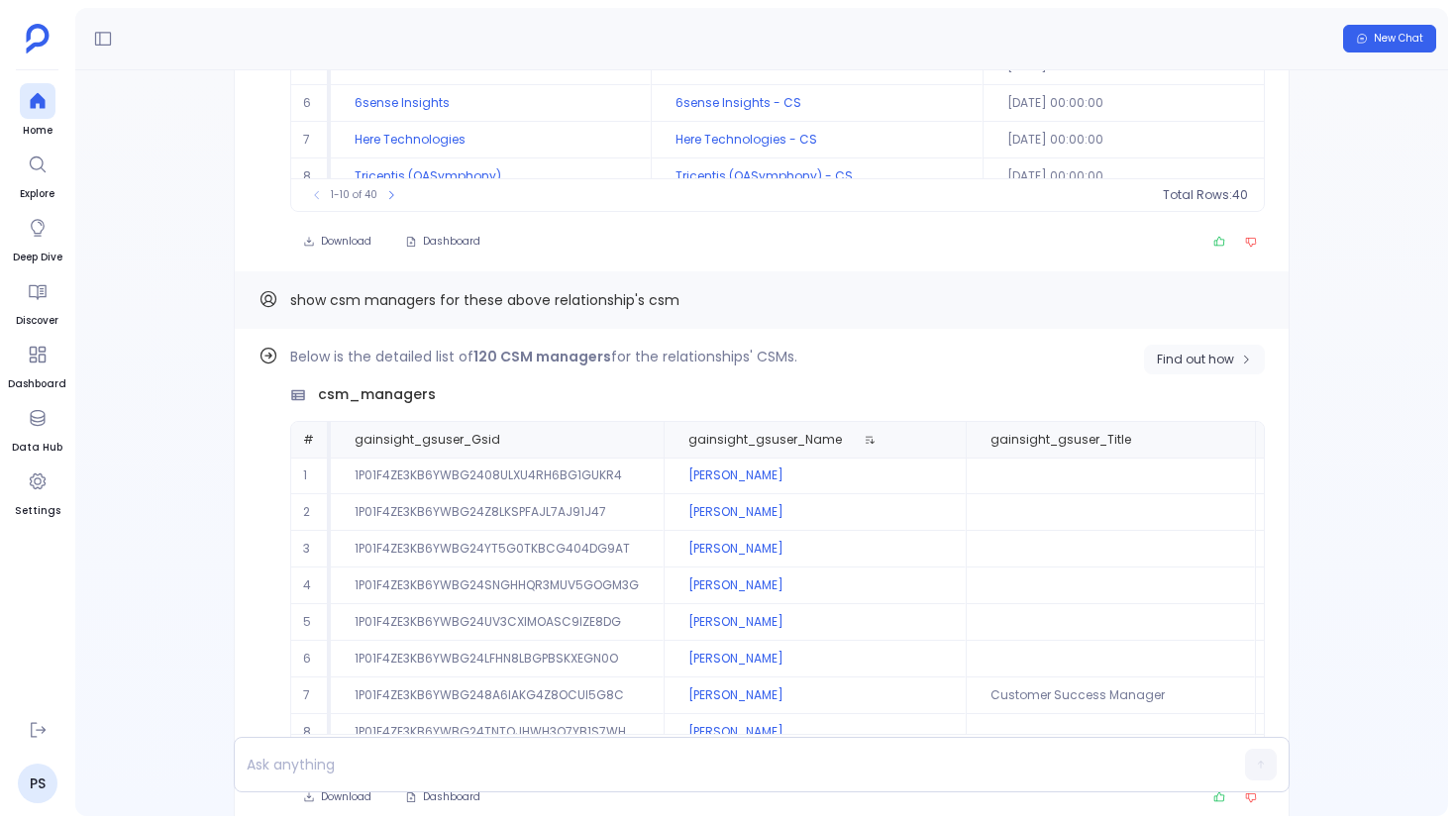 click on "Find out how" at bounding box center (1196, 360) 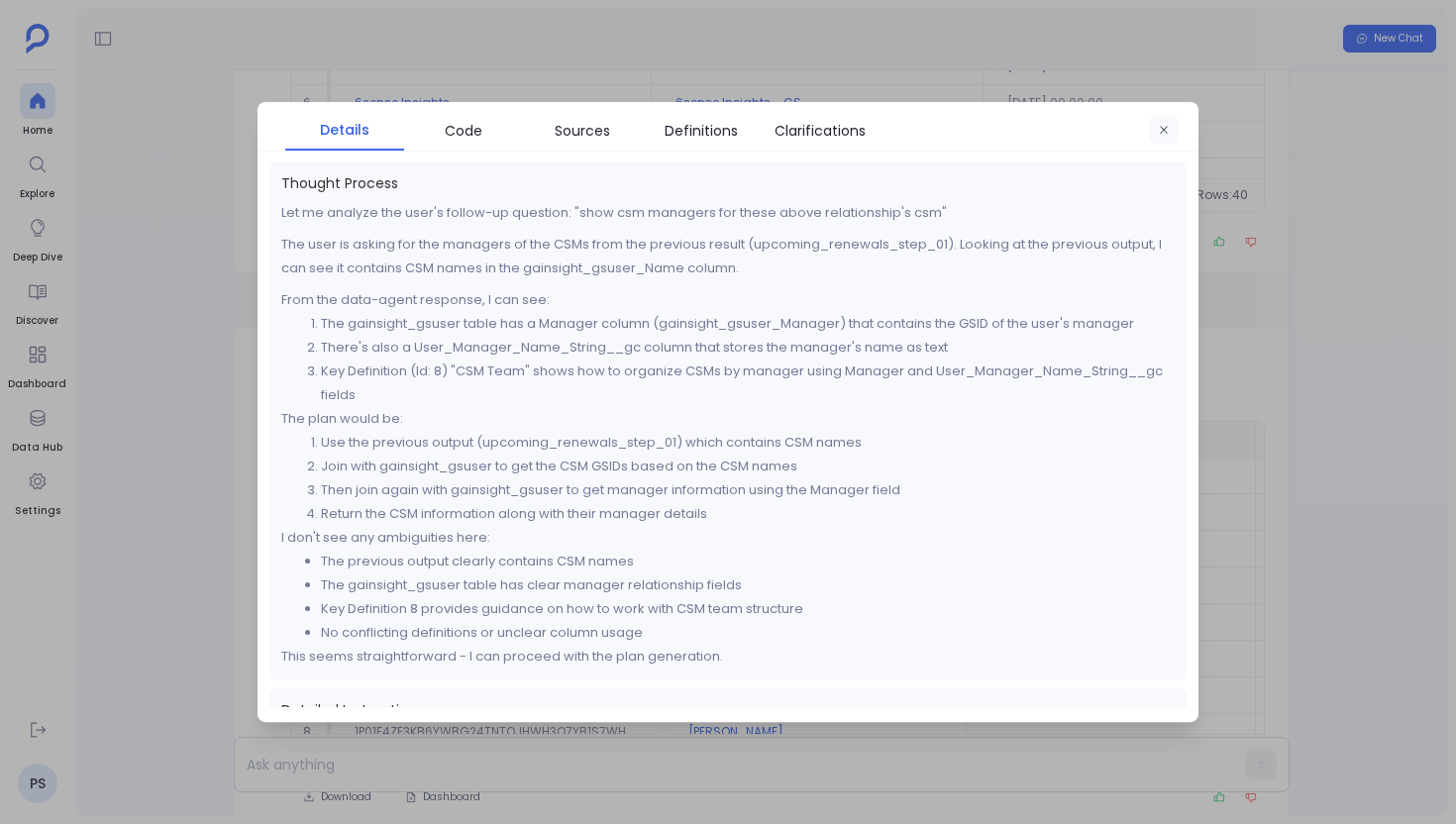 click at bounding box center (1164, 131) 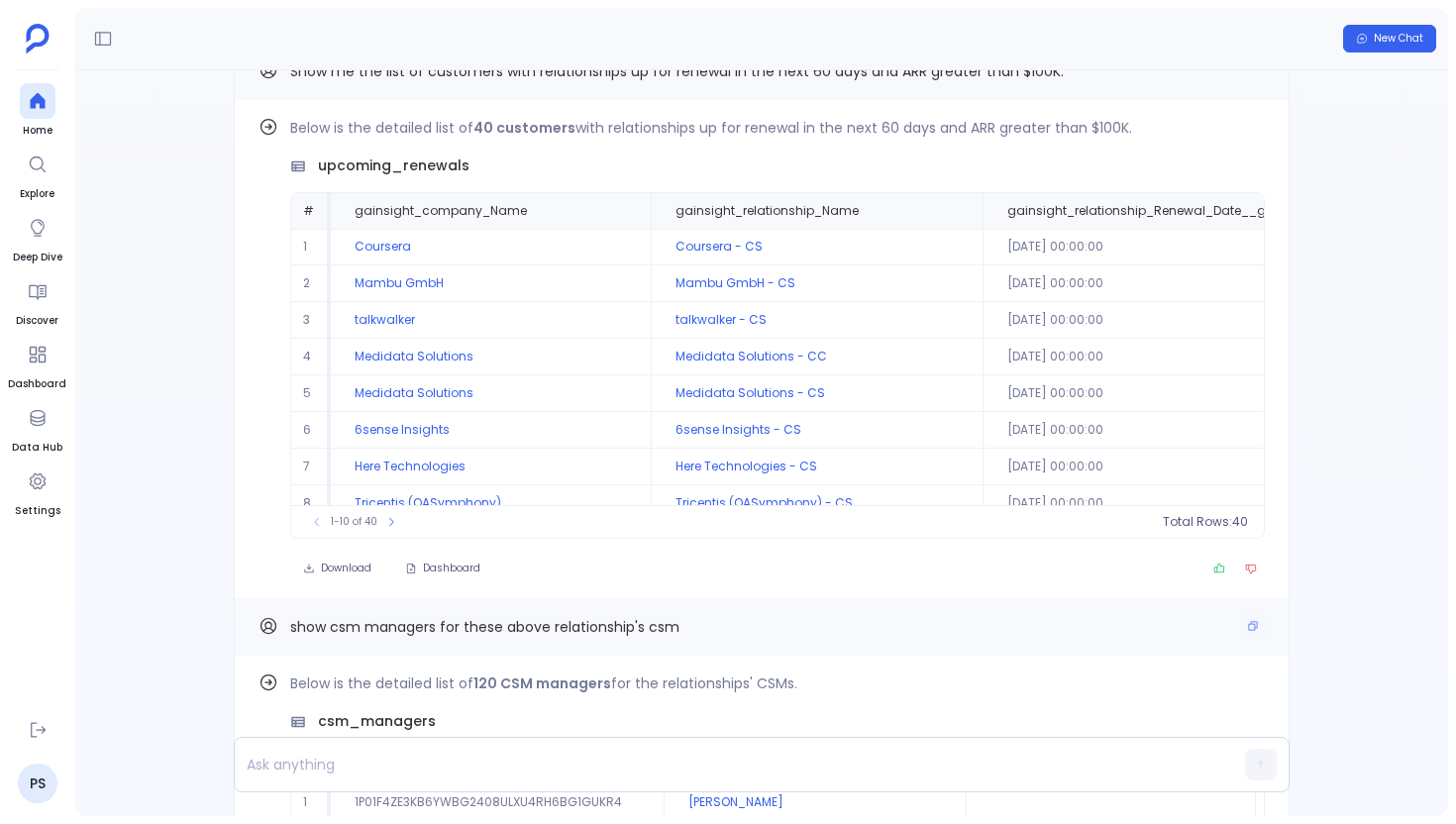 scroll, scrollTop: -2876, scrollLeft: 0, axis: vertical 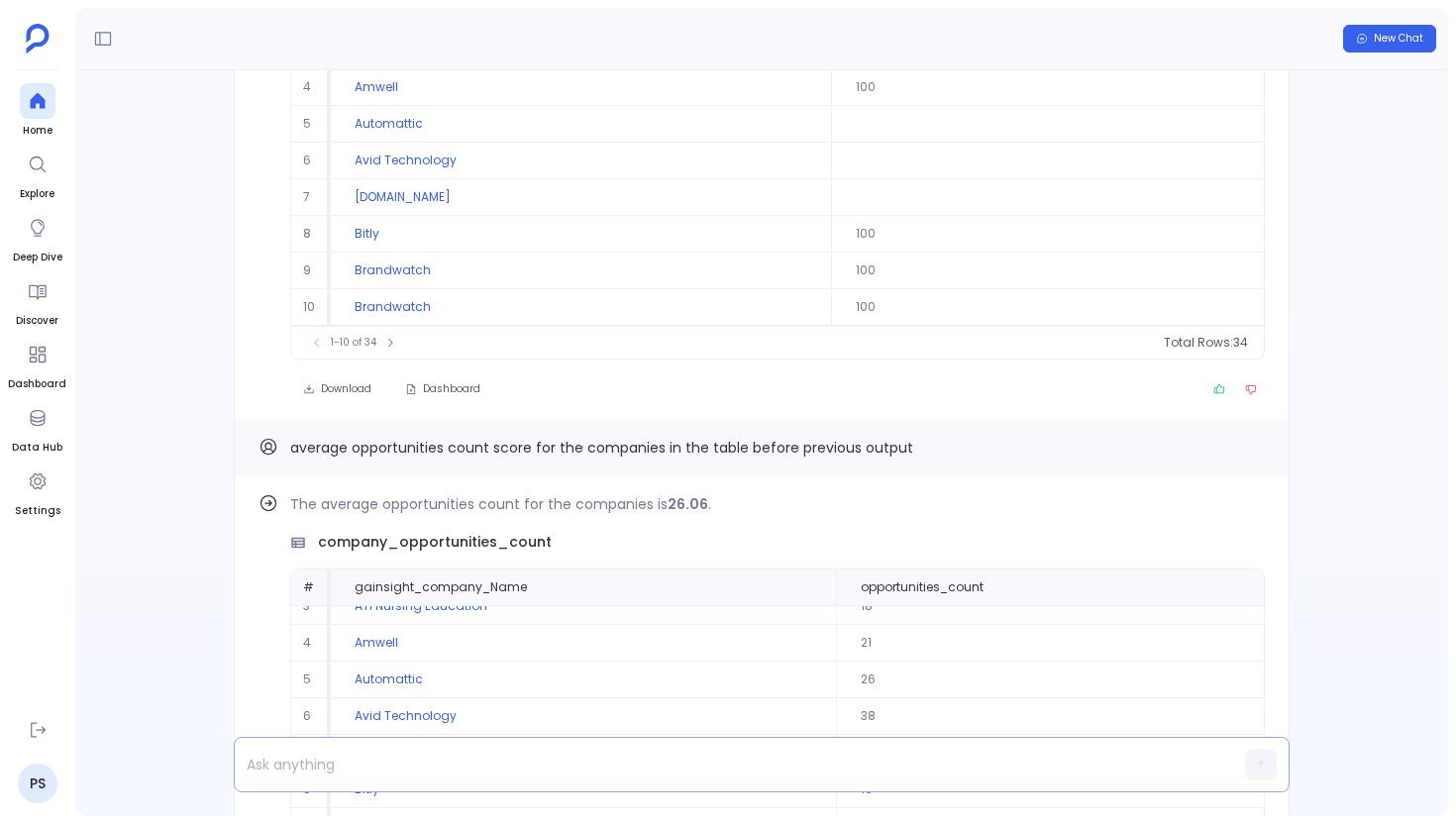 click at bounding box center (723, 765) 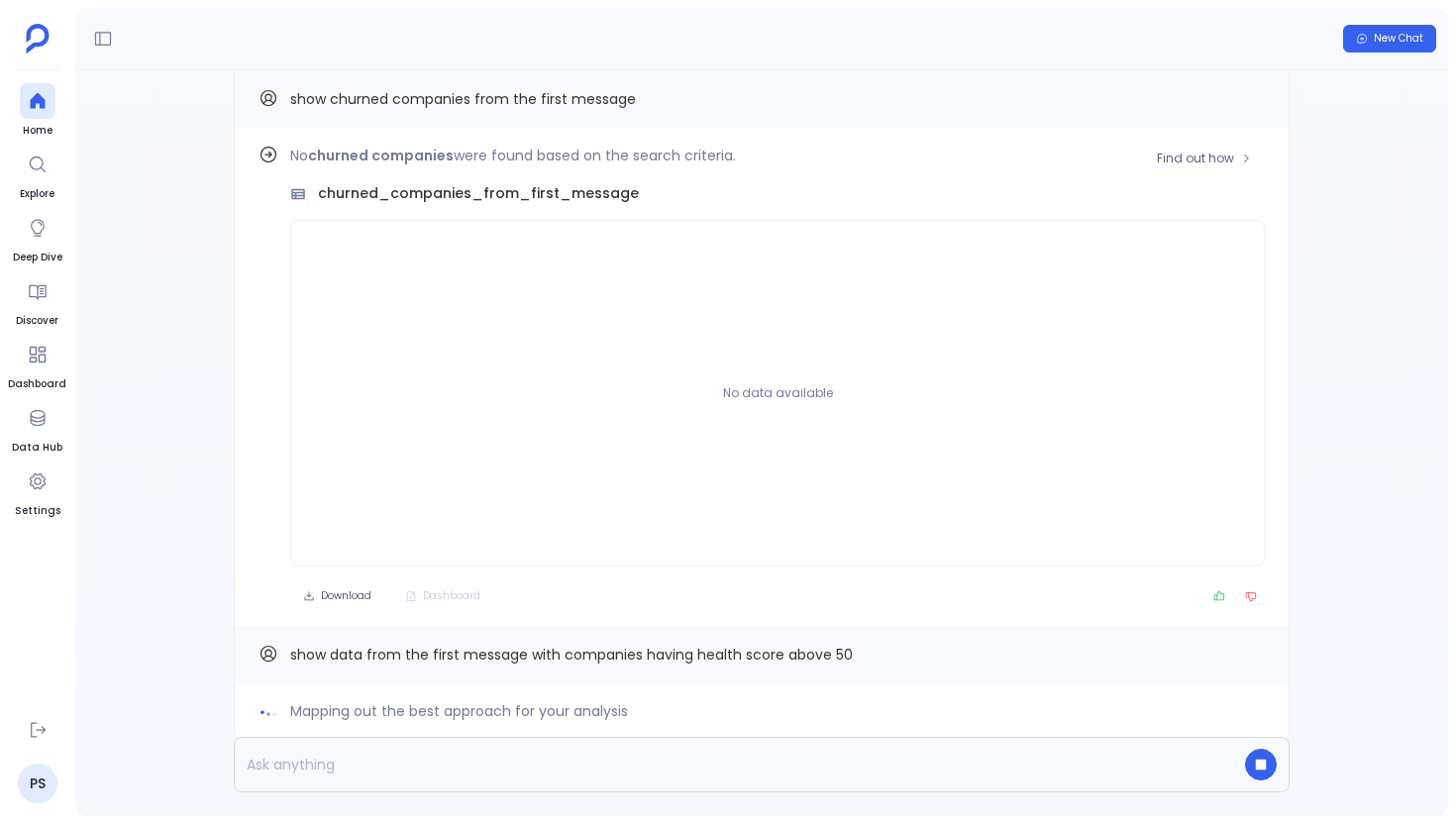 scroll, scrollTop: 0, scrollLeft: 0, axis: both 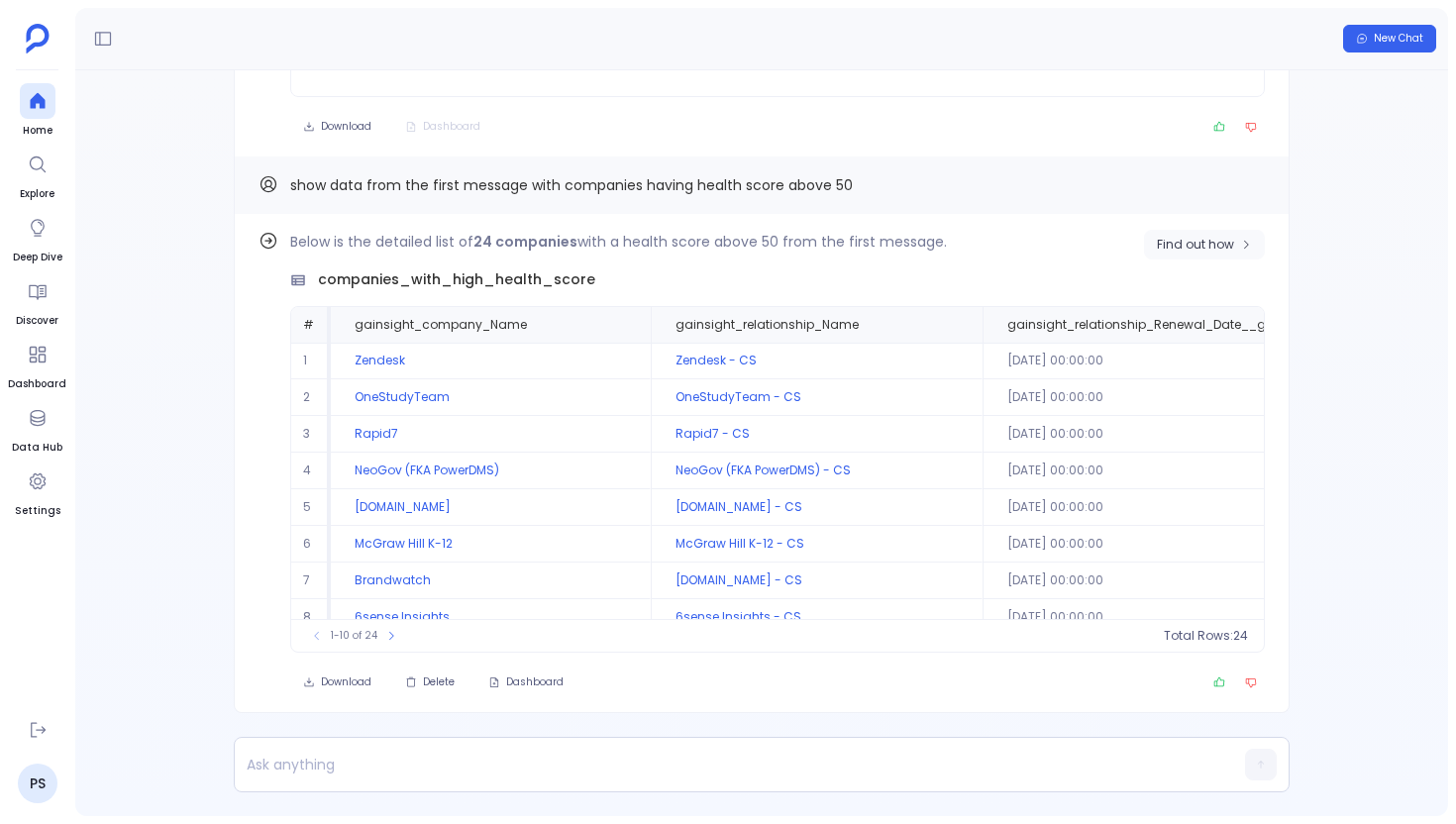 click on "Find out how" at bounding box center (1204, 245) 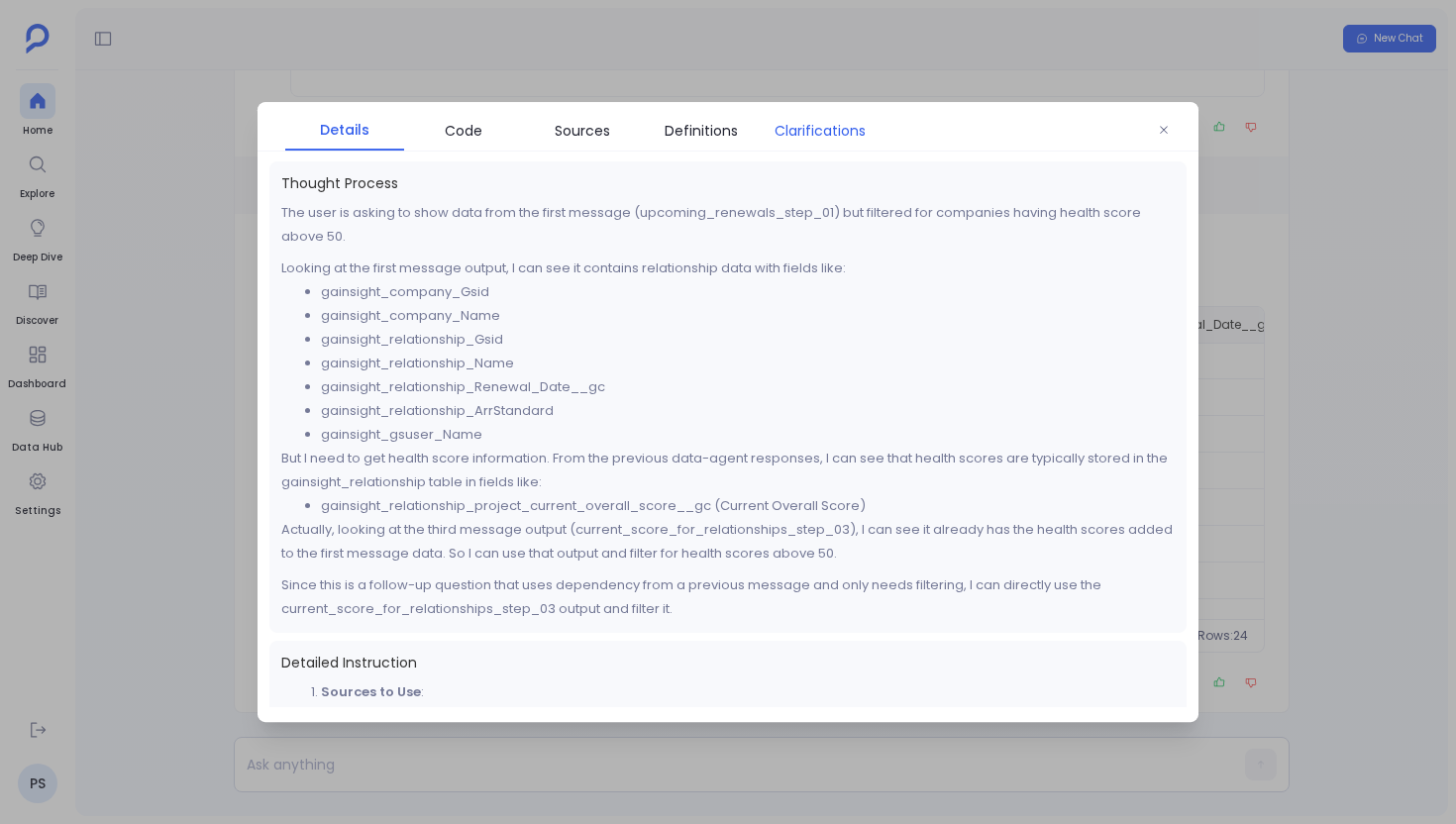 click on "Clarifications" at bounding box center (820, 131) 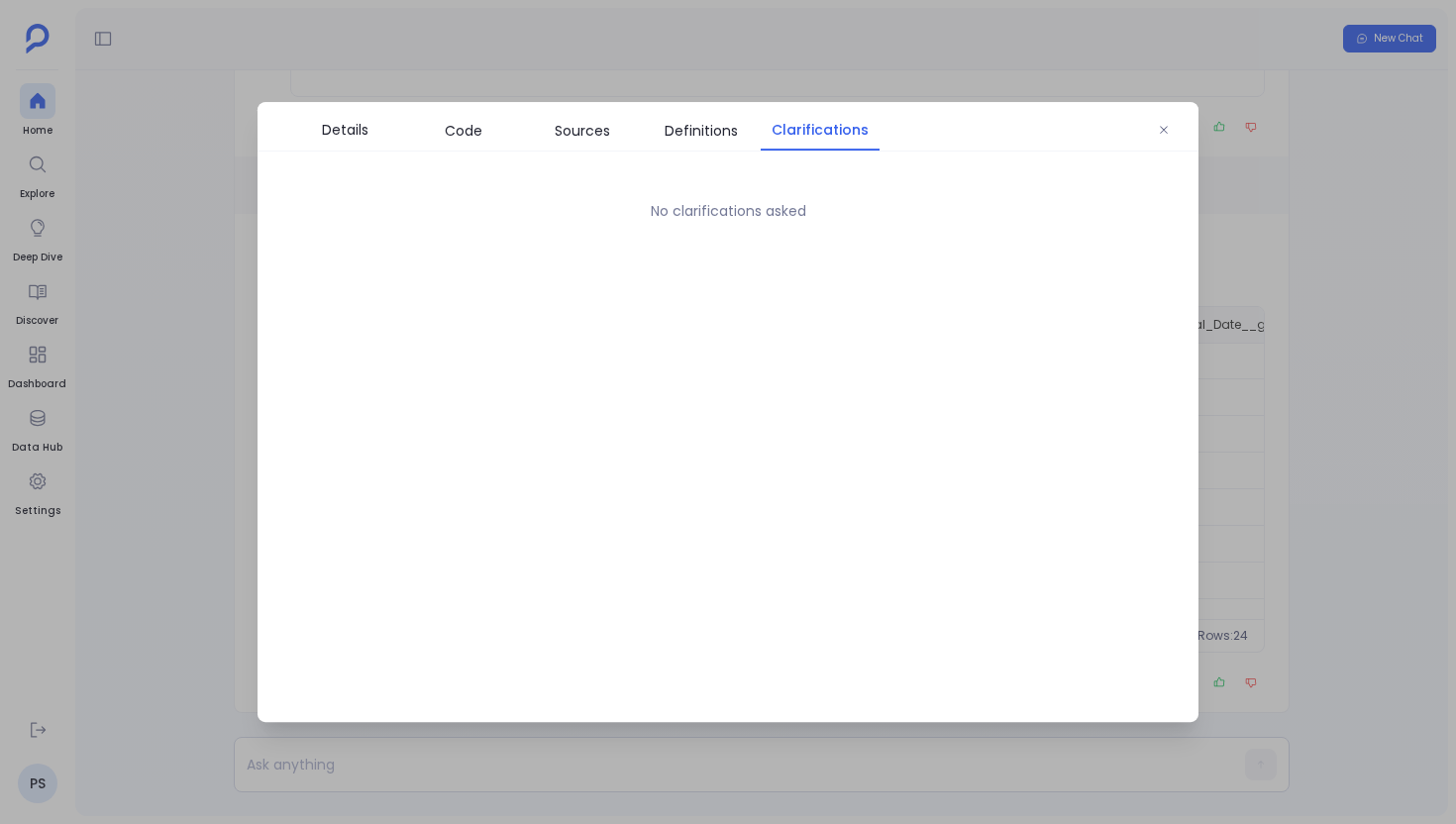 click on "Details Code Sources Definitions Clarifications" at bounding box center [728, 127] 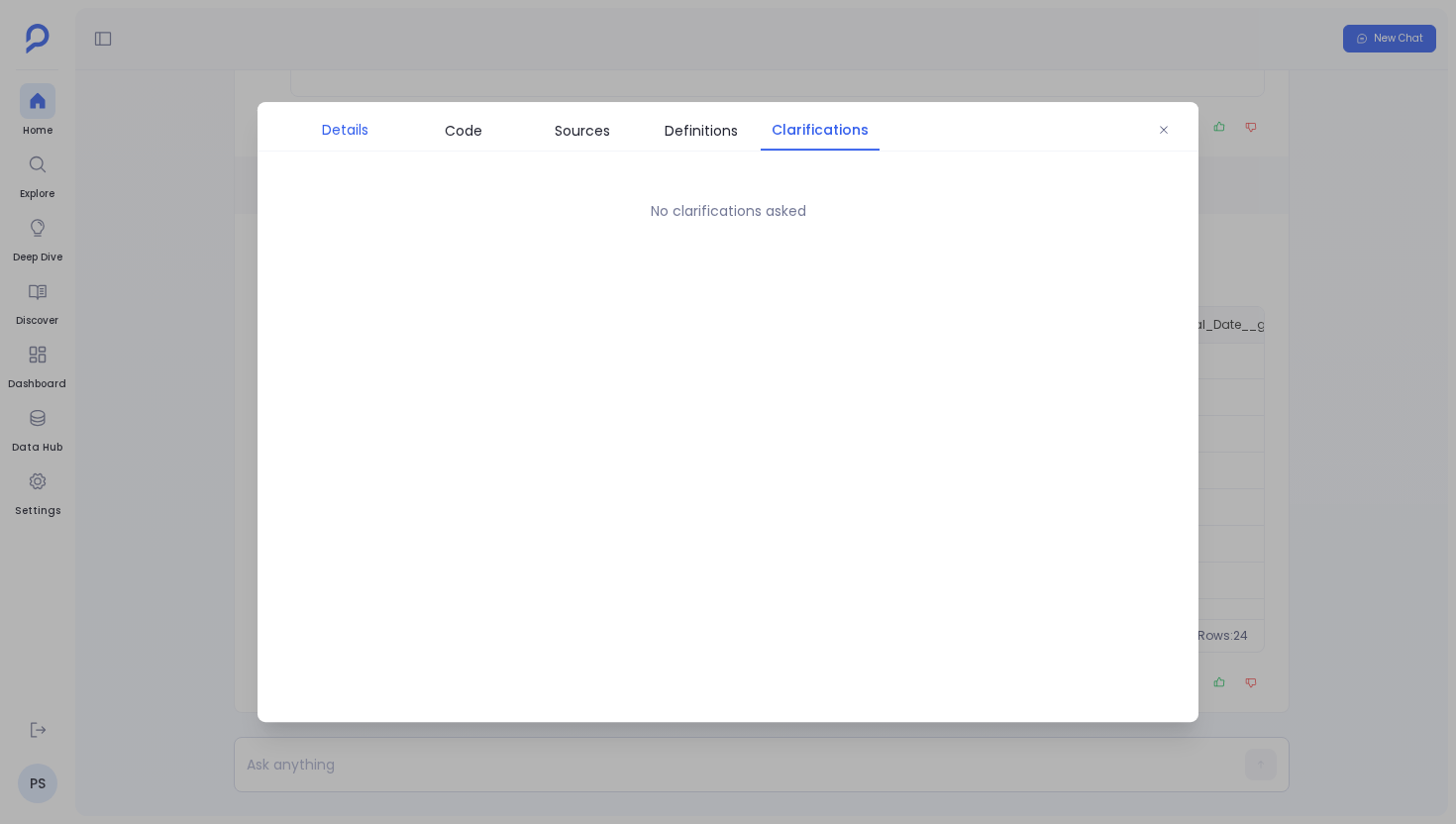 click on "Details" at bounding box center (345, 130) 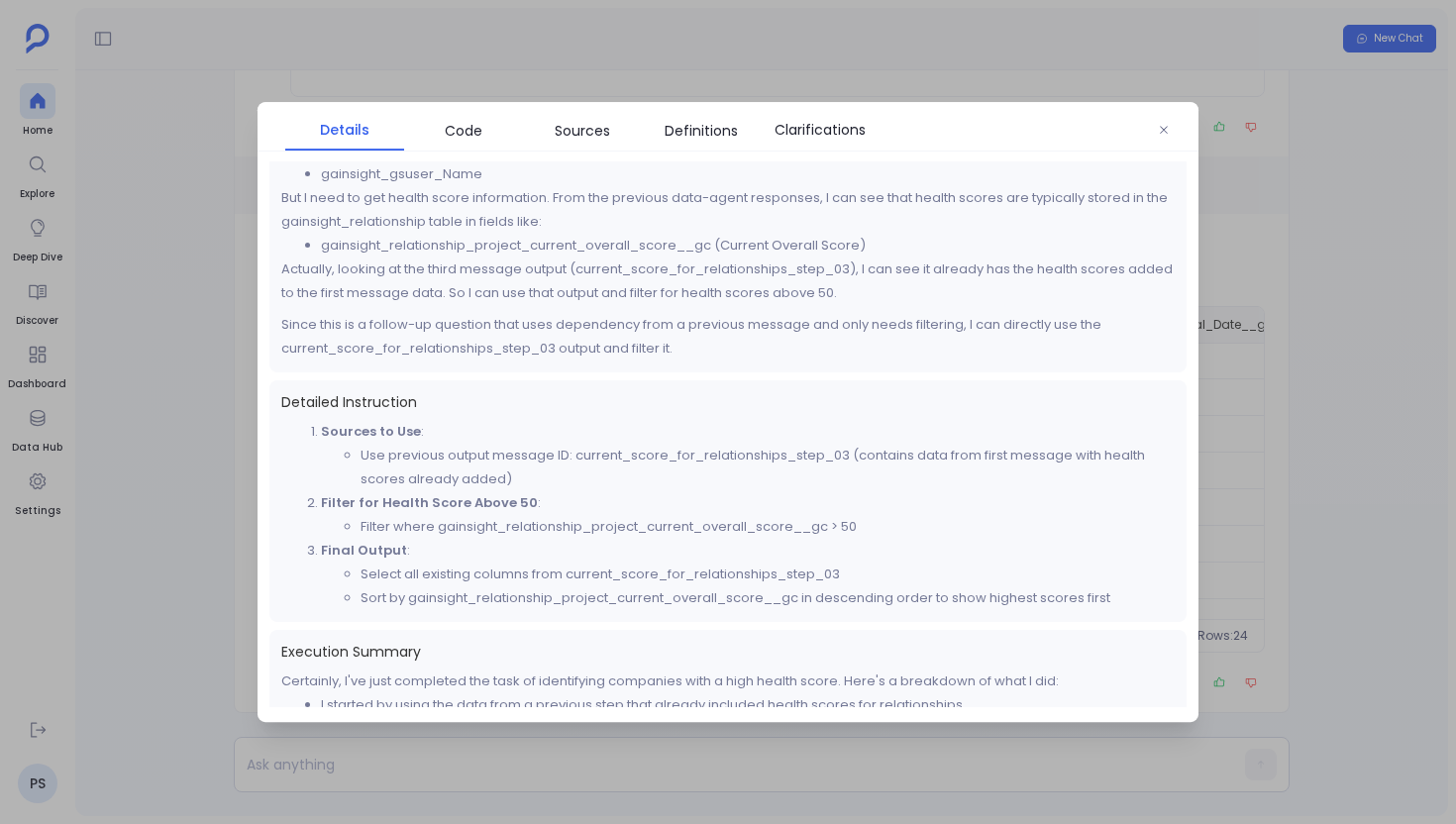 scroll, scrollTop: 258, scrollLeft: 0, axis: vertical 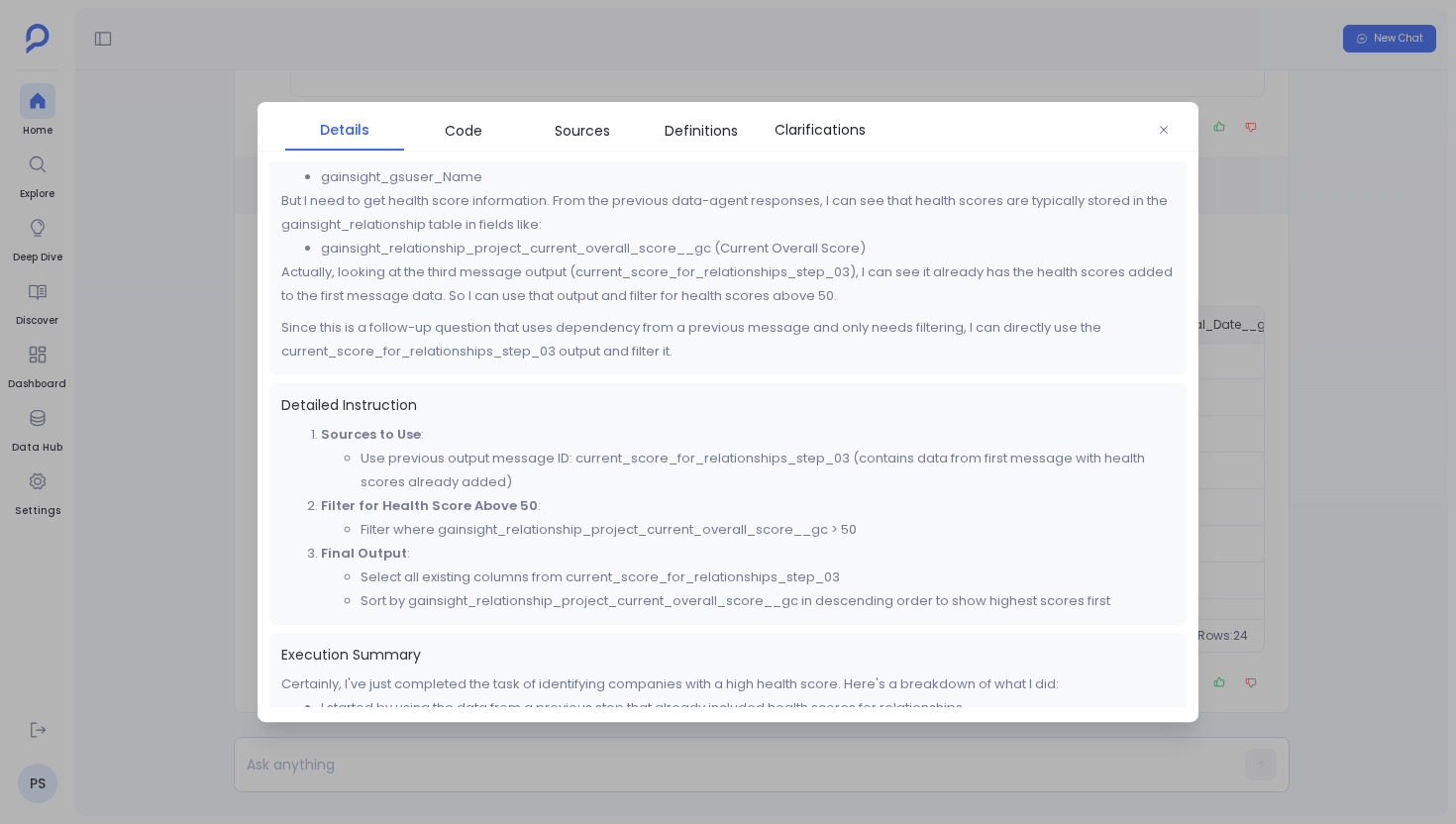 click at bounding box center [728, 412] 